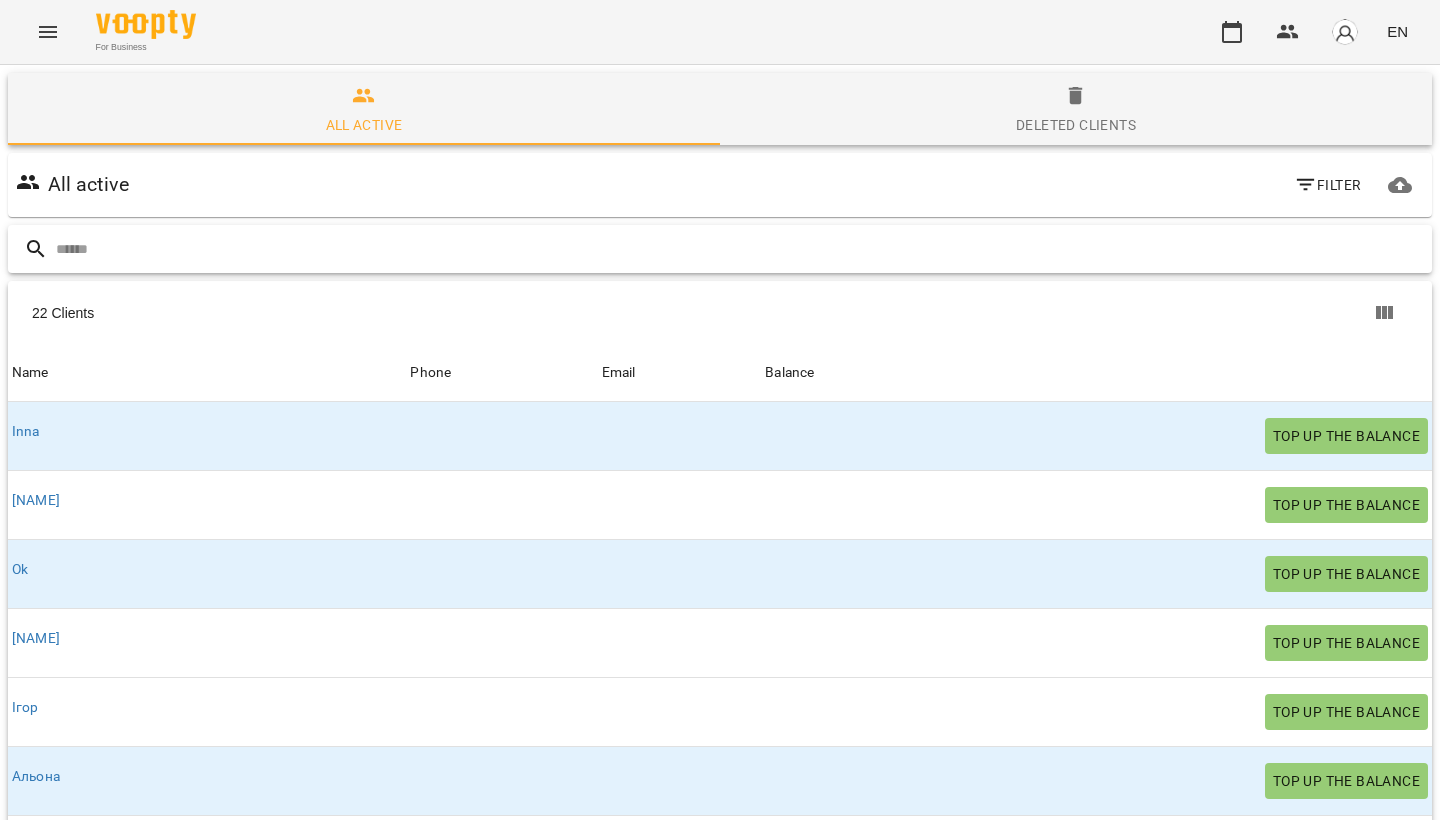 scroll, scrollTop: 0, scrollLeft: 0, axis: both 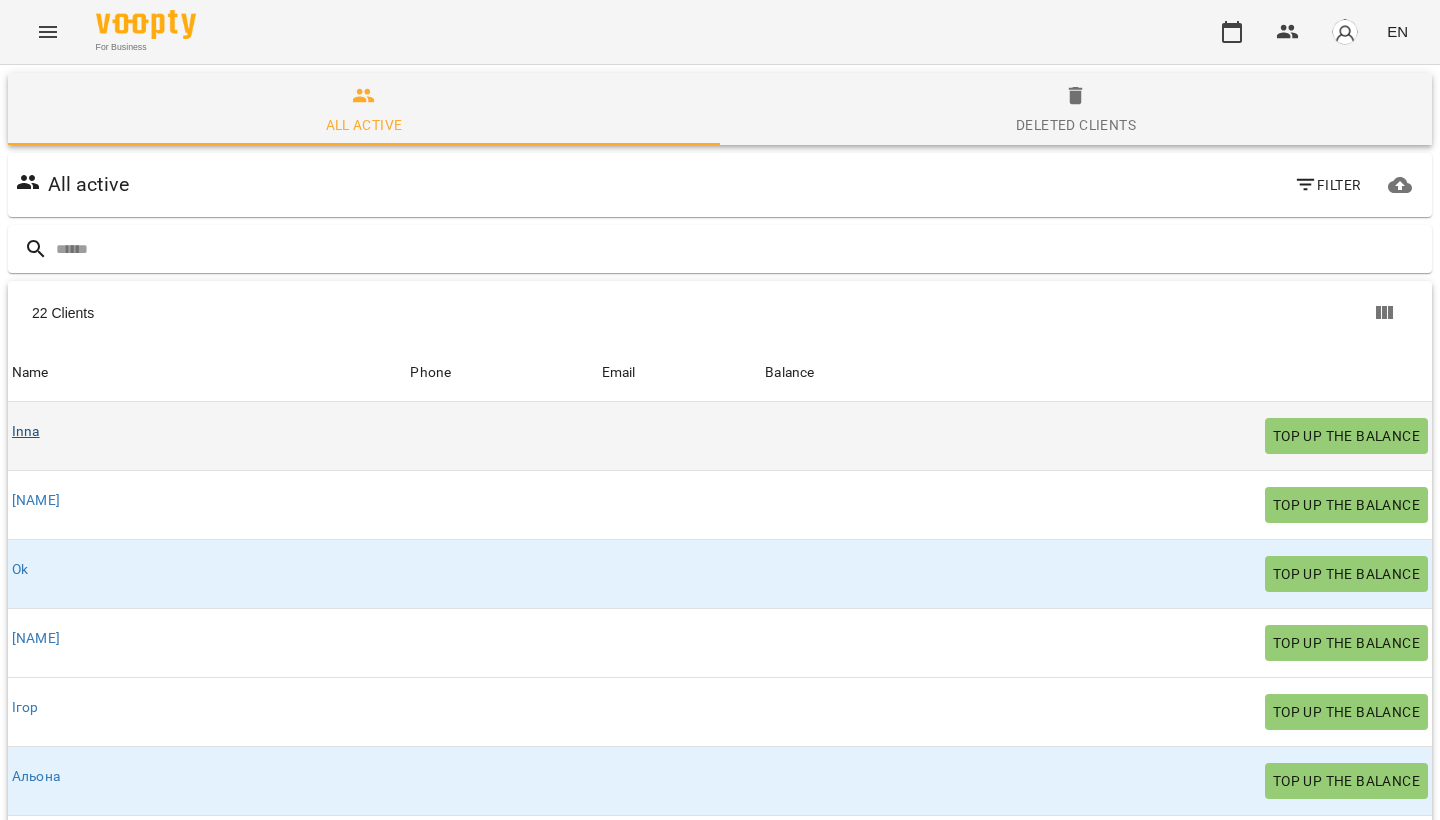 click on "Inna" at bounding box center [26, 431] 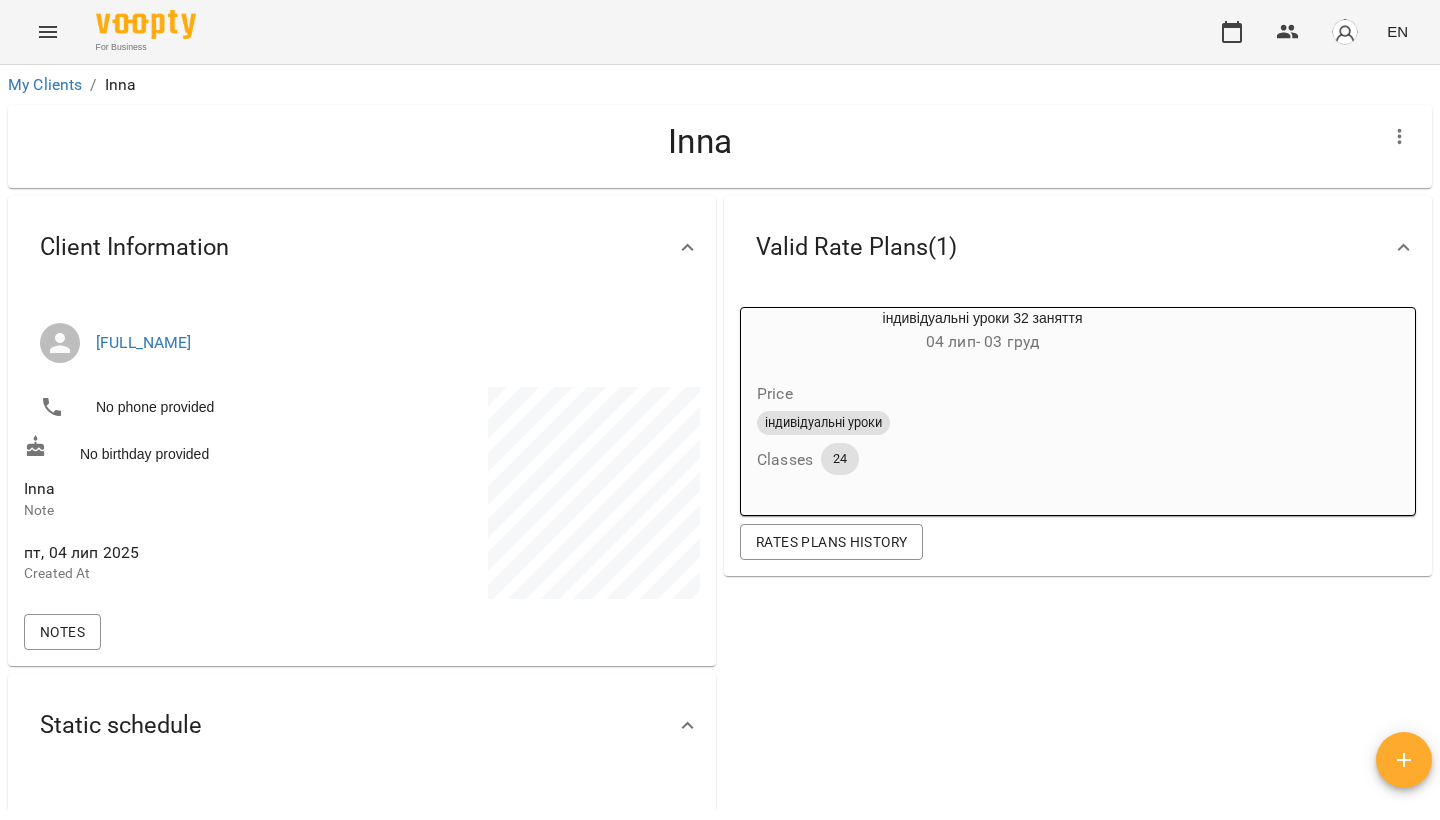 click on "[DATE] - [DATE]" at bounding box center (982, 342) 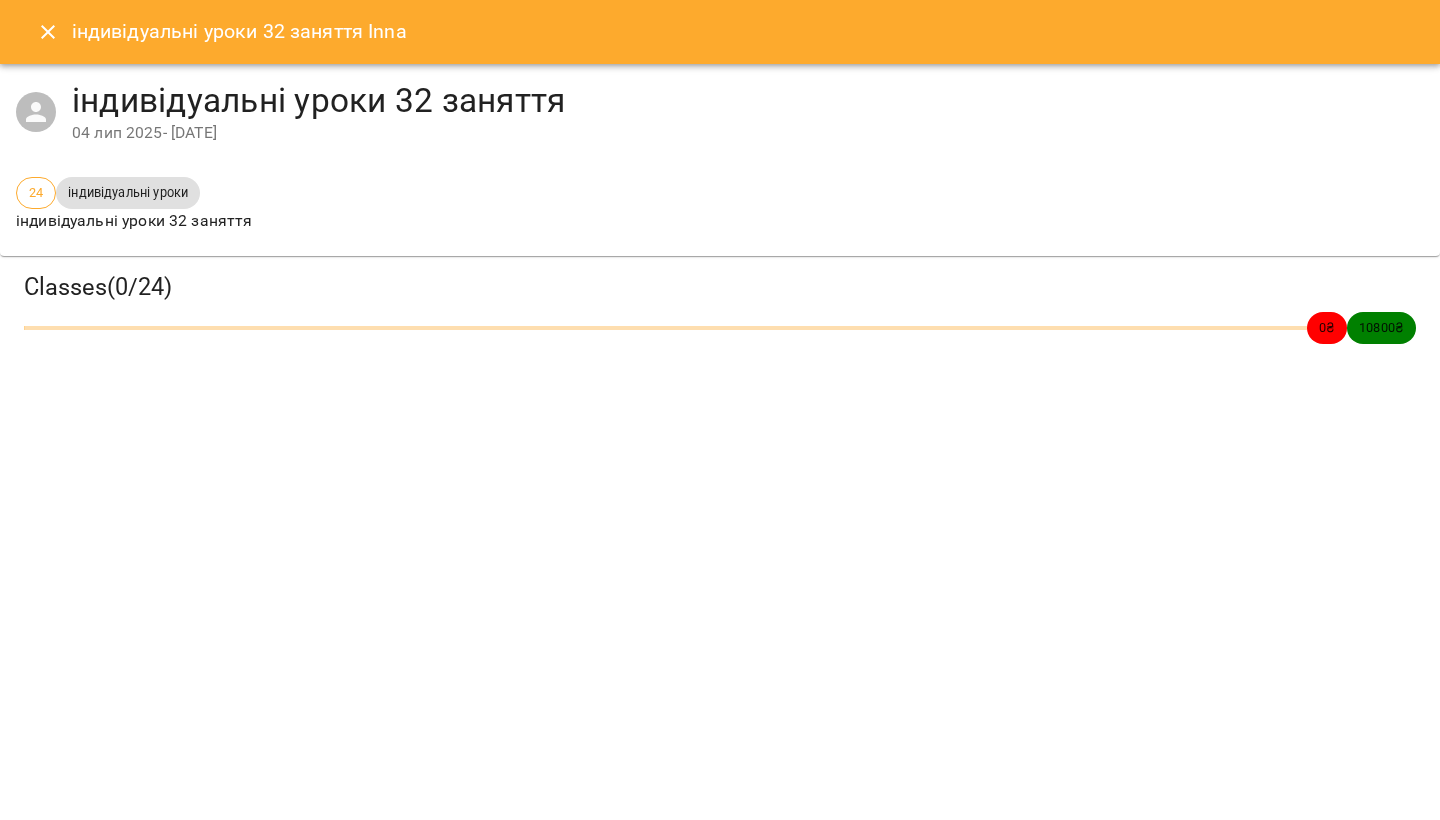 click 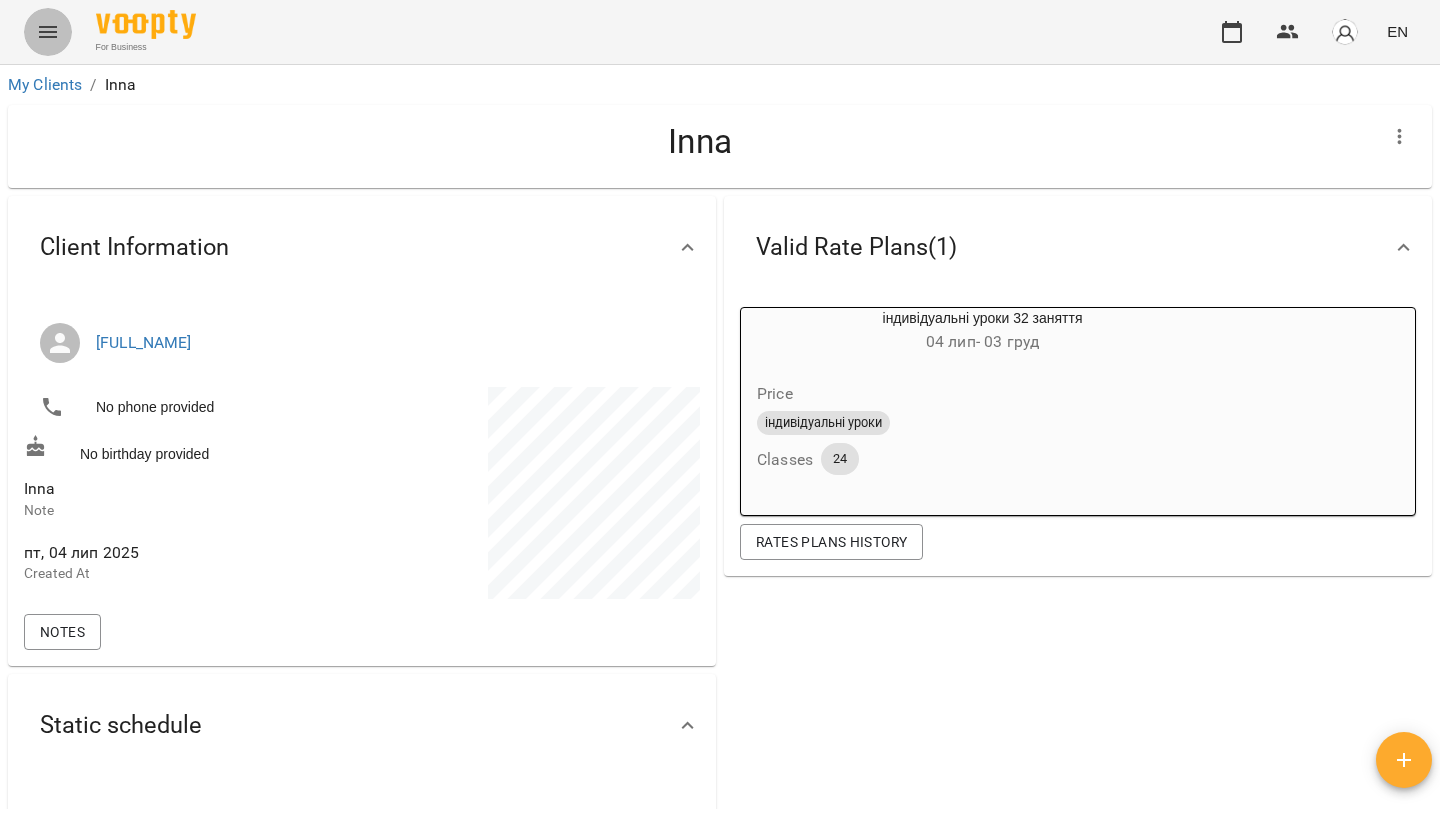 click 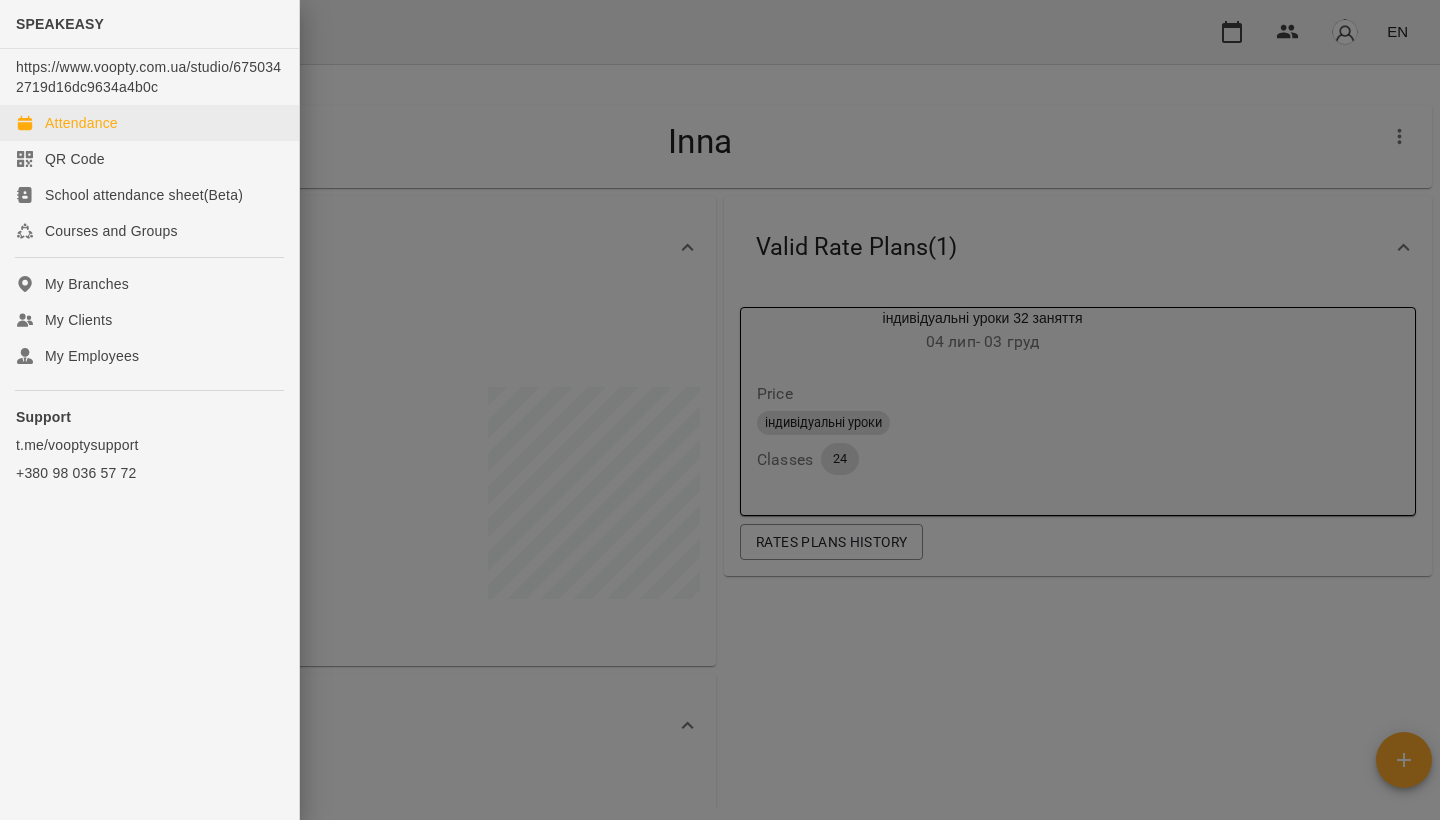 click on "Attendance" at bounding box center (81, 123) 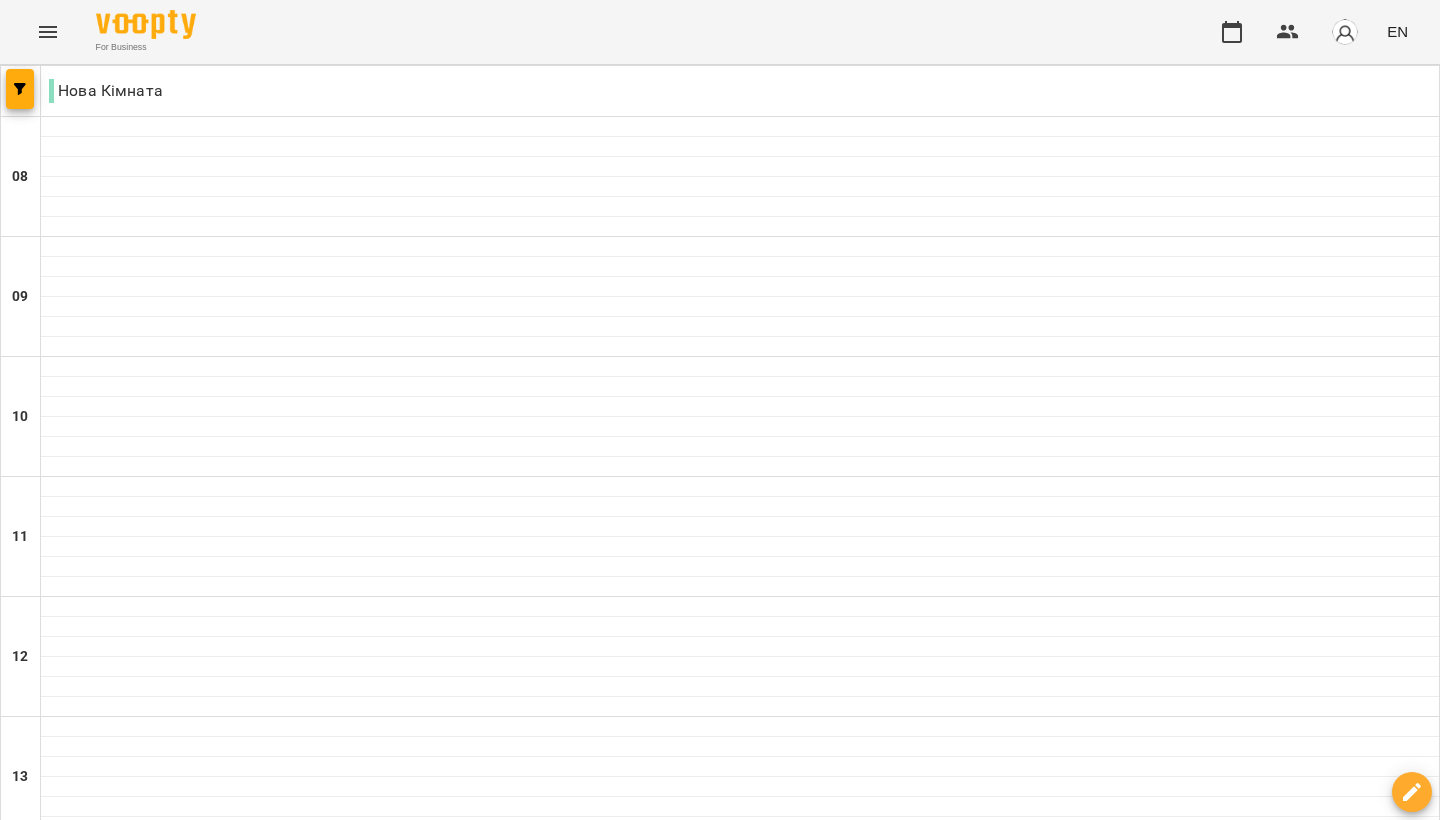 click at bounding box center (839, 2008) 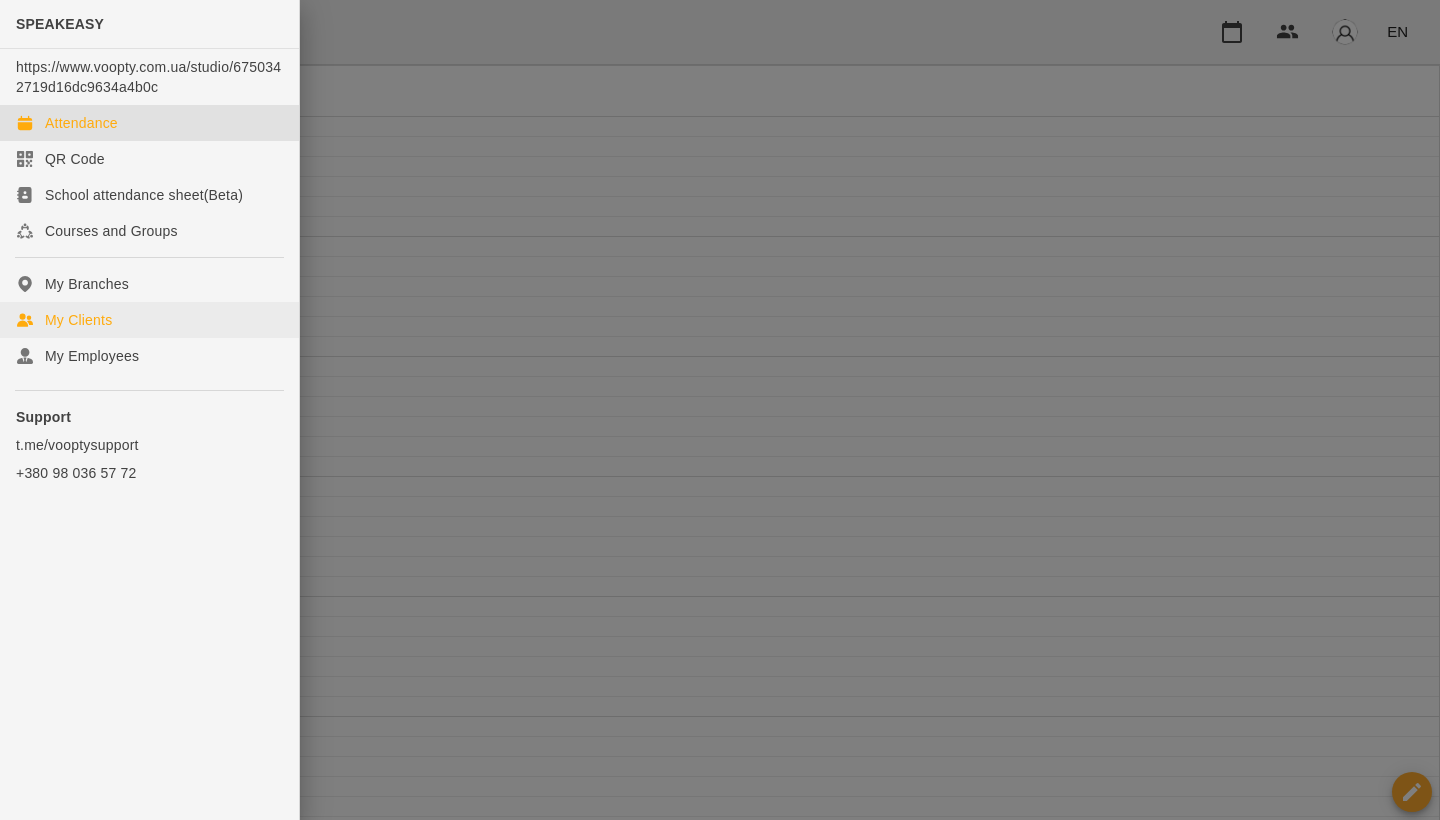 click on "My Clients" at bounding box center [78, 320] 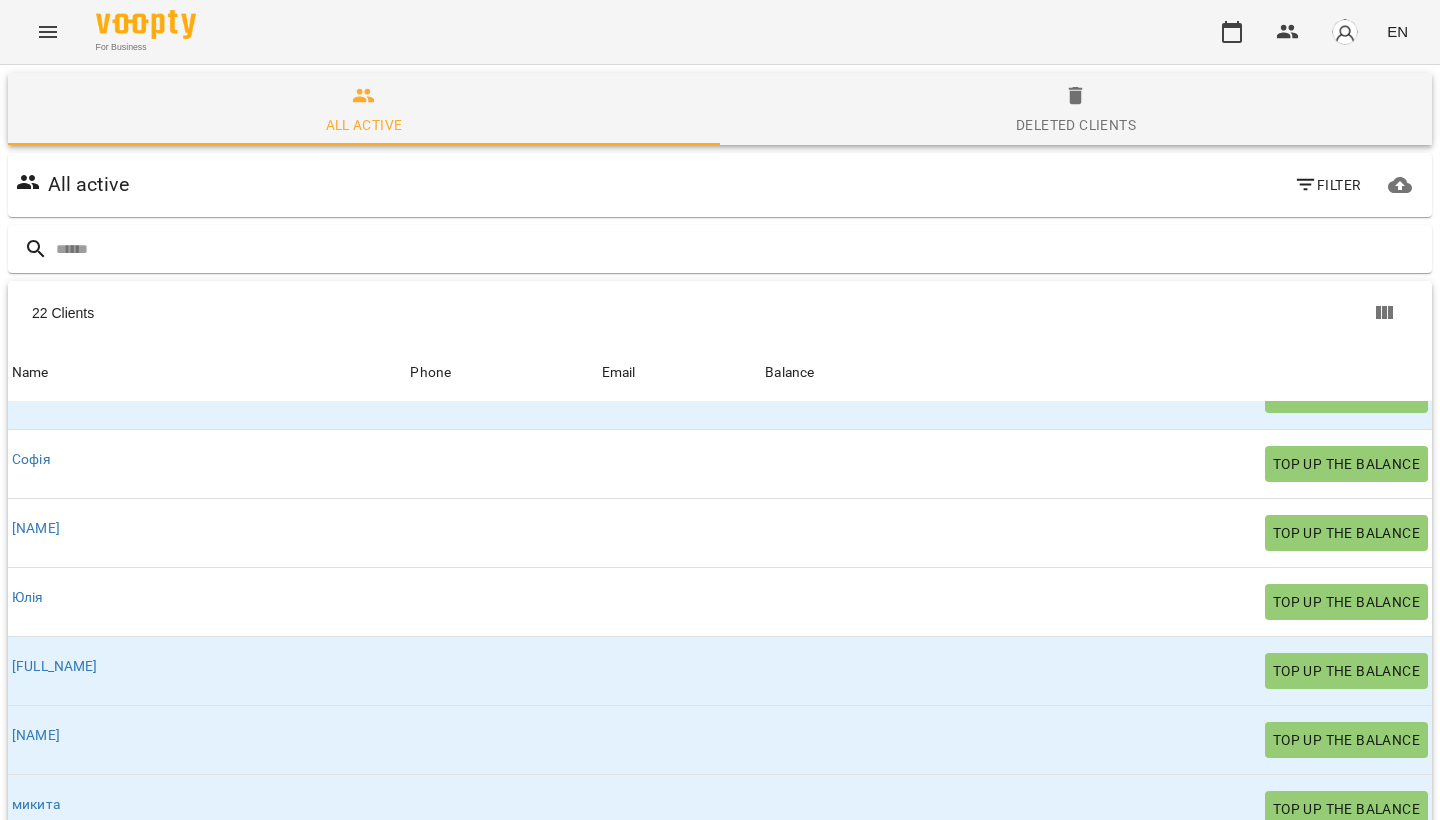 scroll, scrollTop: 1075, scrollLeft: 0, axis: vertical 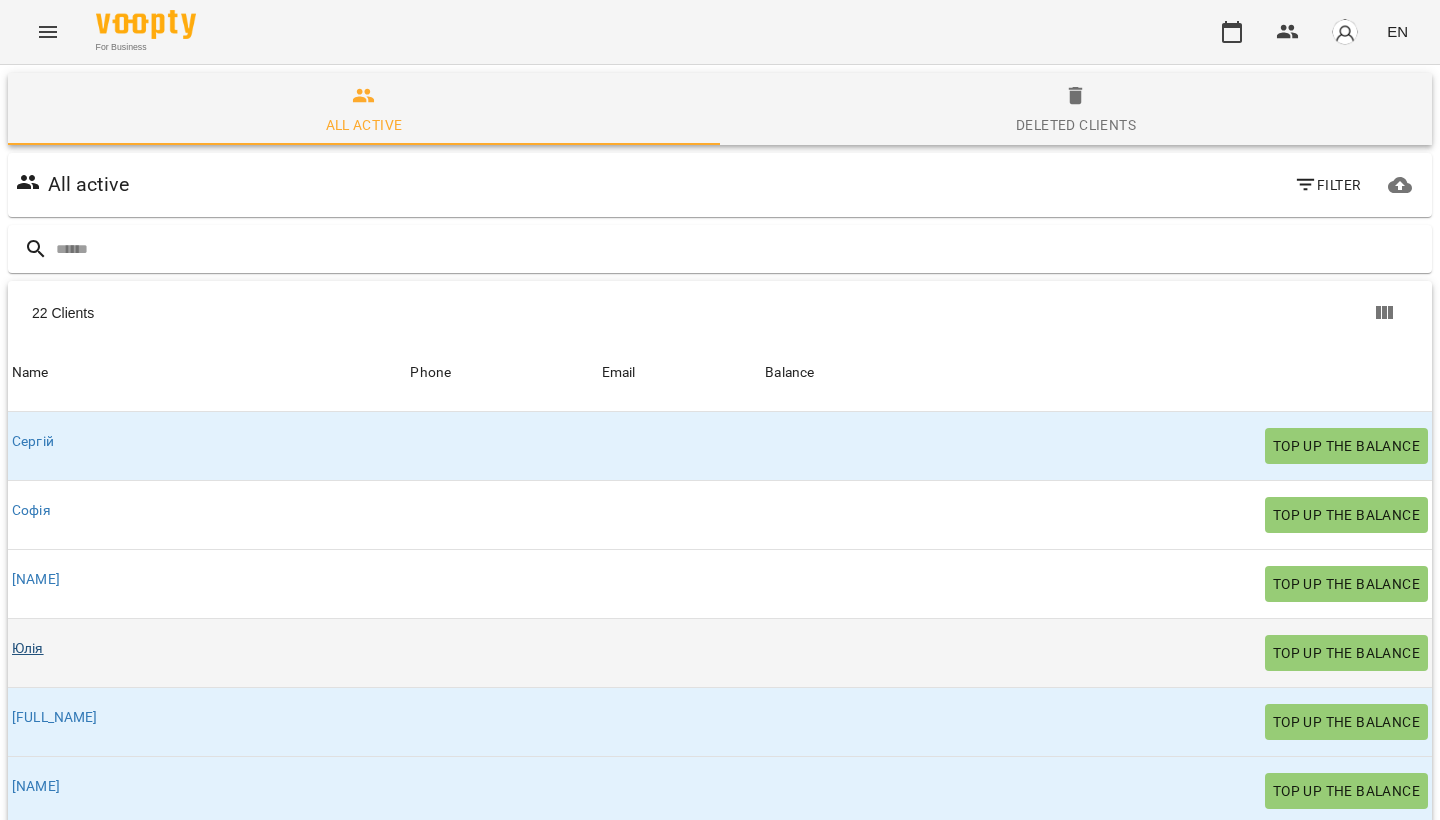click on "Юлія" at bounding box center [28, 648] 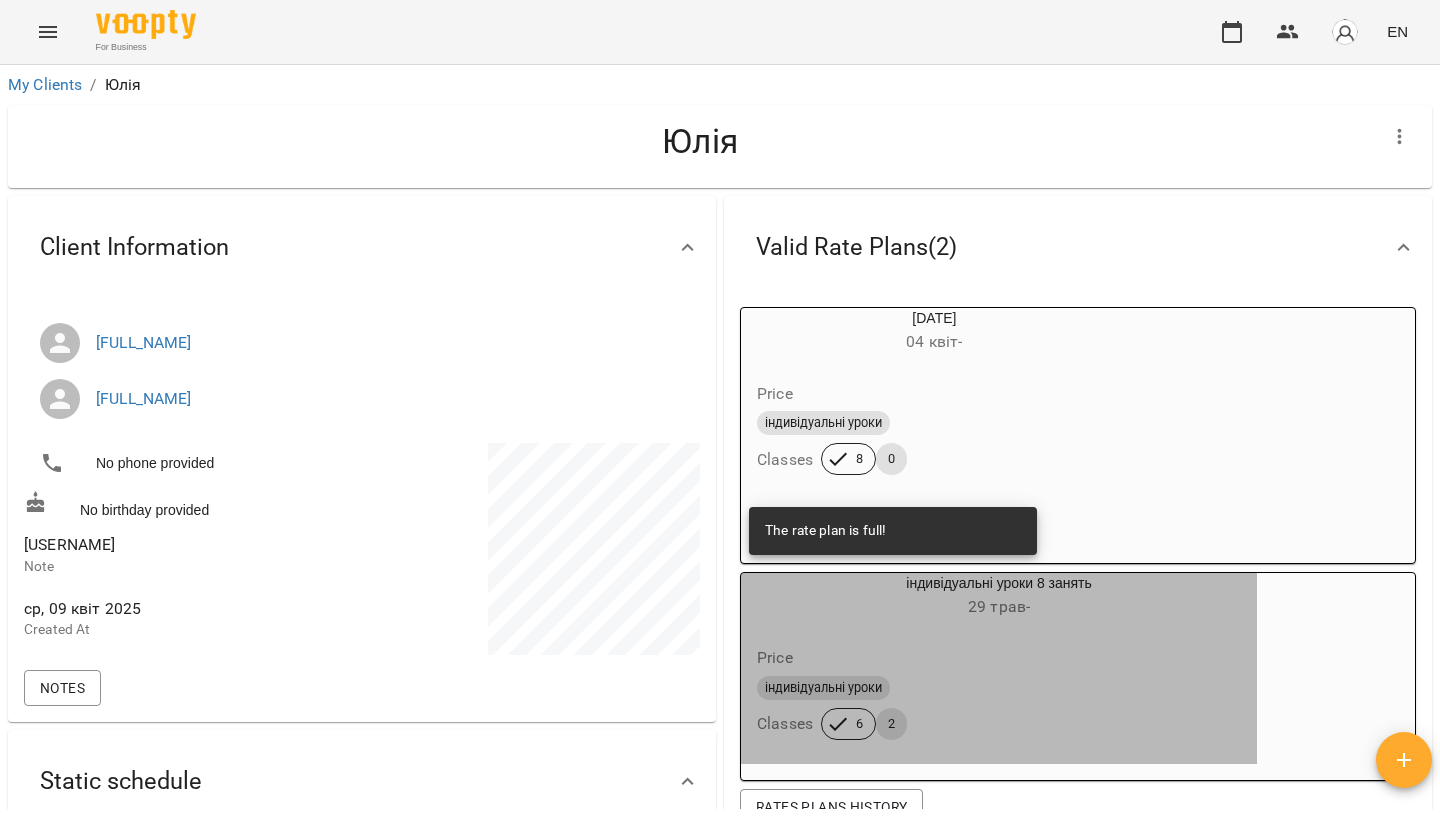 click on "індивідуальні уроки Classes 6 2" at bounding box center (999, 708) 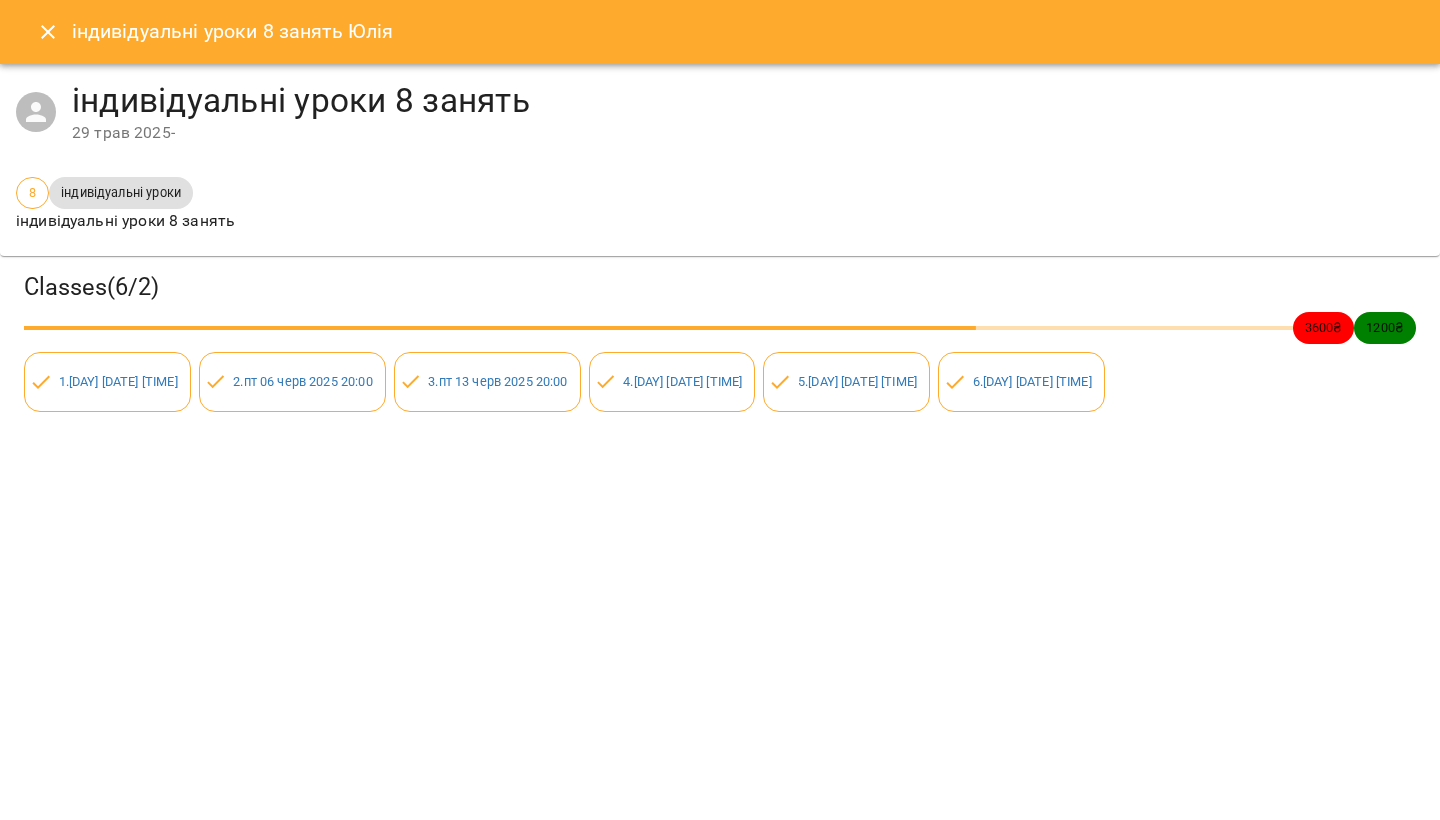 click 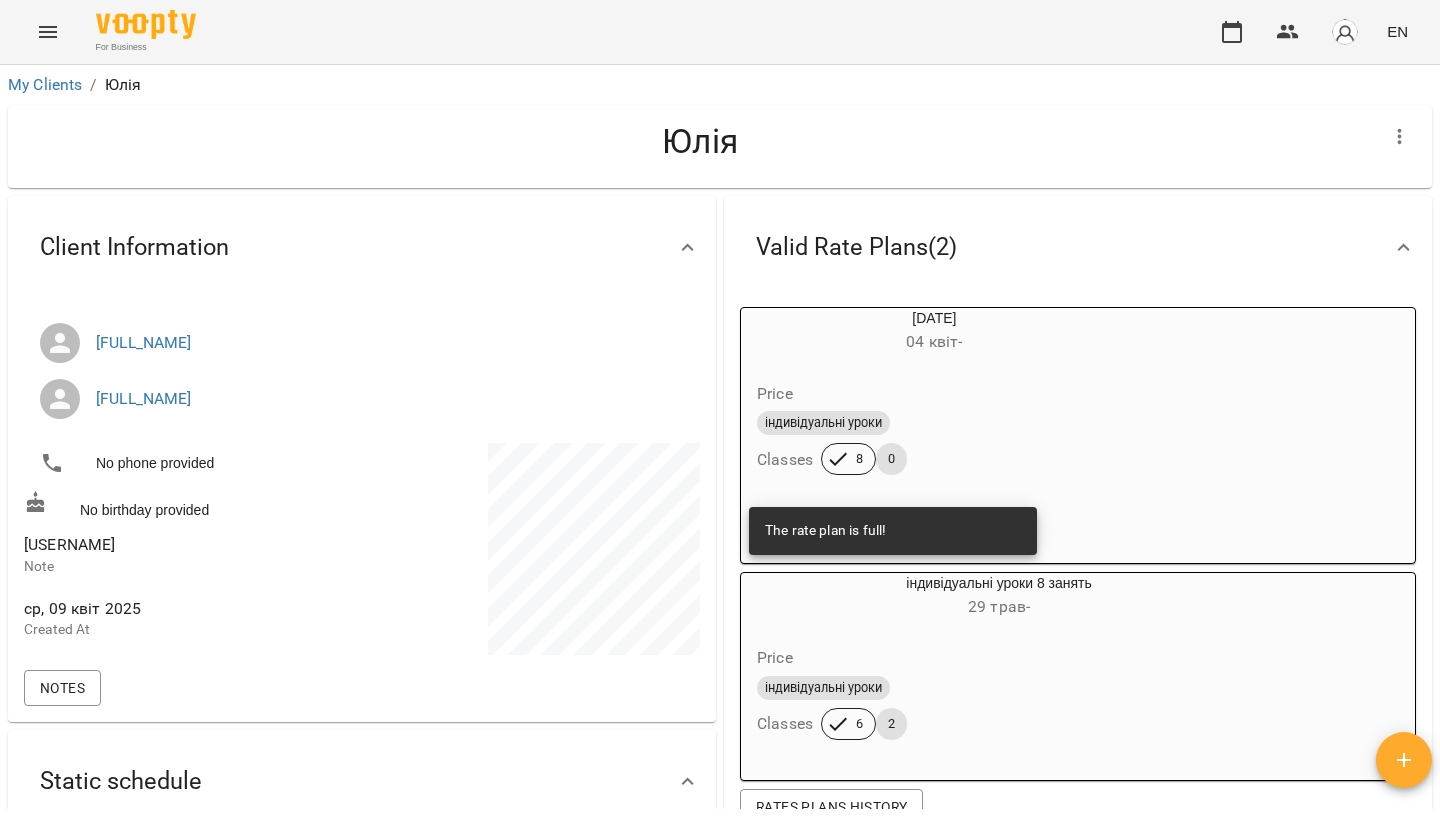 click at bounding box center (48, 32) 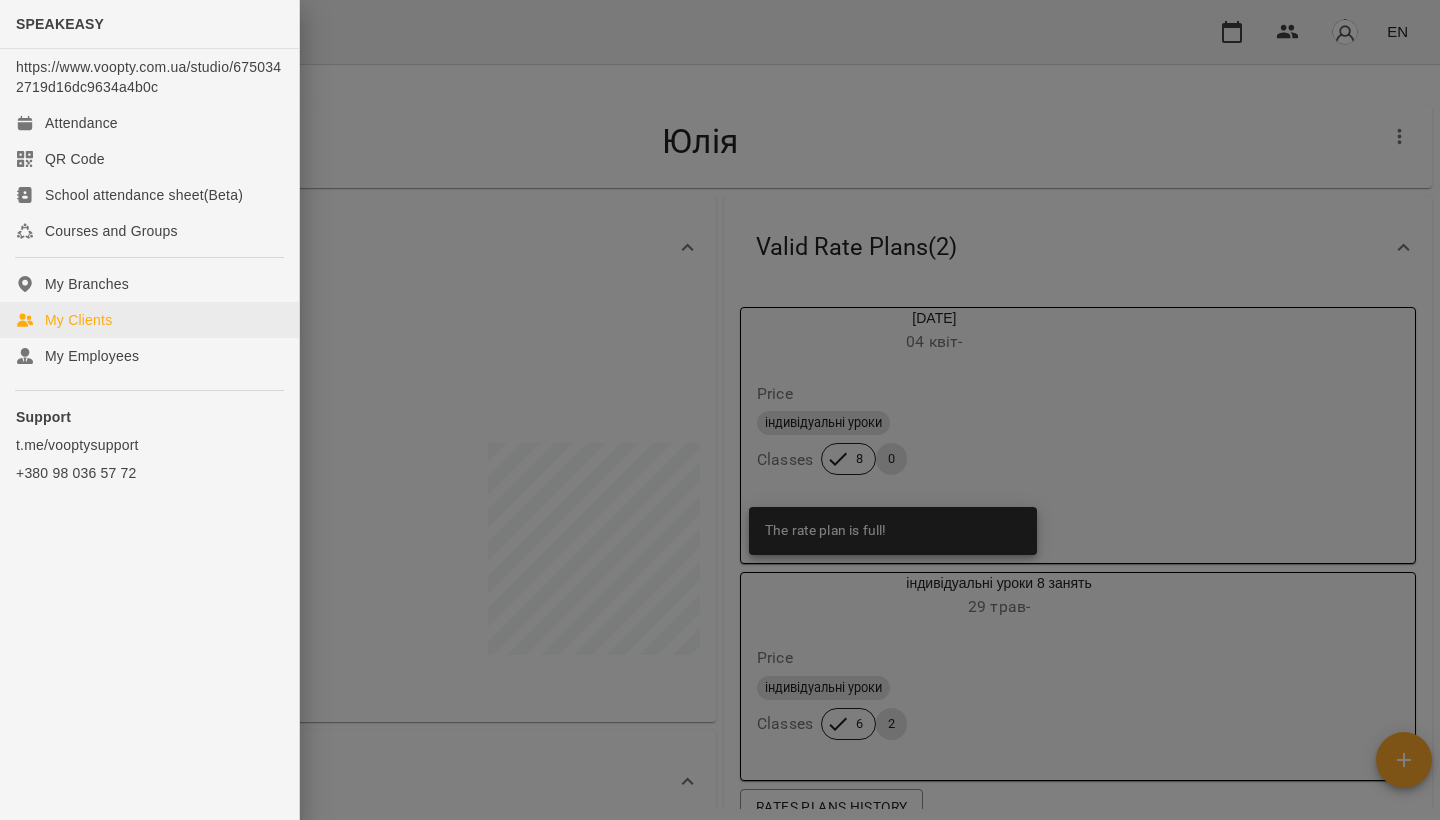click on "My Clients" at bounding box center (78, 320) 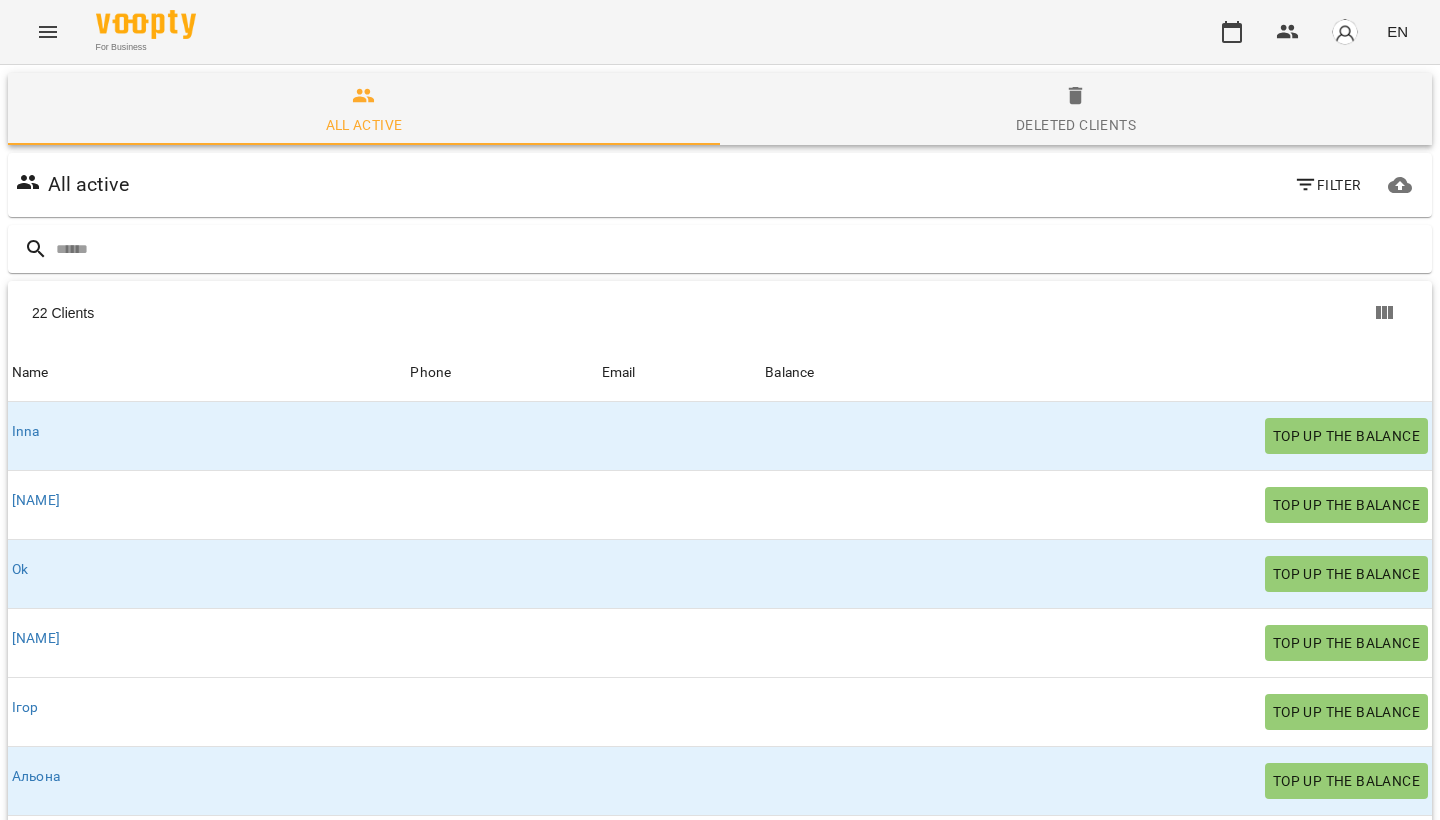 scroll, scrollTop: 5, scrollLeft: 0, axis: vertical 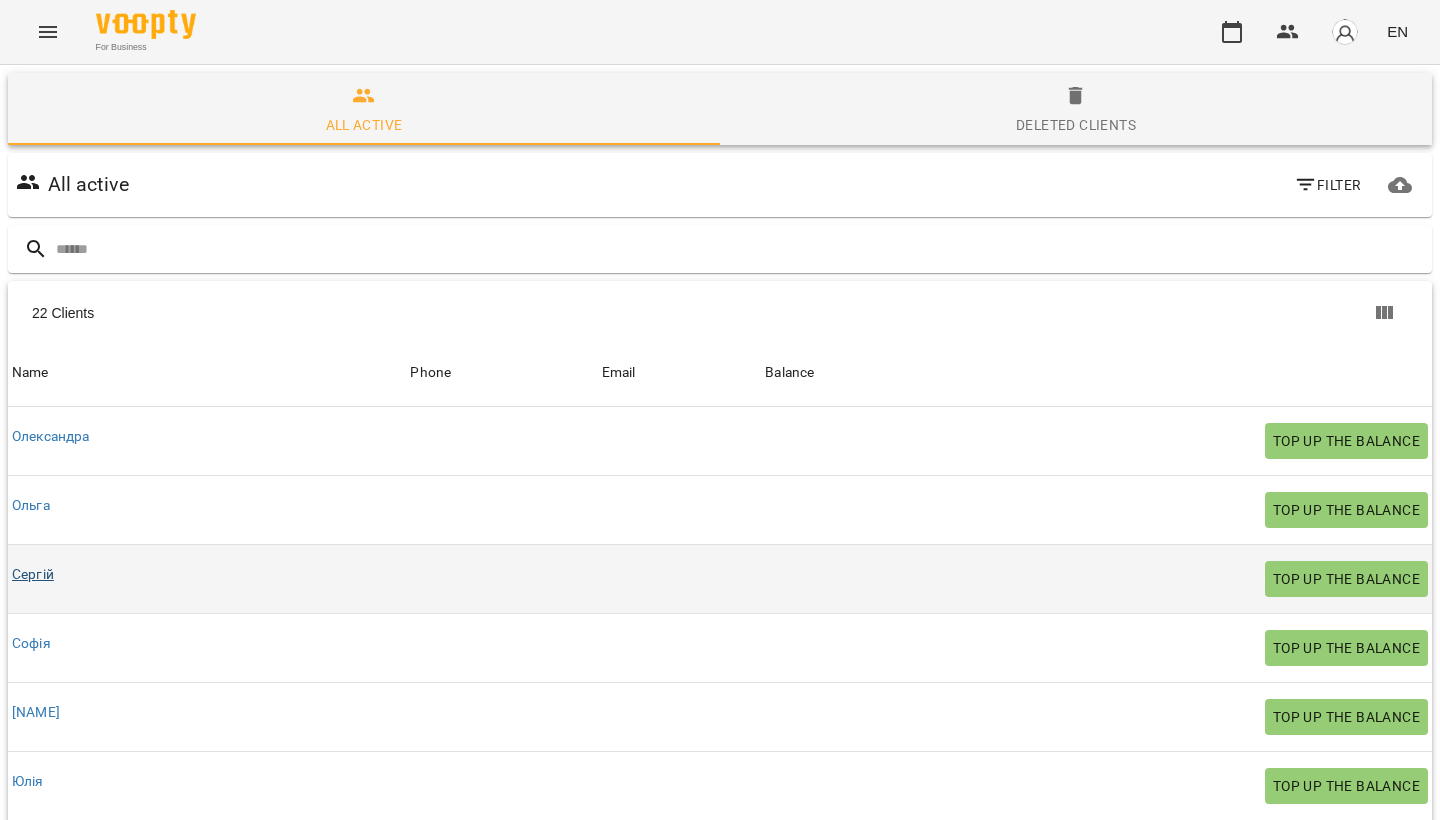 click on "Сергій" at bounding box center [33, 574] 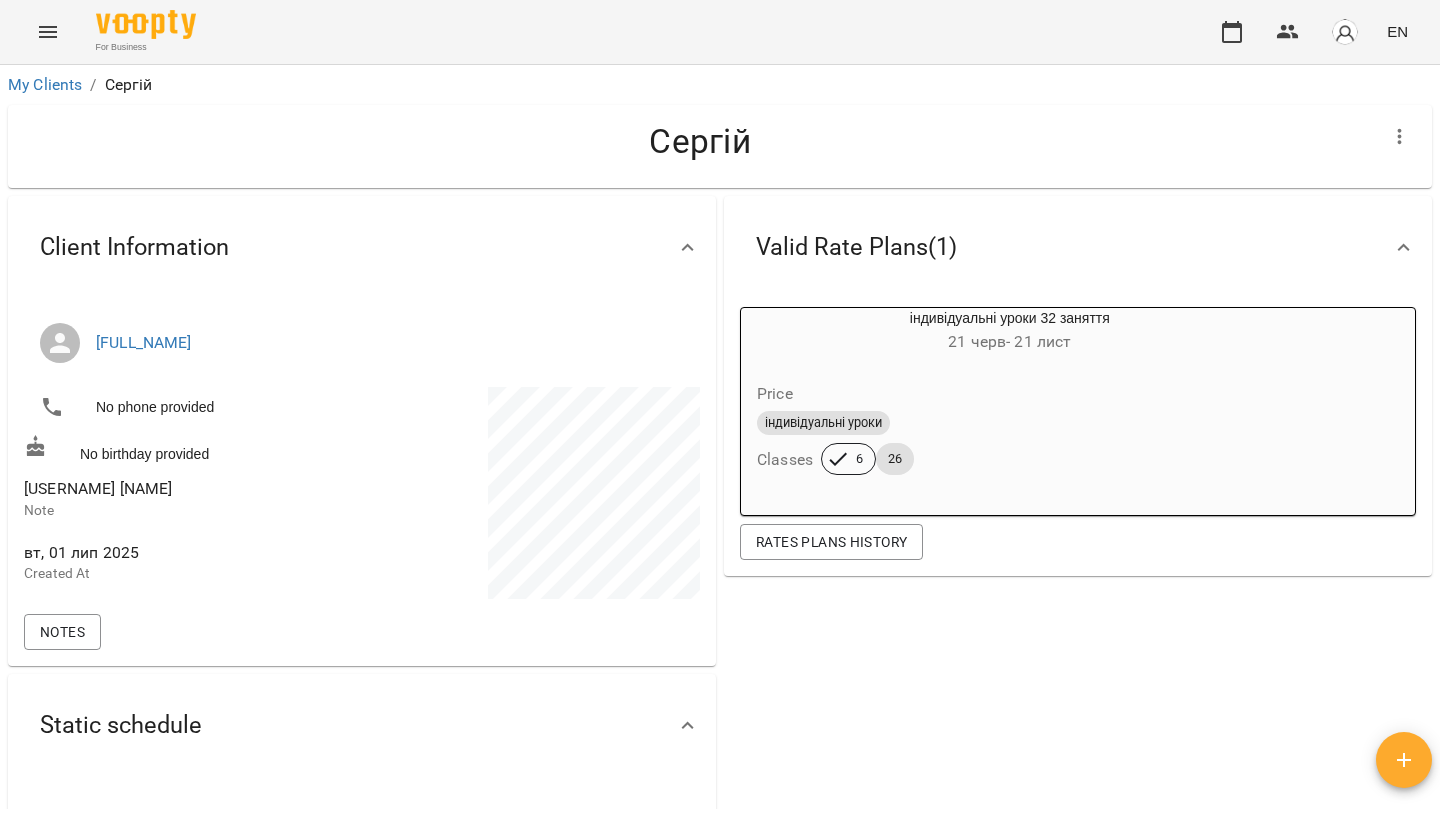 click on "індивідуальні уроки Classes 6 26" at bounding box center [1010, 443] 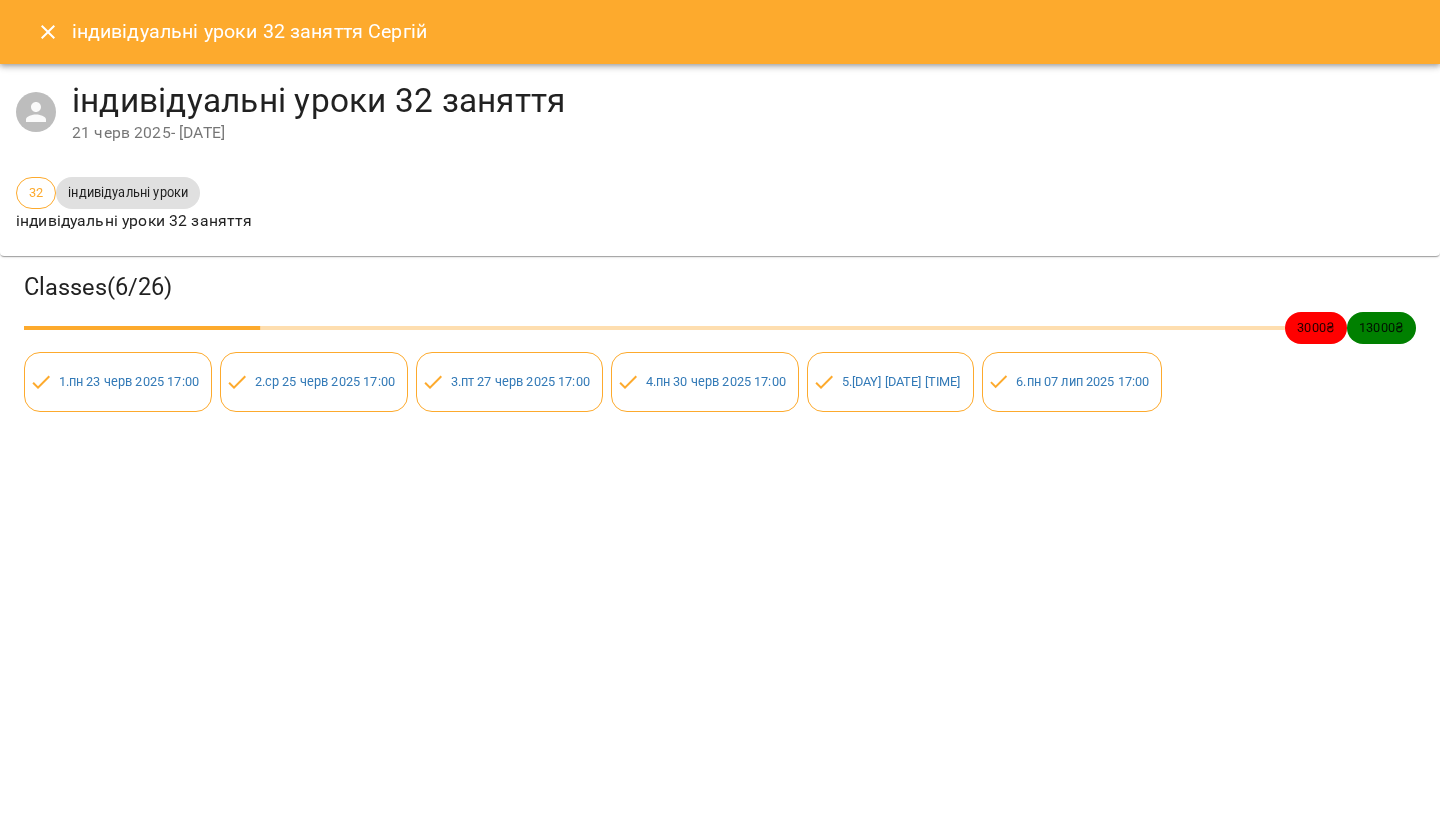 click 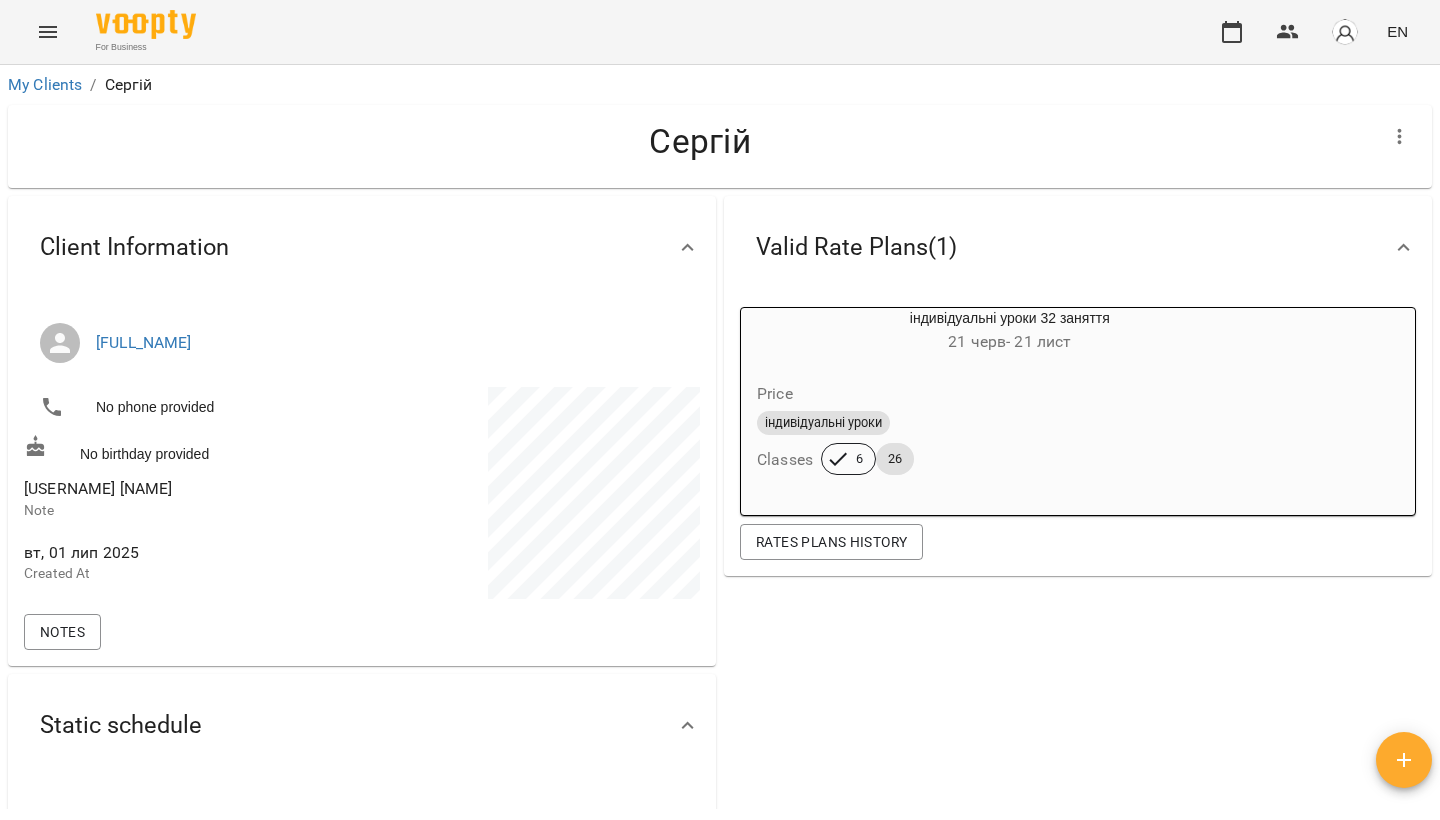 click 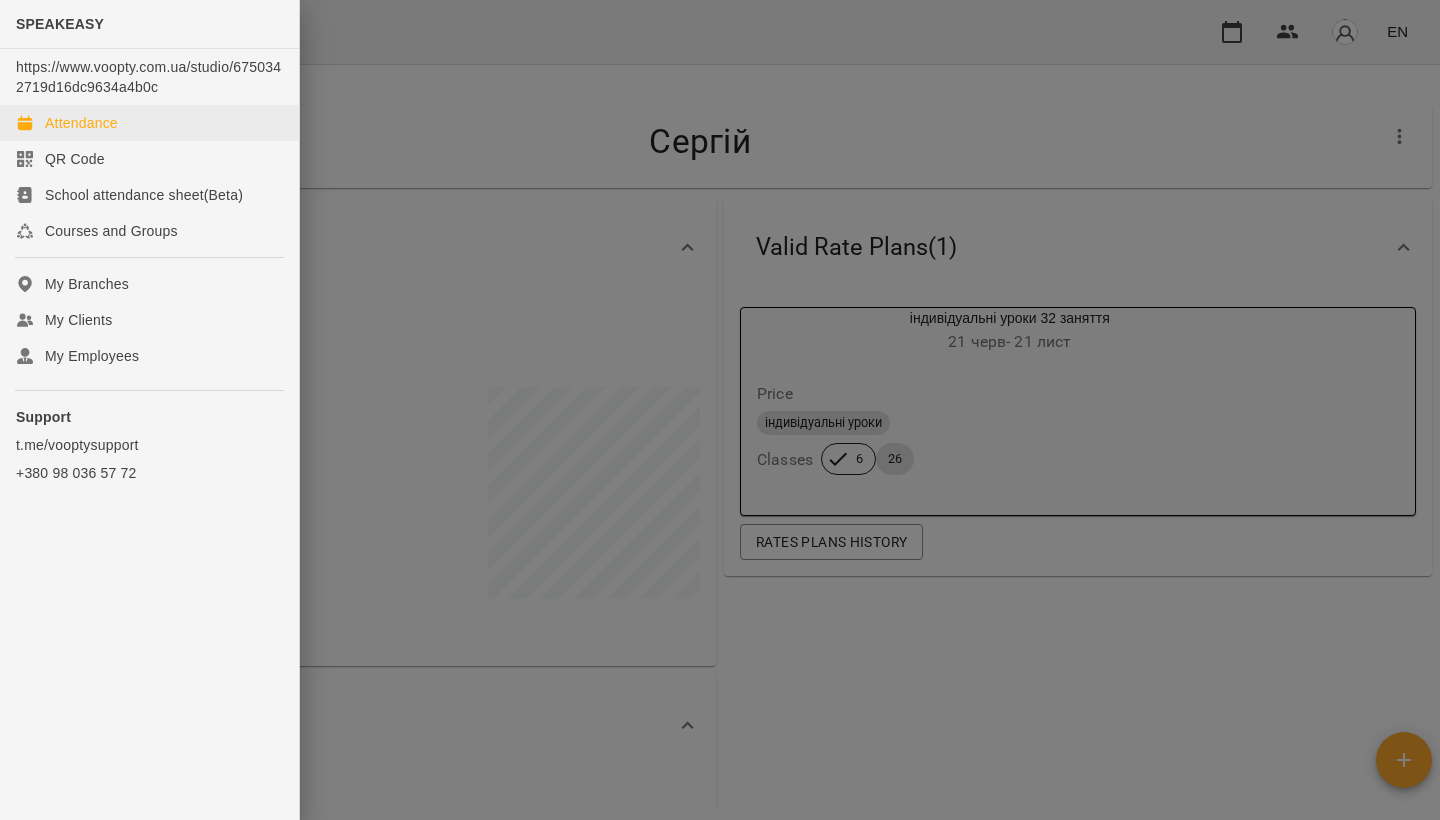 click on "Attendance" at bounding box center [81, 123] 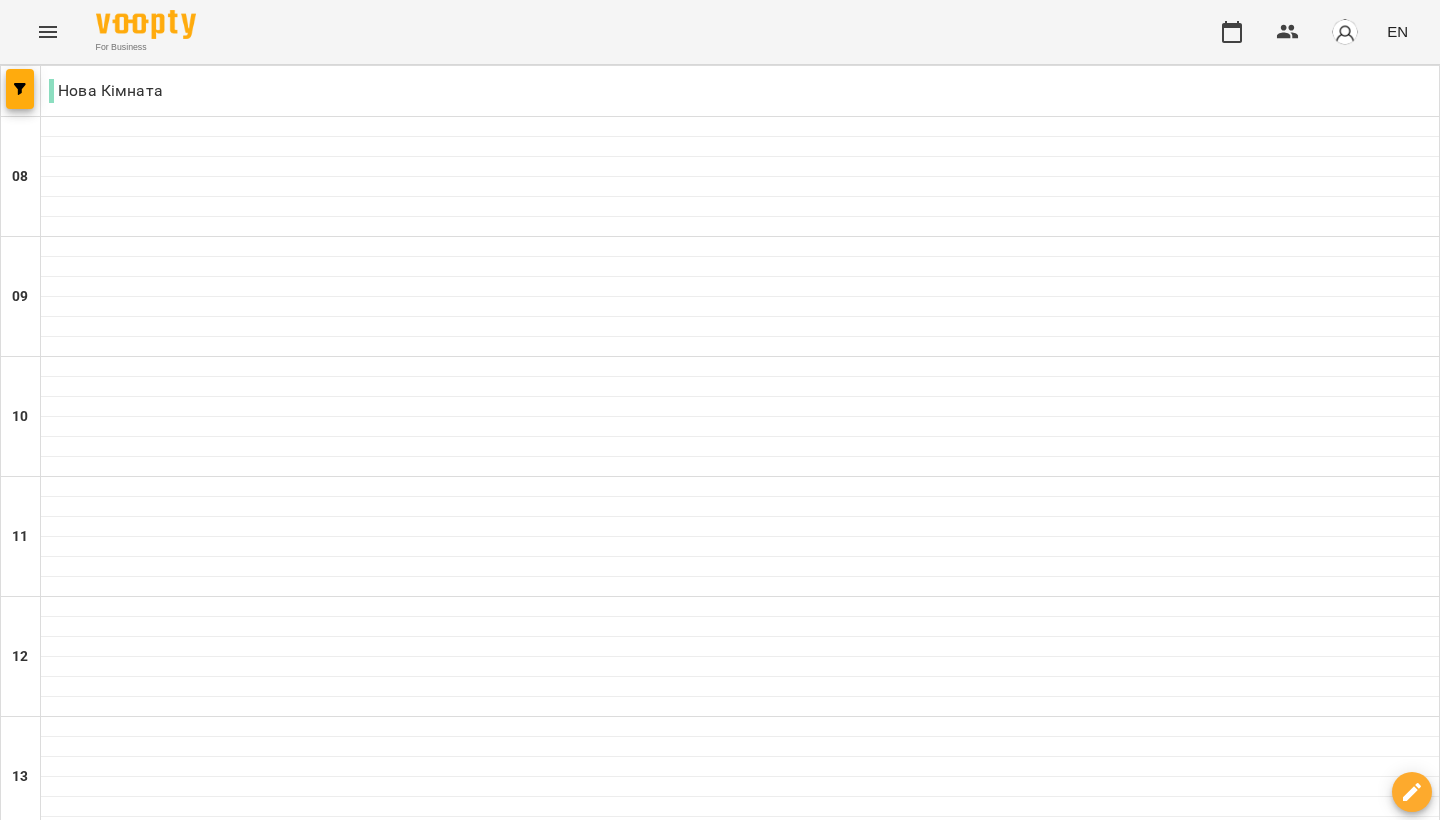 click at bounding box center [600, 2008] 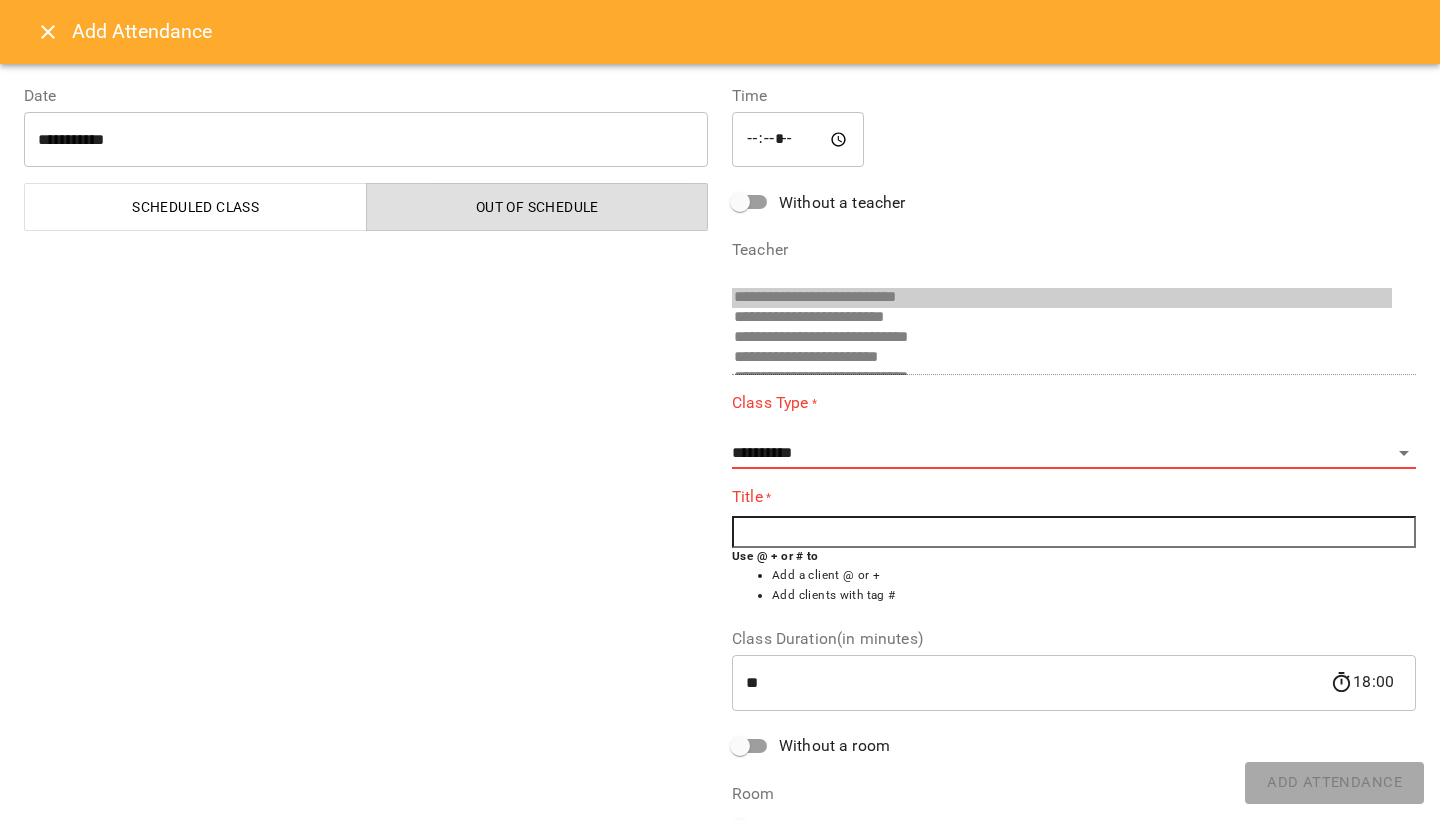 click on "**********" at bounding box center (1074, 430) 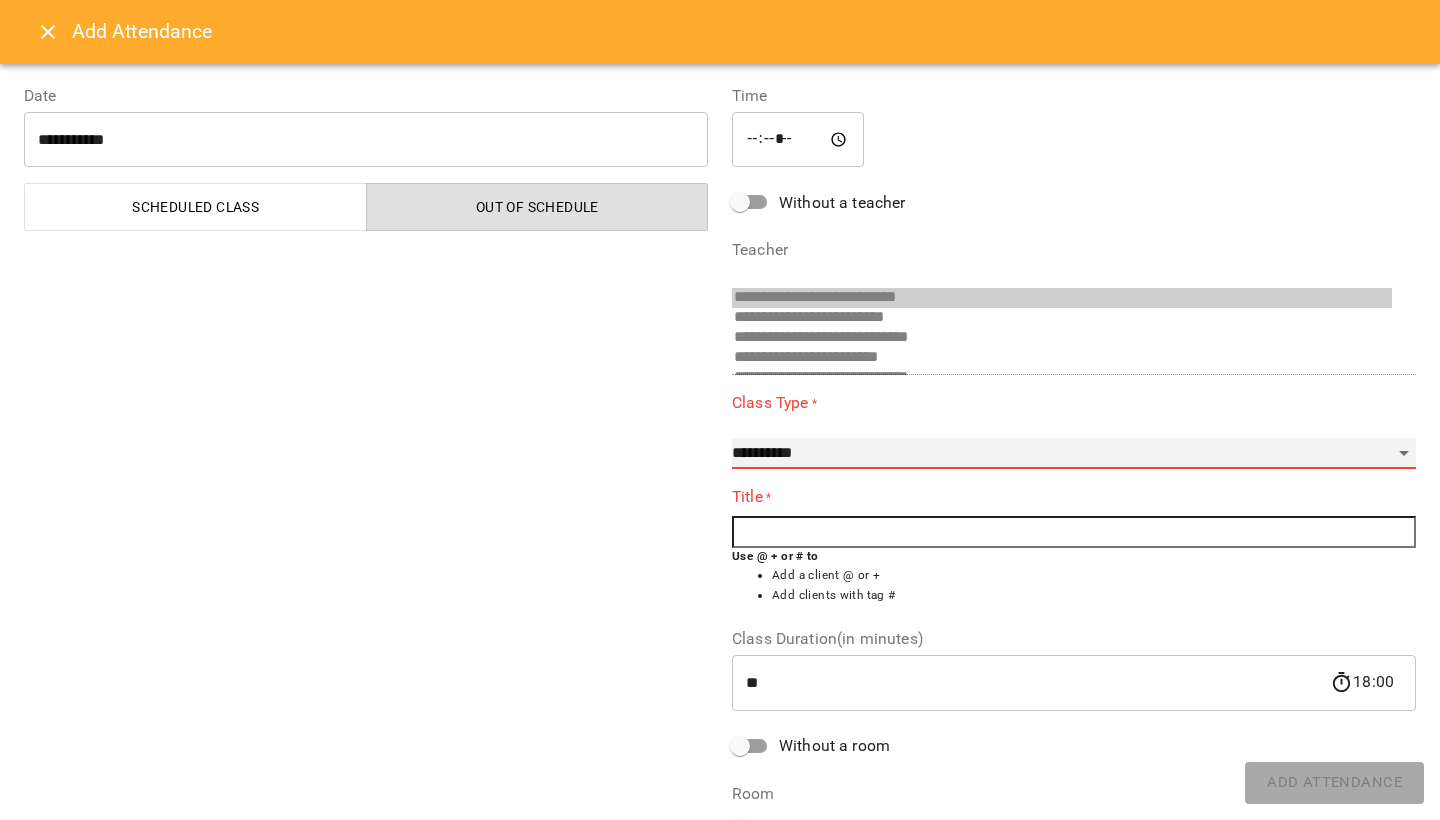 select on "**********" 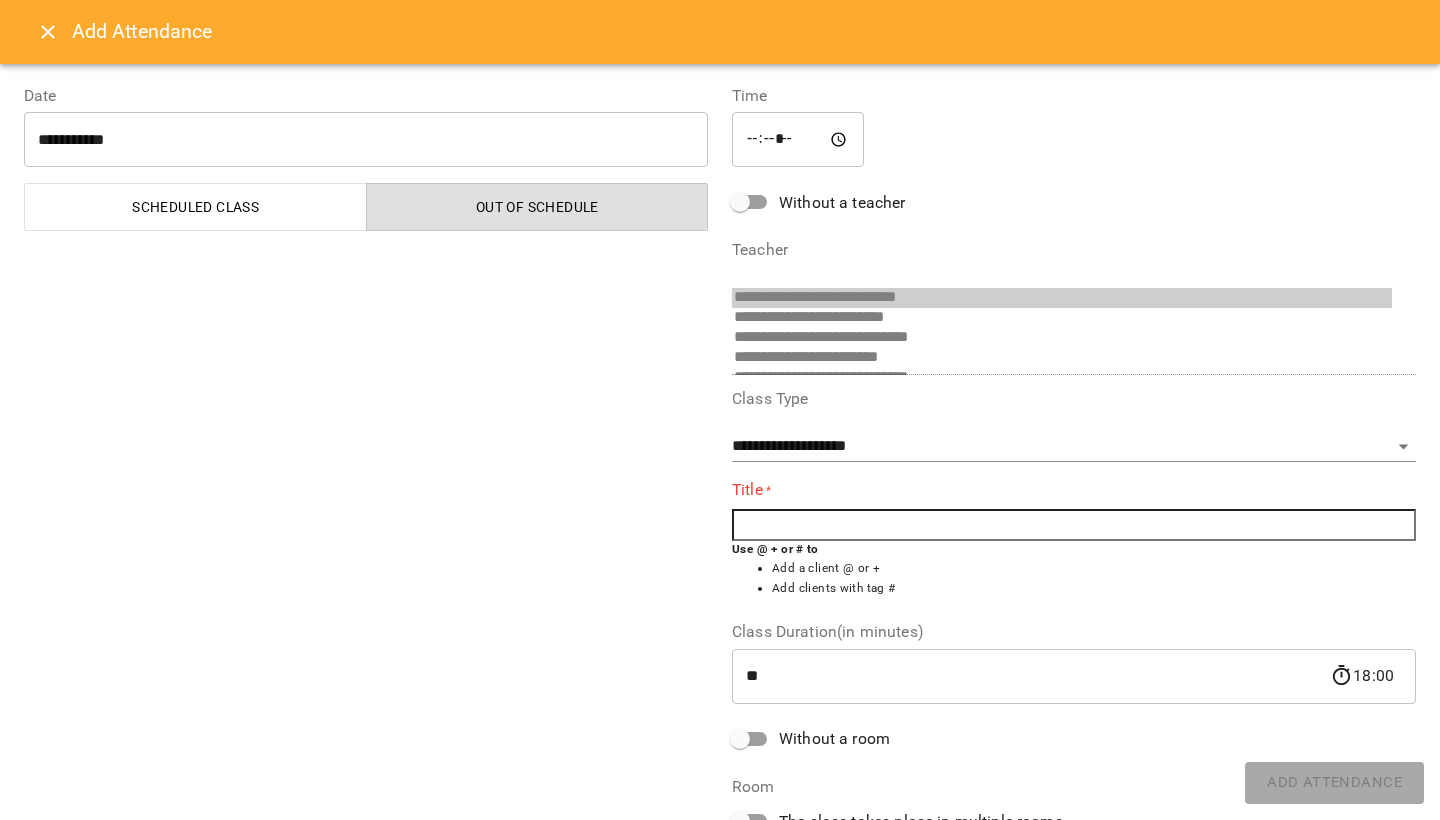 click at bounding box center [1074, 525] 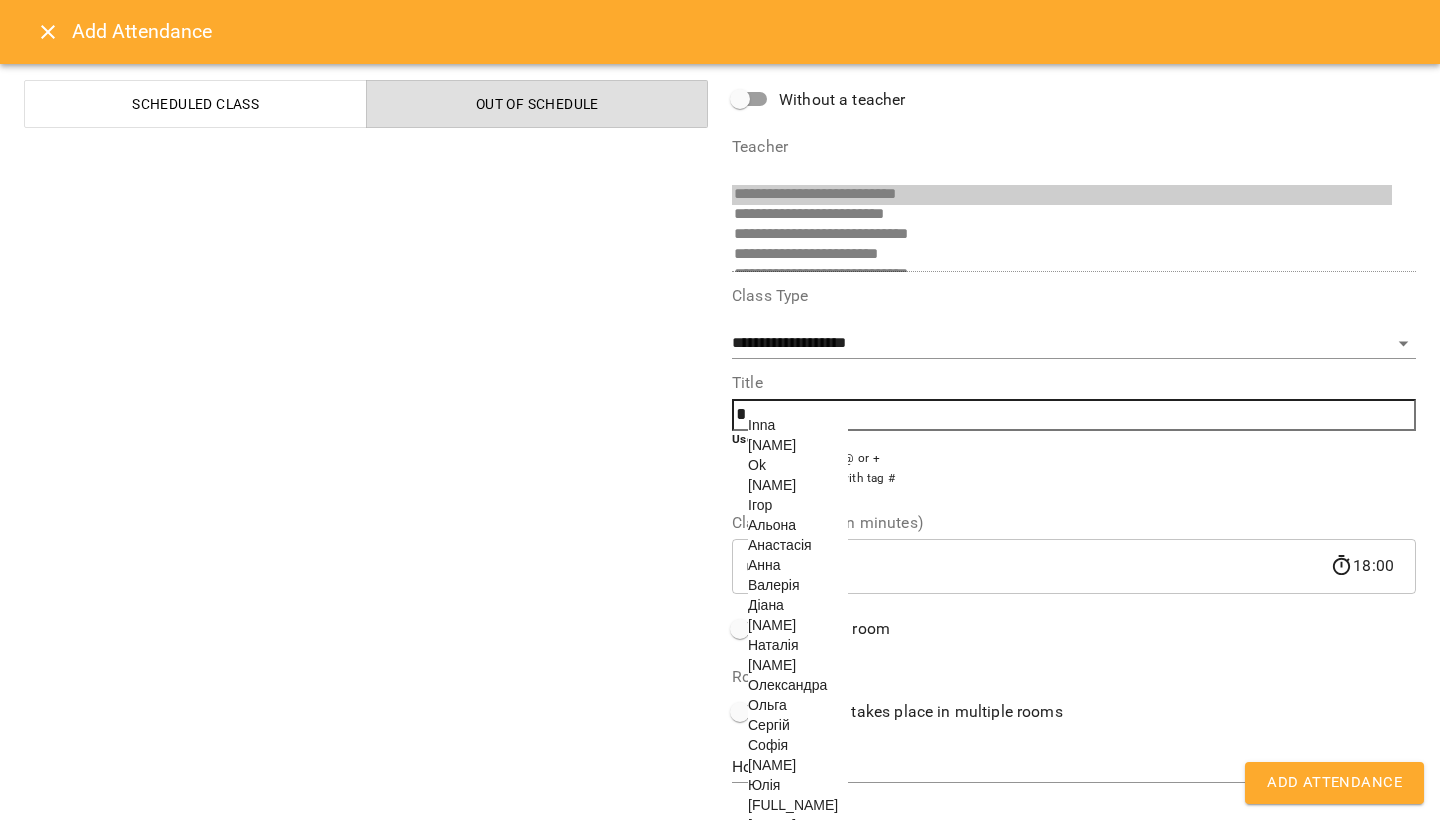 scroll, scrollTop: 110, scrollLeft: 0, axis: vertical 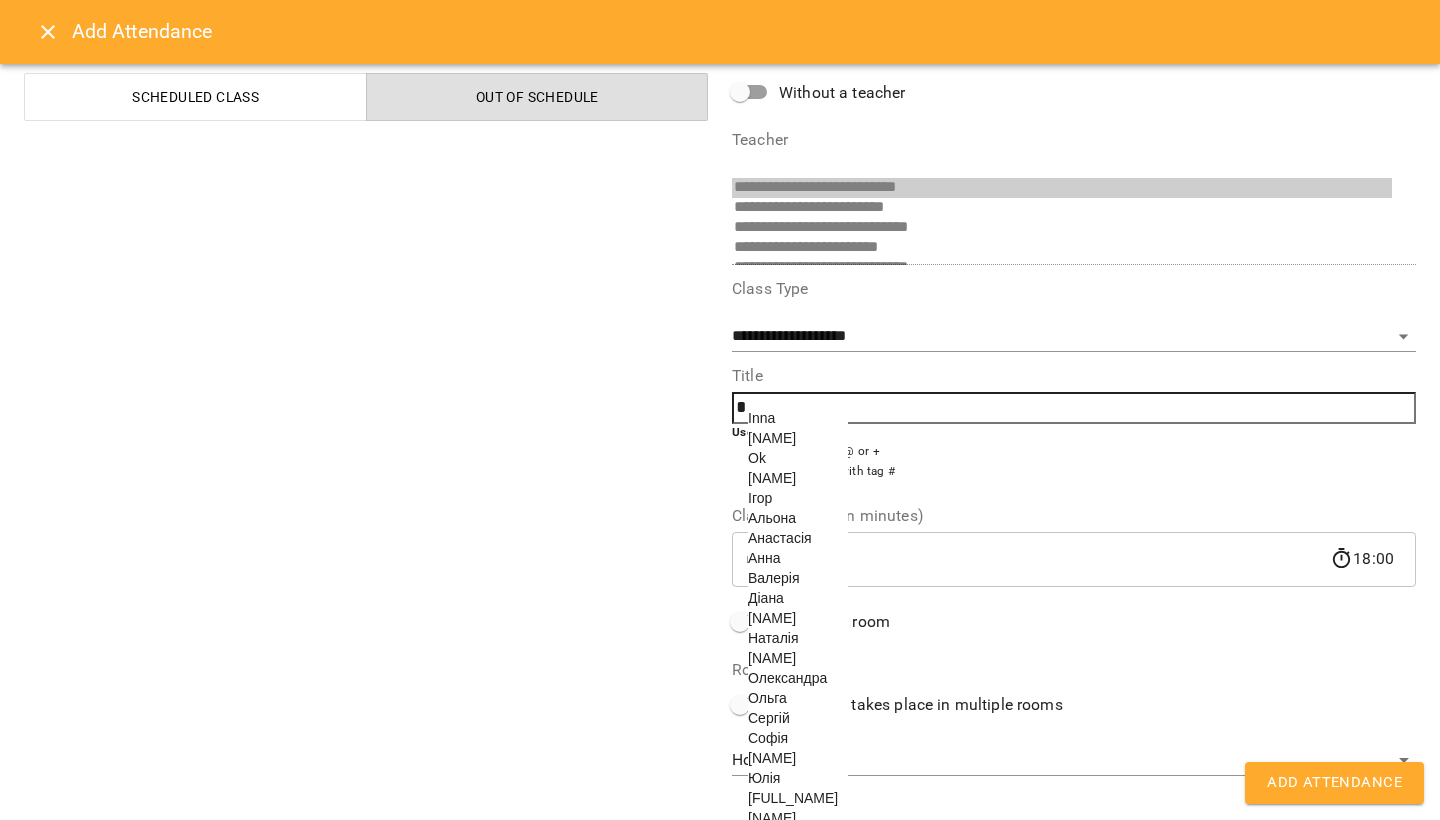 click on "Сергій" at bounding box center (769, 718) 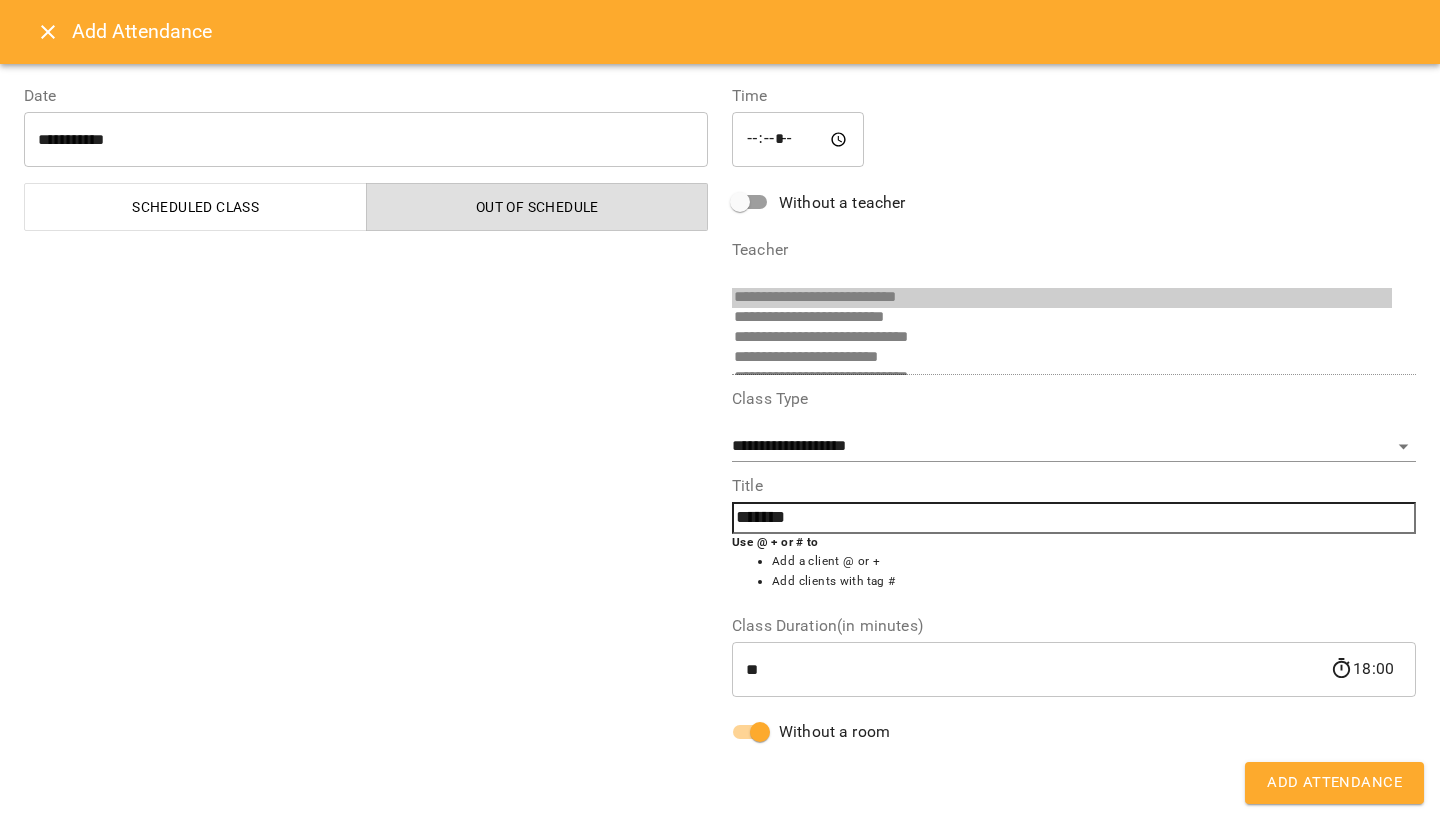scroll, scrollTop: 0, scrollLeft: 0, axis: both 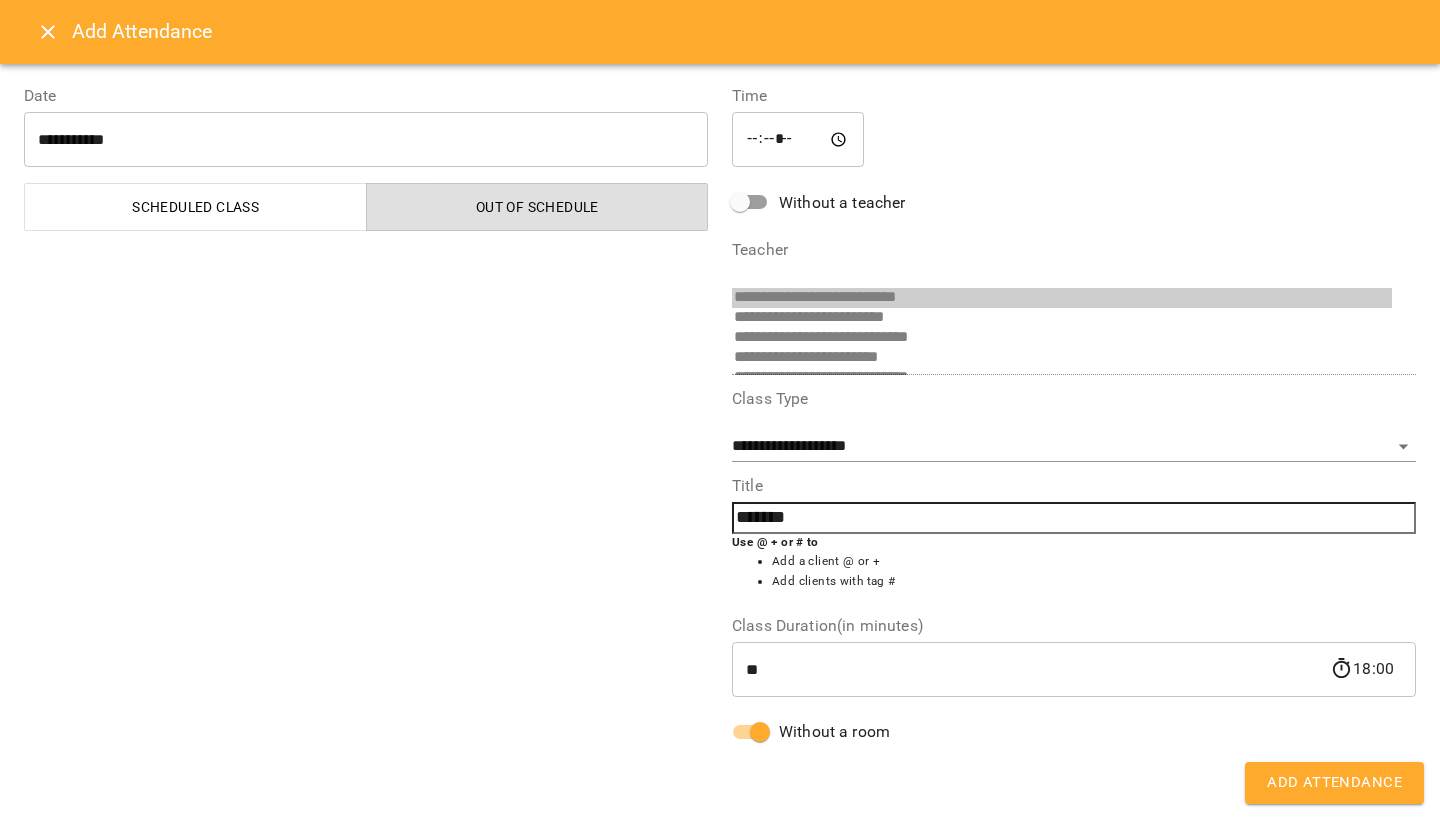 click on "Add Attendance" at bounding box center (1334, 783) 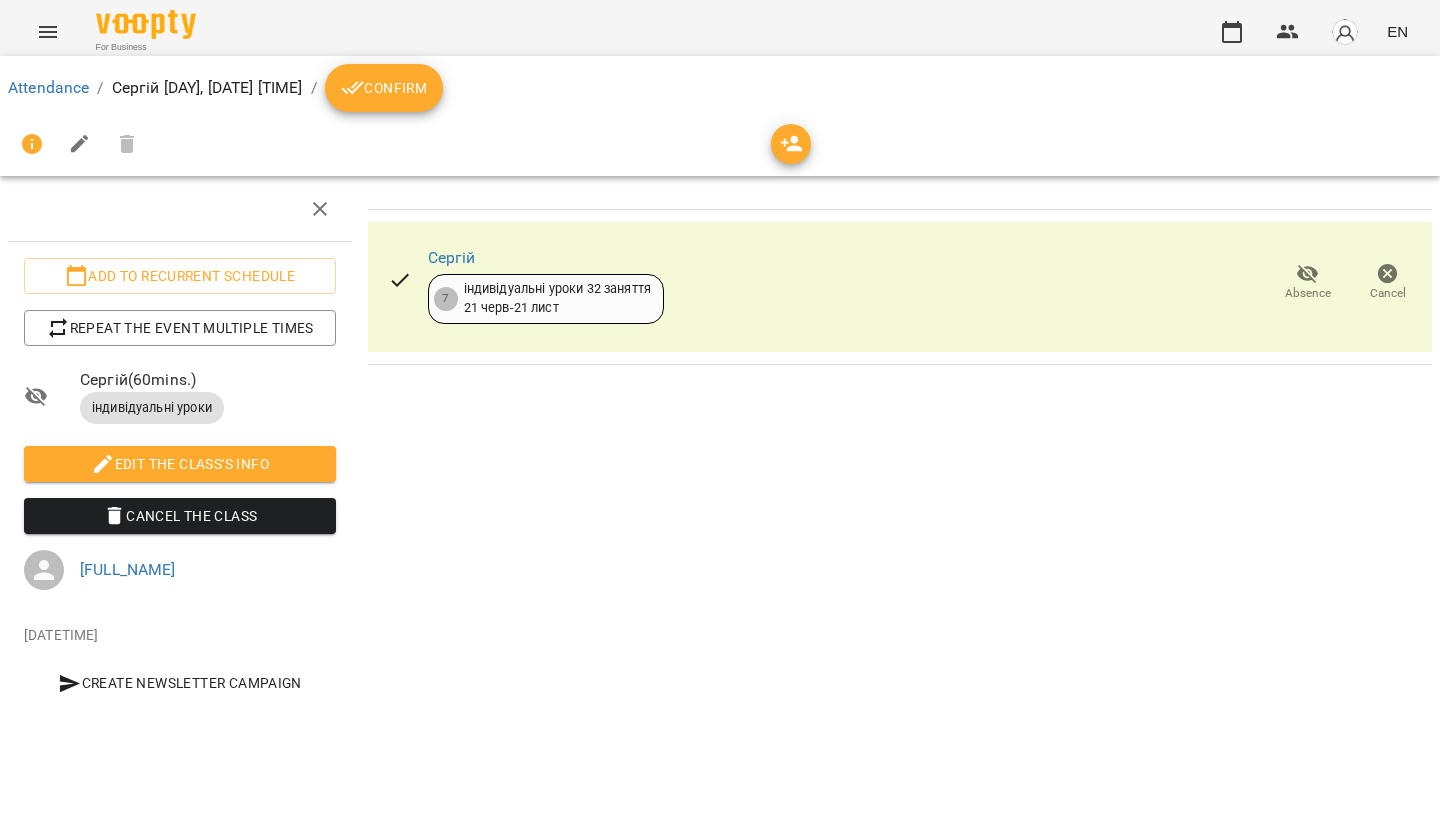click on "Confirm" at bounding box center (384, 88) 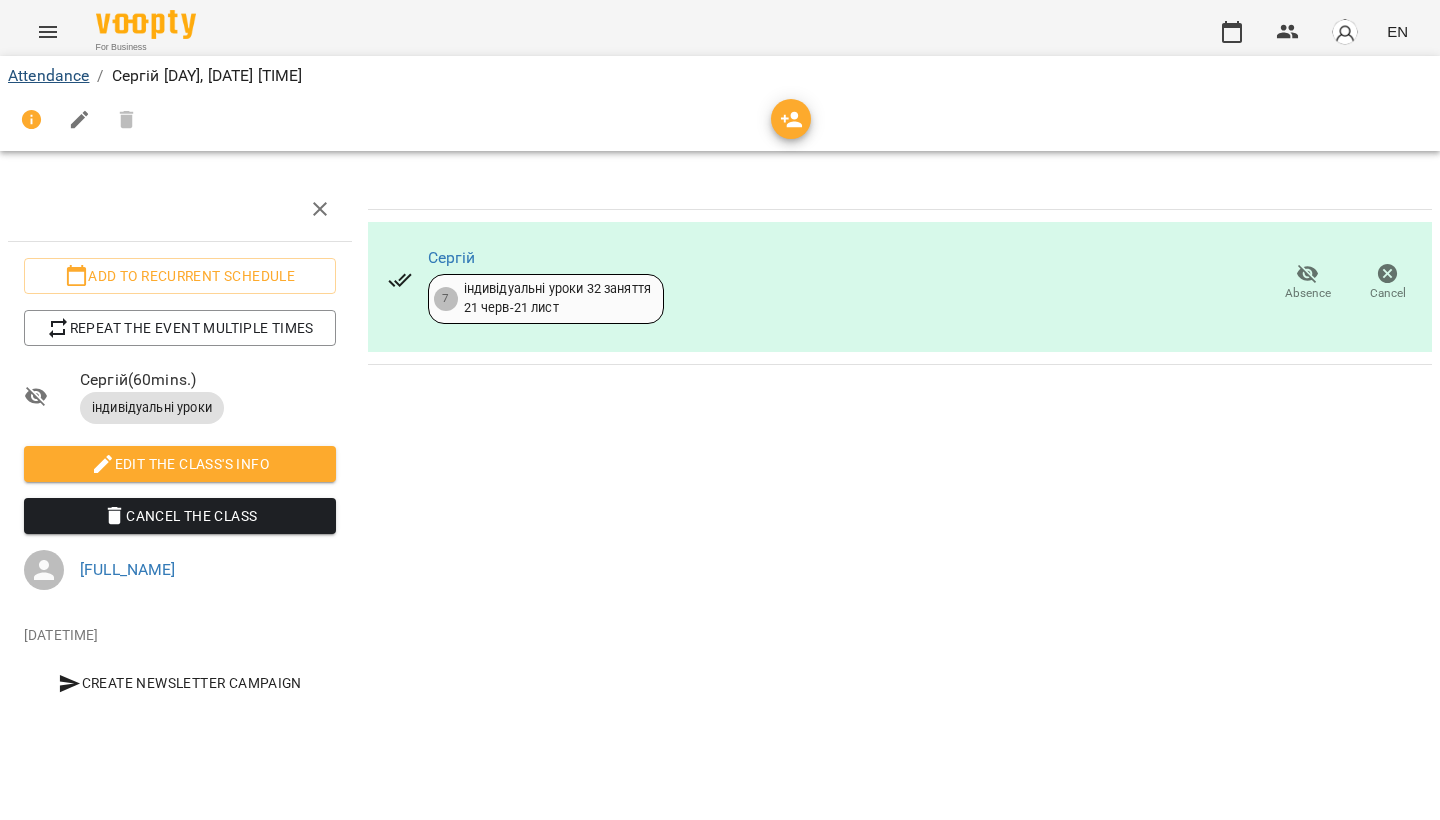 click on "Attendance" at bounding box center [48, 75] 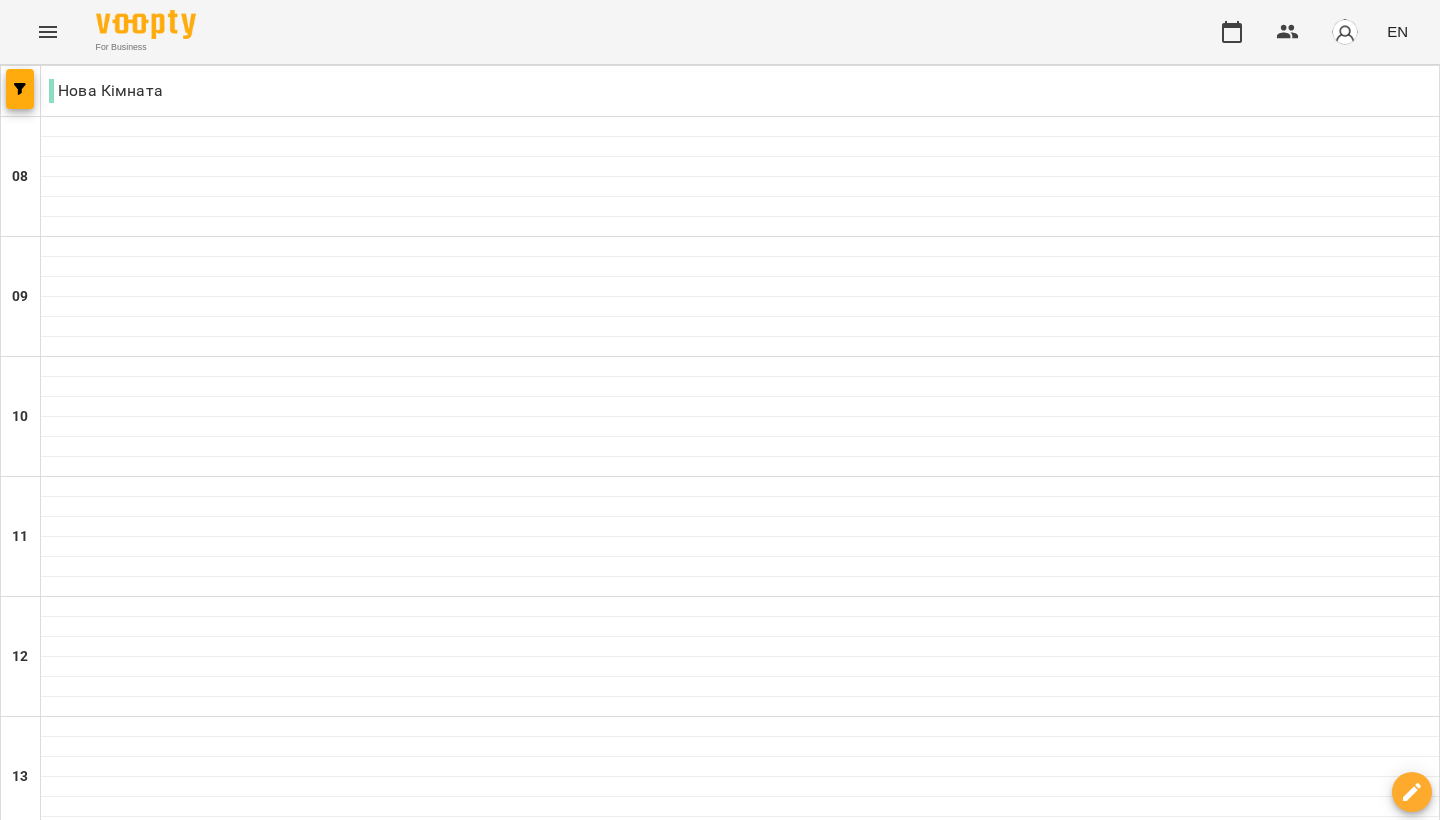 scroll, scrollTop: 951, scrollLeft: 0, axis: vertical 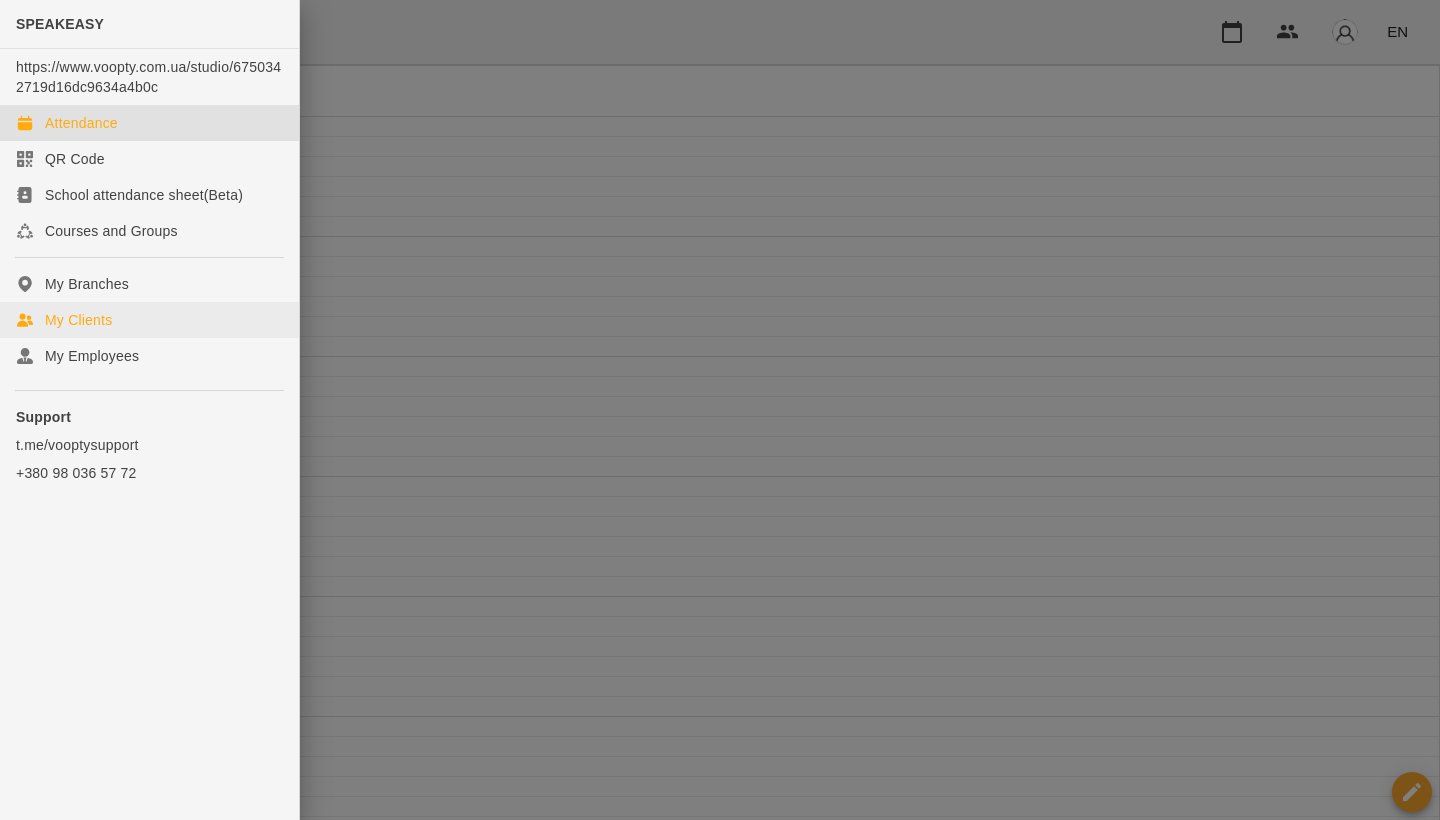 click on "My Clients" at bounding box center (78, 320) 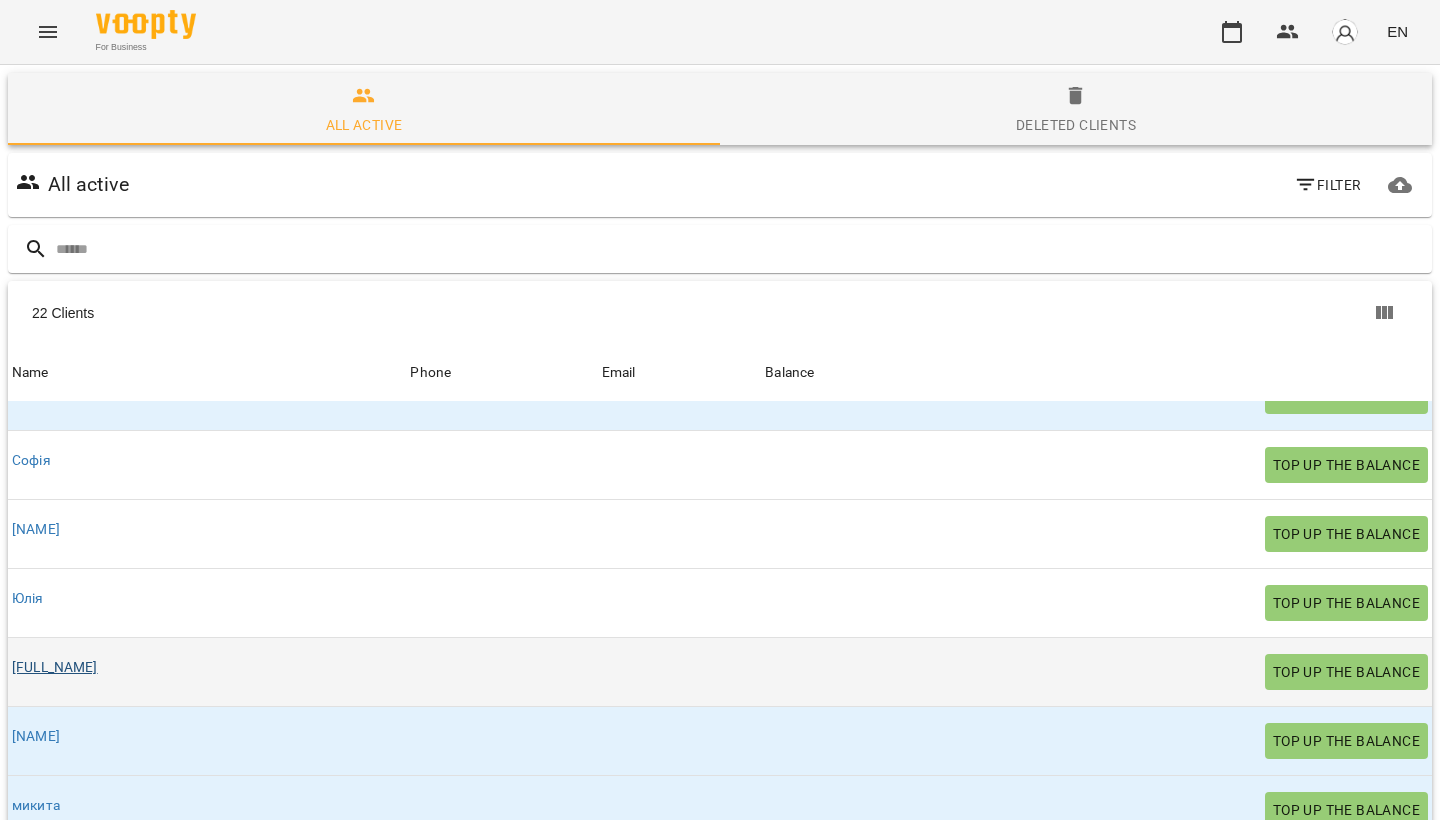 scroll, scrollTop: 1075, scrollLeft: 0, axis: vertical 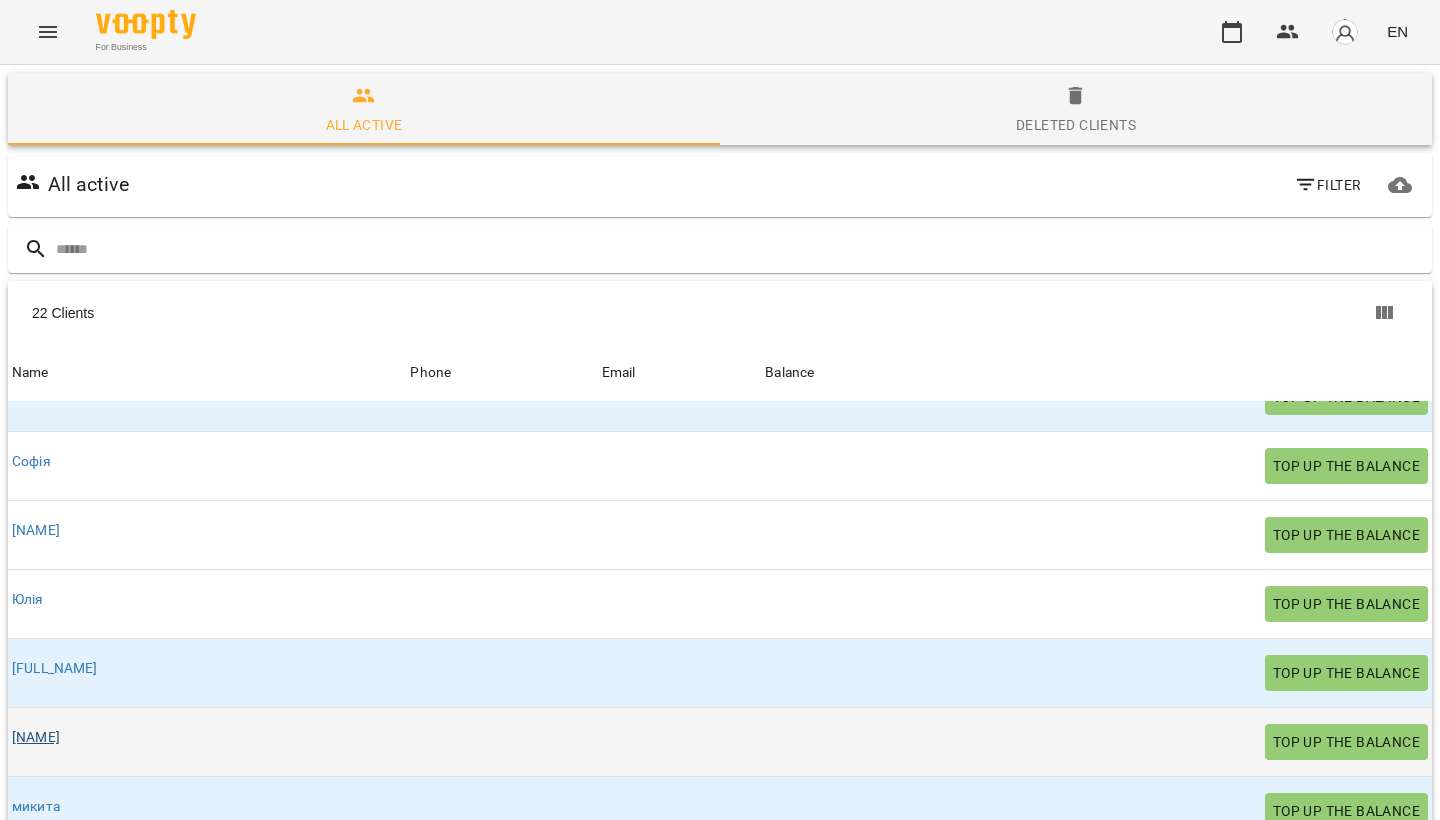 click on "[NAME]" at bounding box center [36, 737] 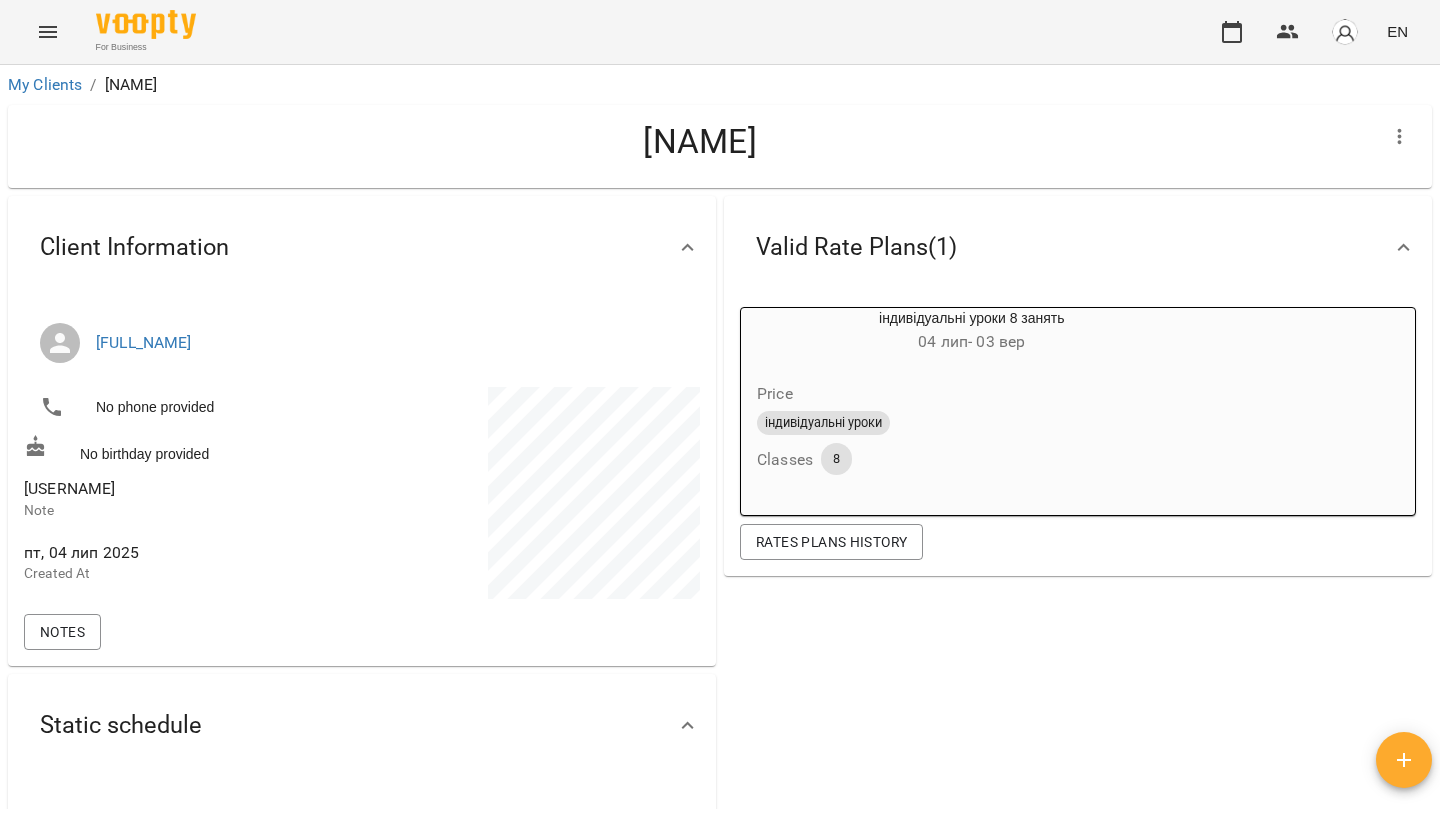 click at bounding box center [48, 32] 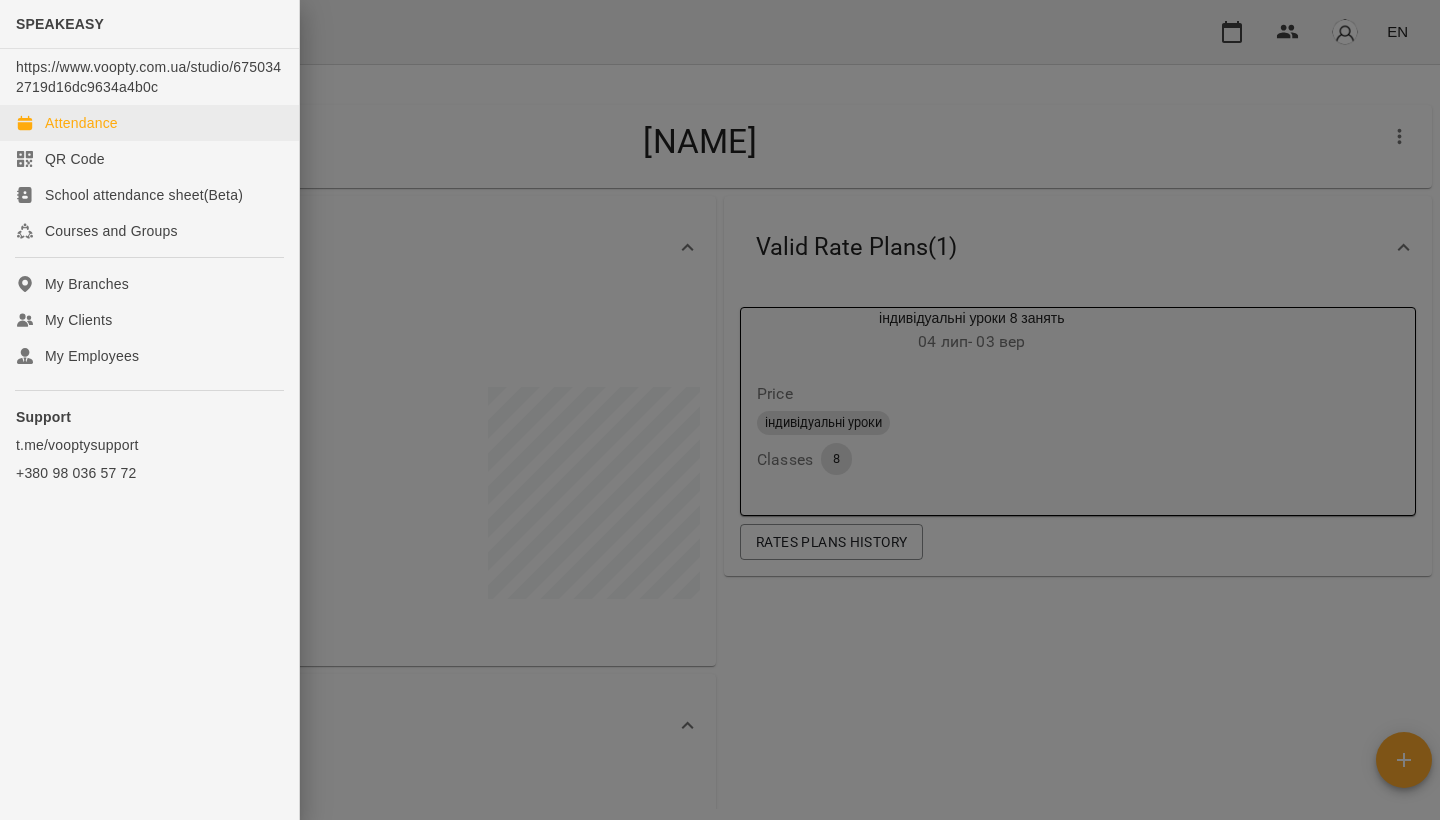 click on "Attendance" at bounding box center (81, 123) 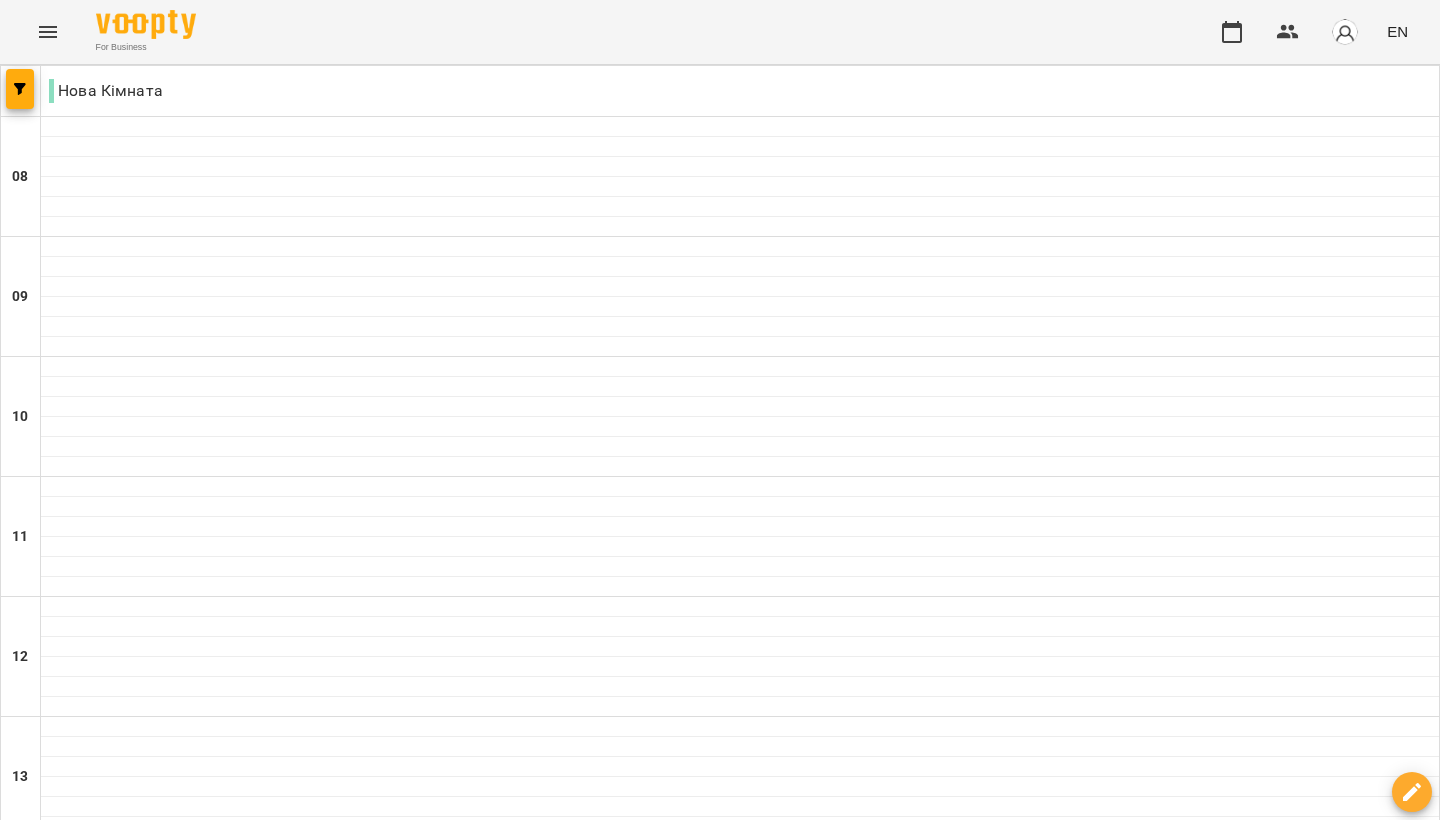 click 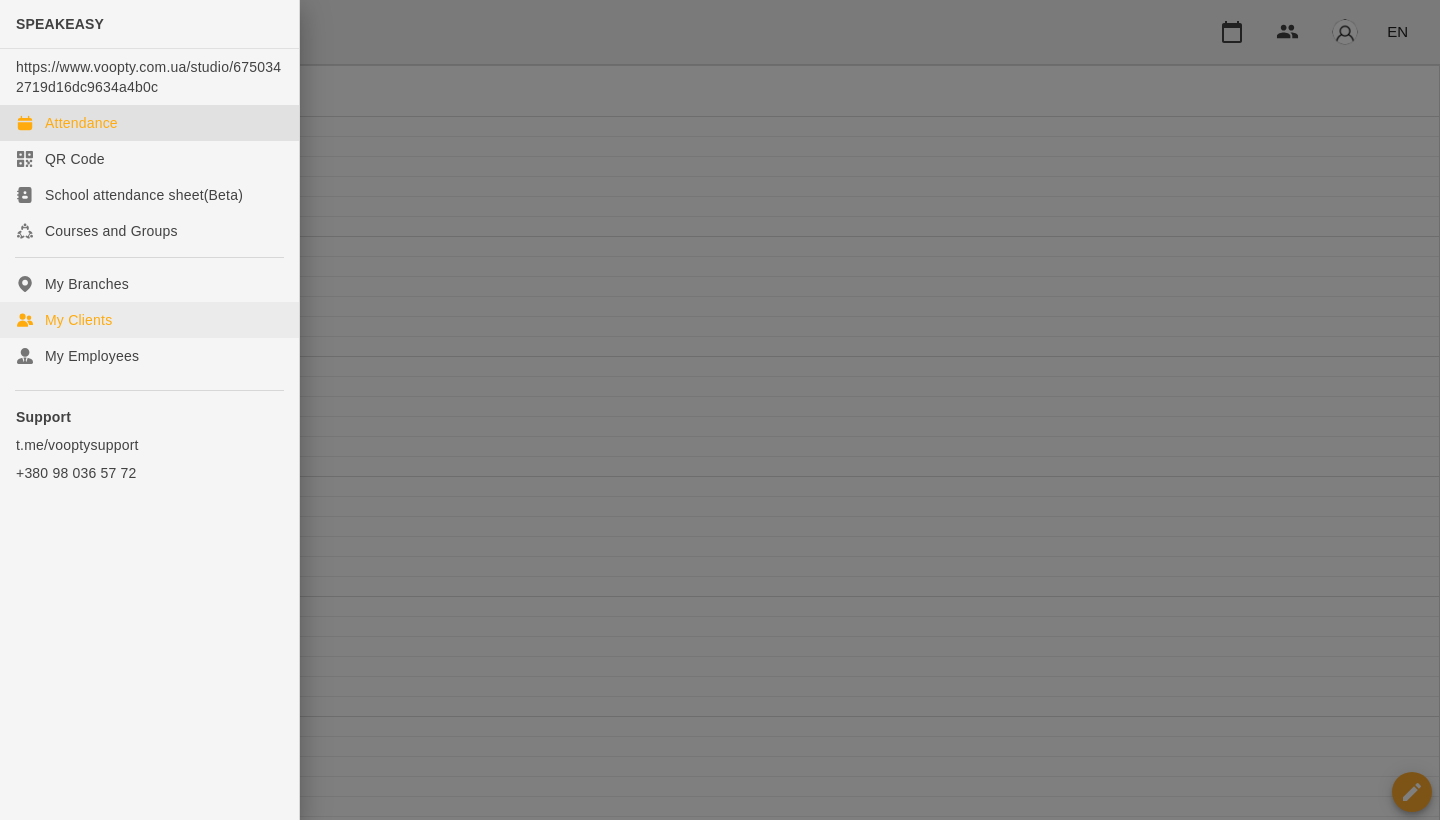 click on "My Clients" at bounding box center (78, 320) 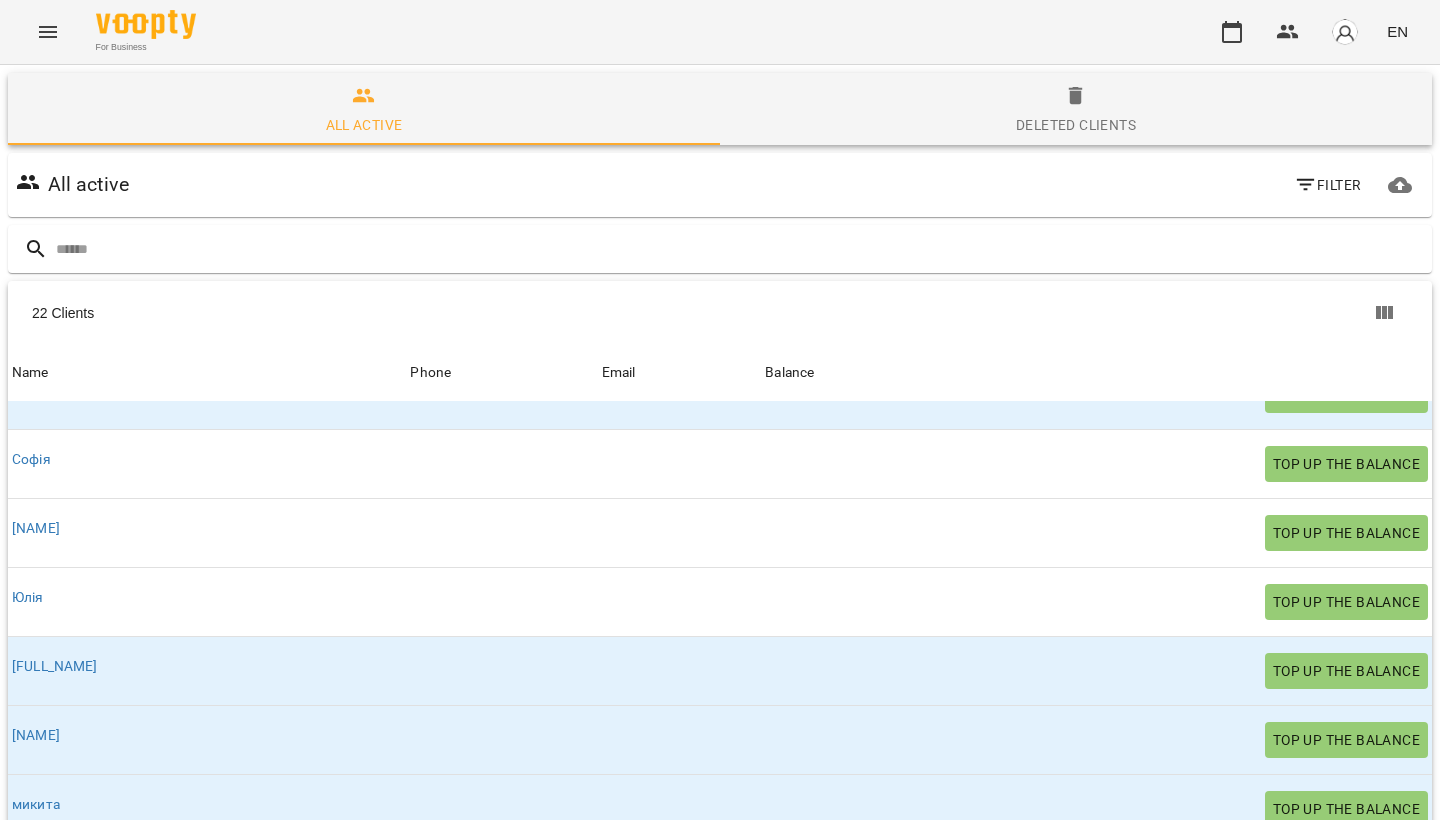 scroll, scrollTop: 1075, scrollLeft: 0, axis: vertical 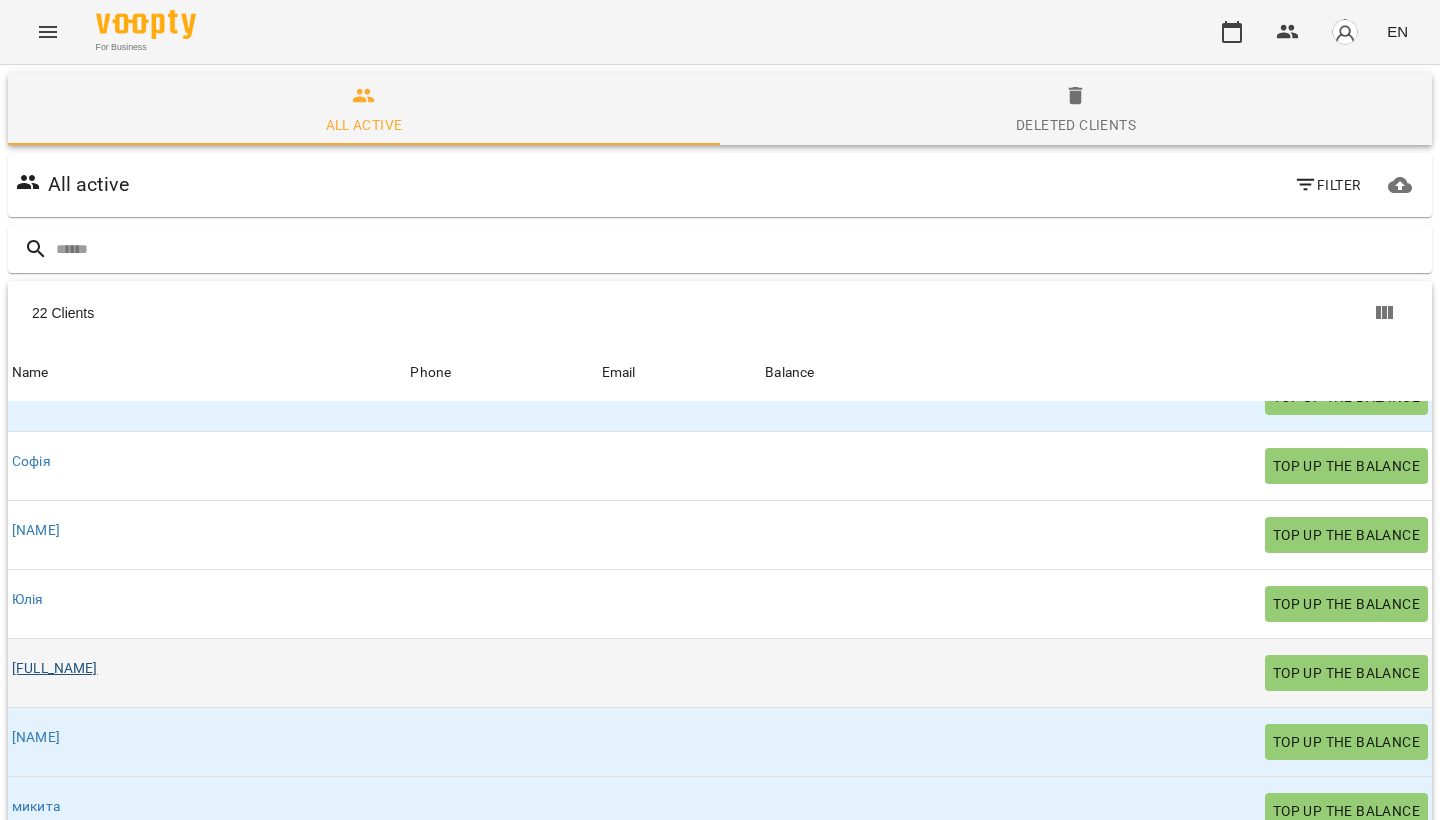 click on "[FULL_NAME]" at bounding box center (55, 668) 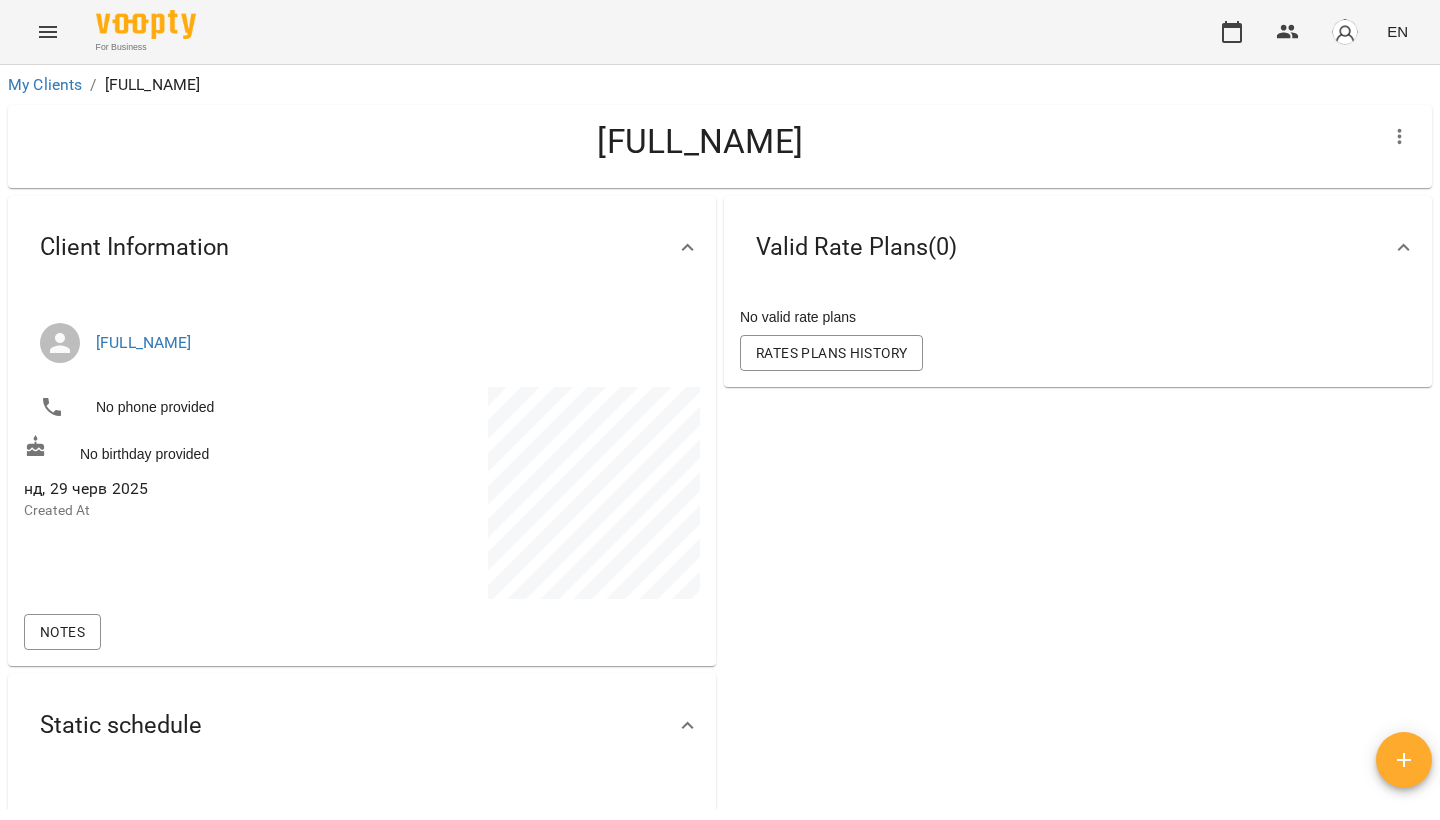 scroll, scrollTop: 0, scrollLeft: 0, axis: both 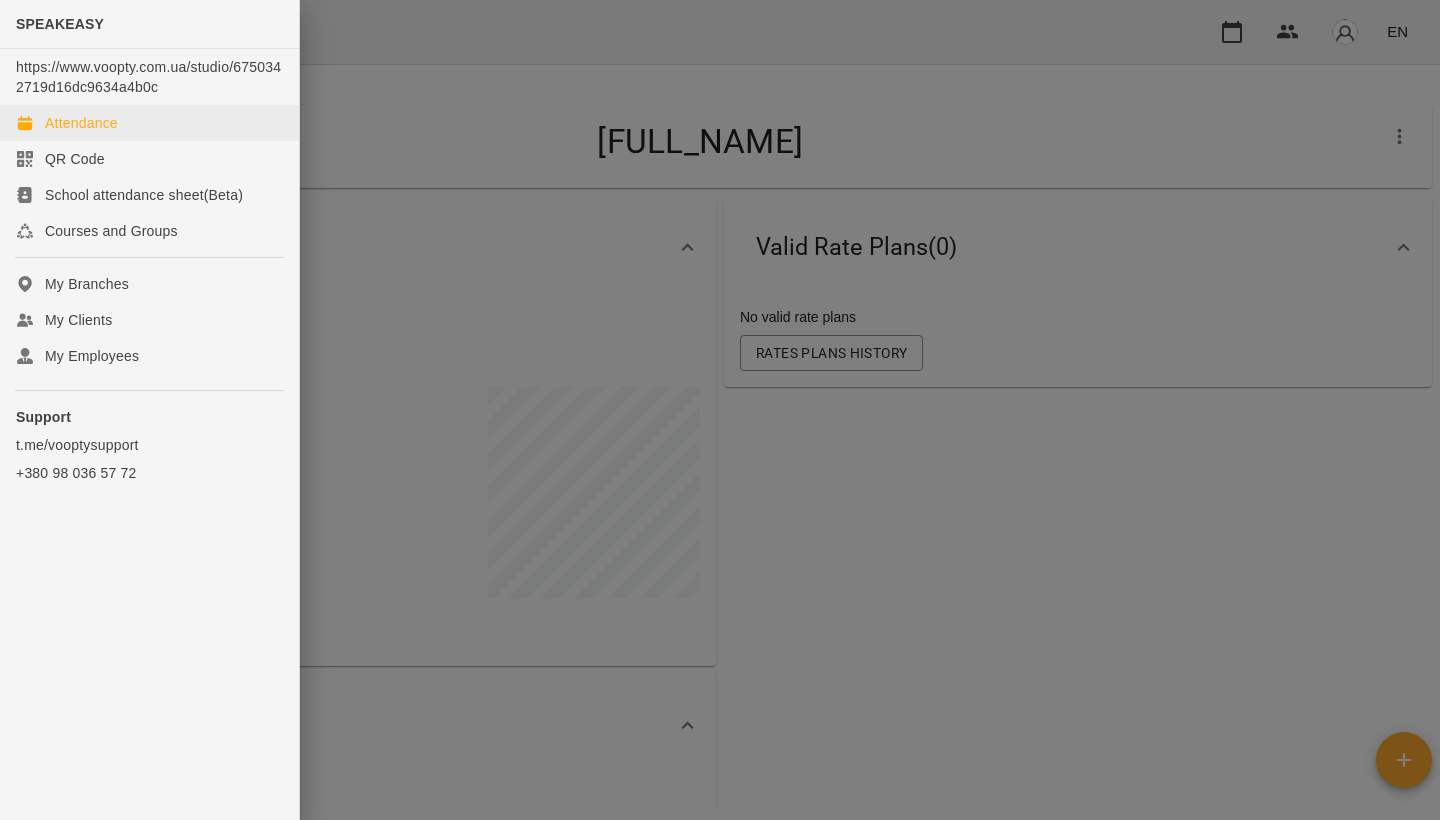 click on "Attendance" at bounding box center (81, 123) 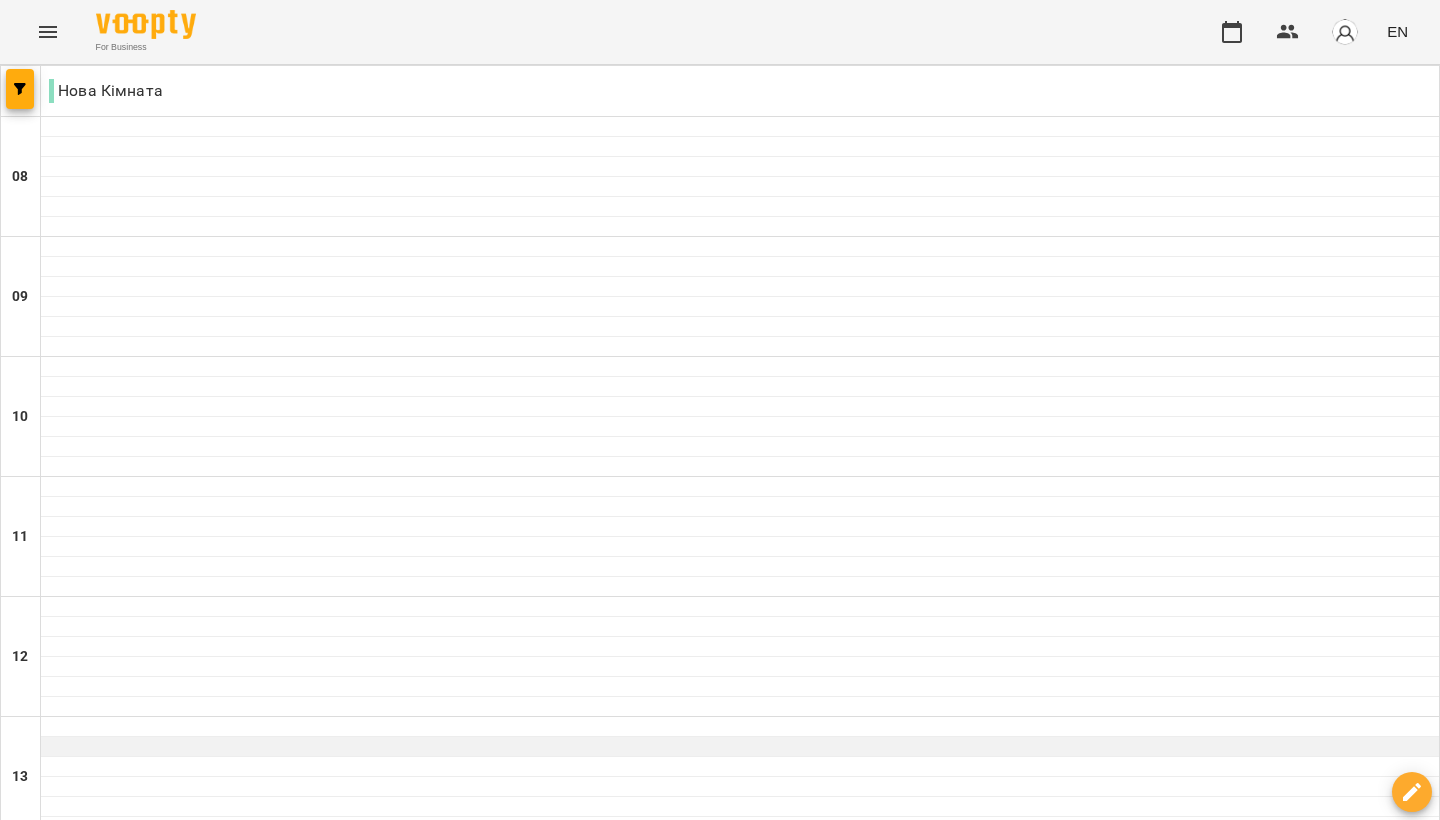 scroll, scrollTop: 374, scrollLeft: 0, axis: vertical 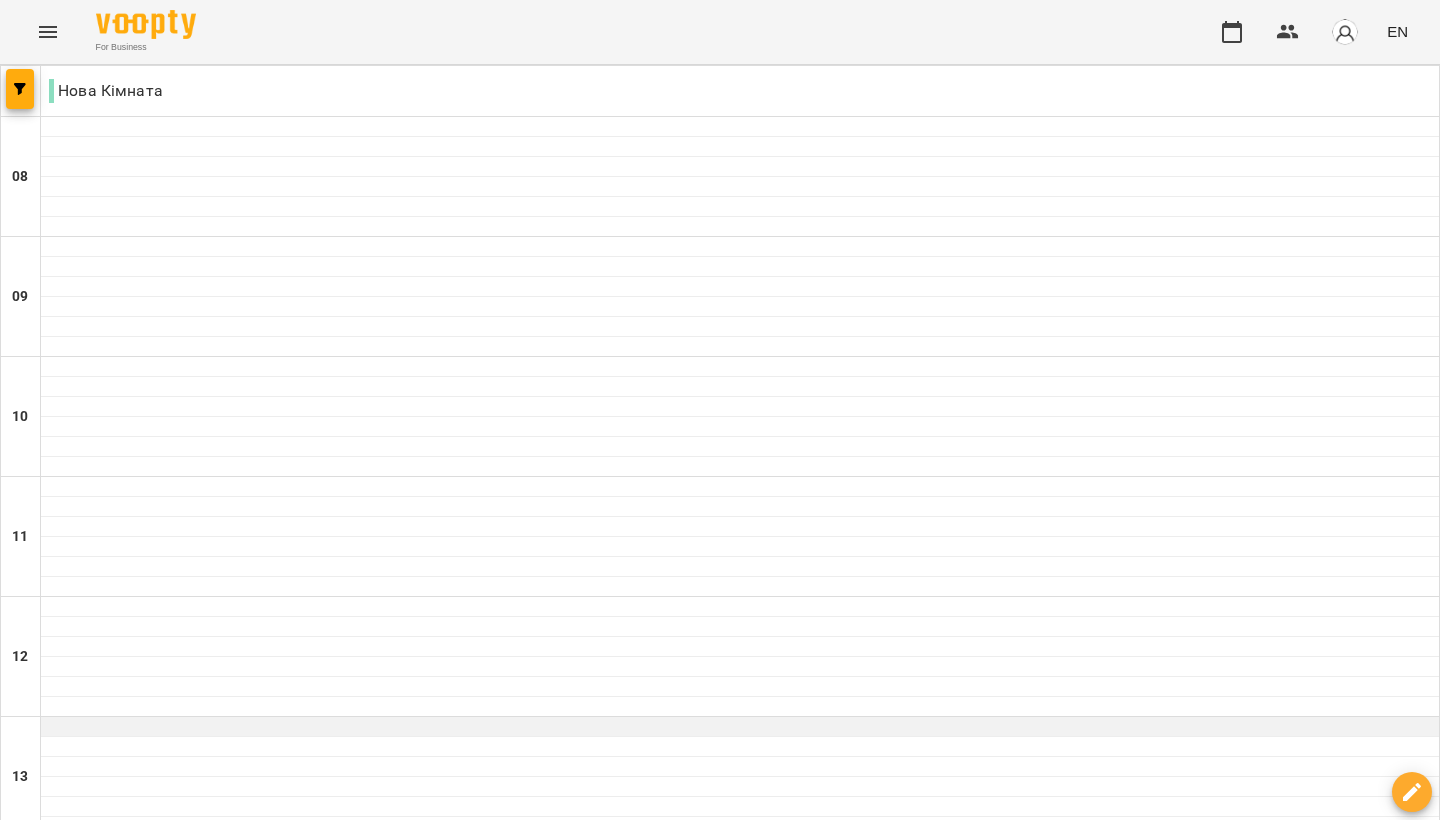 click at bounding box center [740, 727] 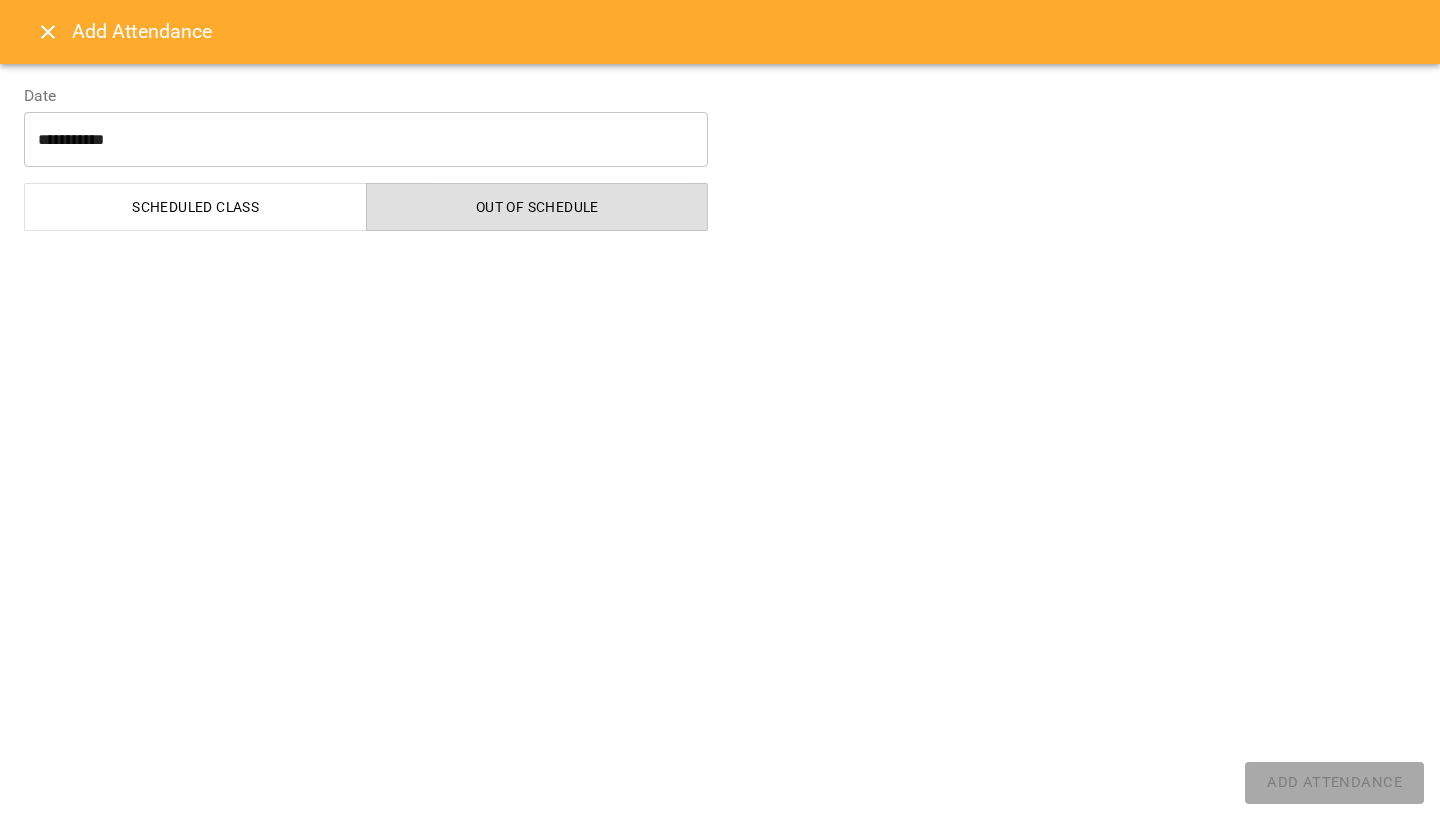select on "**********" 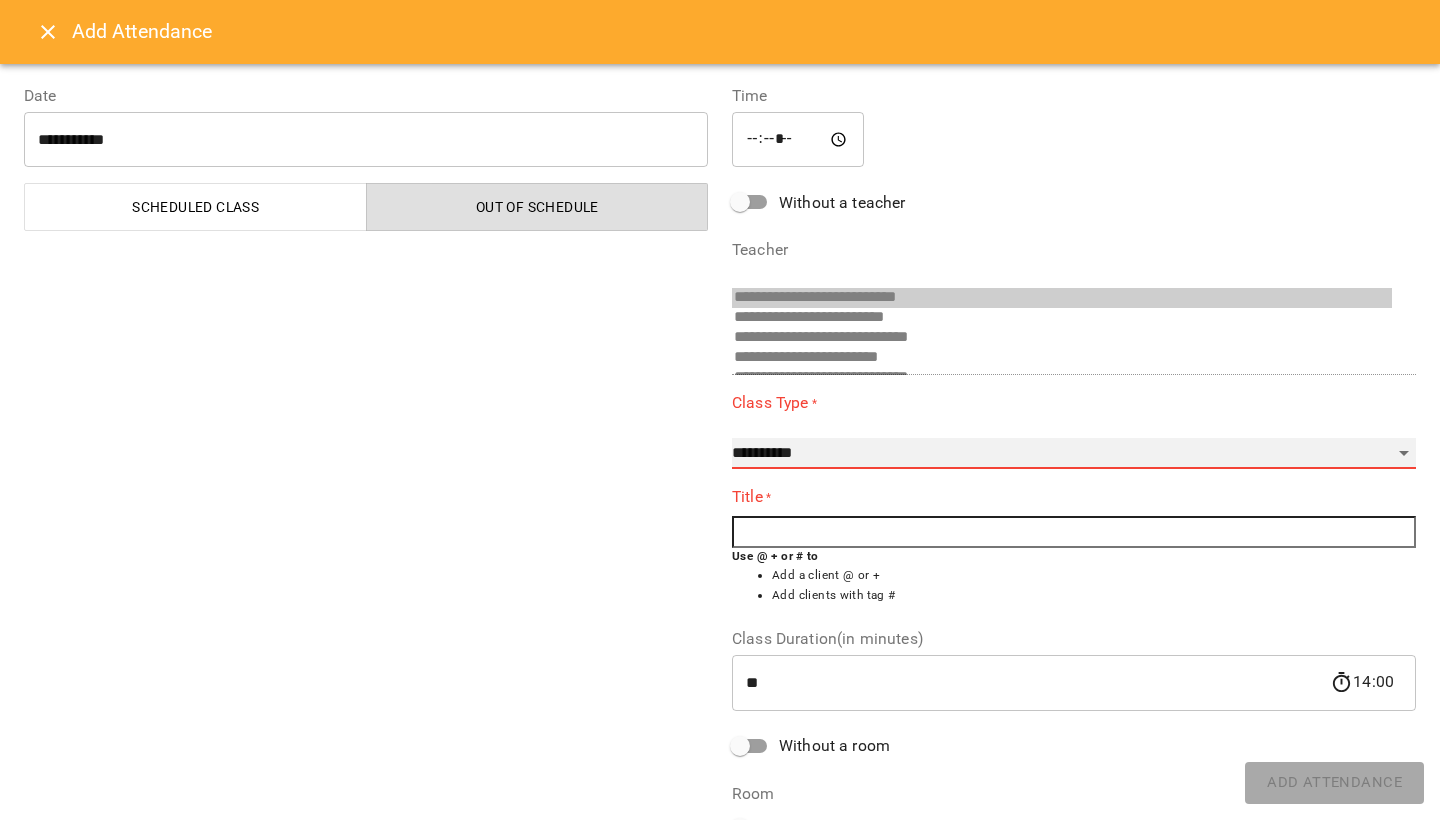 select on "**********" 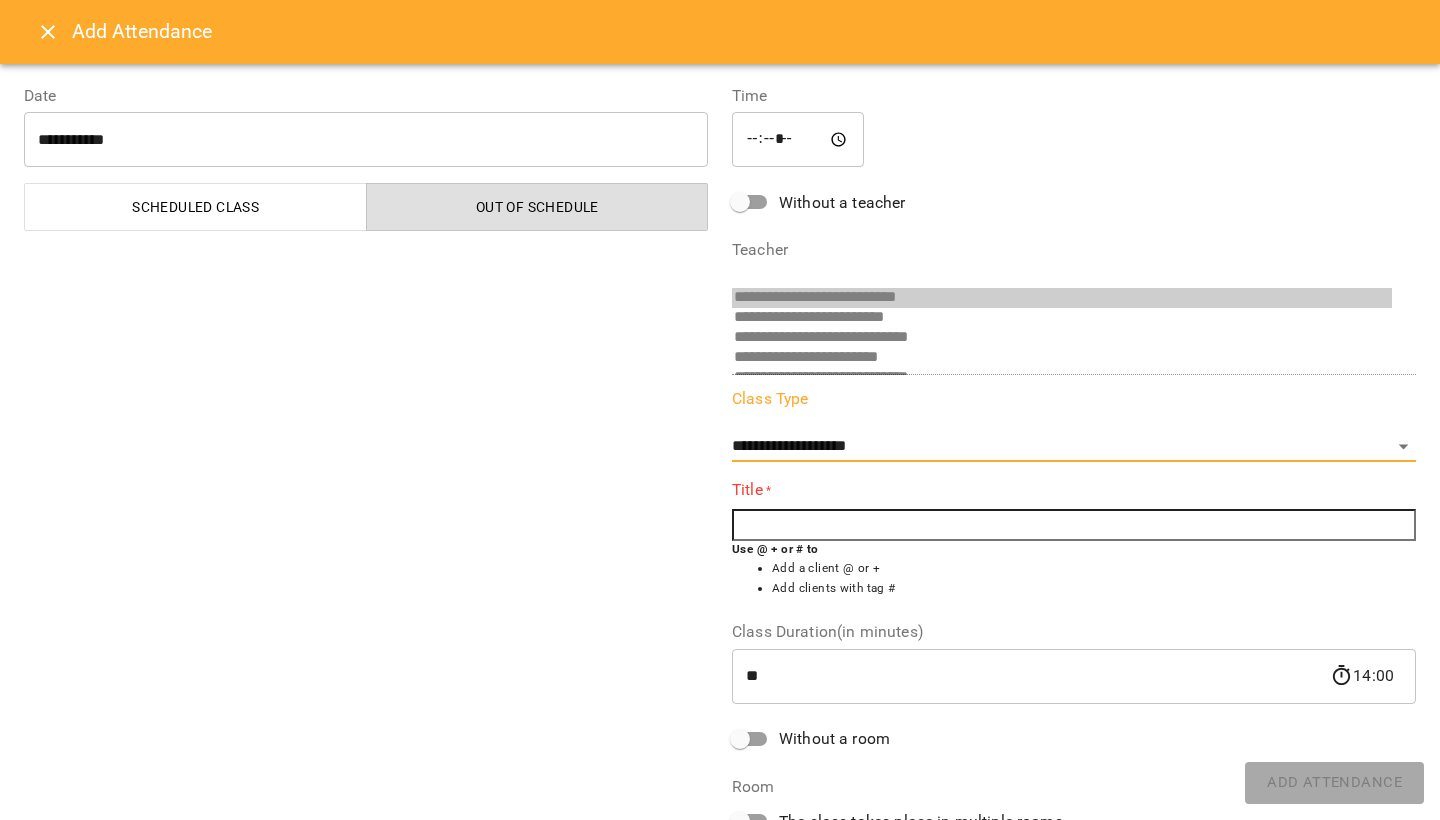 click at bounding box center [1074, 525] 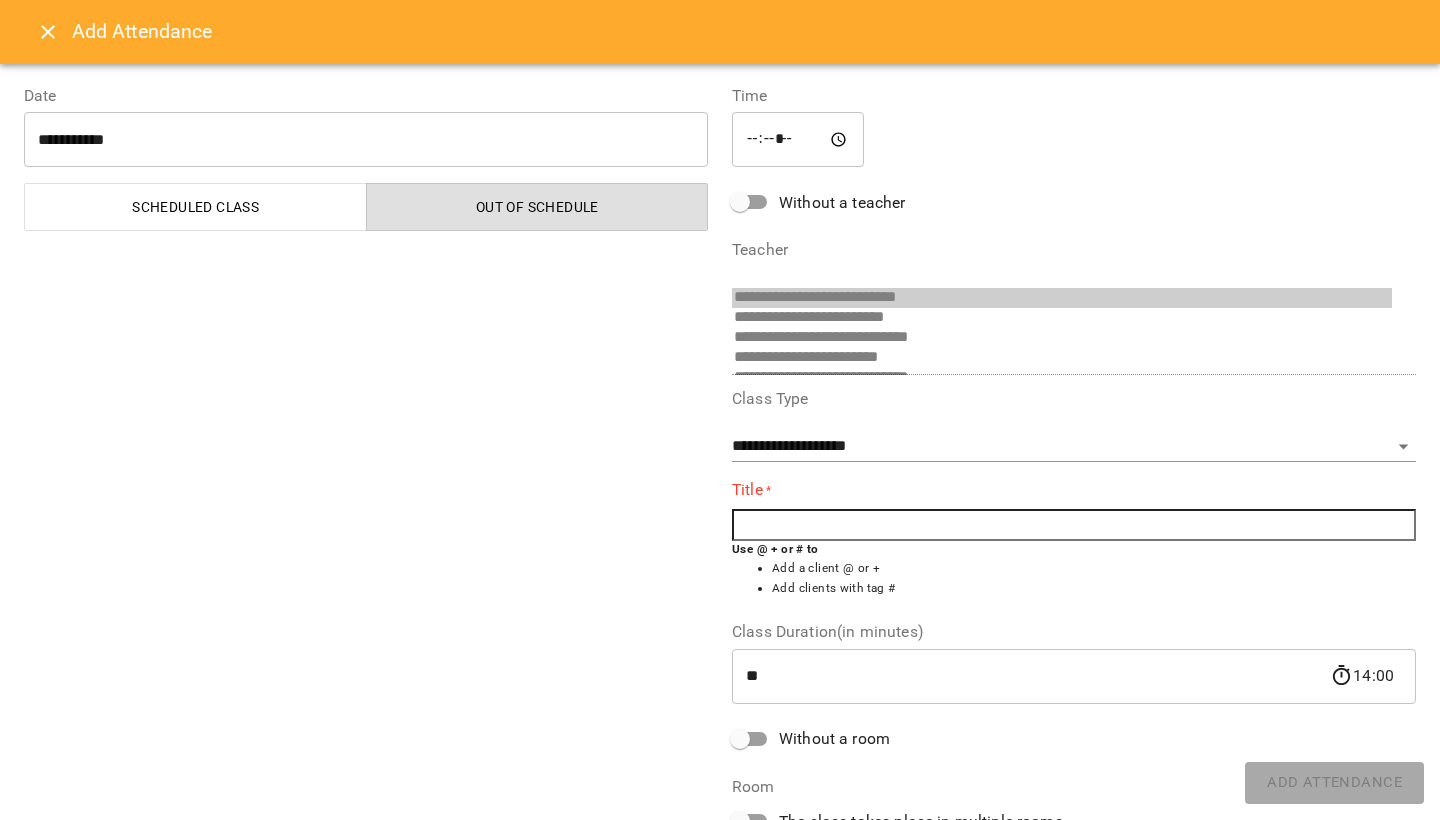 type on "*" 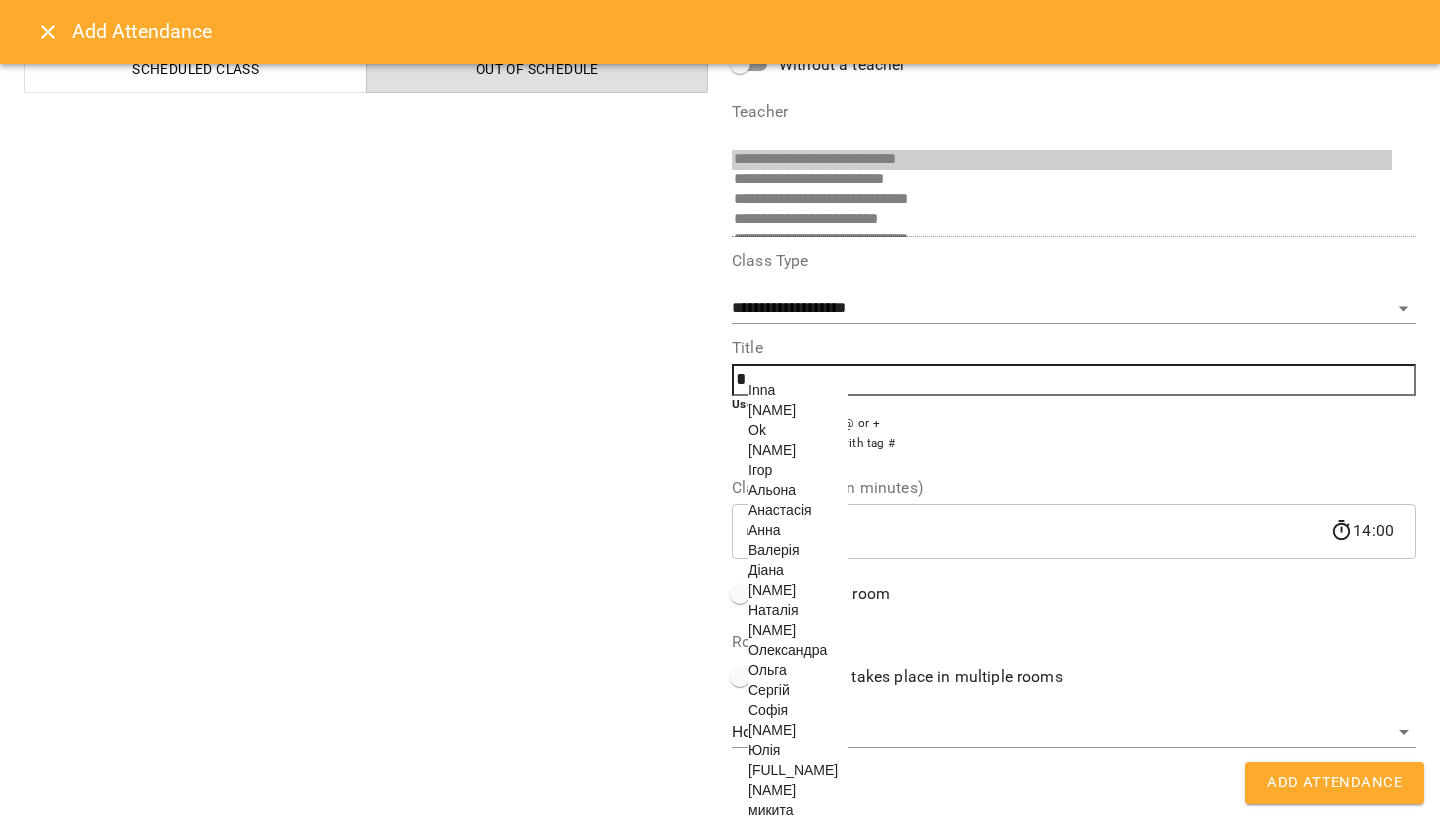 scroll, scrollTop: 178, scrollLeft: 0, axis: vertical 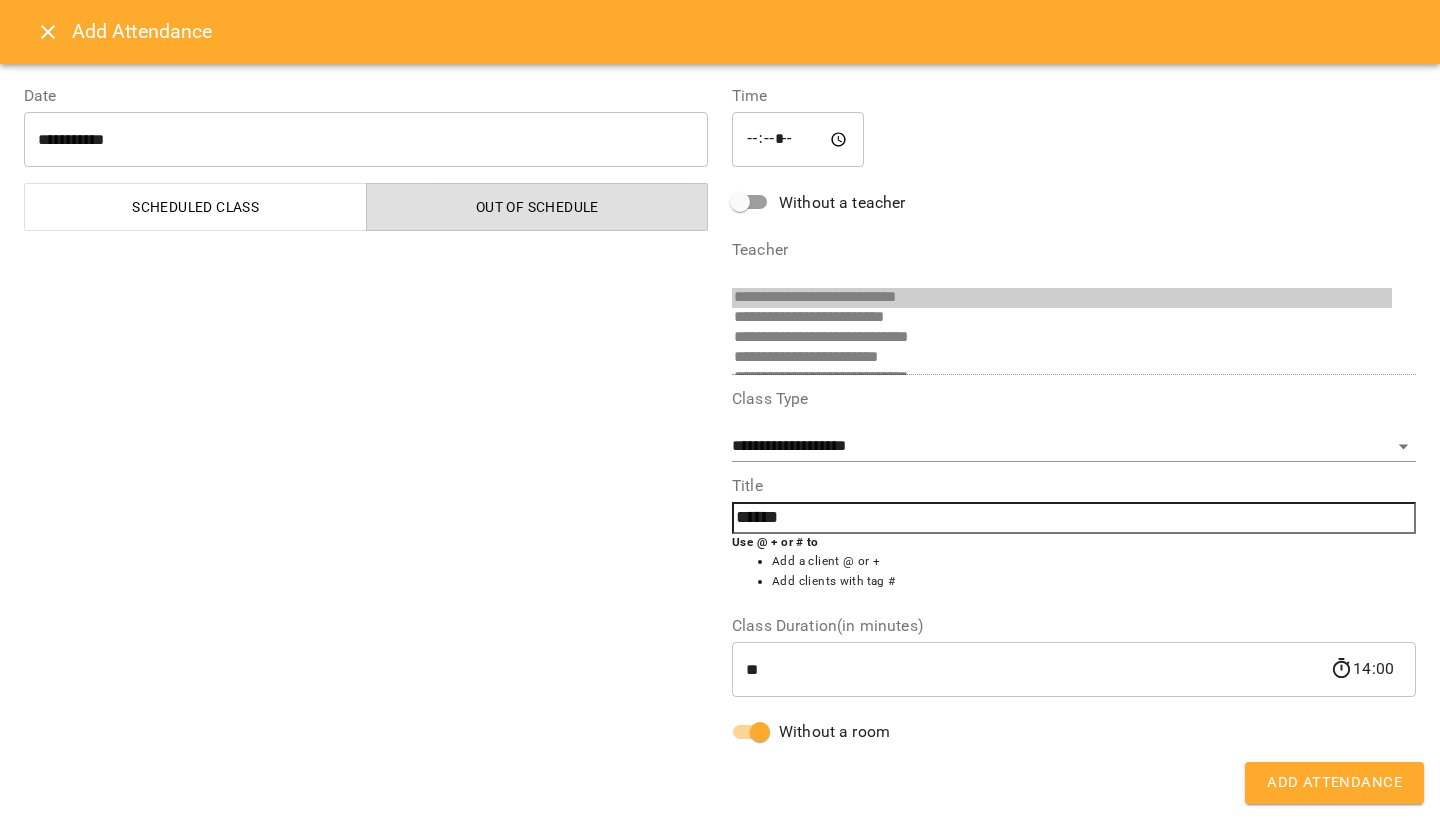 click on "*****" at bounding box center (798, 140) 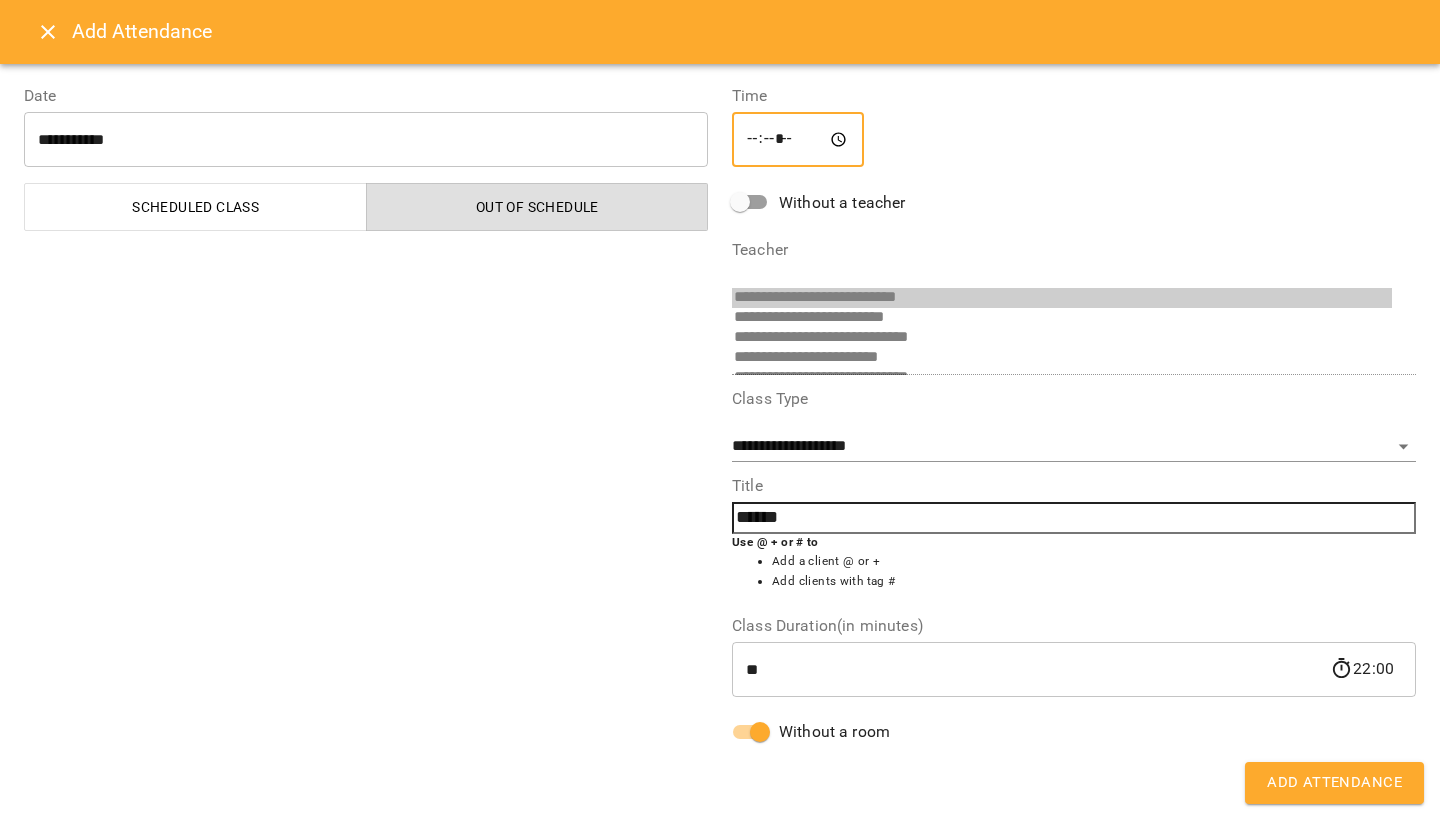 type on "*****" 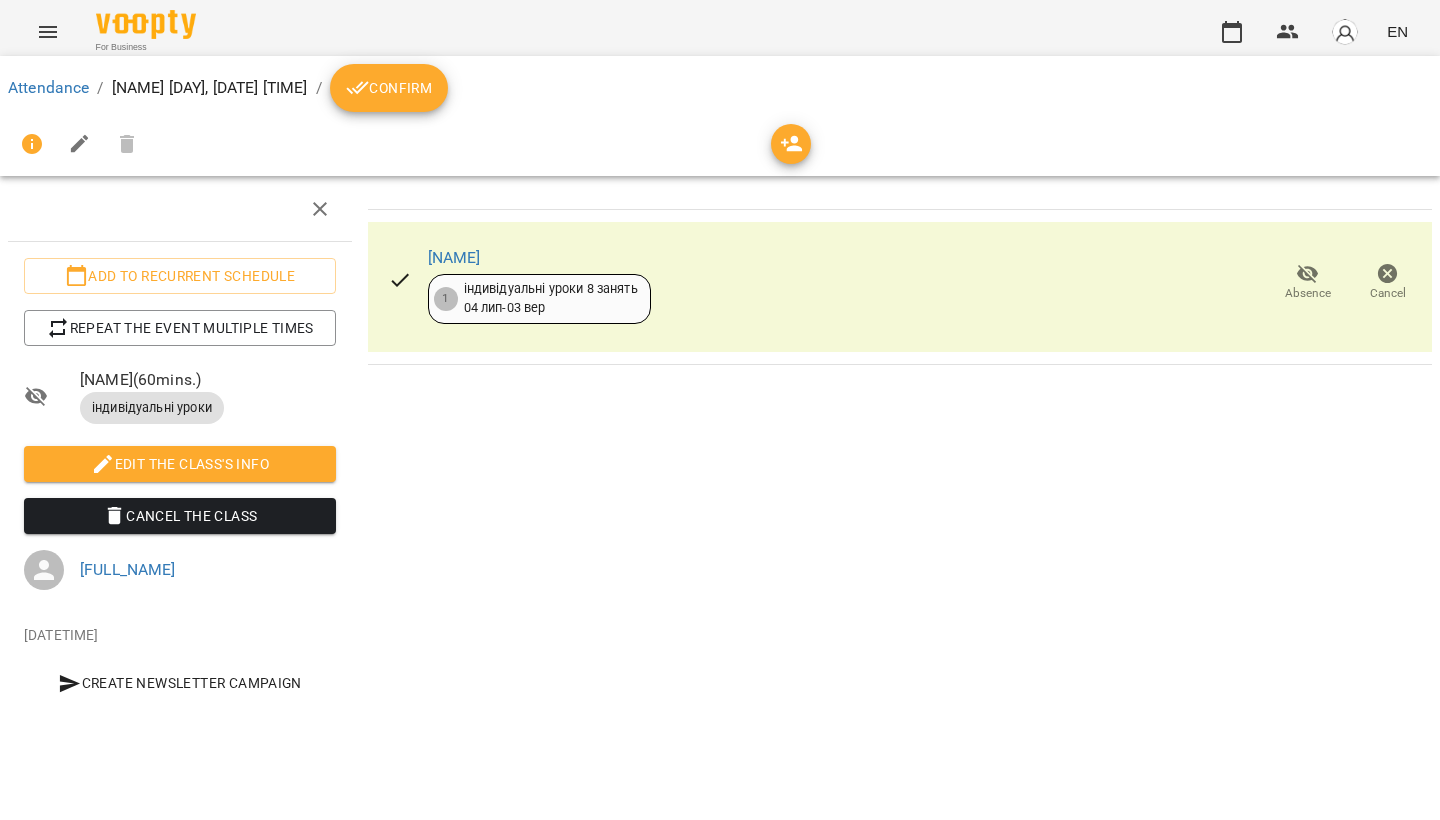 click on "Confirm" at bounding box center [389, 88] 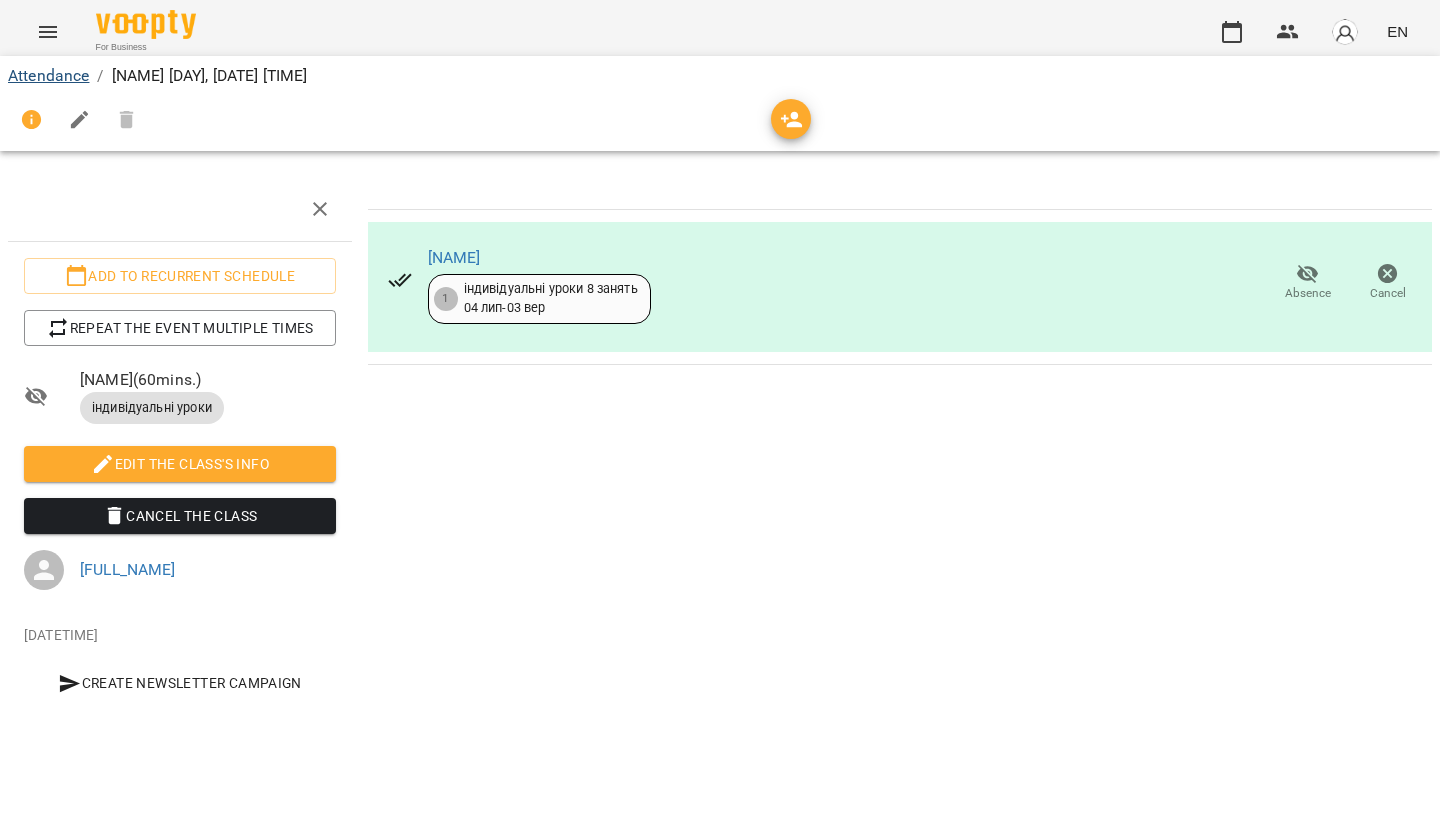 click on "Attendance" at bounding box center (48, 75) 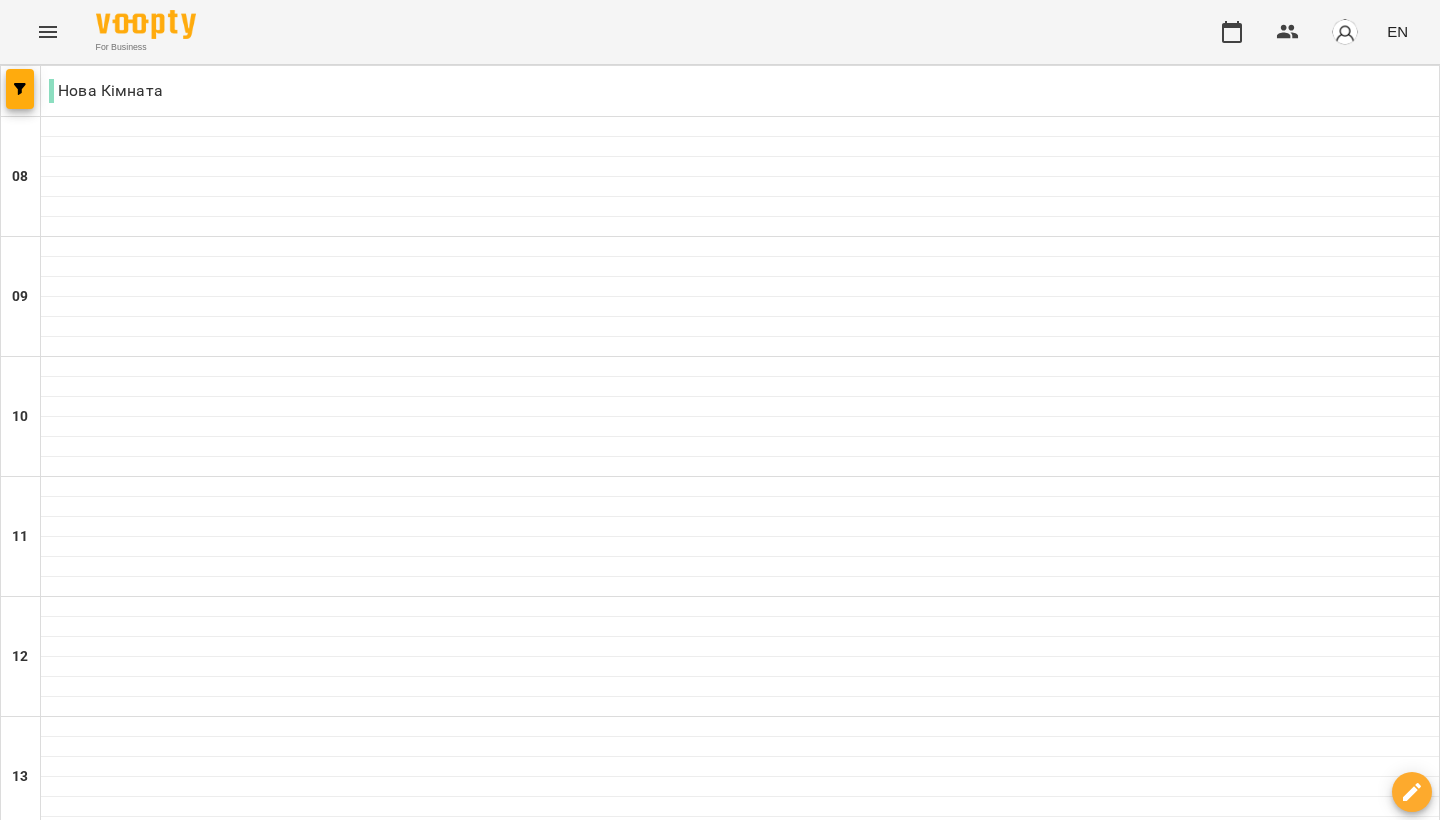click on "Sun" at bounding box center [1398, 1943] 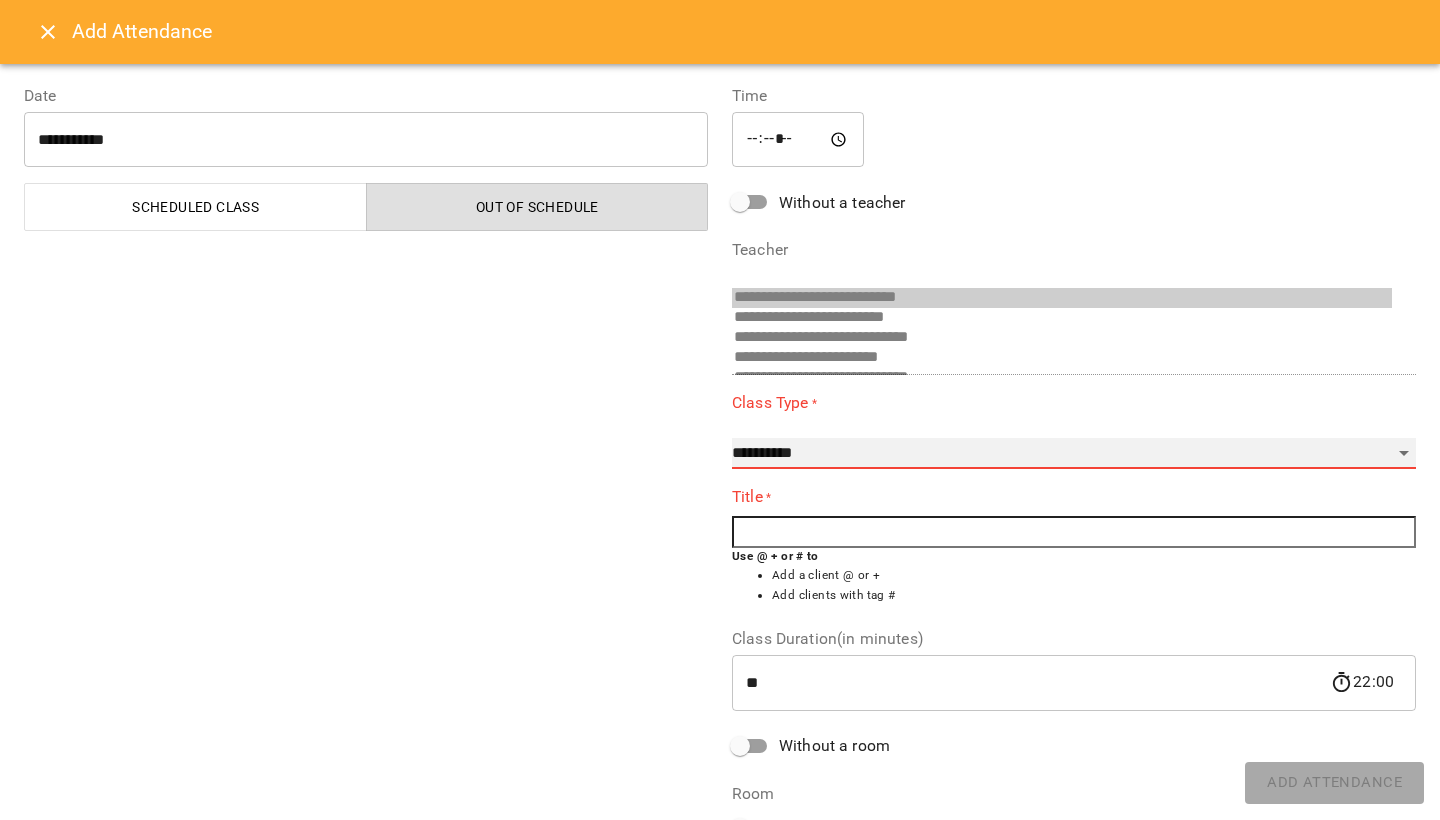 select on "**********" 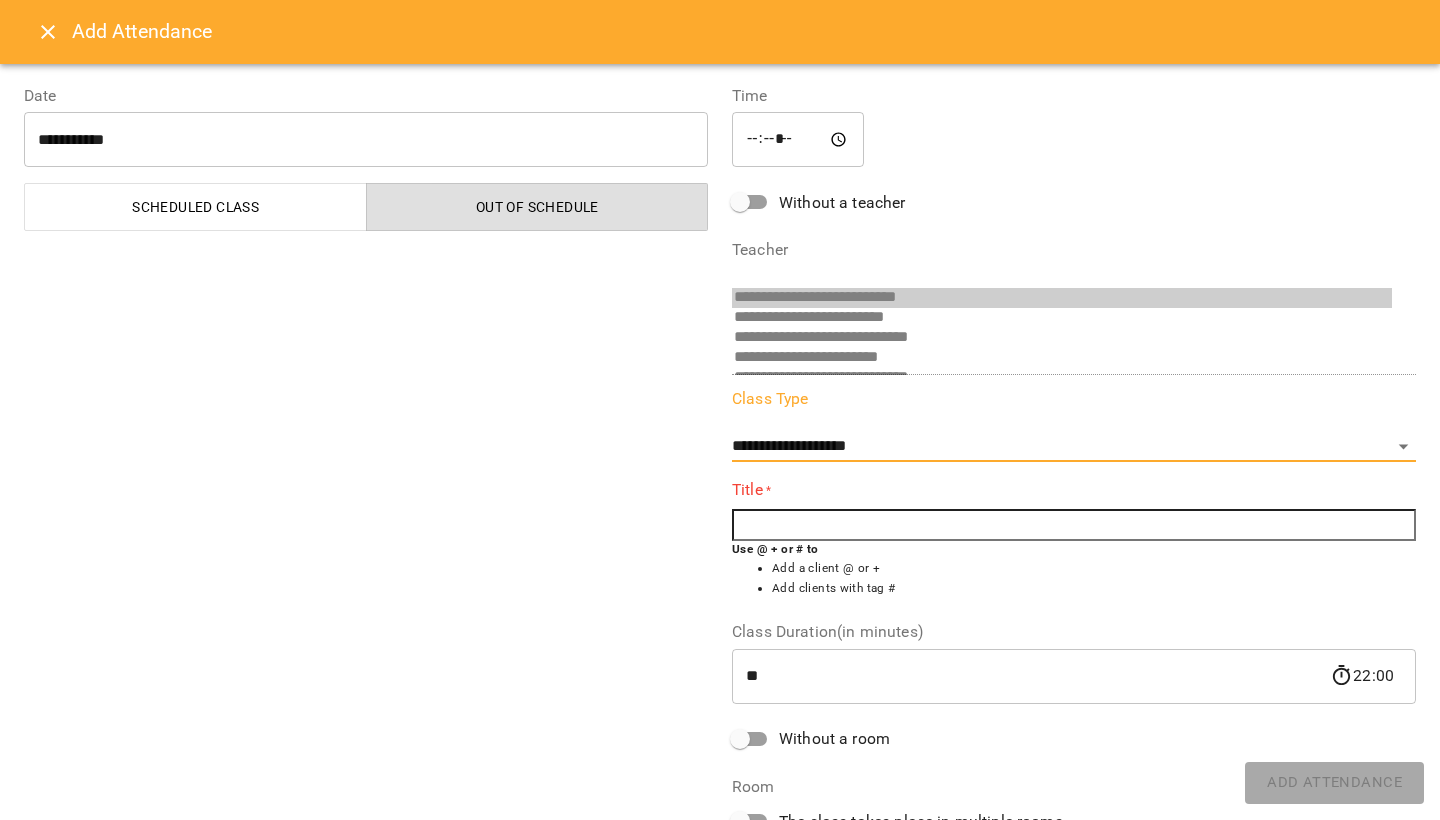 click at bounding box center [1074, 525] 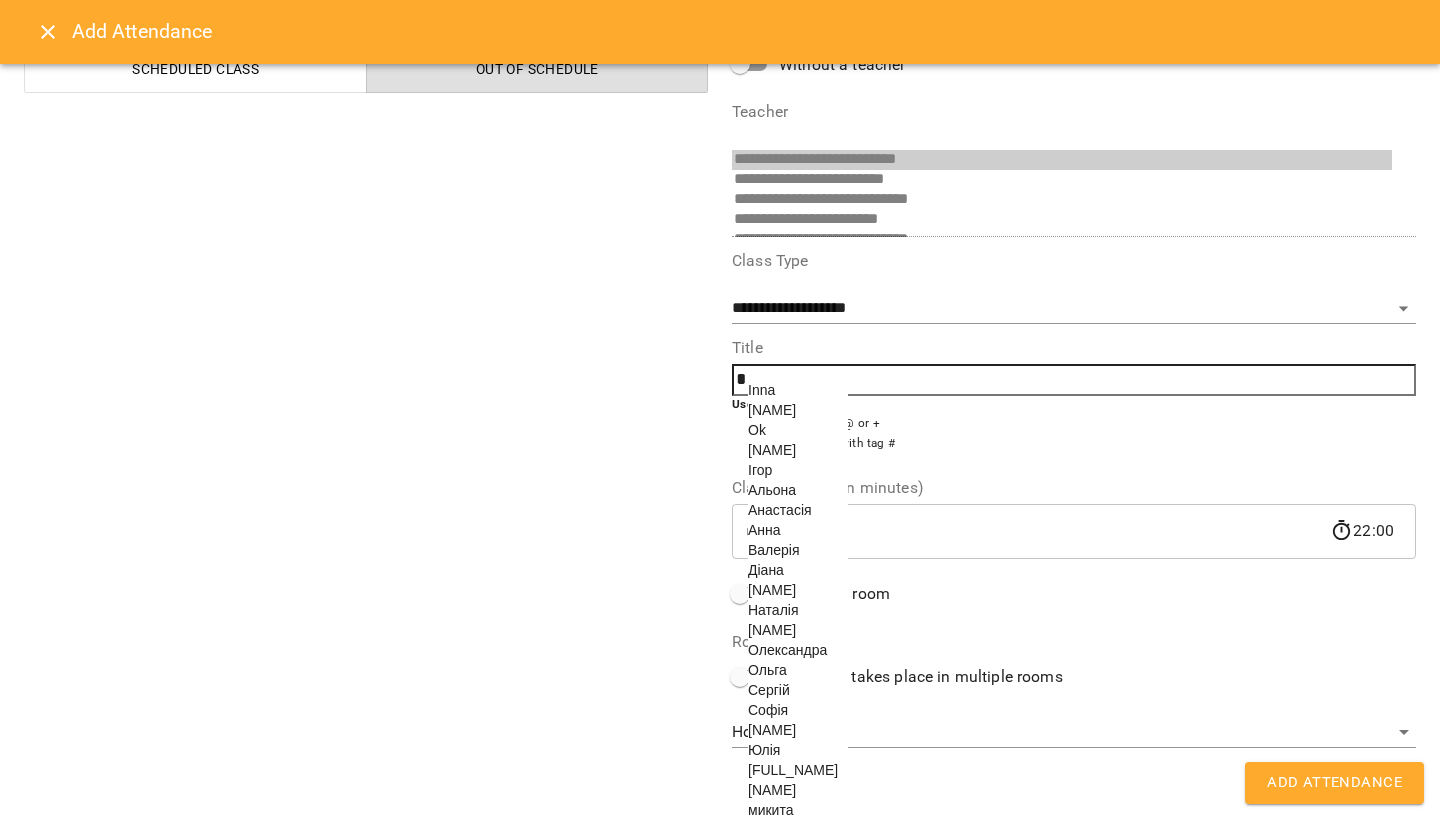 scroll, scrollTop: 178, scrollLeft: 0, axis: vertical 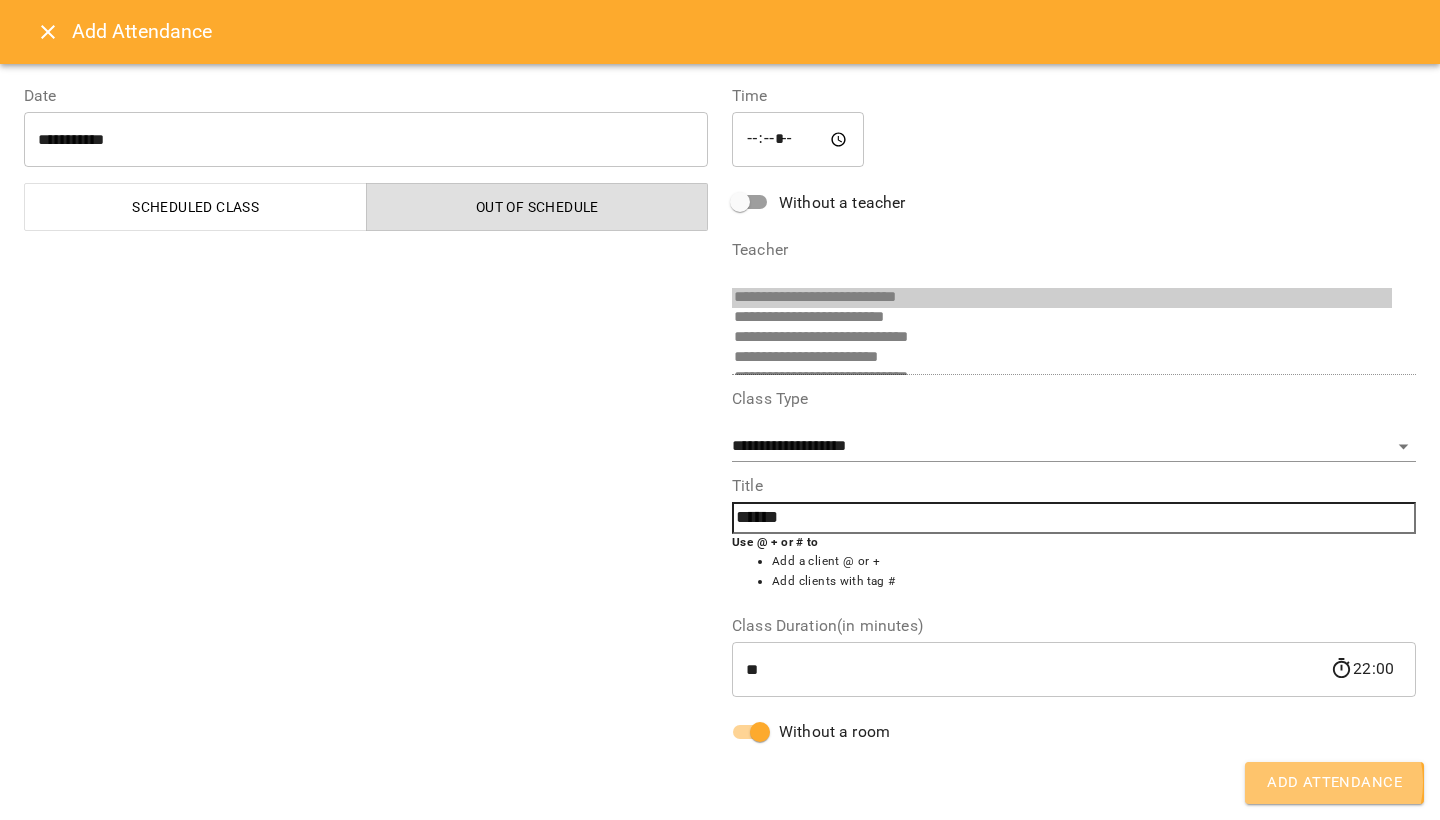 click on "Add Attendance" at bounding box center (1334, 783) 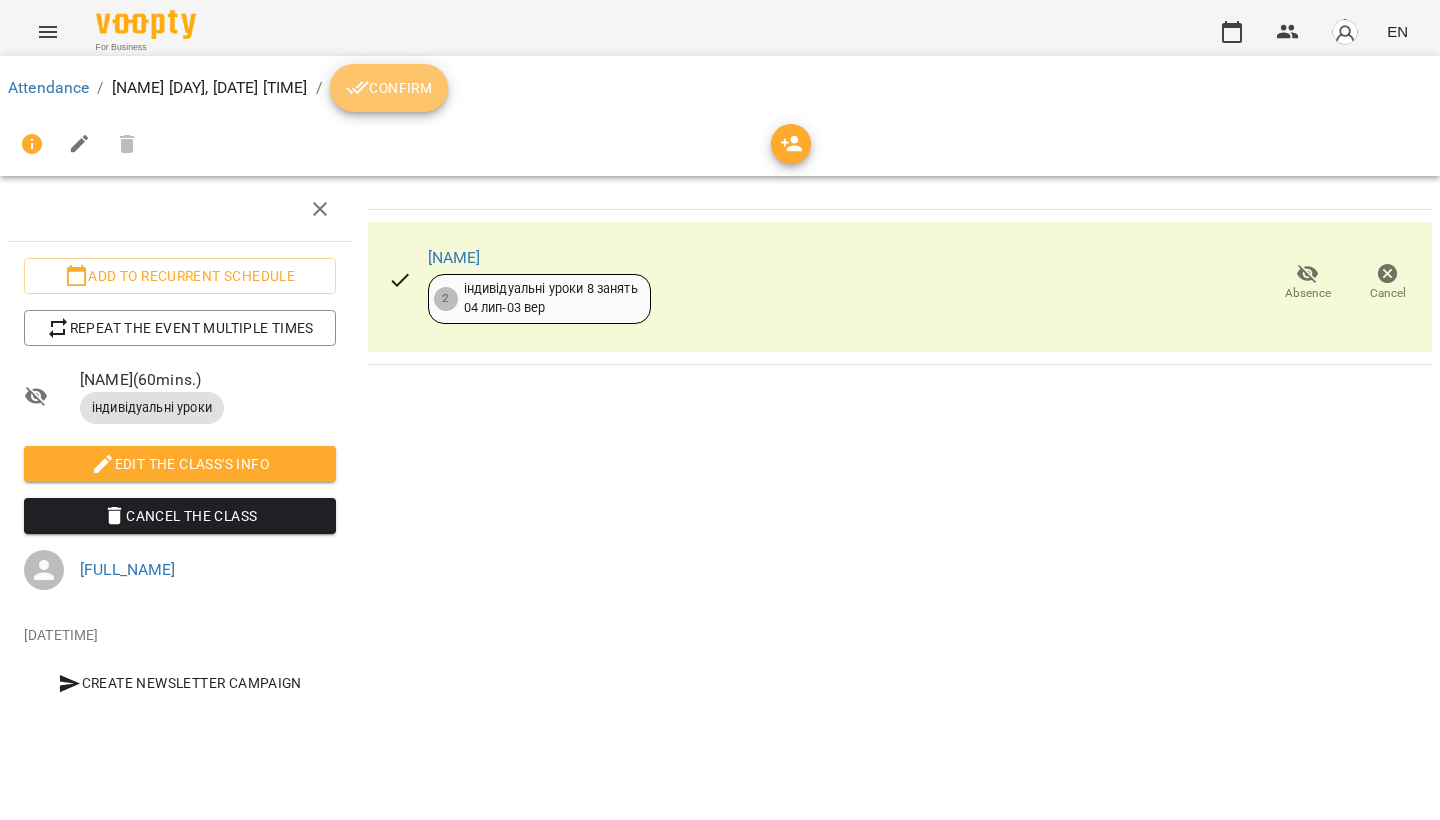 click on "Confirm" at bounding box center [389, 88] 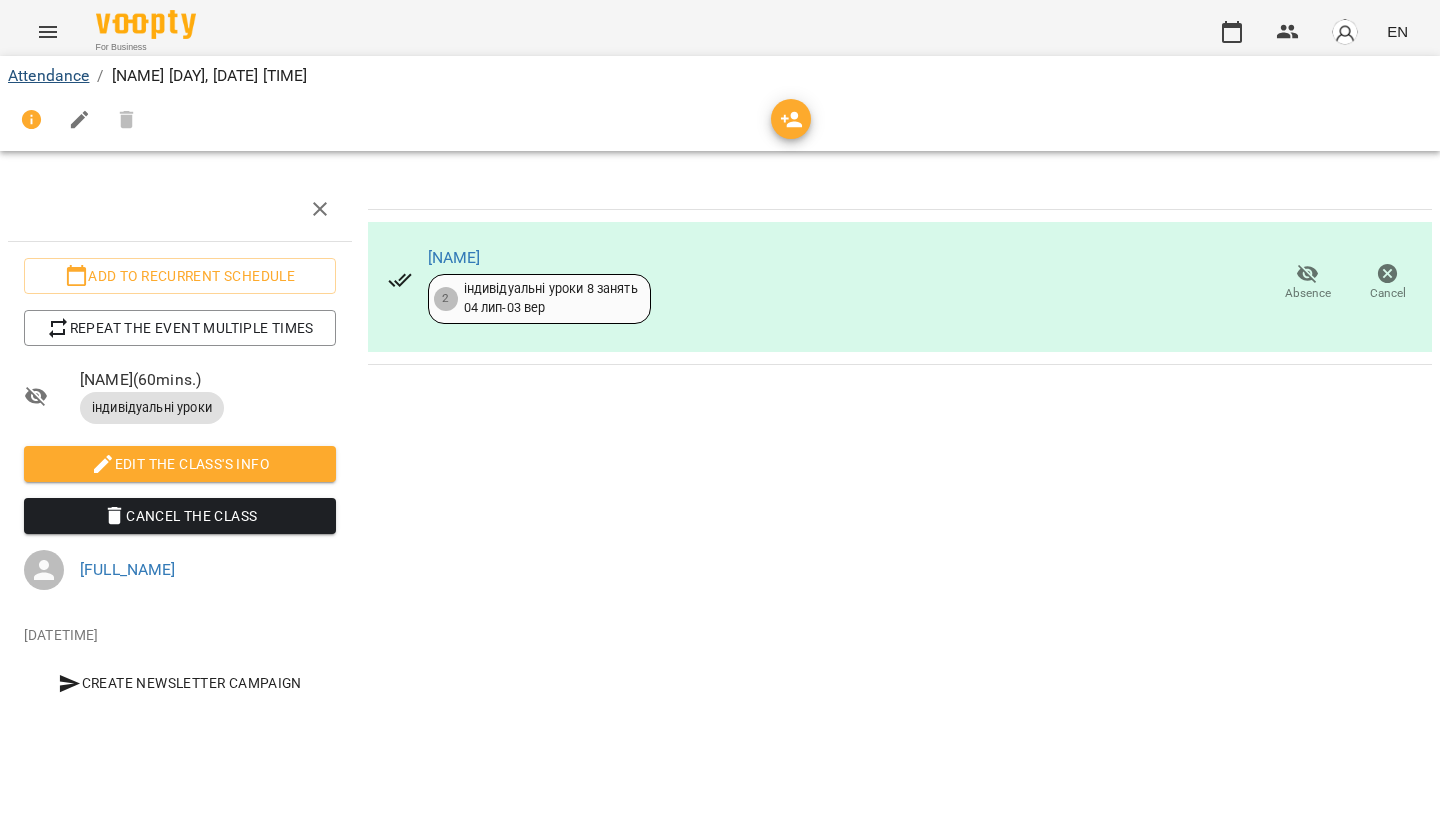 click on "Attendance" at bounding box center (48, 75) 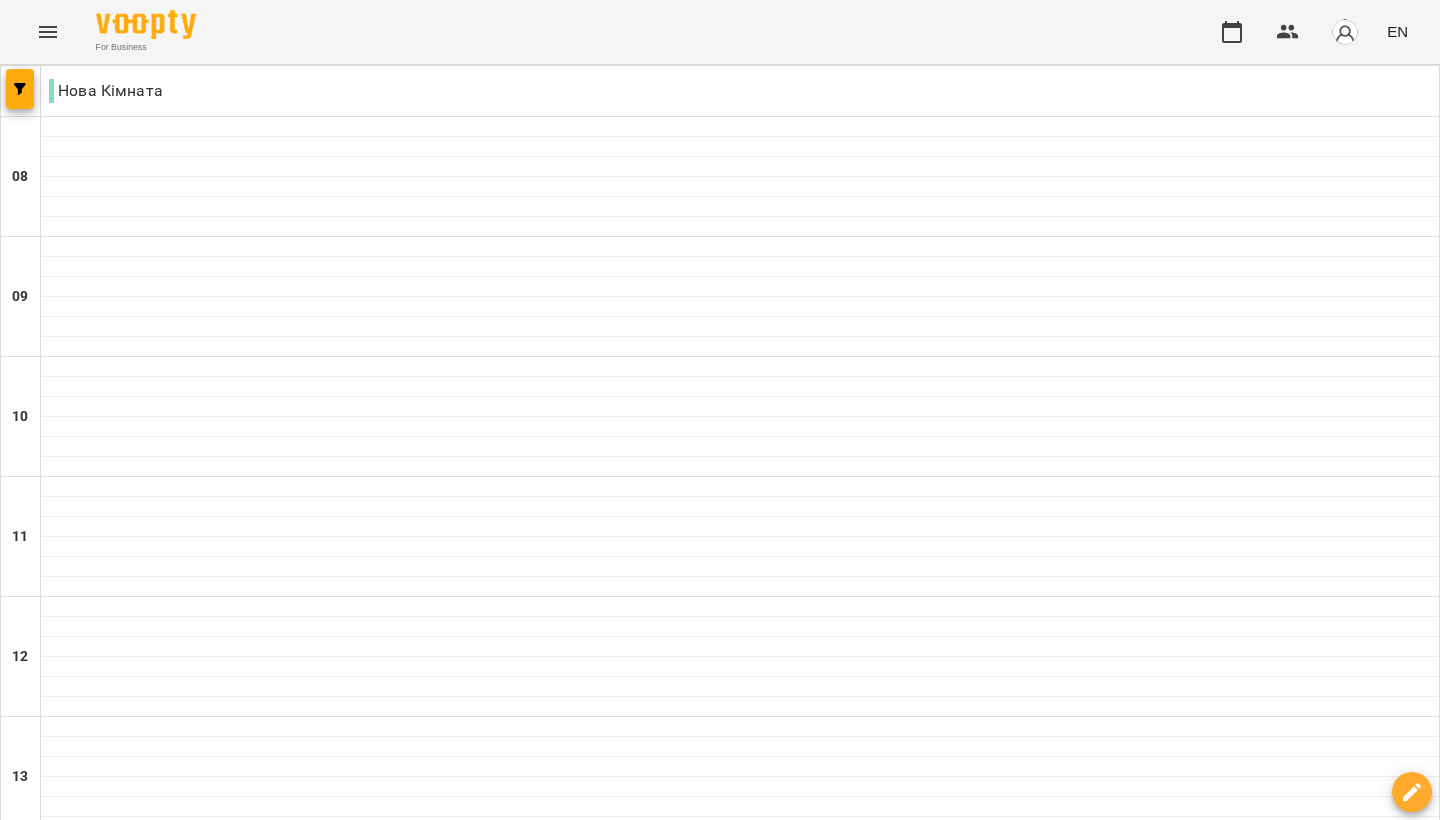 click at bounding box center (839, 2008) 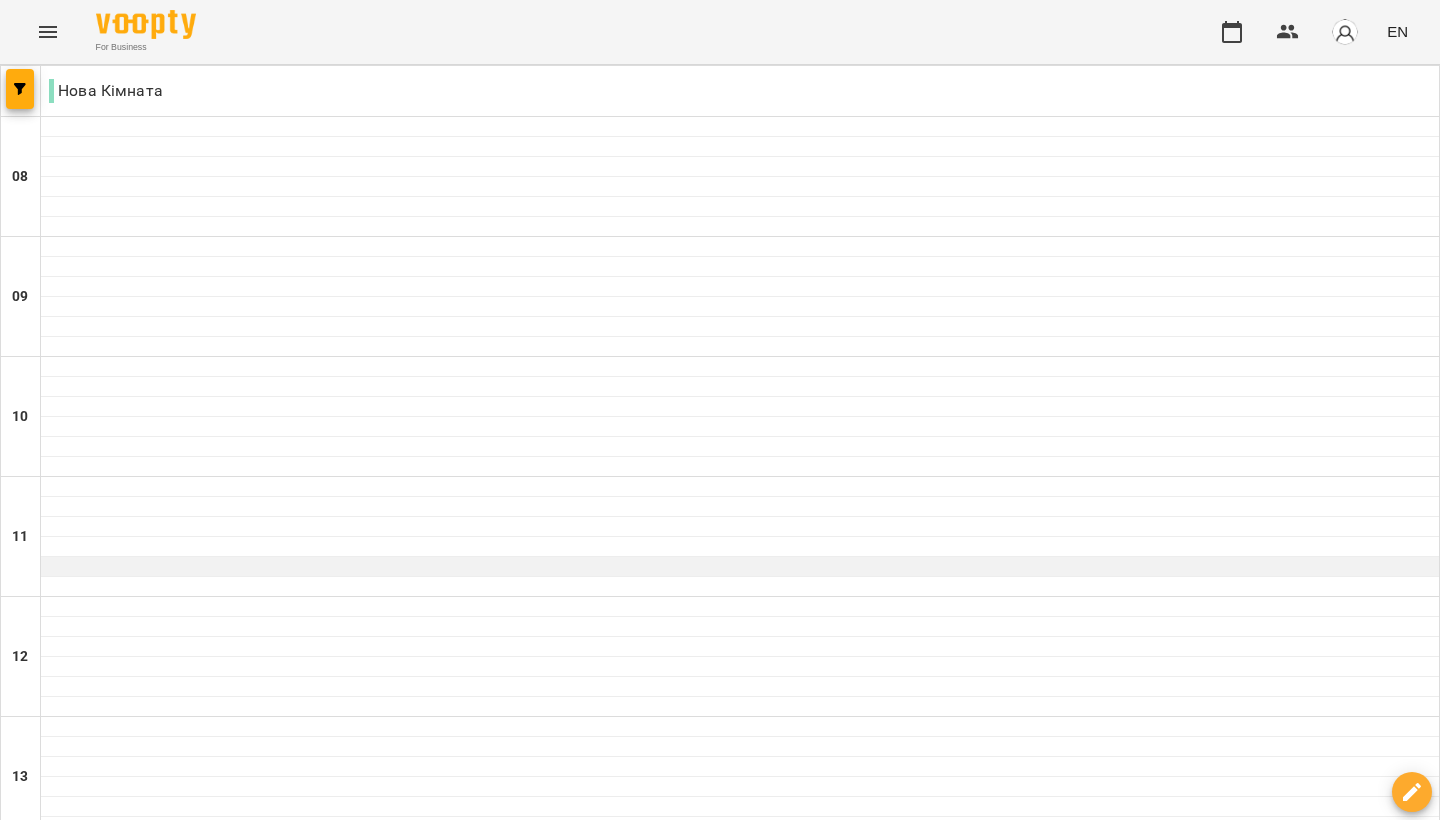 scroll, scrollTop: 1229, scrollLeft: 0, axis: vertical 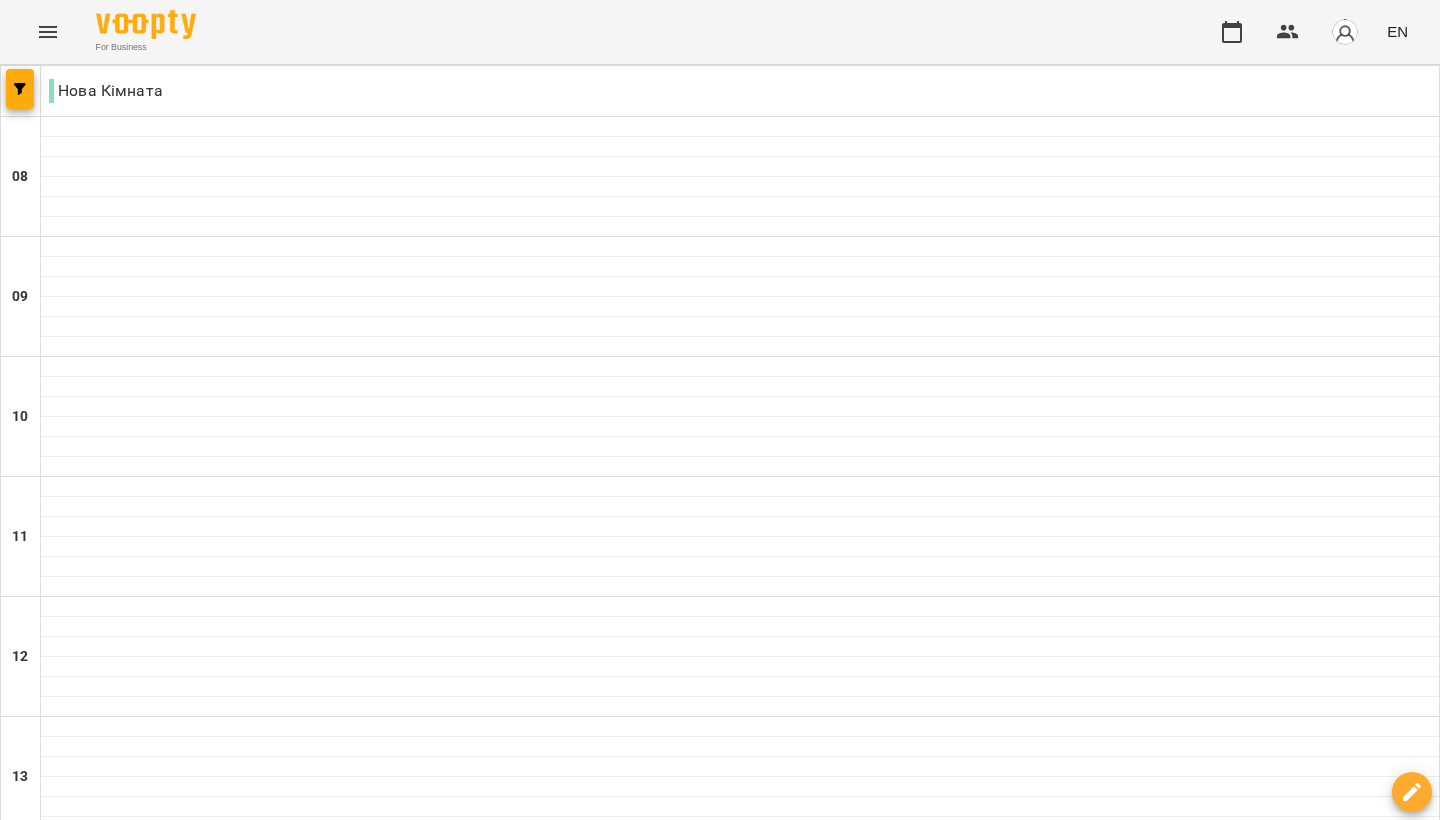 click at bounding box center (740, 1687) 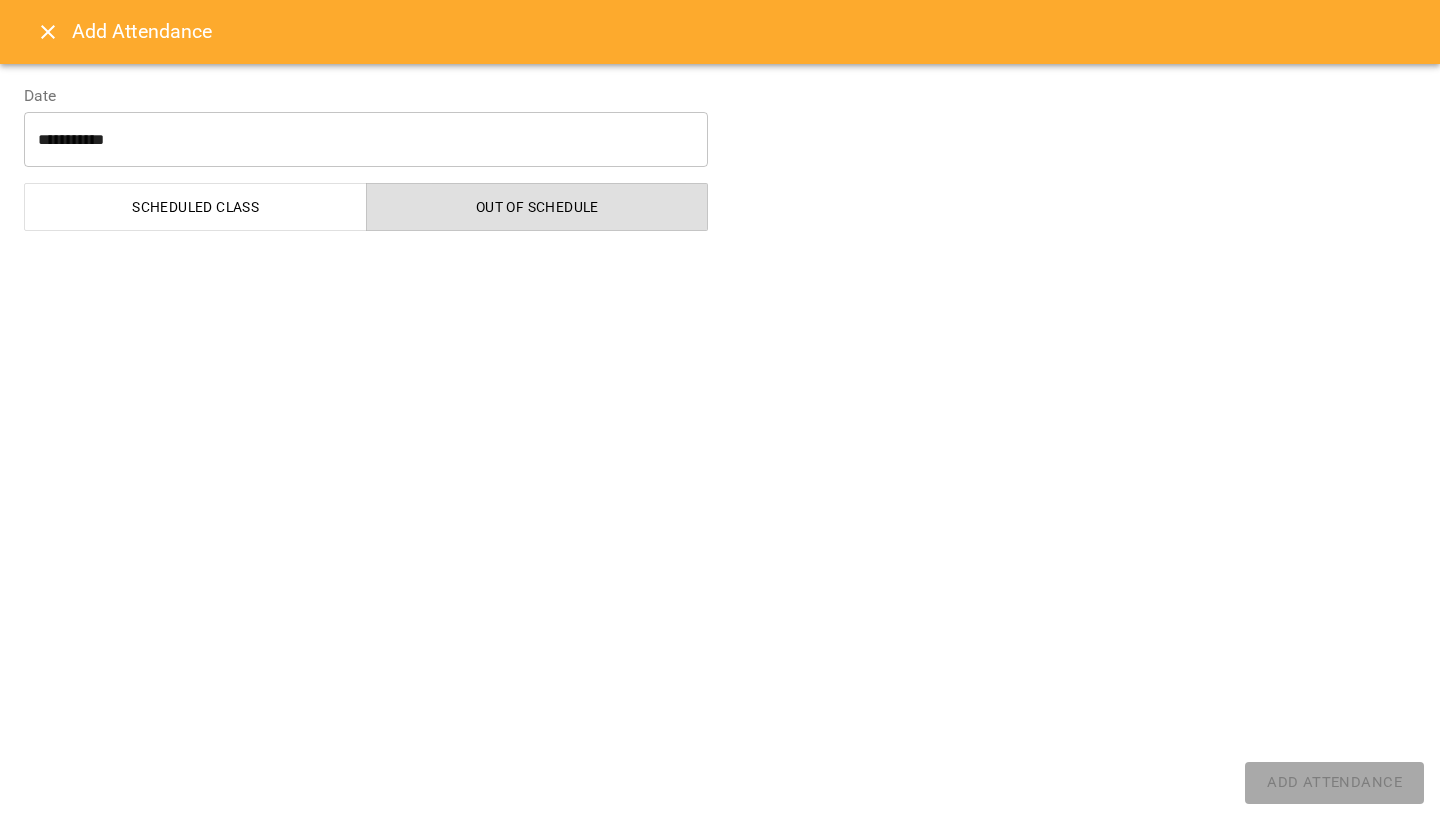 select on "**********" 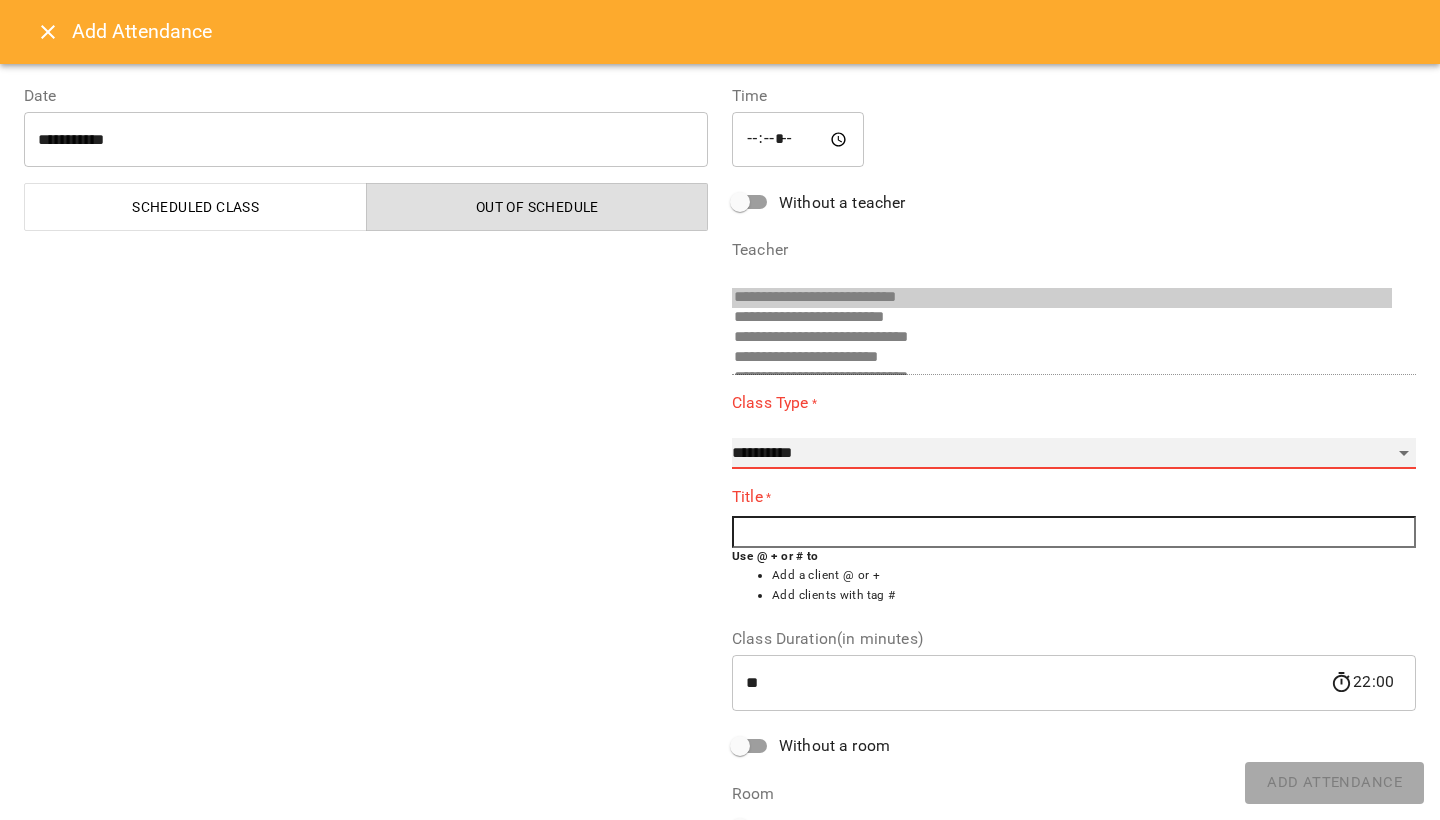 select on "**********" 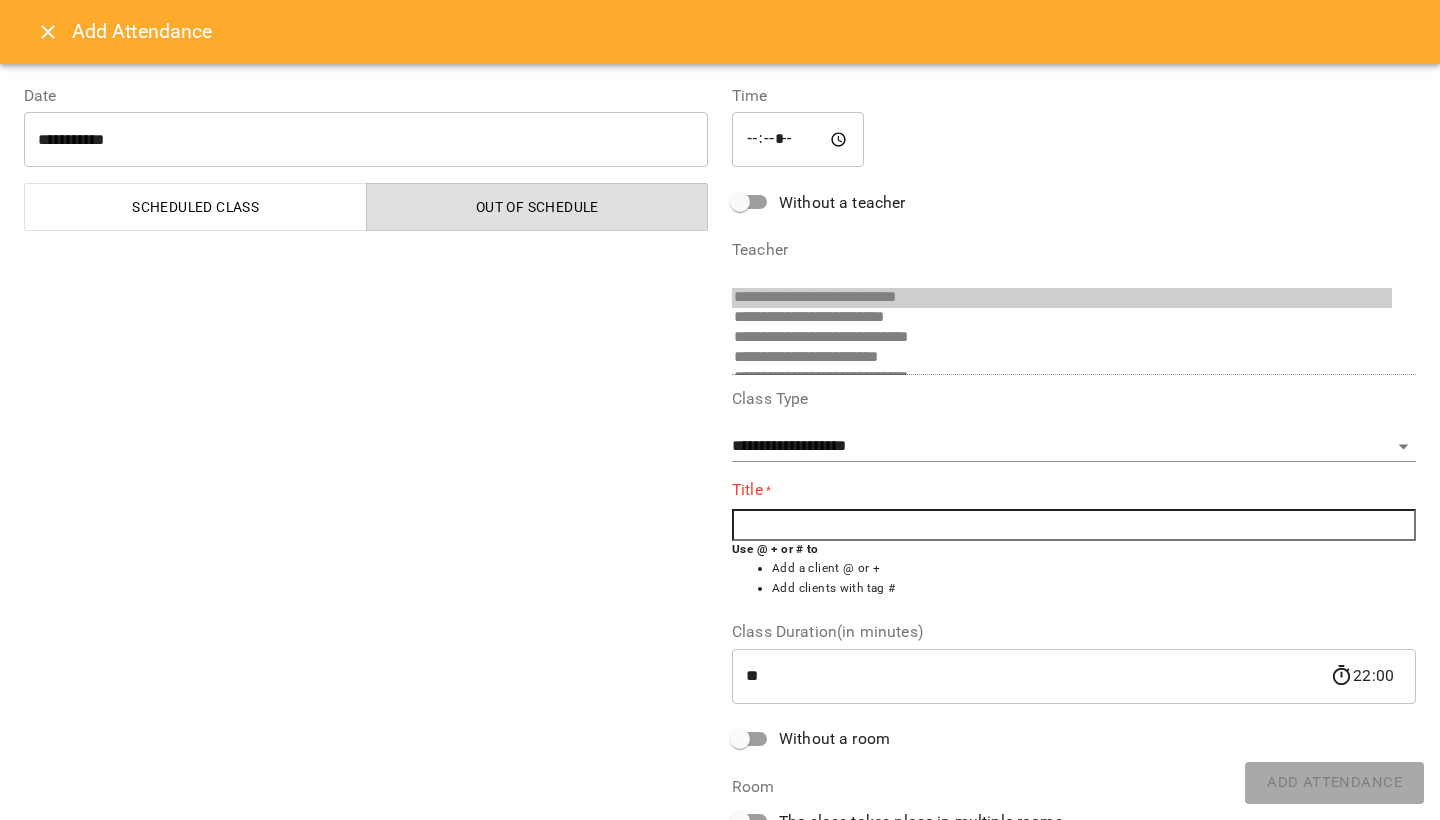 click at bounding box center (1074, 525) 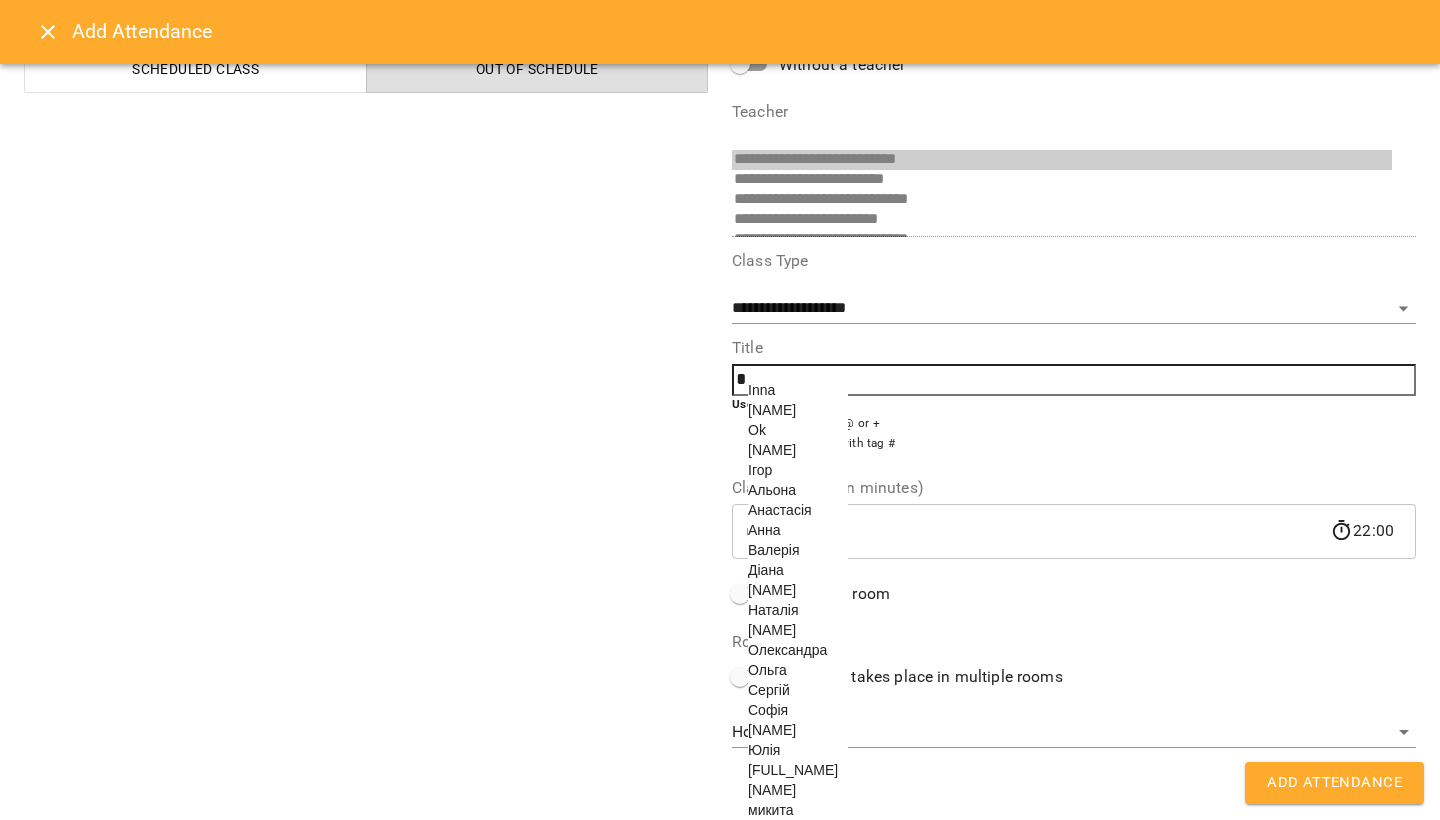 scroll, scrollTop: 178, scrollLeft: 0, axis: vertical 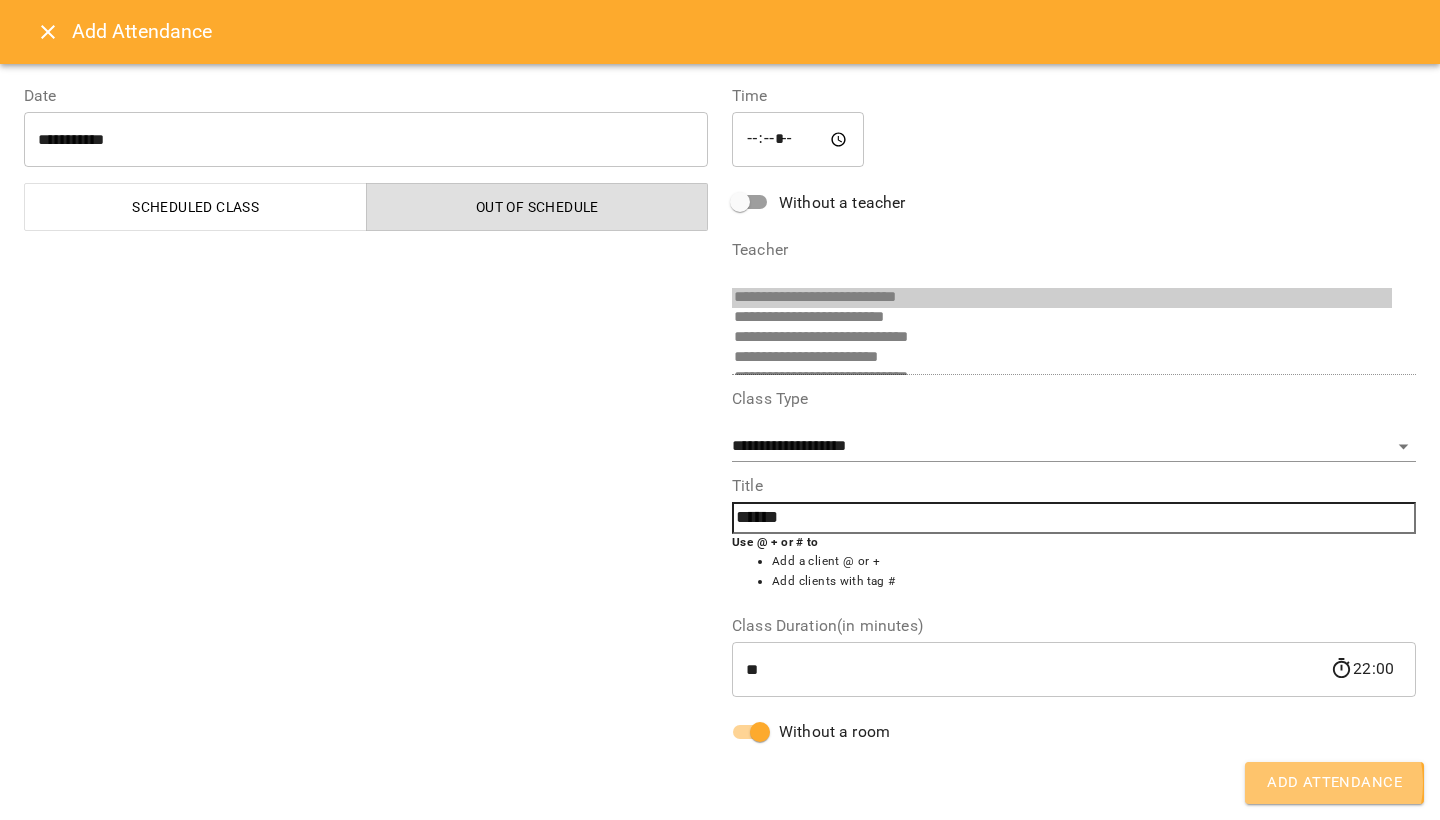 click on "Add Attendance" at bounding box center [1334, 783] 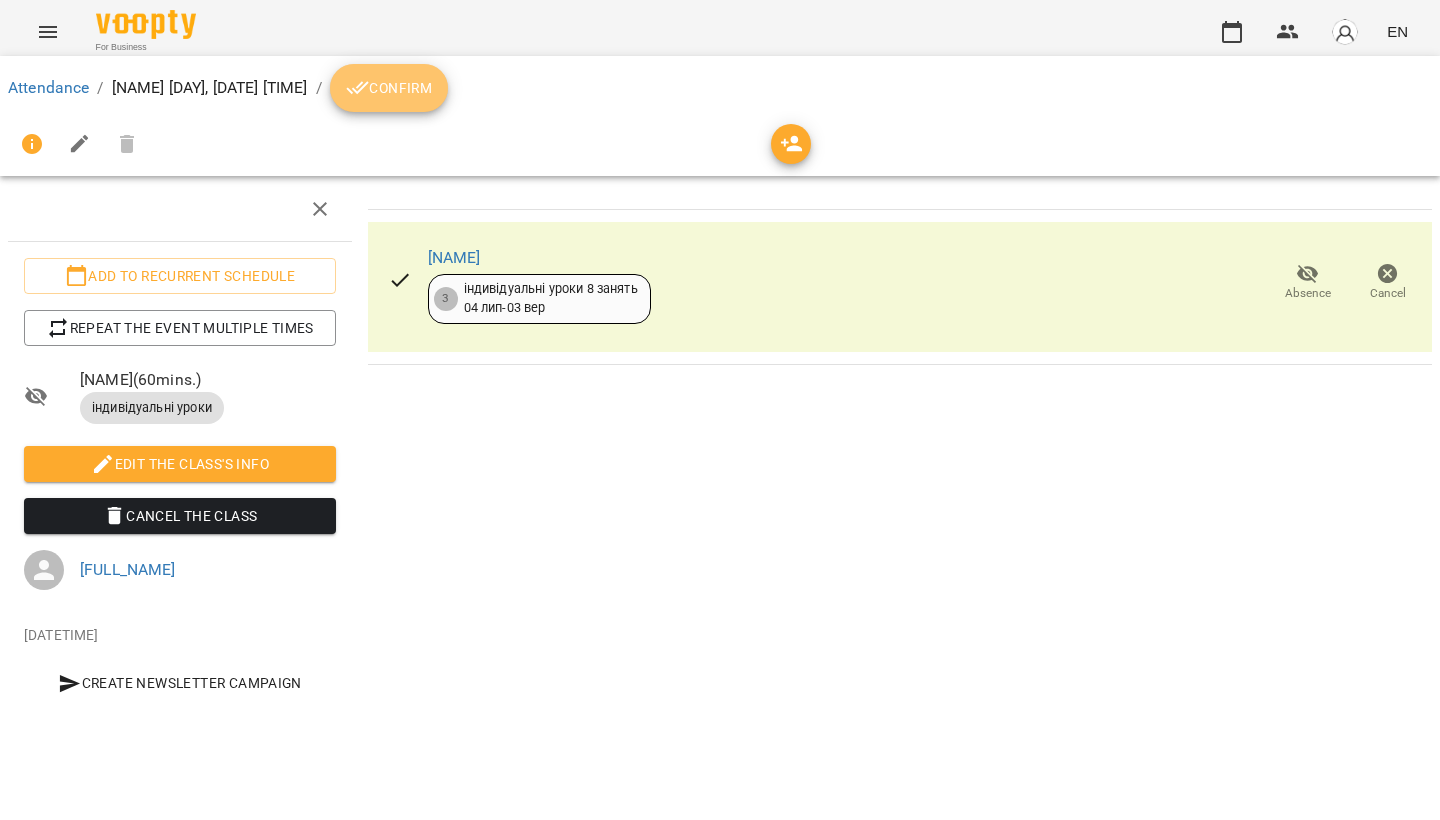 click on "Confirm" at bounding box center [389, 88] 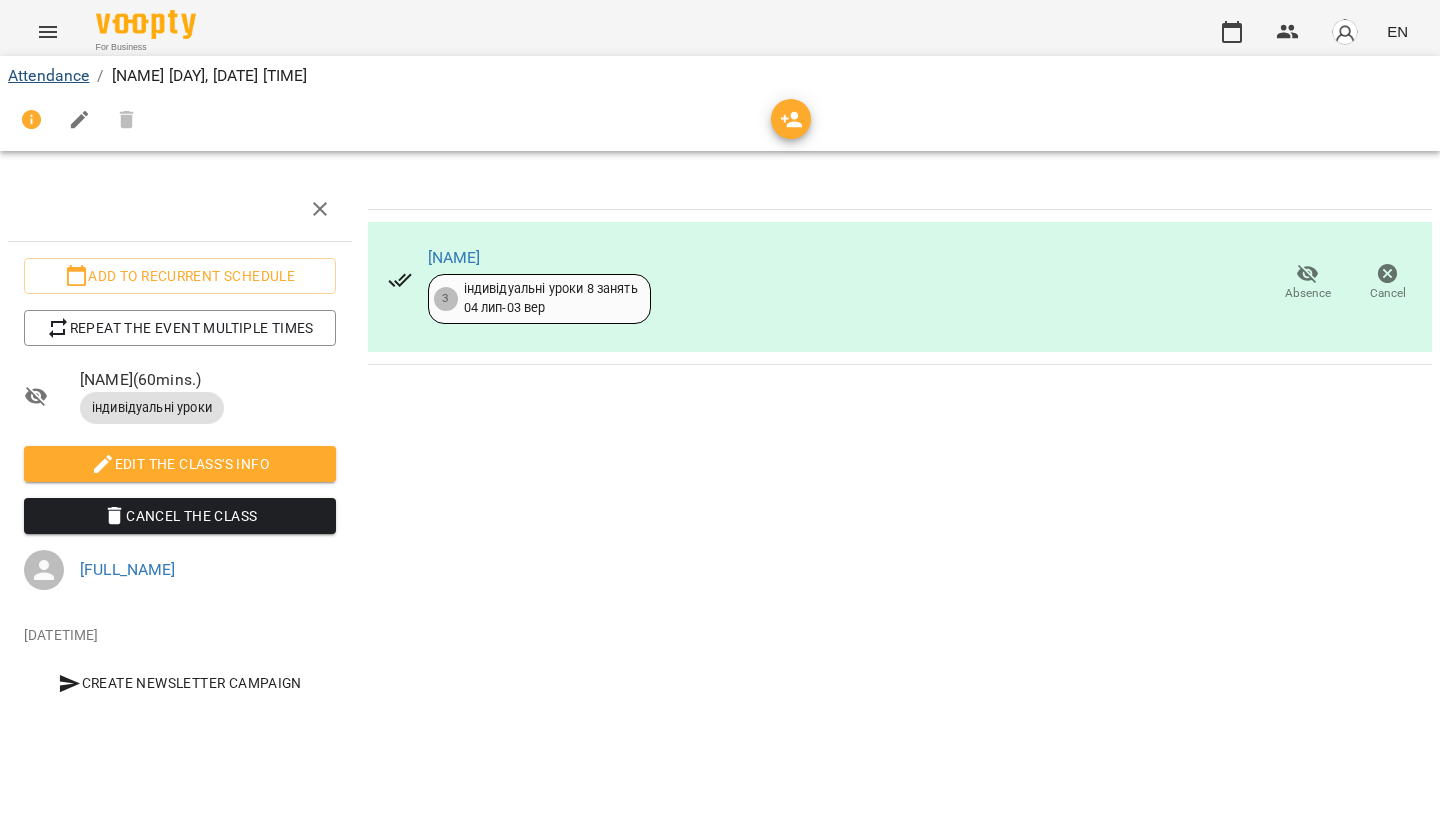 click on "Attendance" at bounding box center (48, 75) 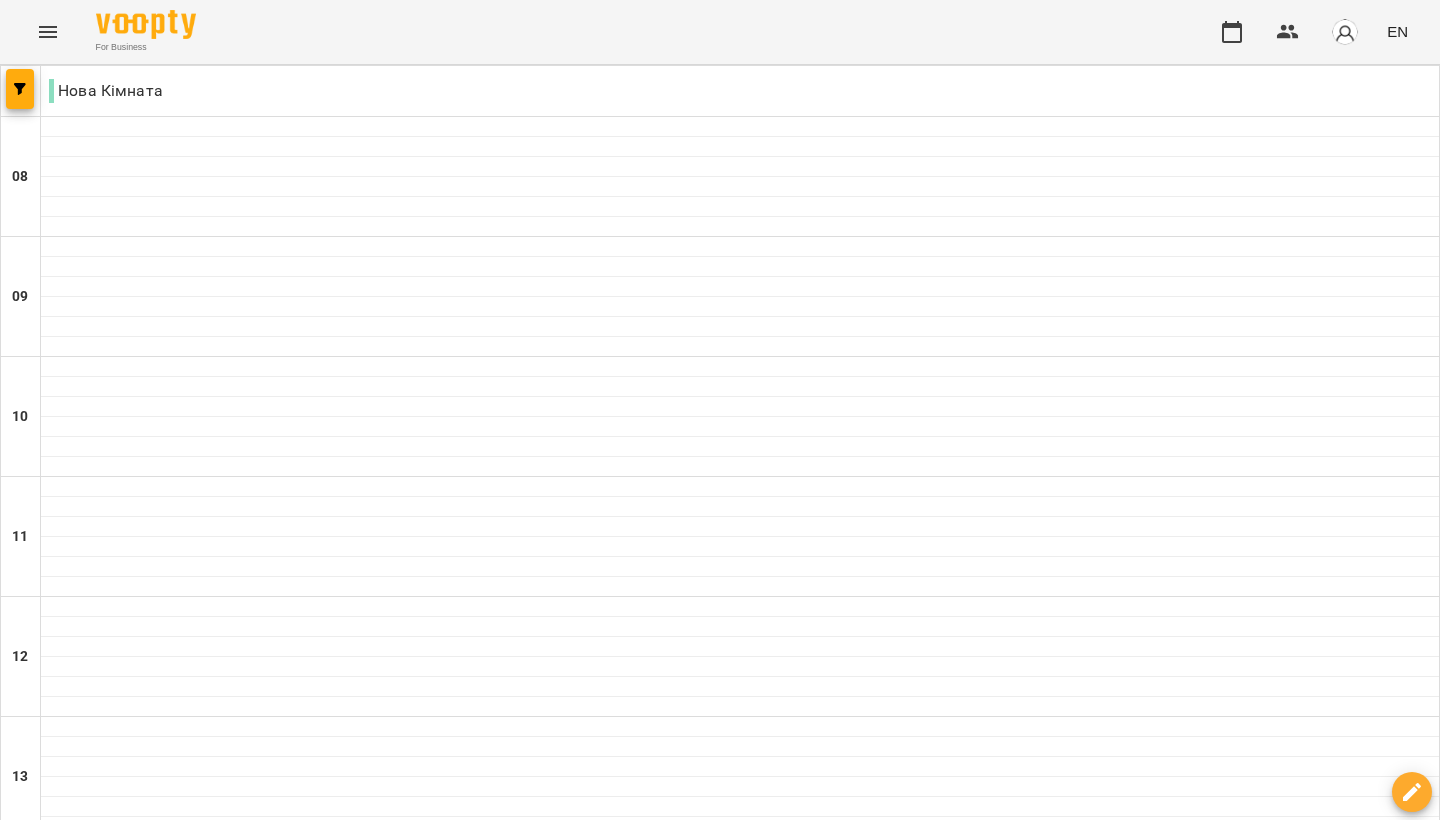 click 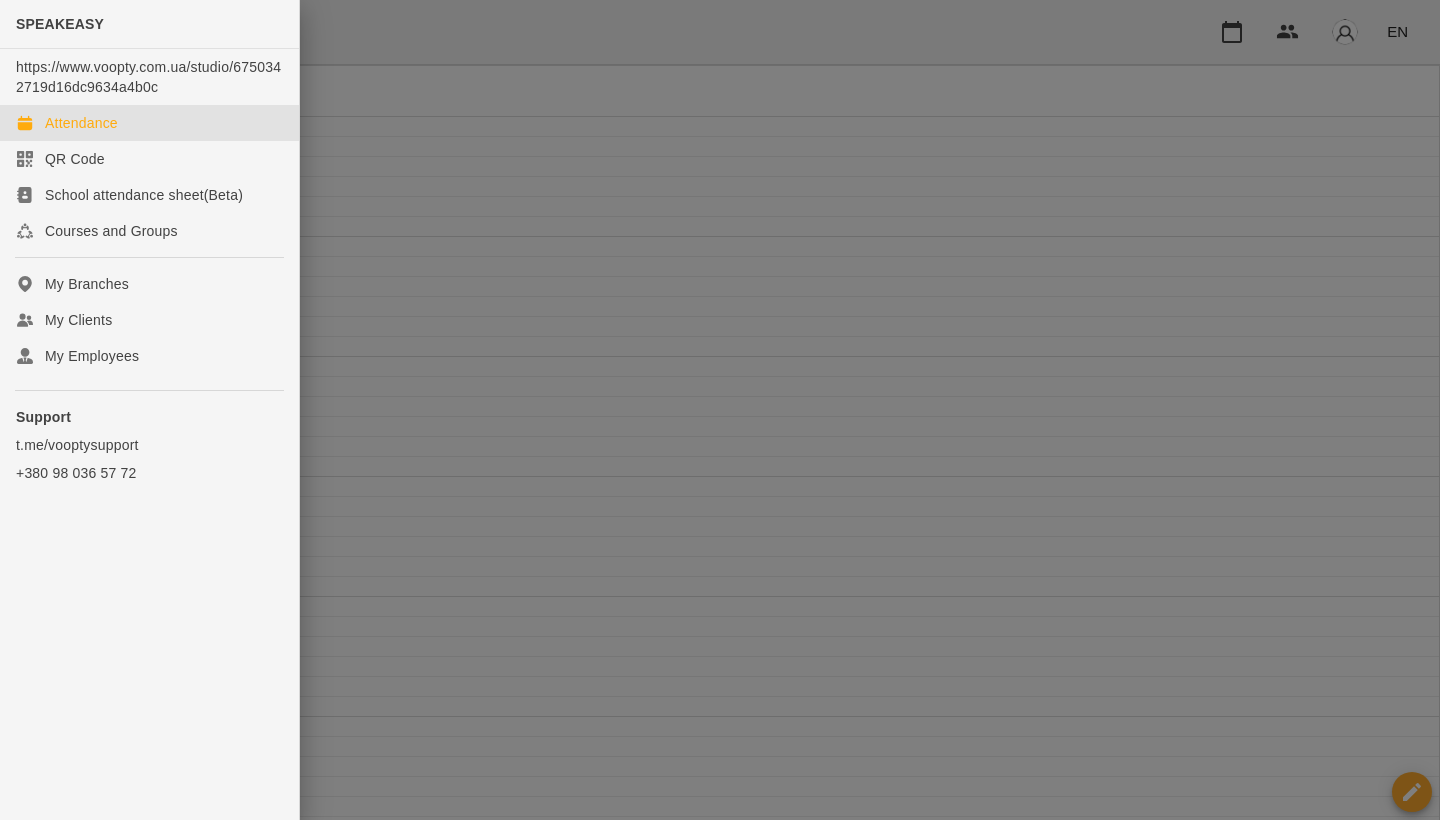 click at bounding box center (720, 410) 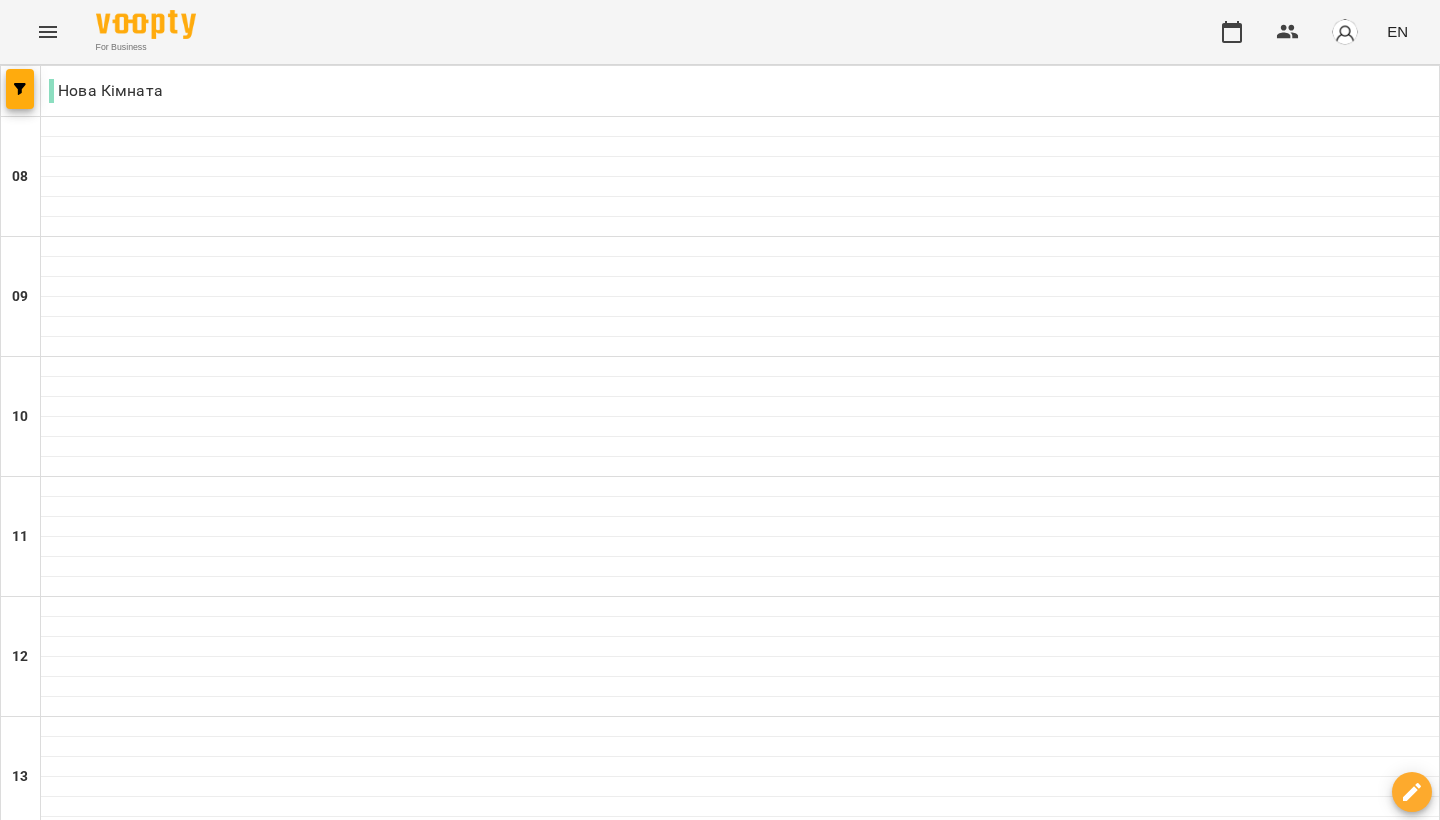 click at bounding box center (600, 2008) 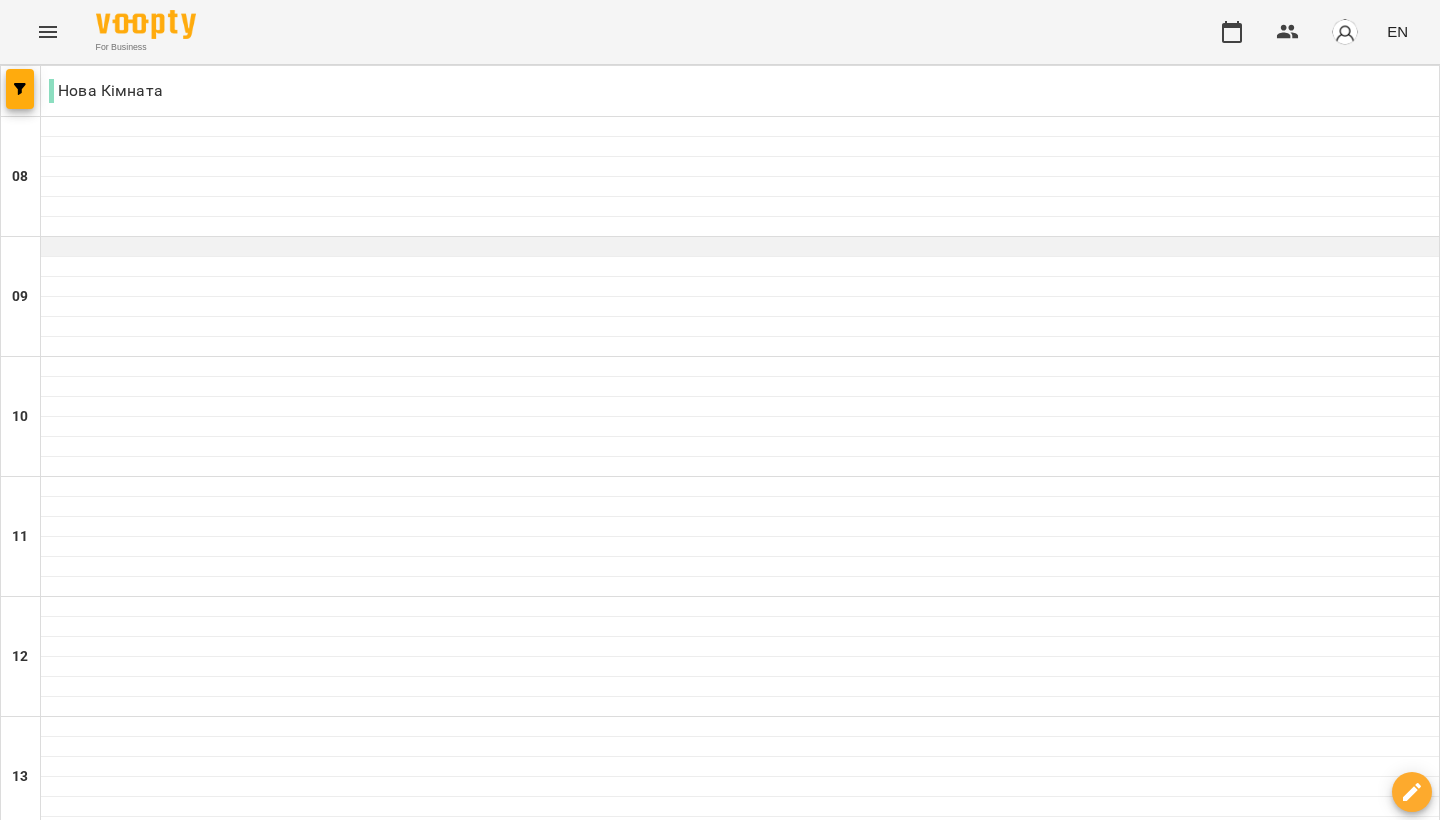 click at bounding box center [740, 247] 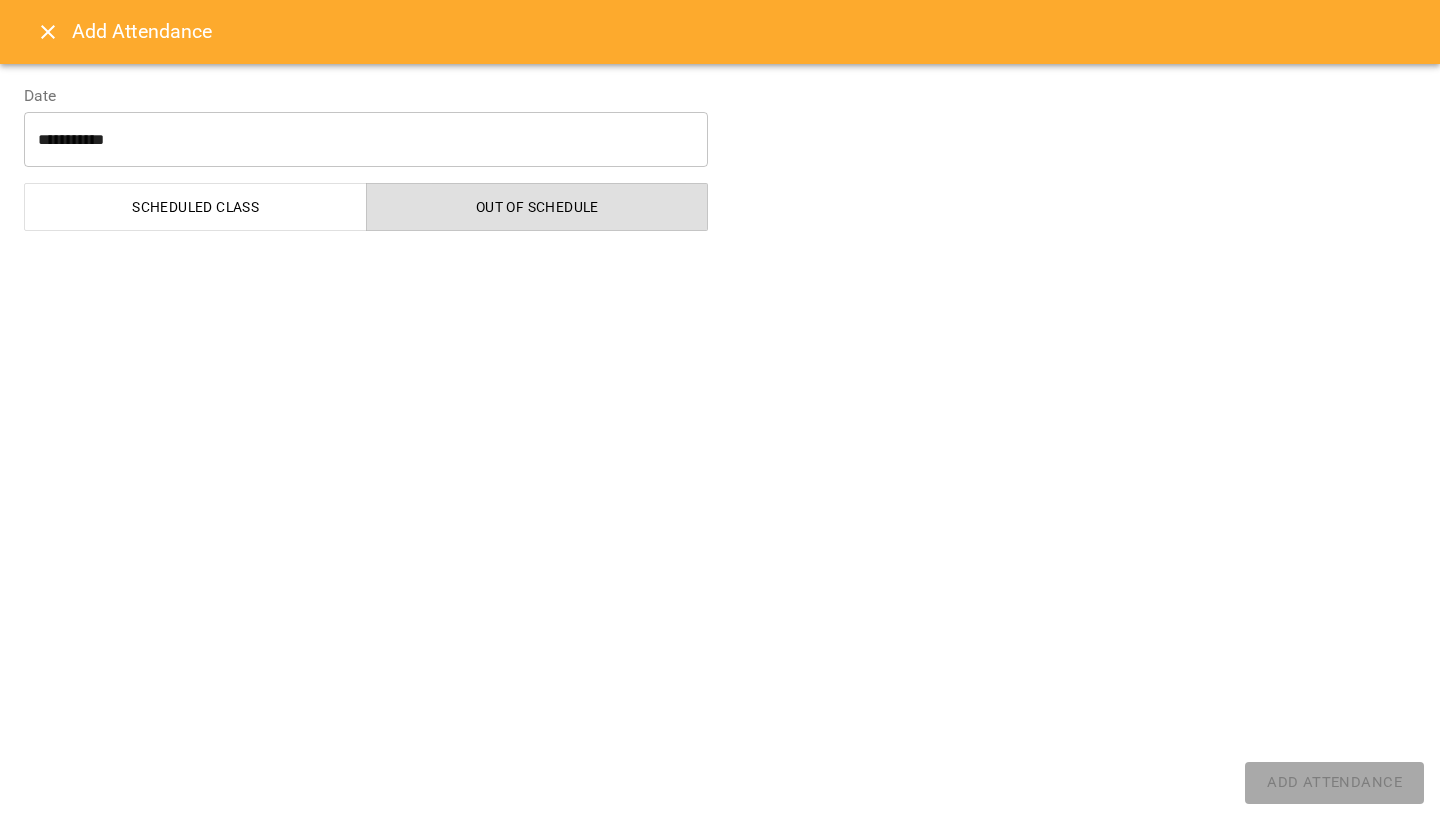 select on "**********" 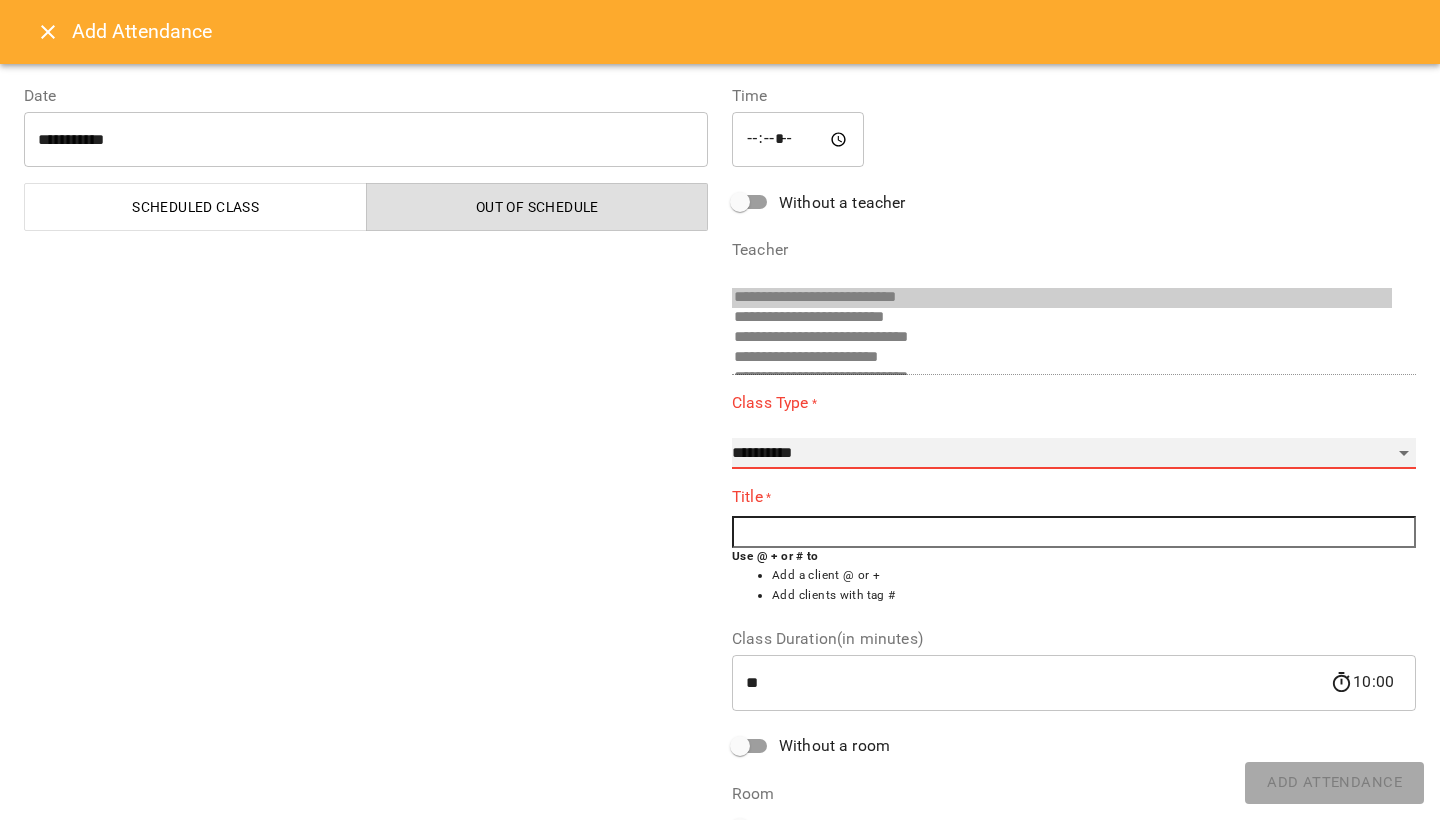 select on "**********" 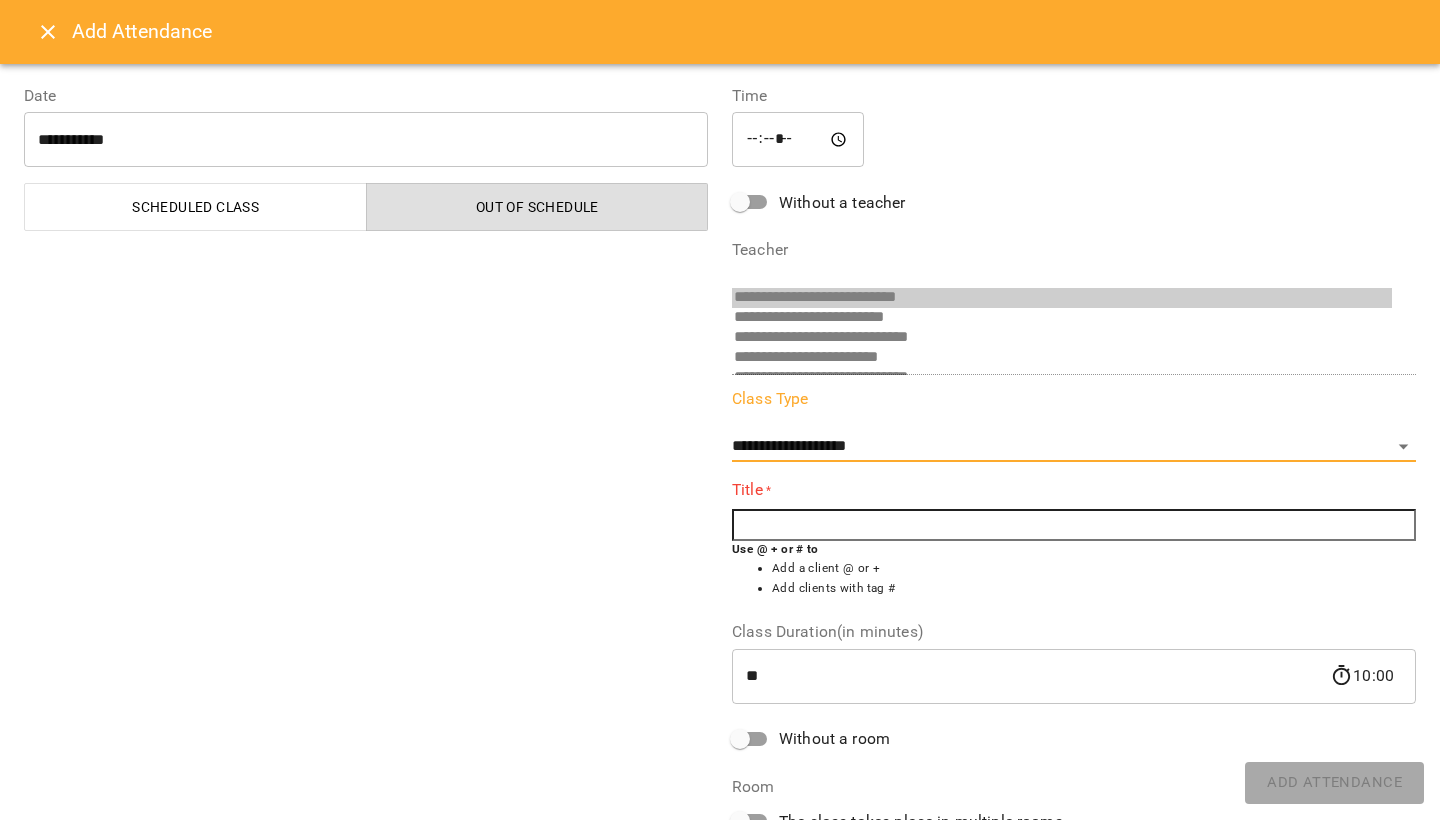 click at bounding box center (1074, 525) 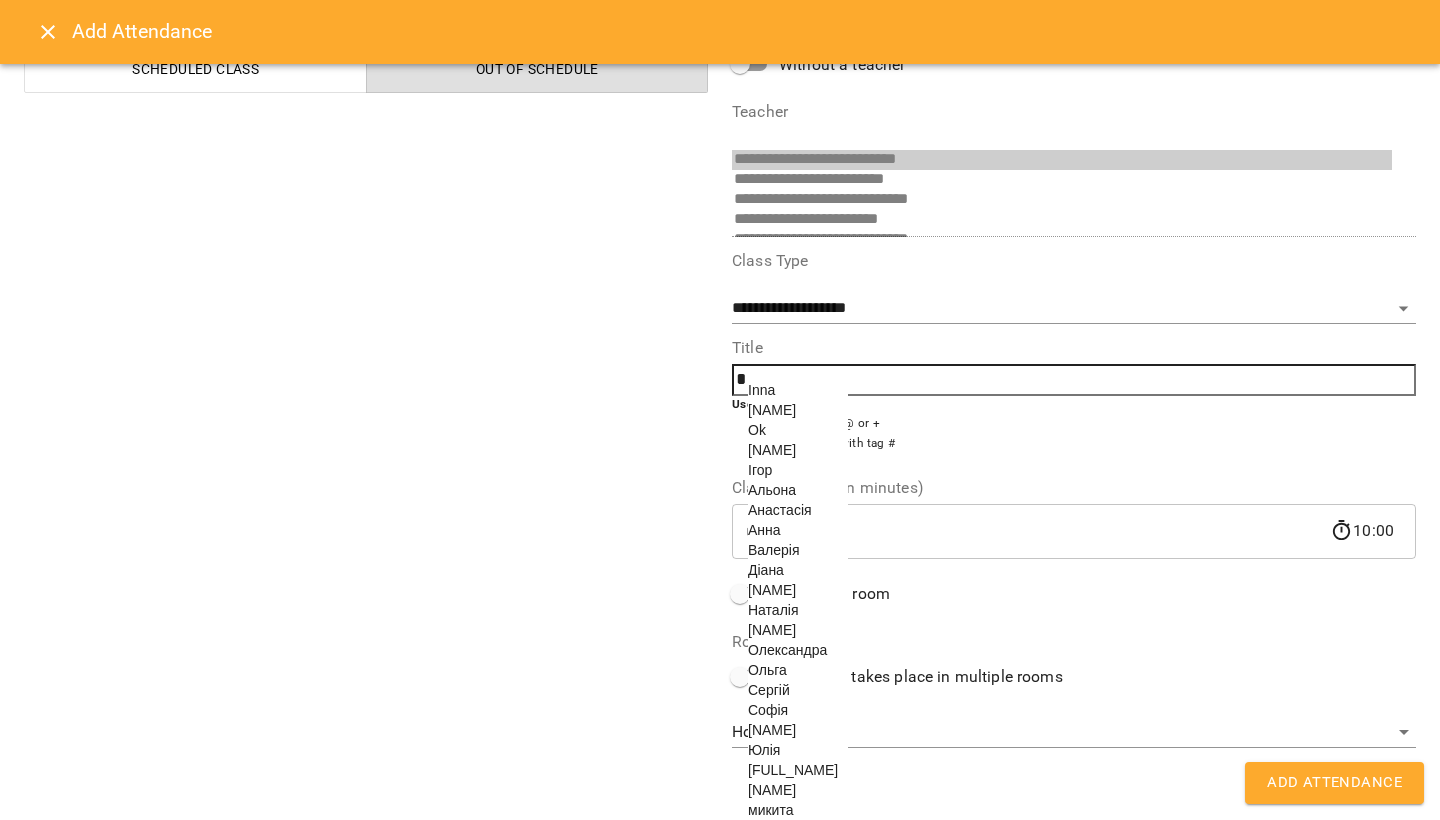 click on "[NAME]" at bounding box center (772, 730) 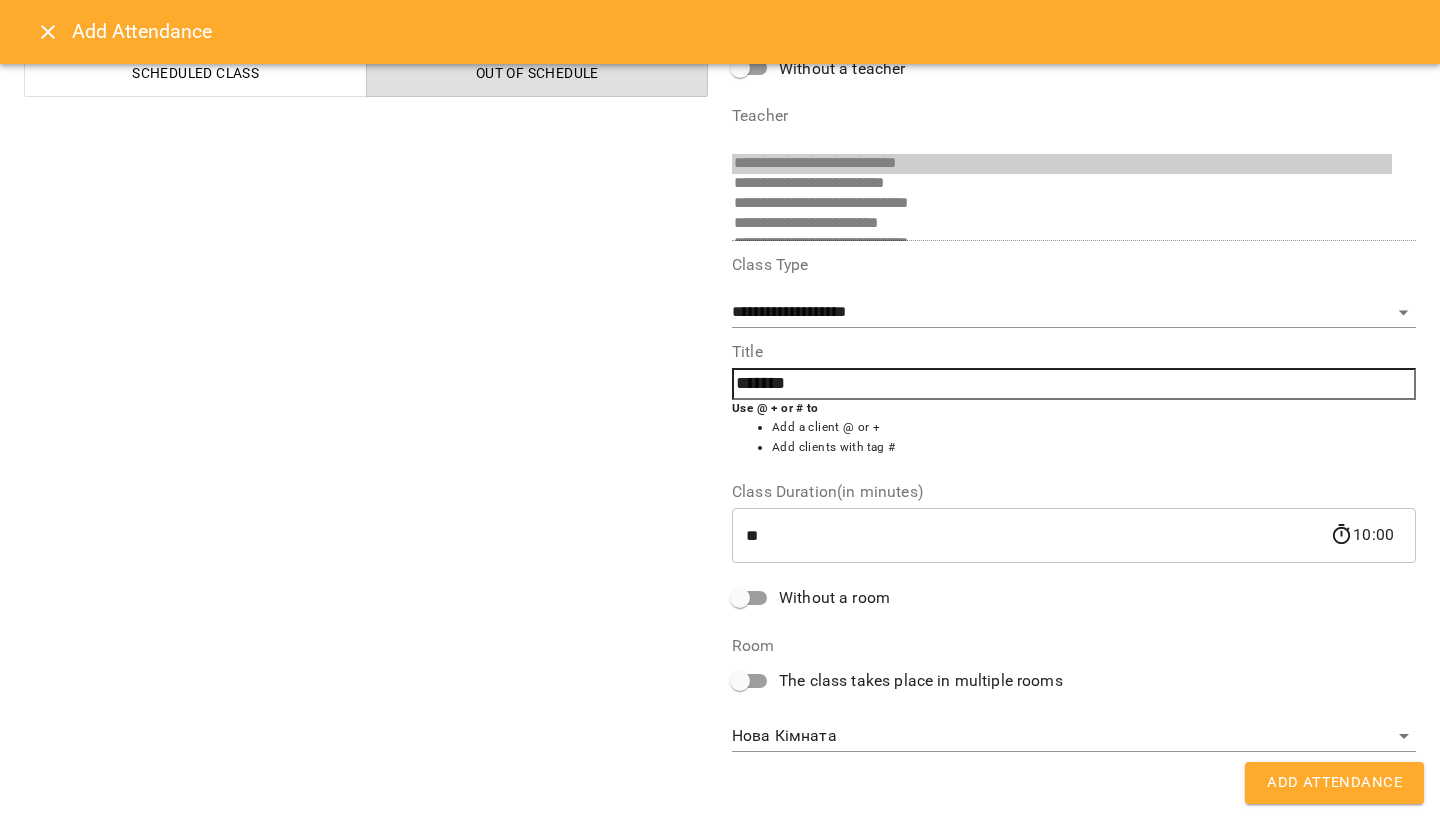 scroll, scrollTop: 128, scrollLeft: 0, axis: vertical 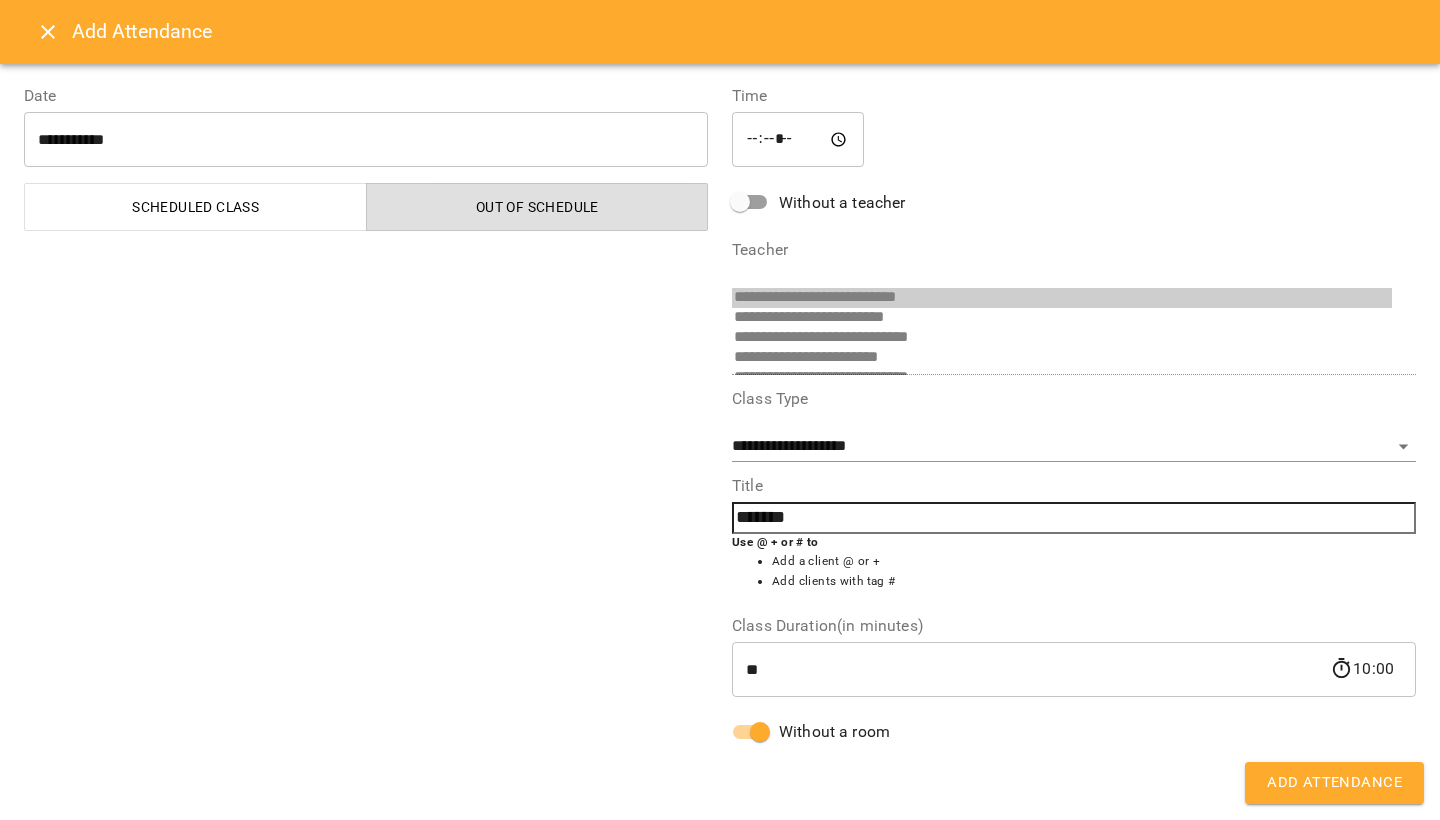 click on "Add Attendance" at bounding box center (1334, 783) 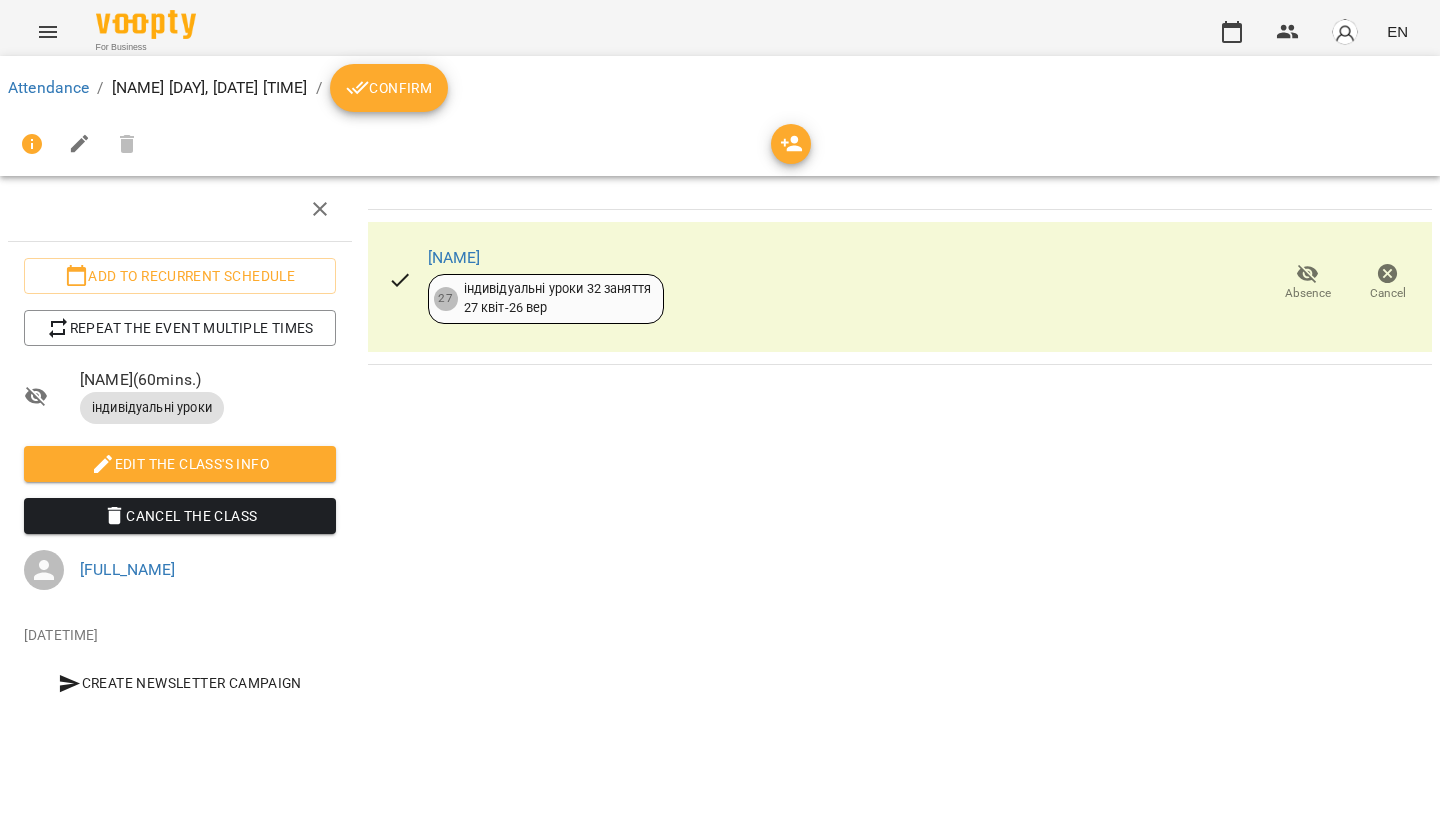 click on "Confirm" at bounding box center [389, 88] 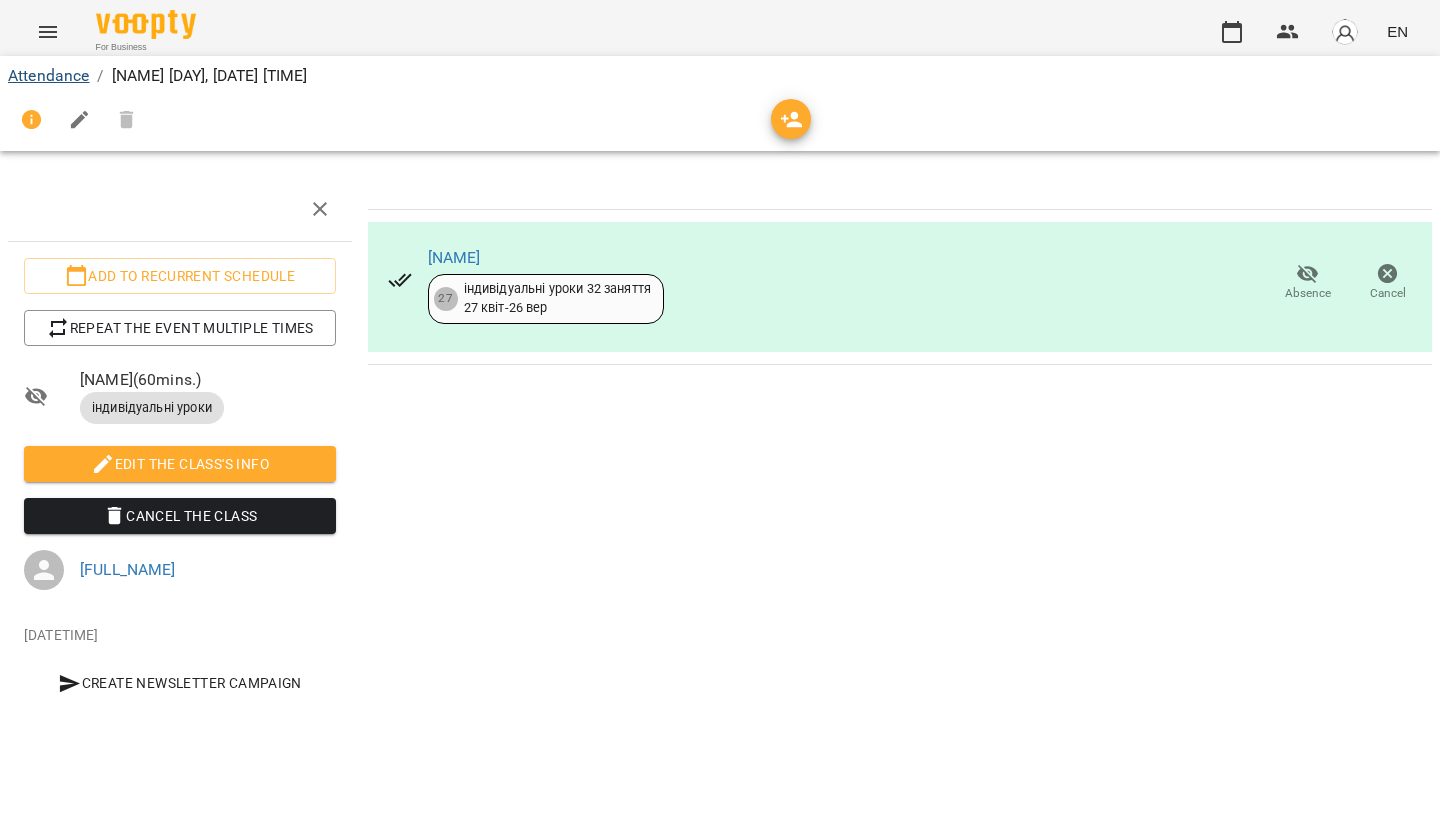click on "Attendance" at bounding box center [48, 75] 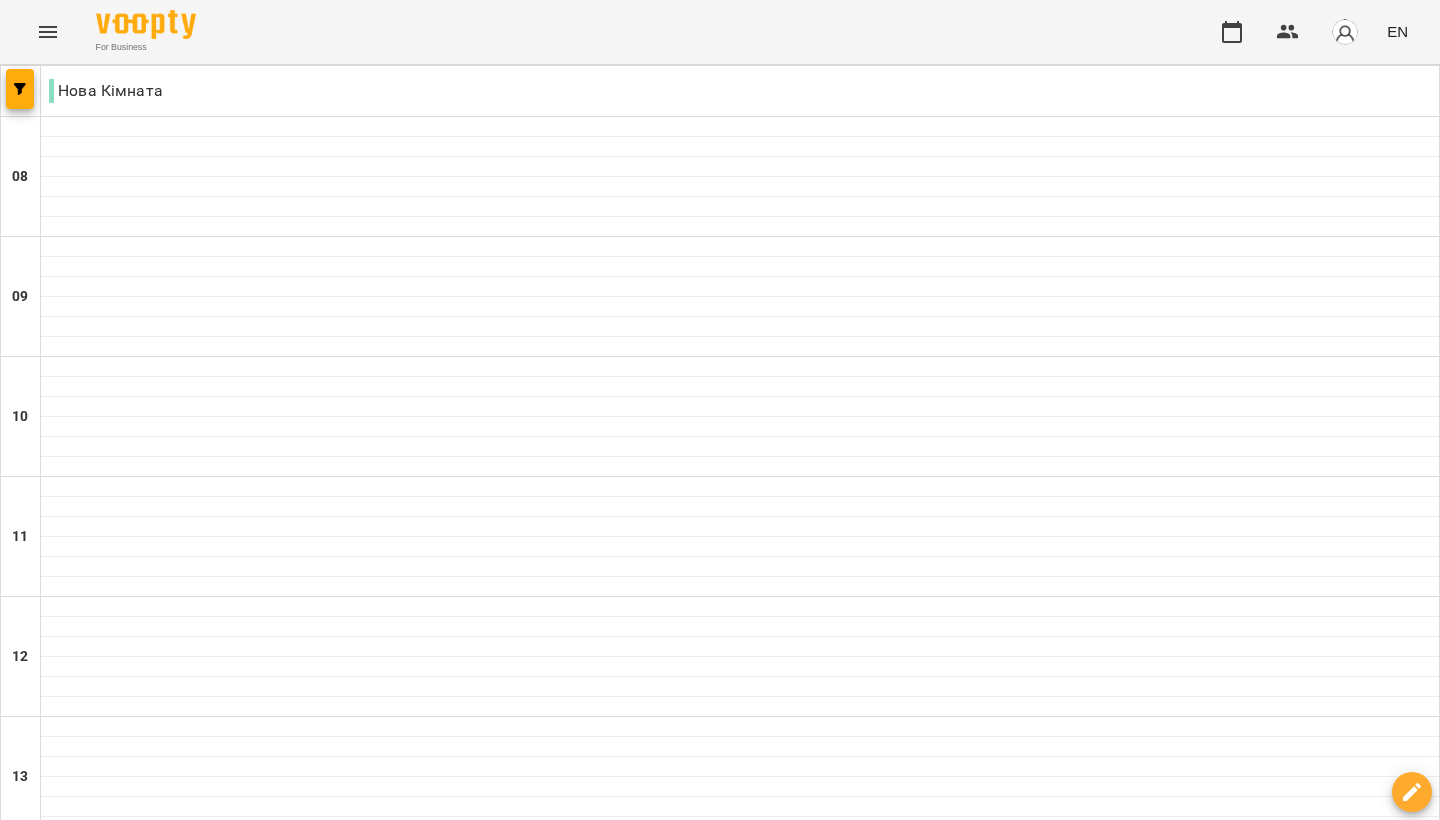 click on "Sun" at bounding box center [1398, 1943] 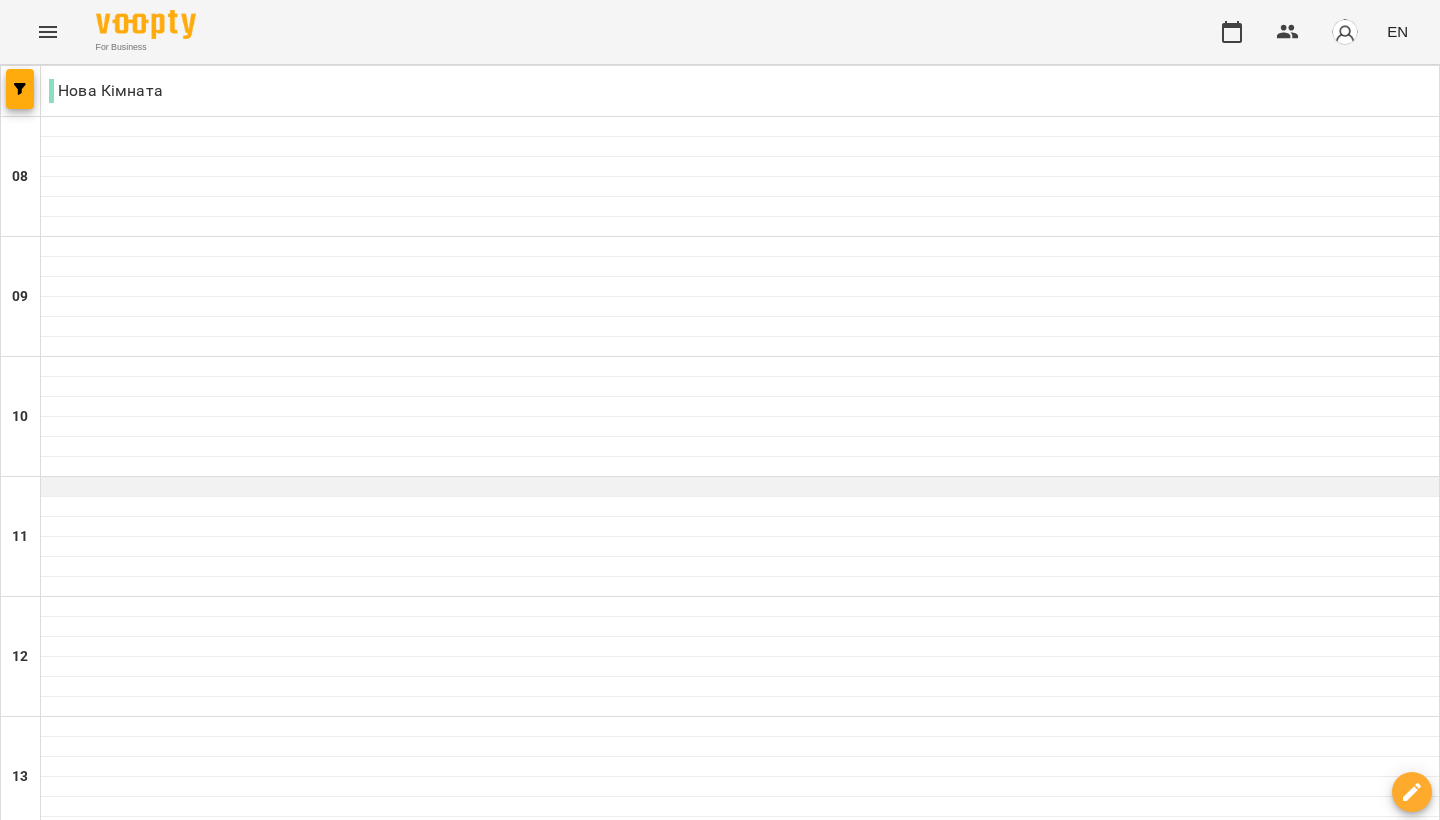 scroll, scrollTop: 1229, scrollLeft: 0, axis: vertical 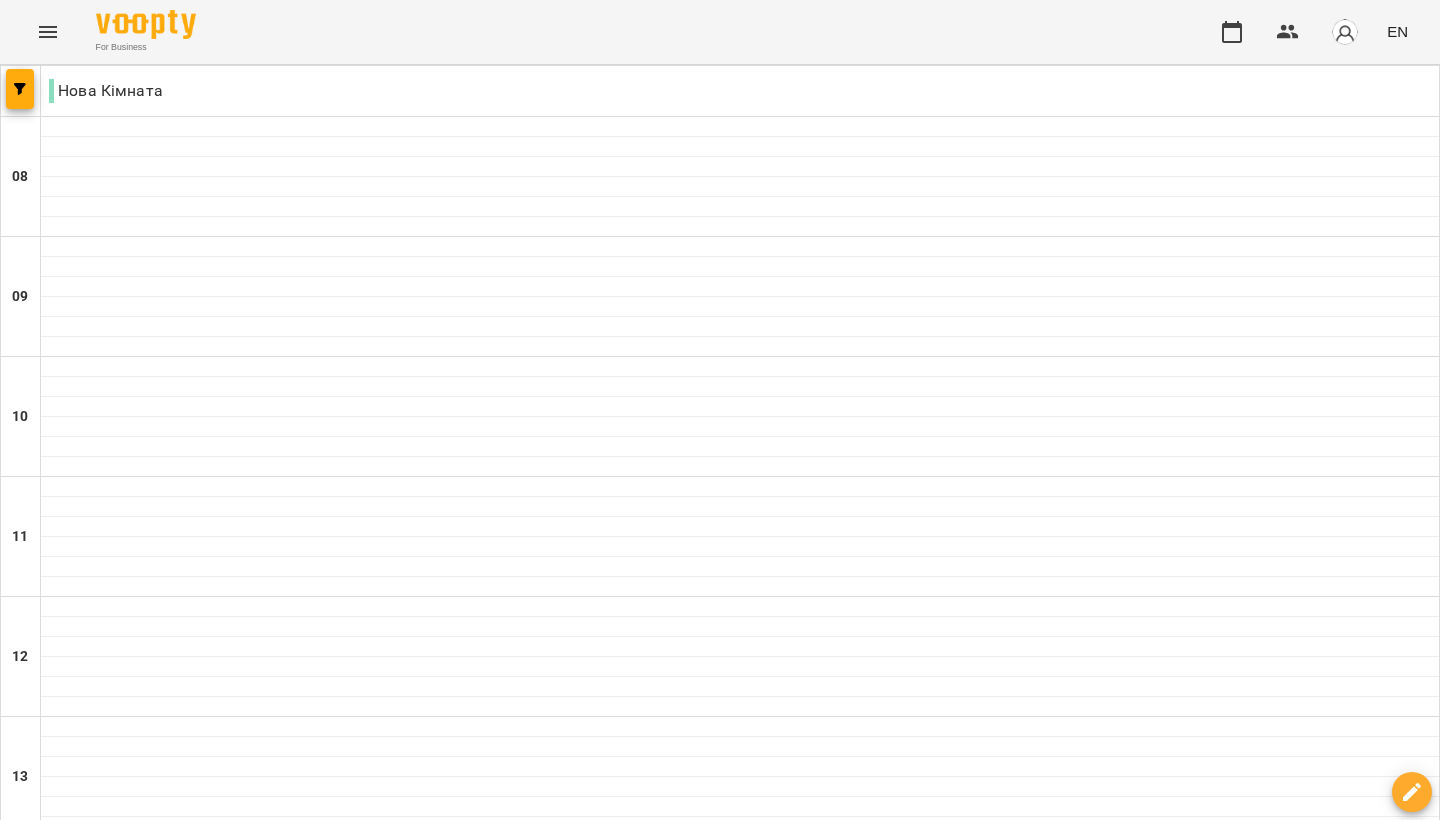 click at bounding box center [600, 2008] 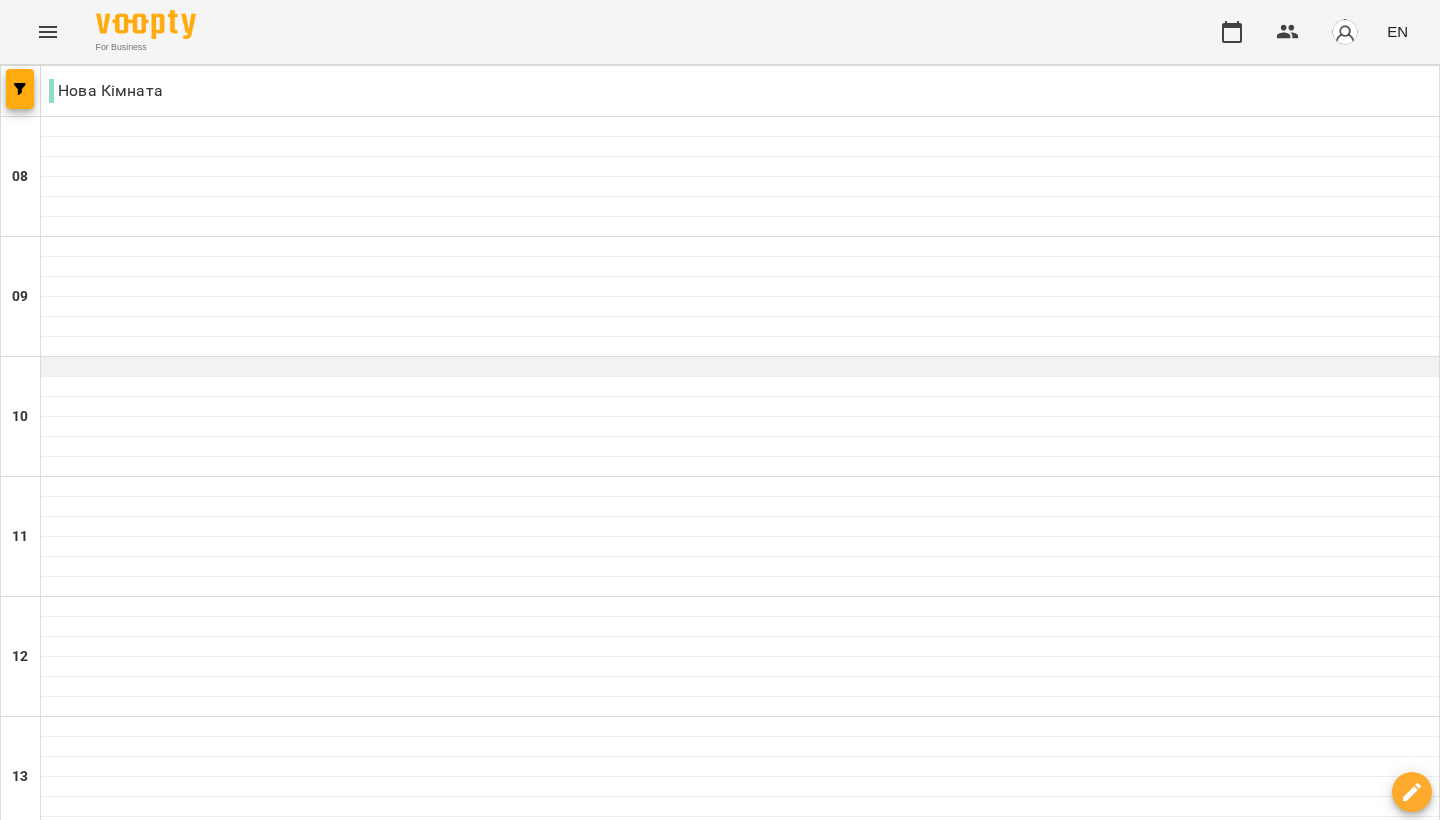 scroll, scrollTop: 0, scrollLeft: 0, axis: both 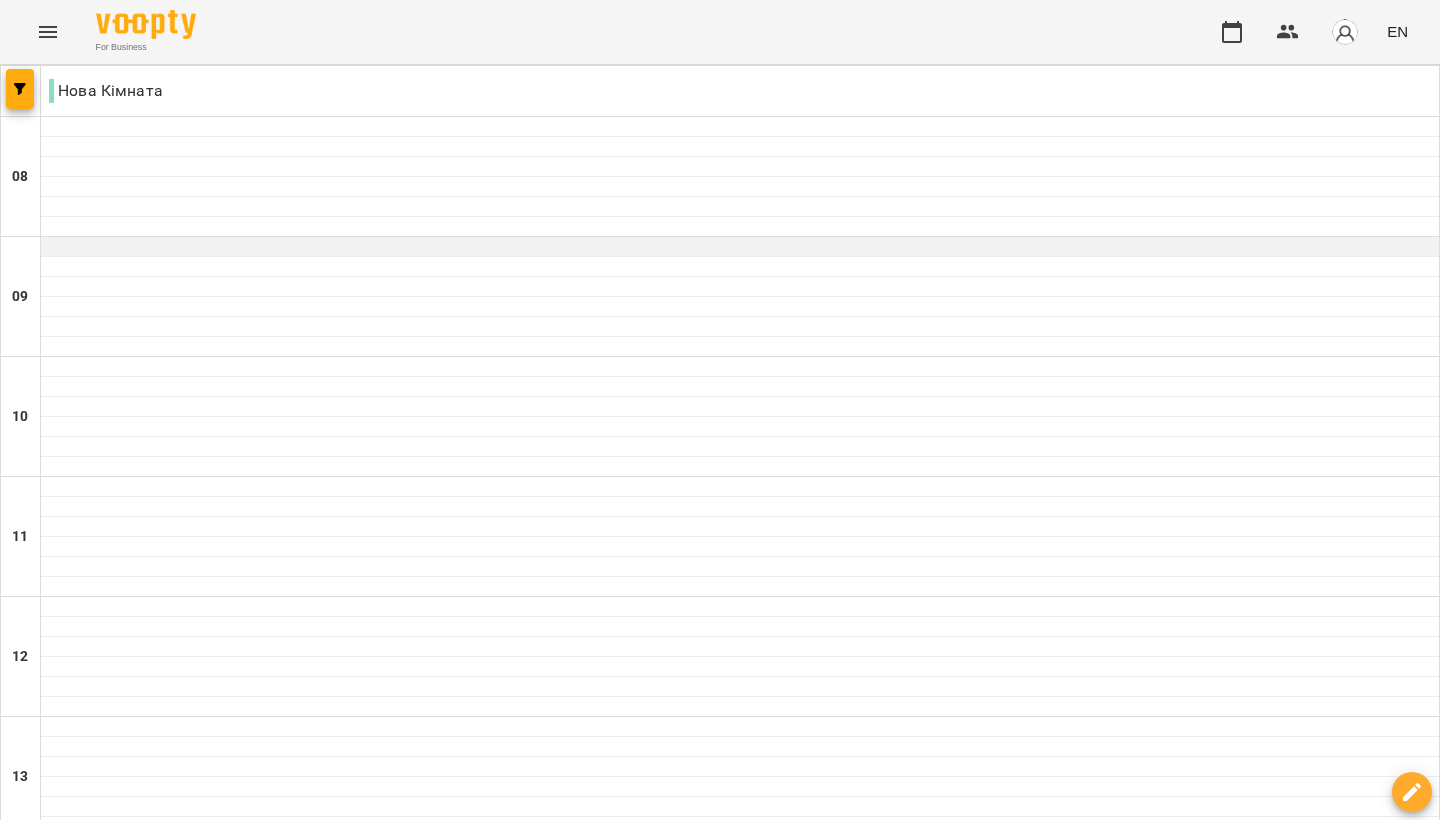 click at bounding box center [740, 247] 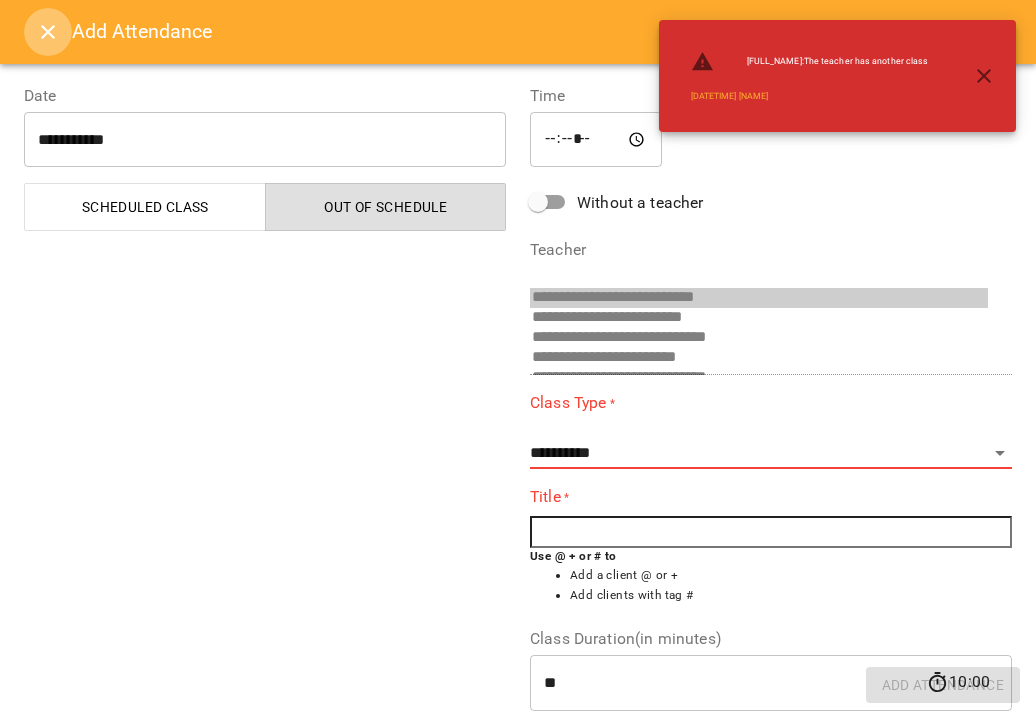 click at bounding box center [48, 32] 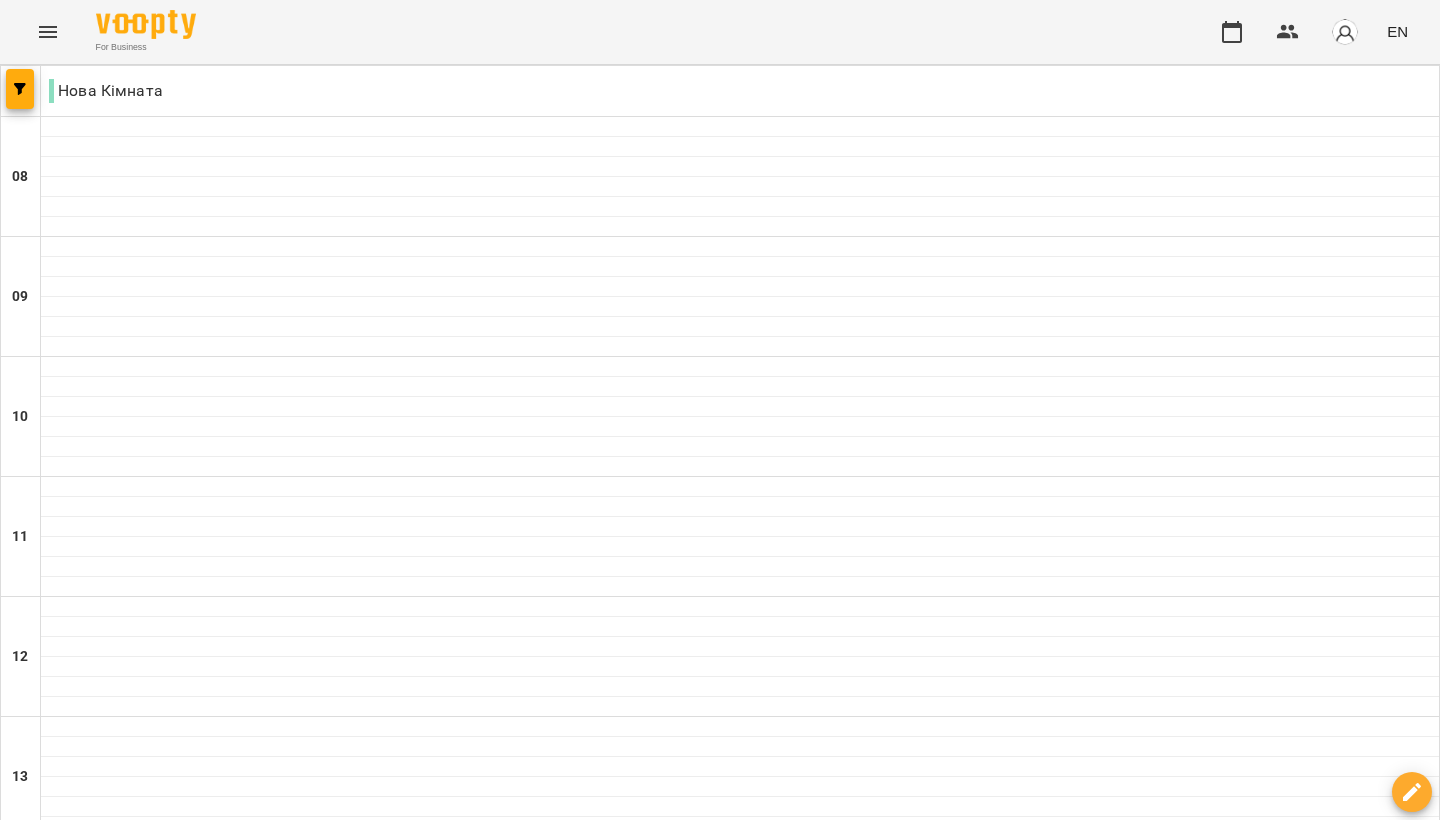 click at bounding box center (48, 32) 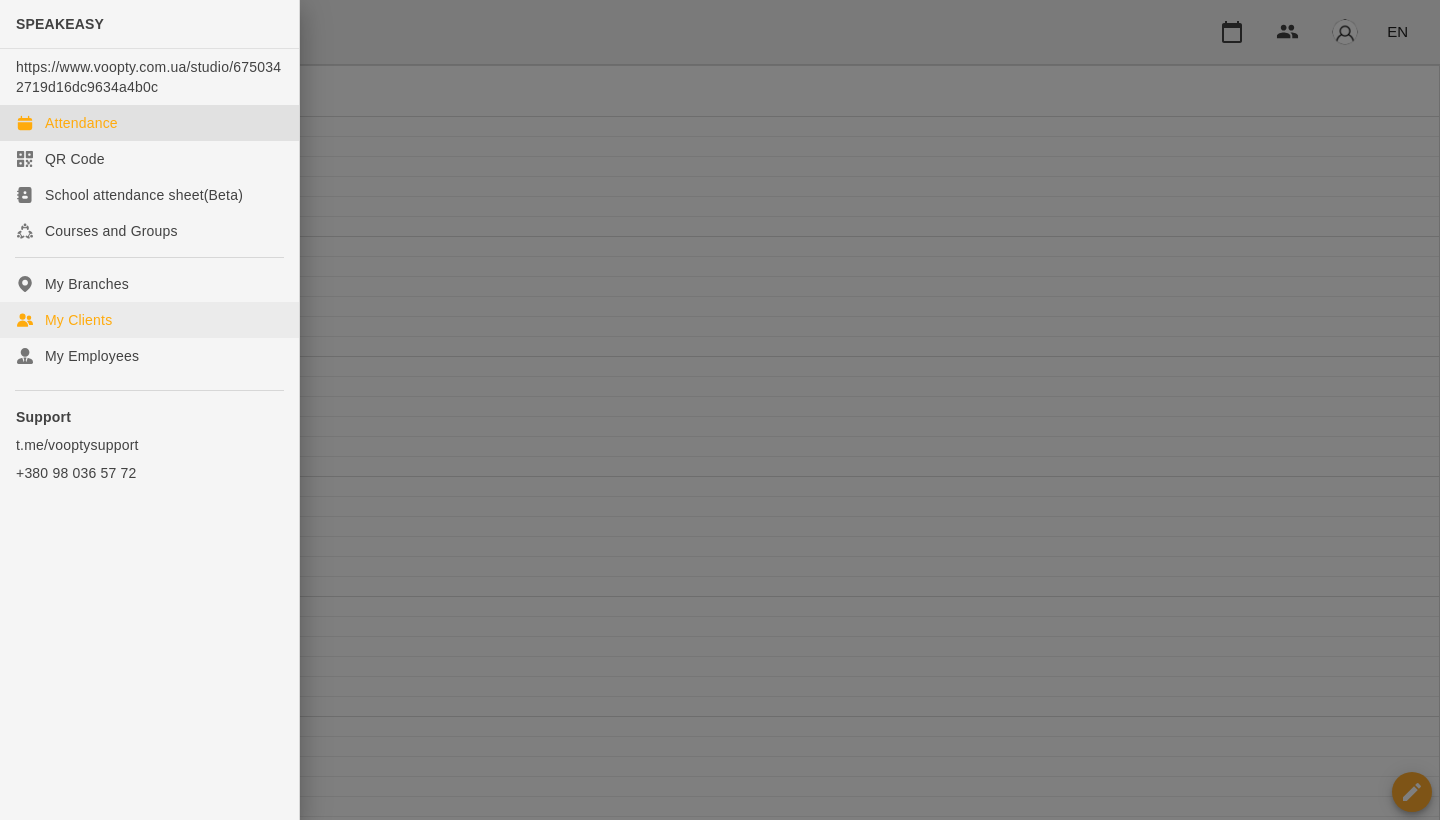 click on "My Clients" at bounding box center (149, 320) 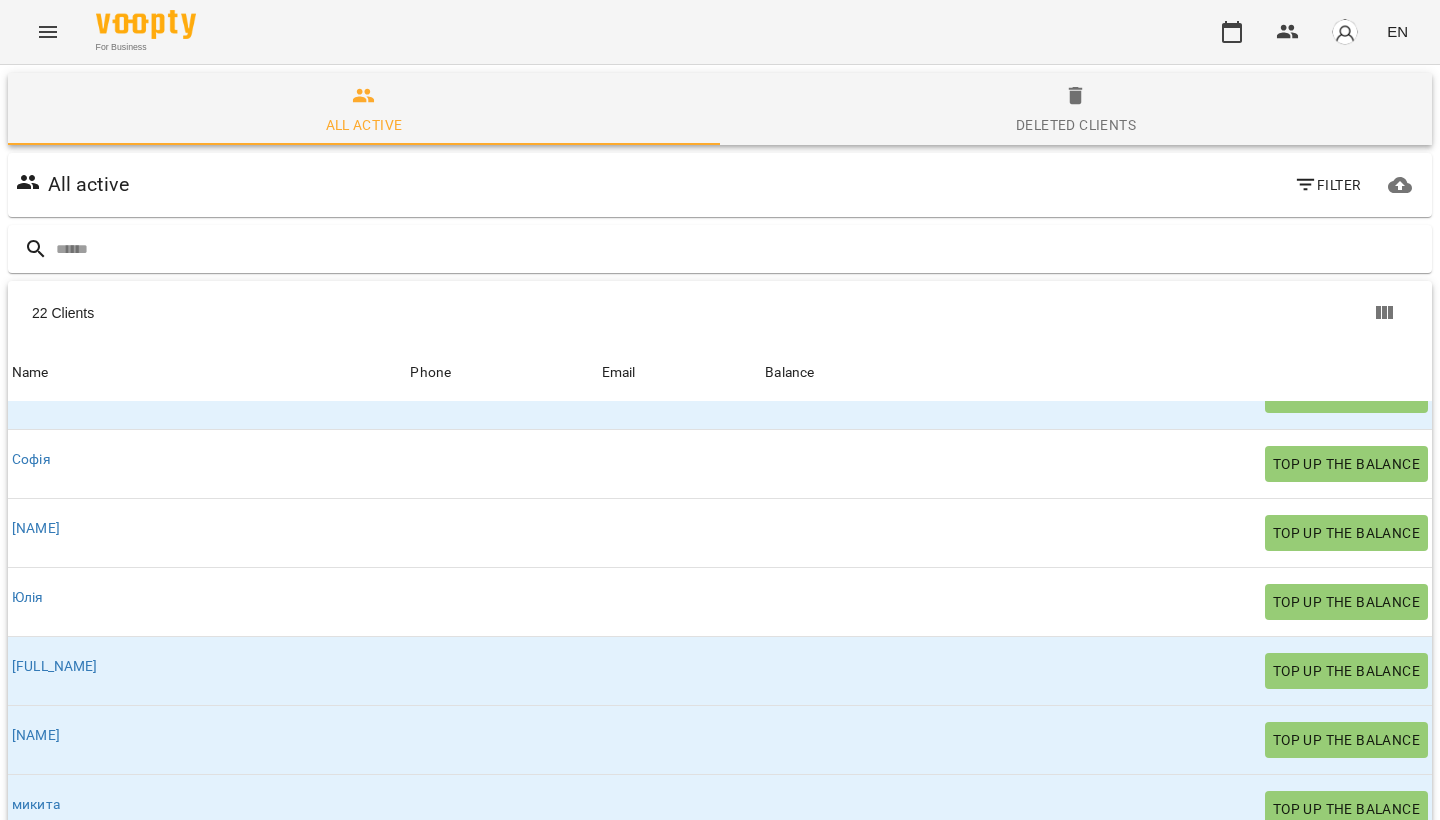 scroll, scrollTop: 1075, scrollLeft: 0, axis: vertical 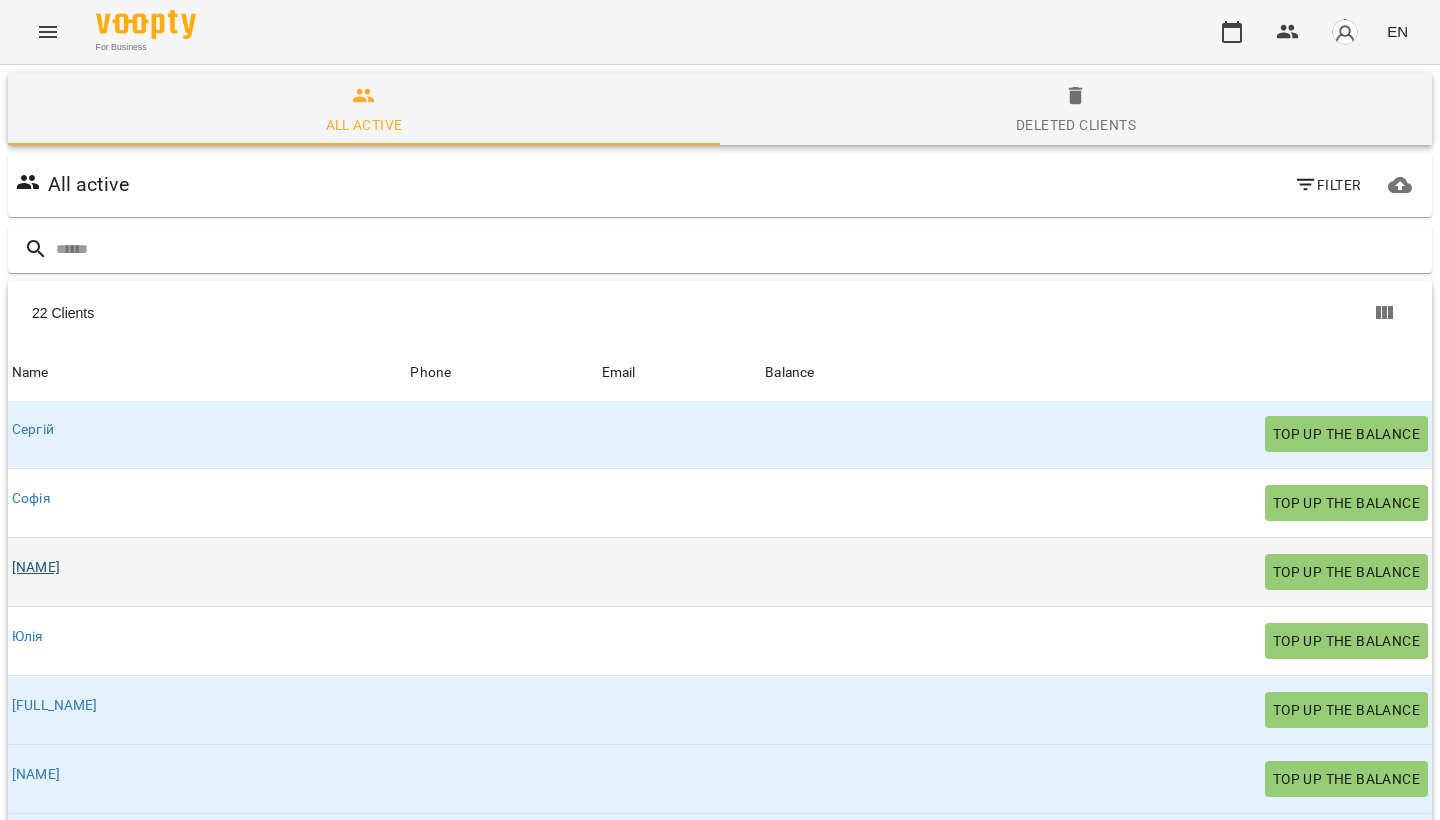 click on "[NAME]" at bounding box center [36, 567] 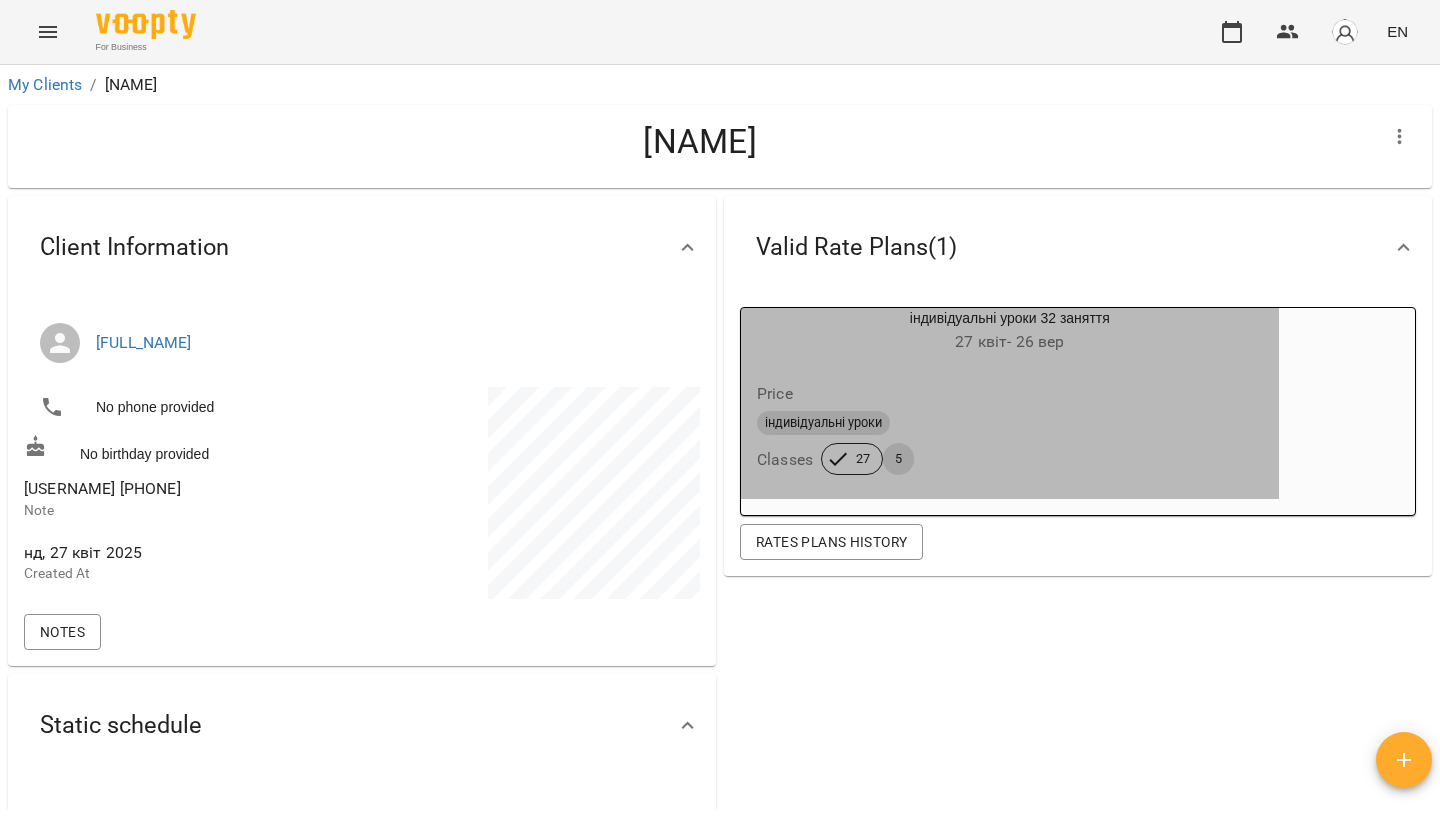 click on "індивідуальні уроки" at bounding box center (1010, 423) 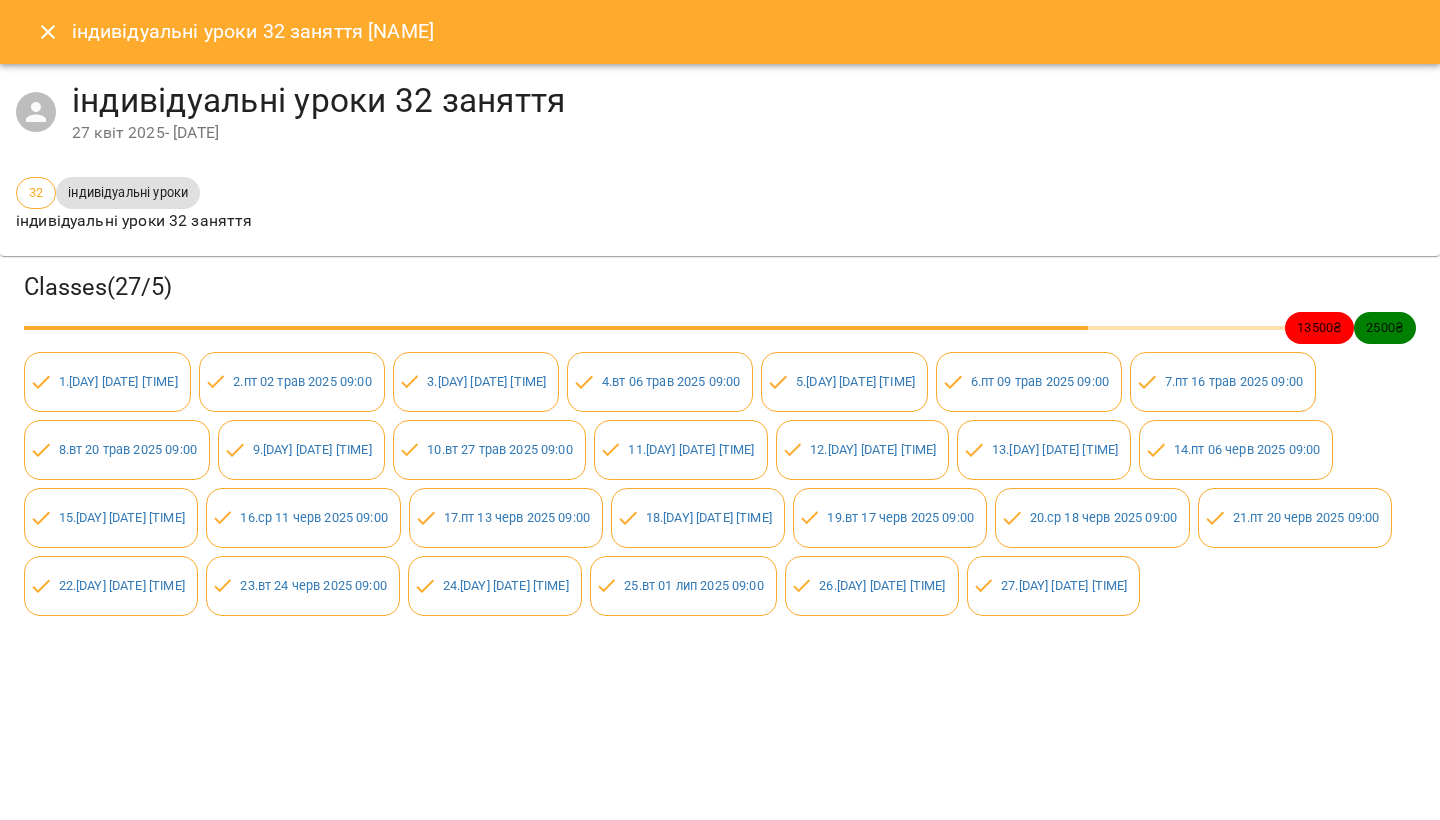 type 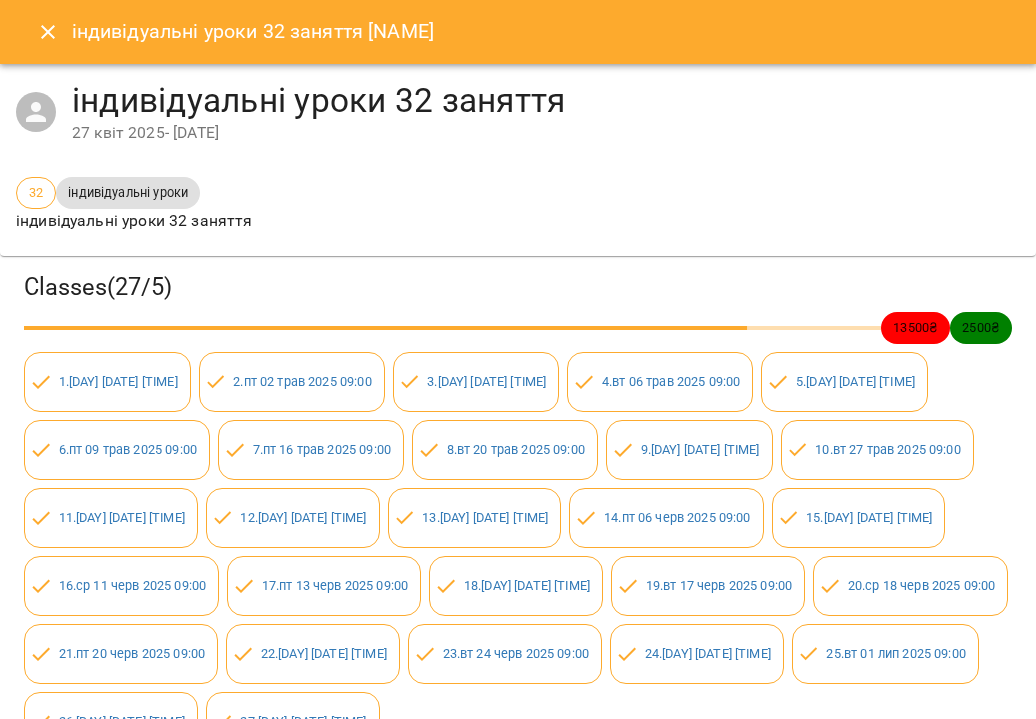 click 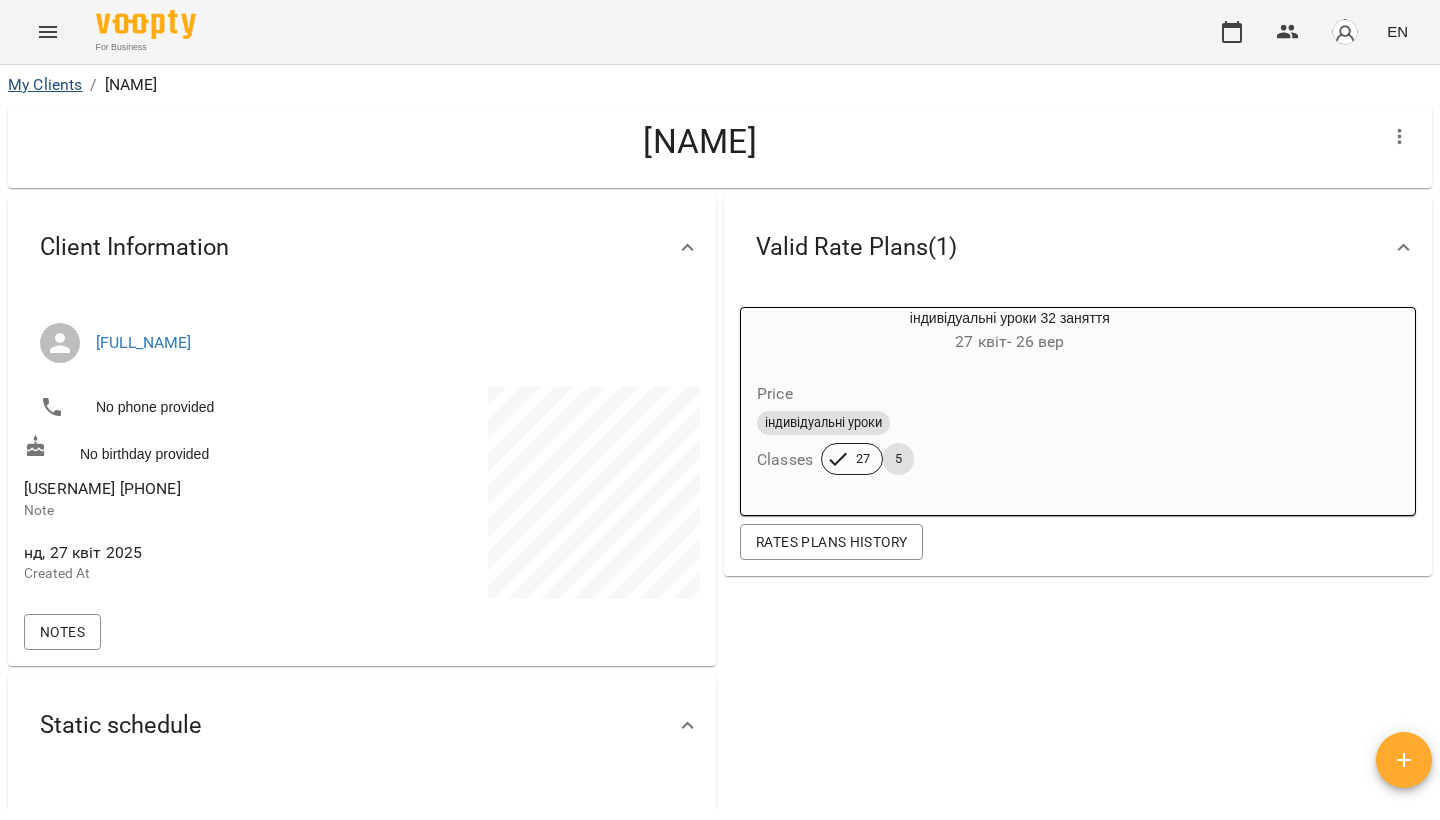 click on "My Clients" at bounding box center [45, 84] 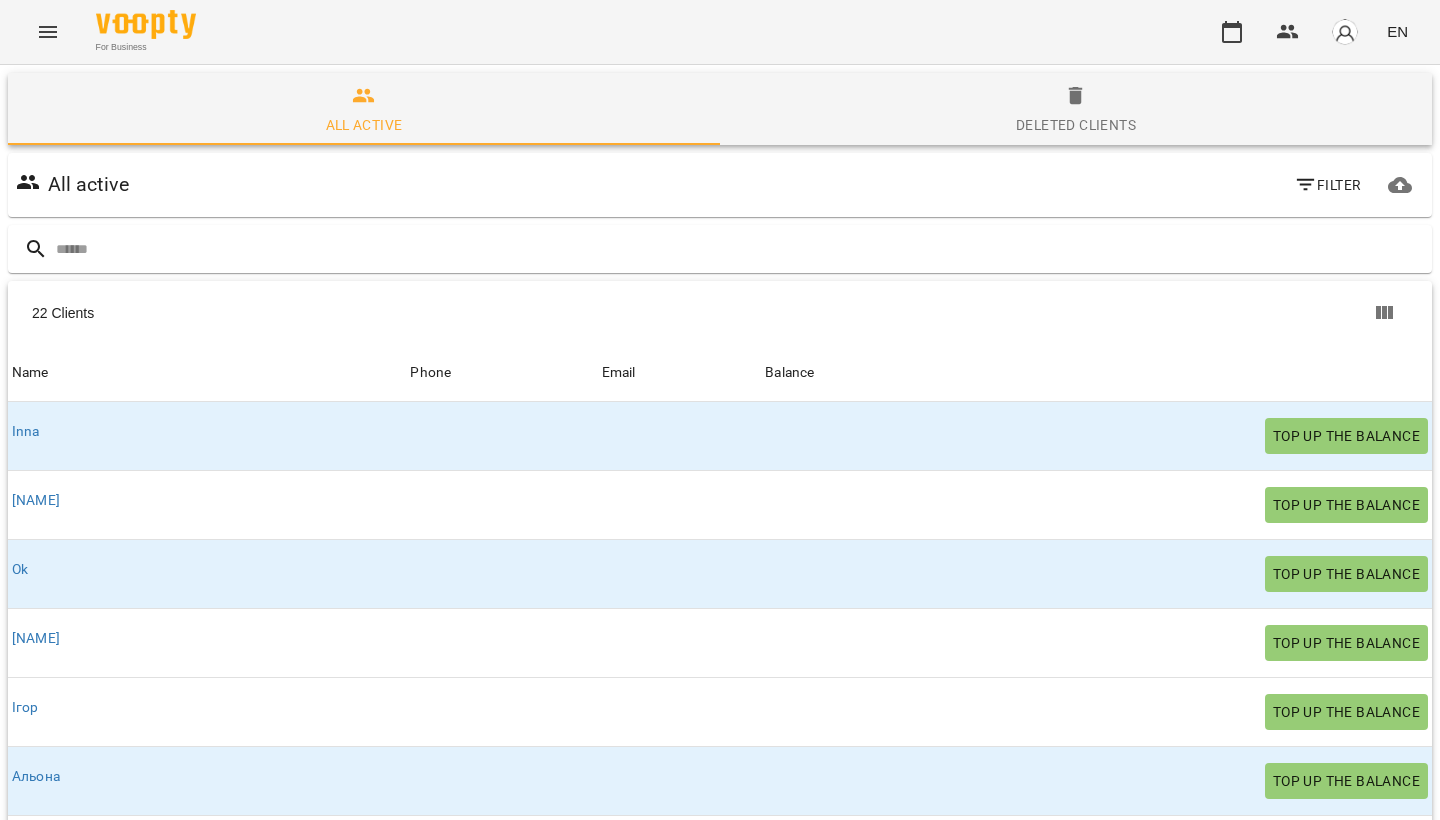 scroll, scrollTop: 147, scrollLeft: 0, axis: vertical 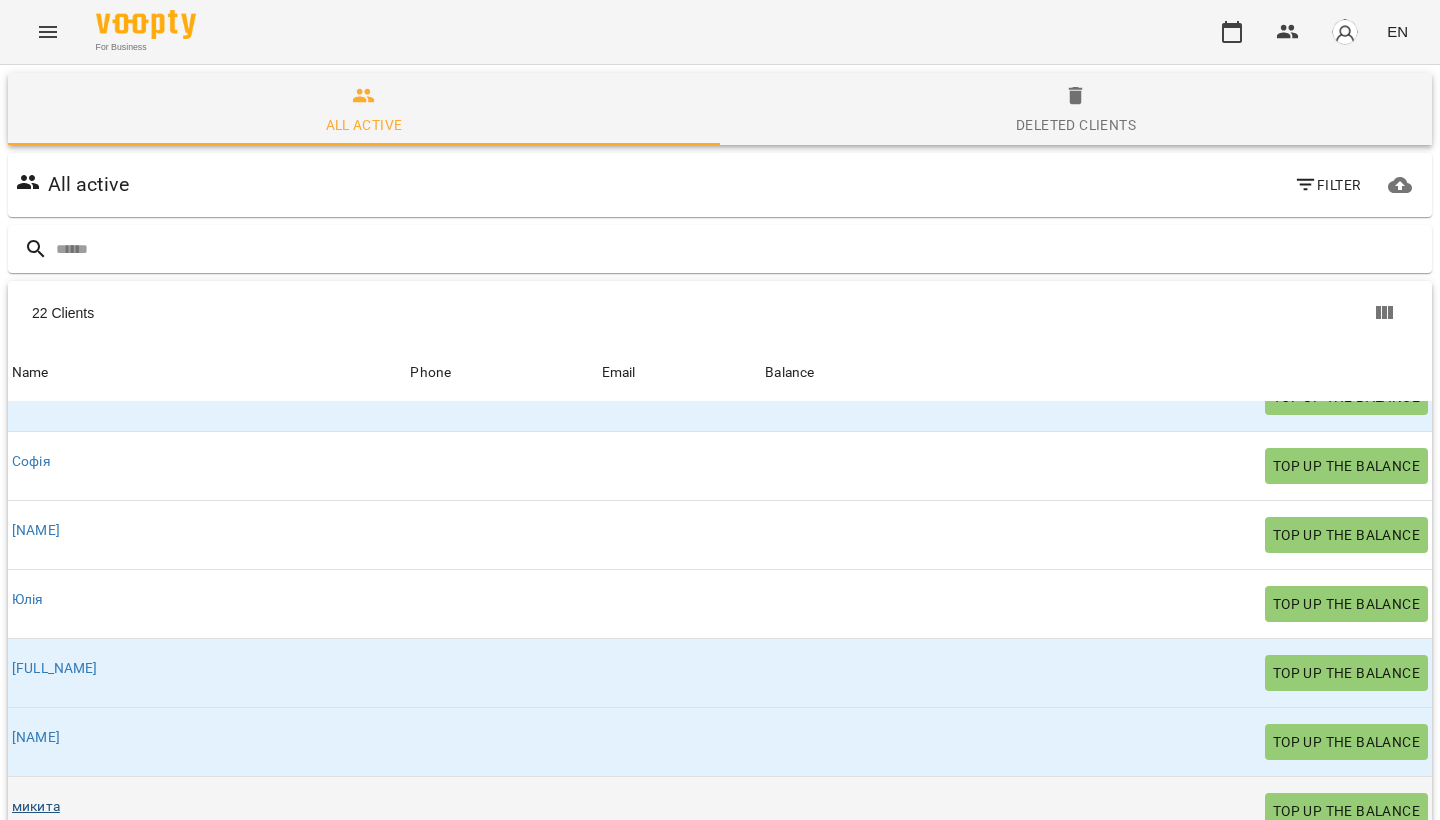 click on "микита" at bounding box center [36, 806] 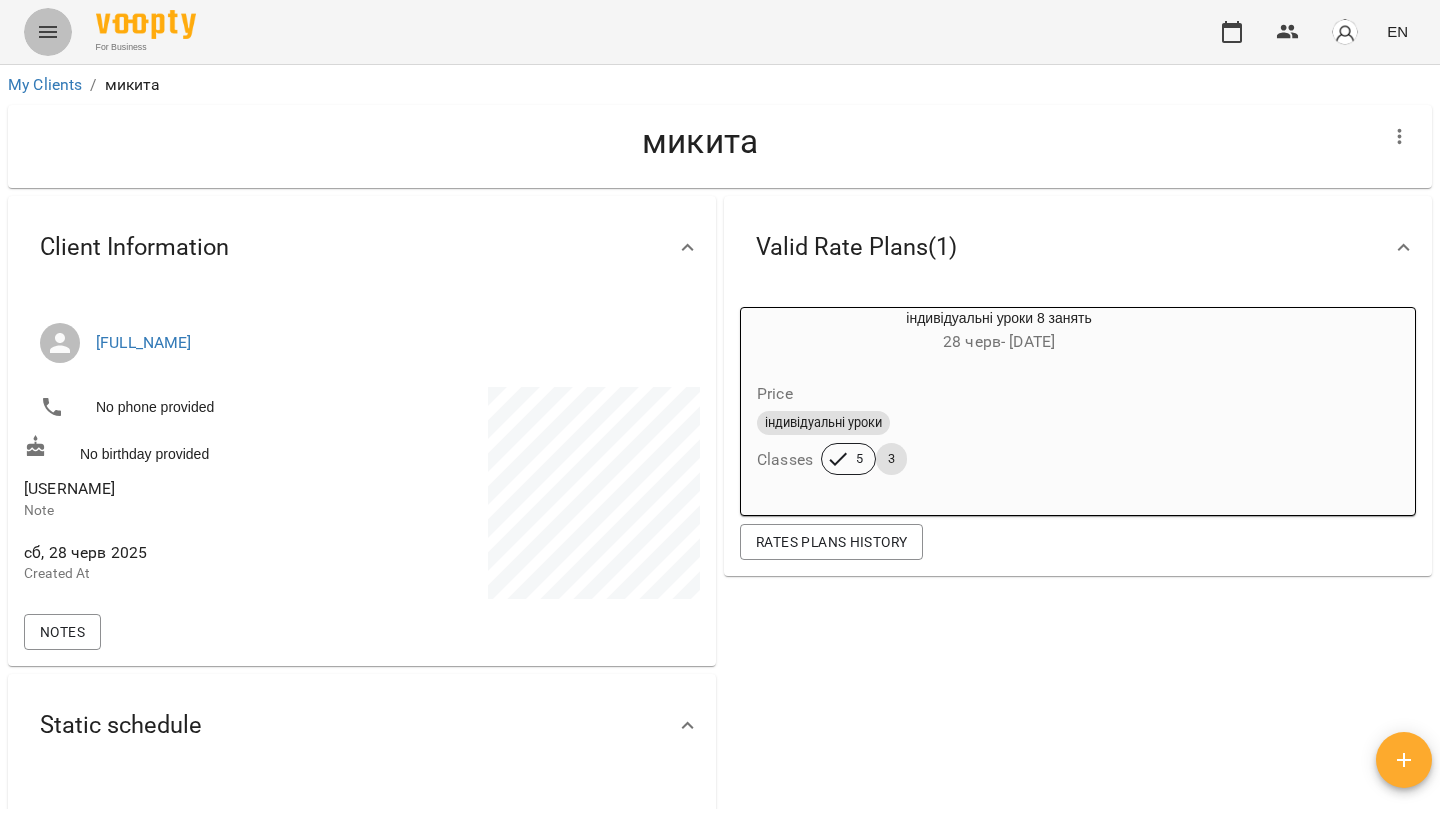 click 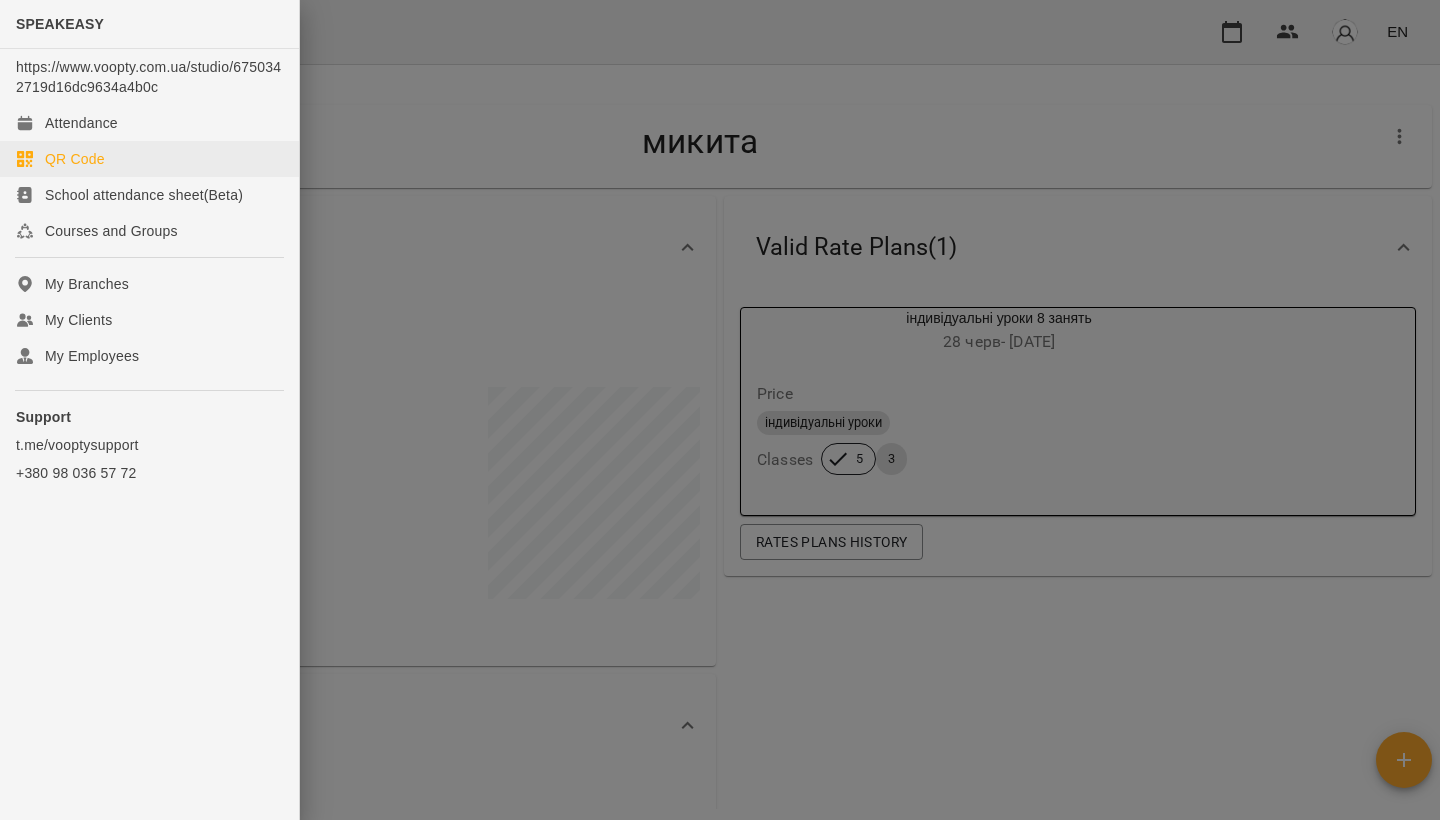 click on "QR Code" at bounding box center [149, 159] 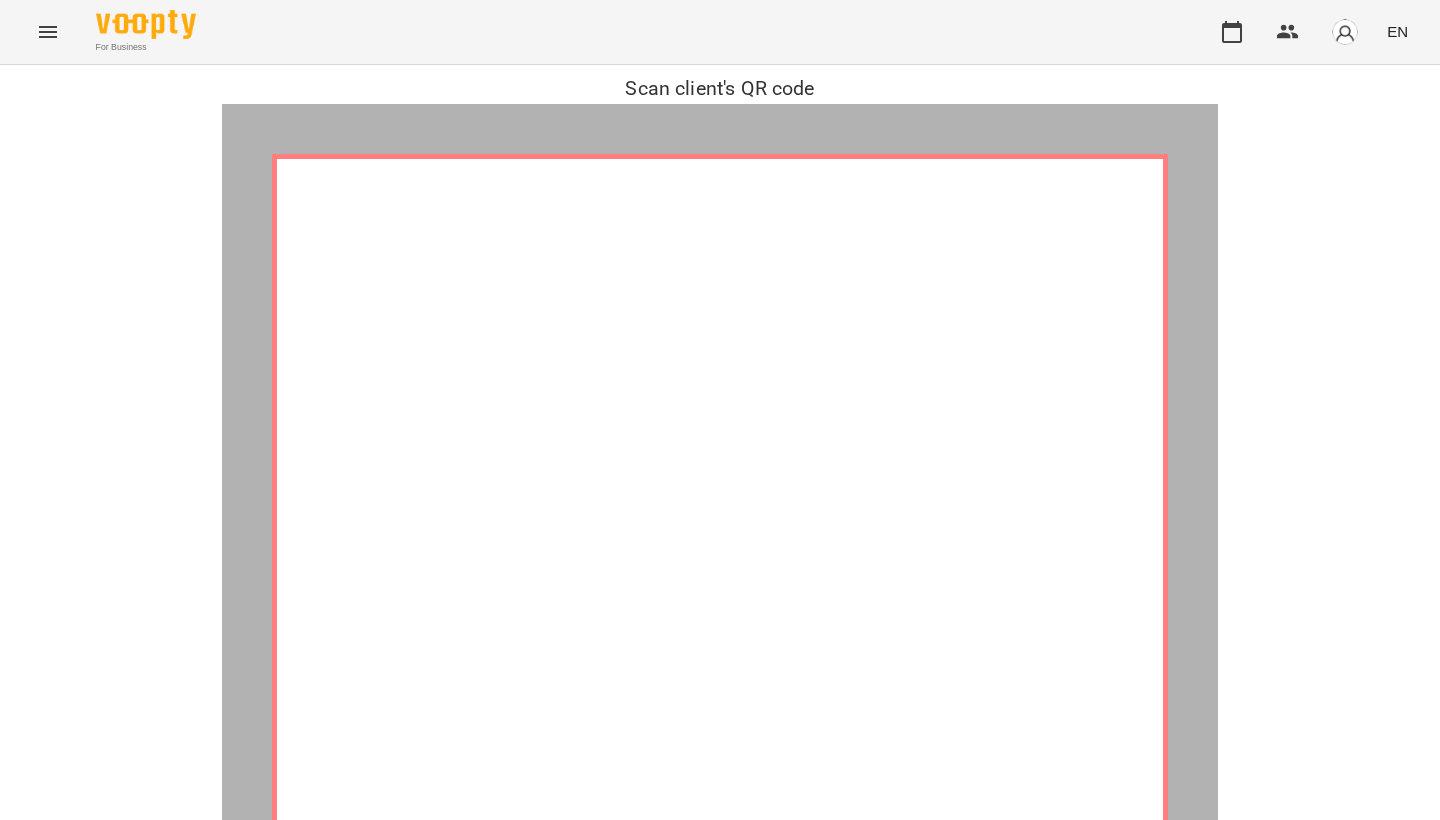 click 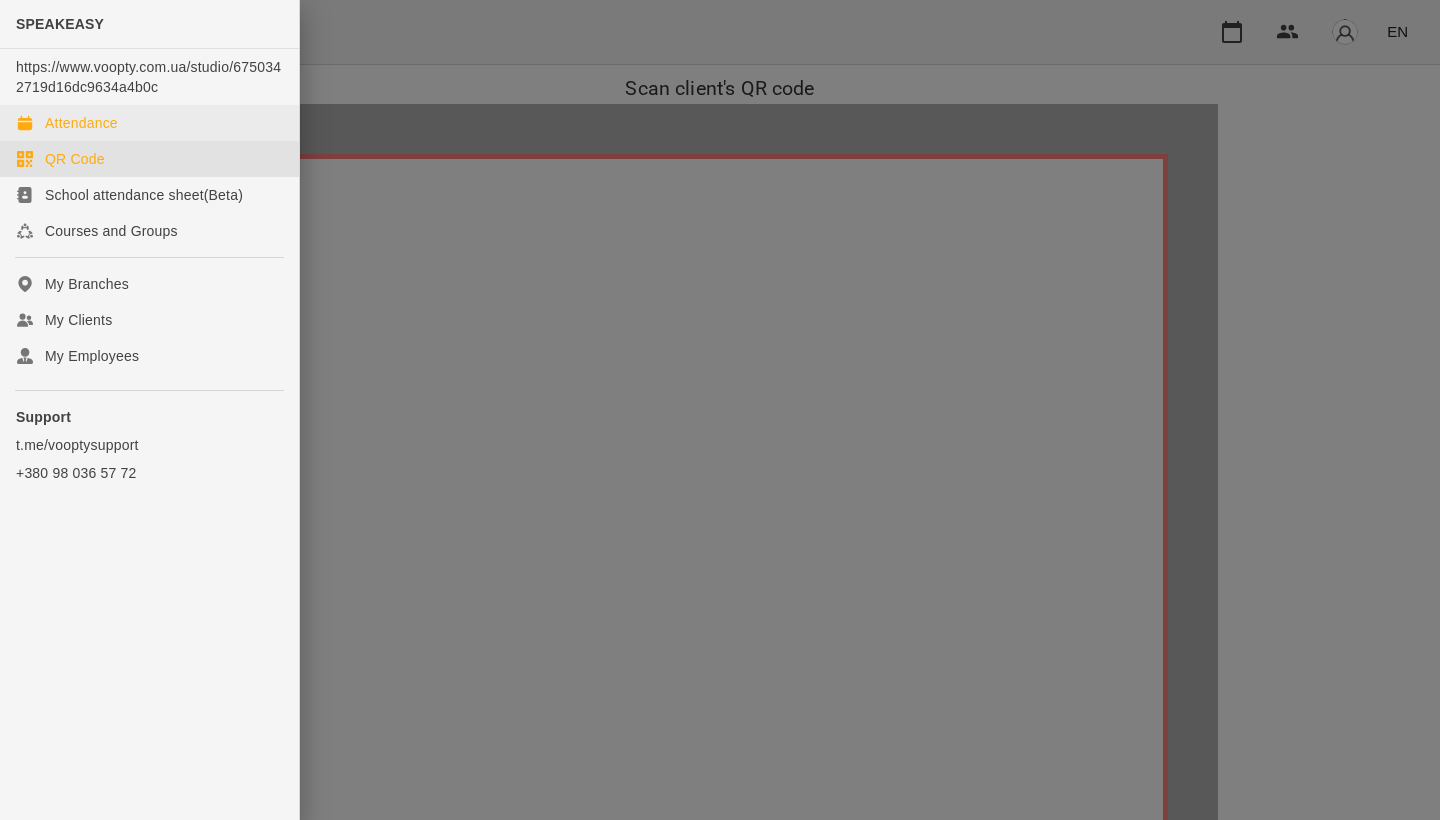 click on "Attendance" at bounding box center [81, 123] 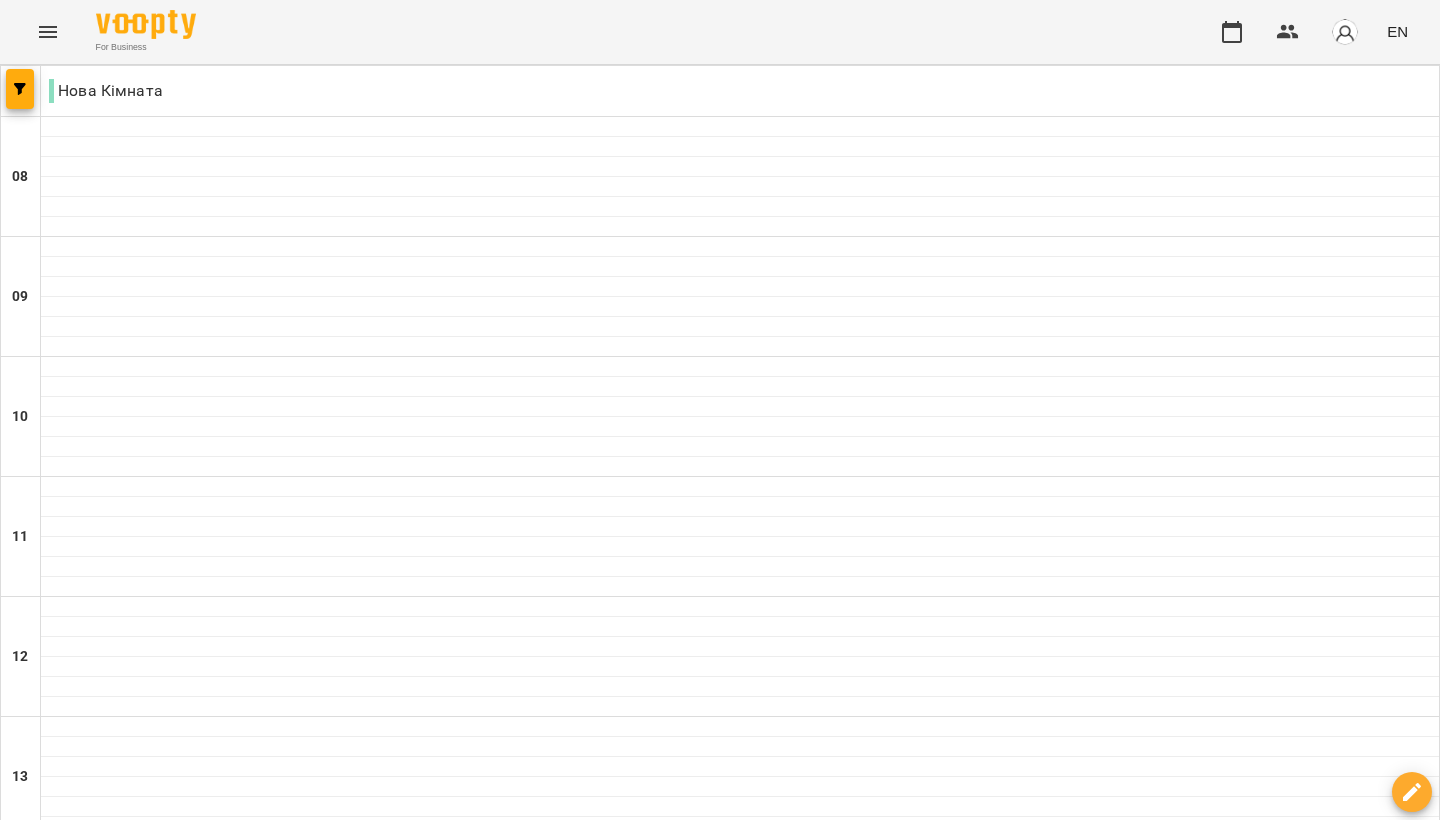 scroll, scrollTop: 966, scrollLeft: 0, axis: vertical 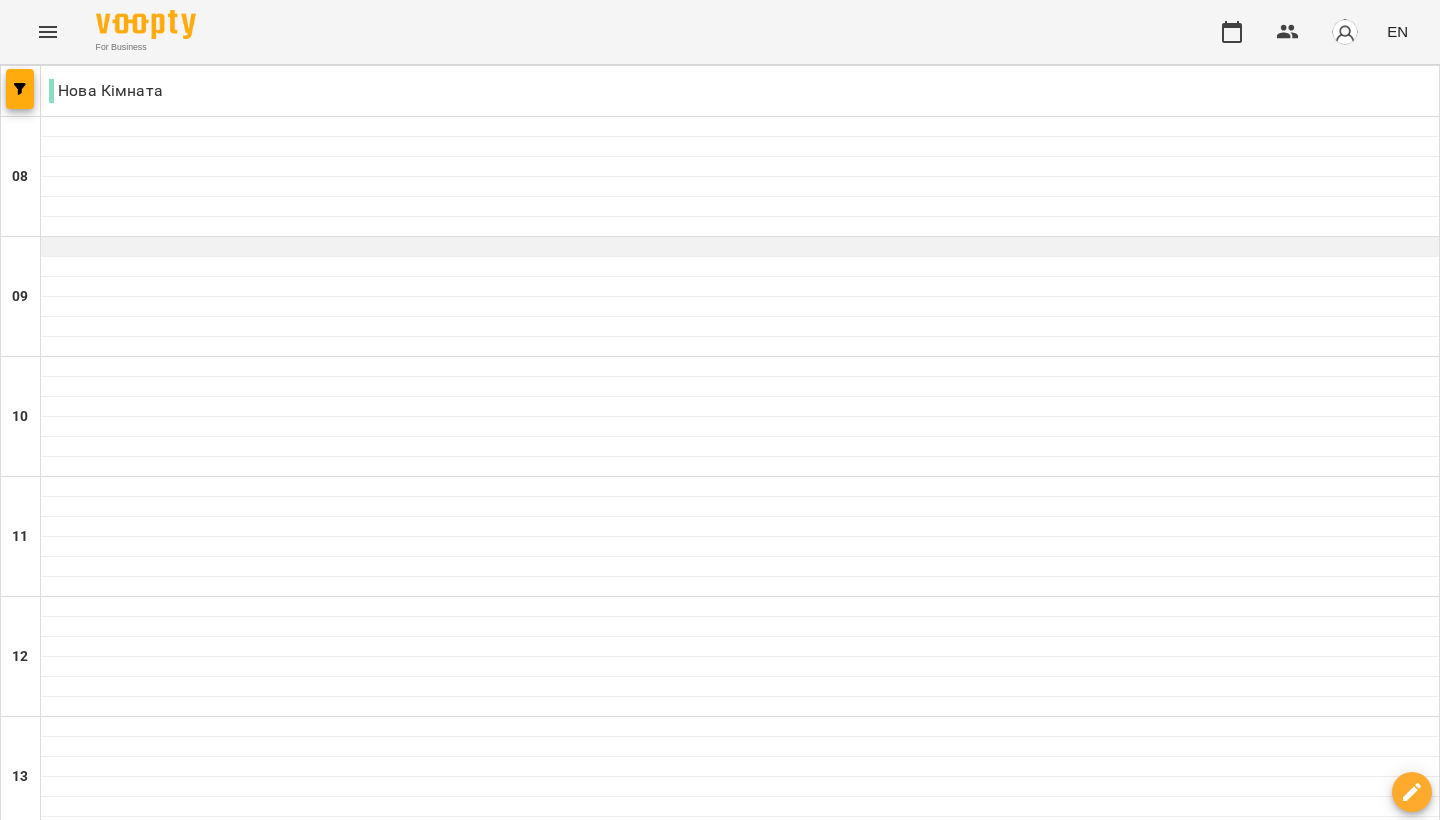 click at bounding box center [740, 247] 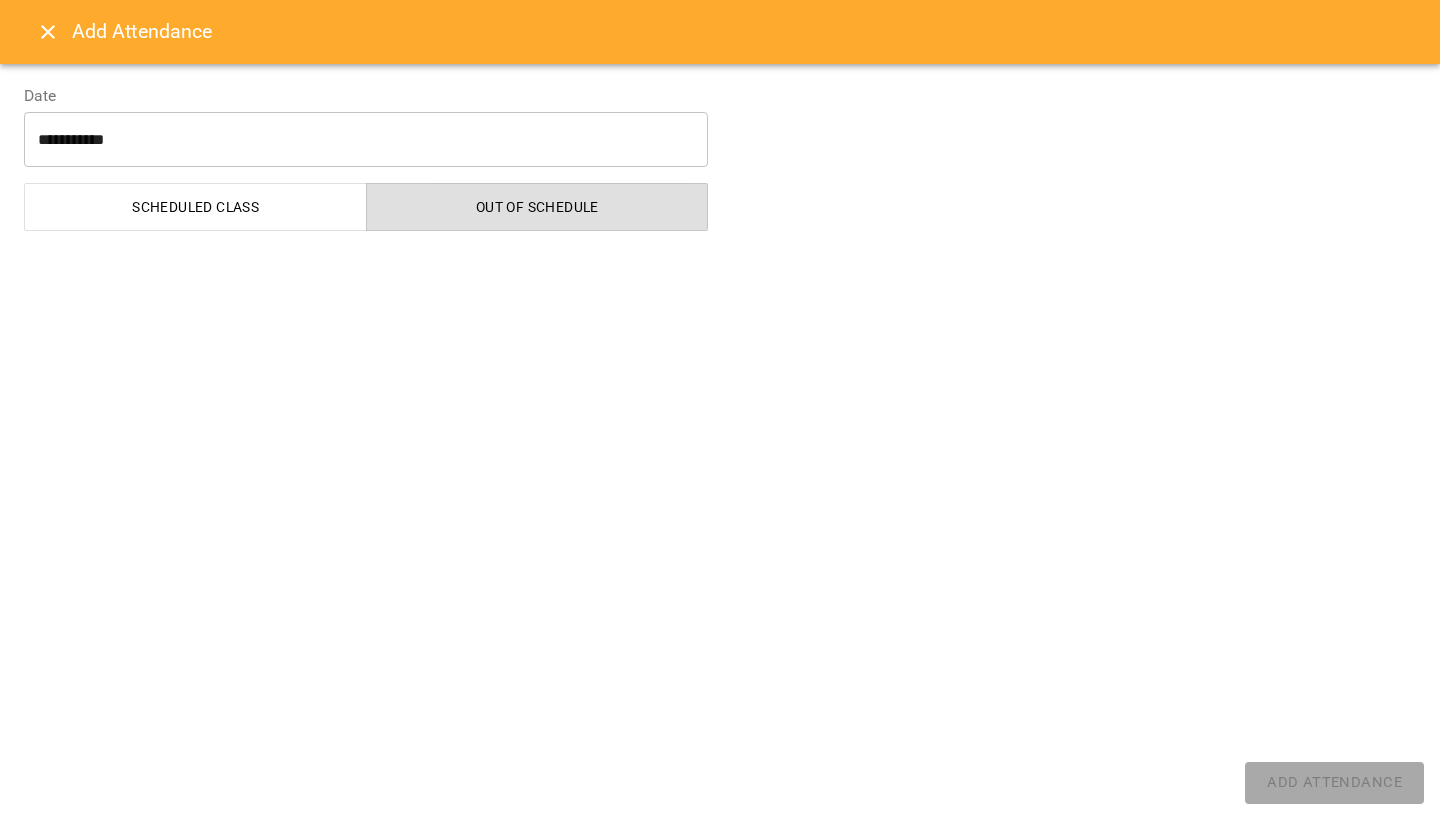 select on "**********" 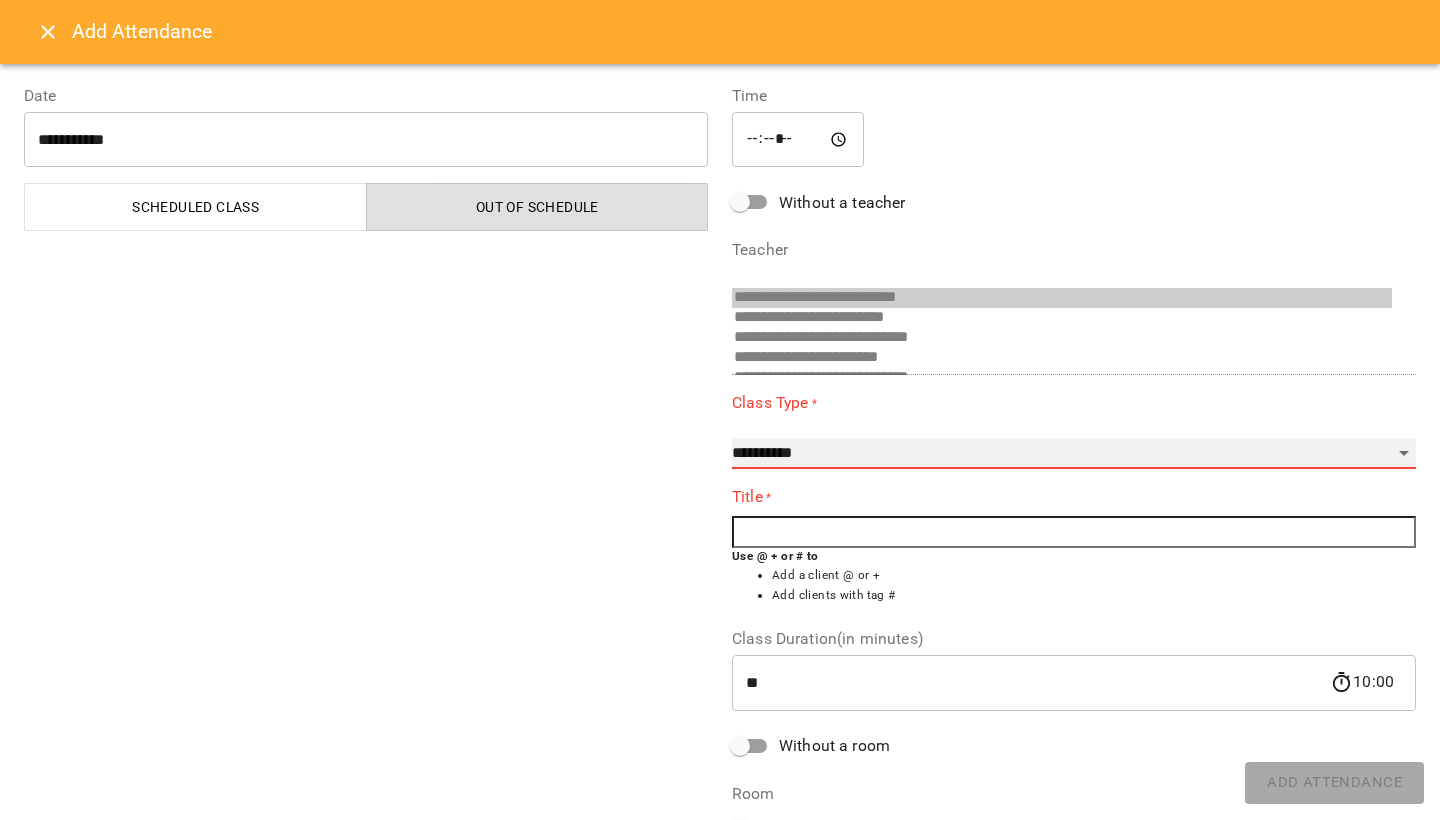 select on "**********" 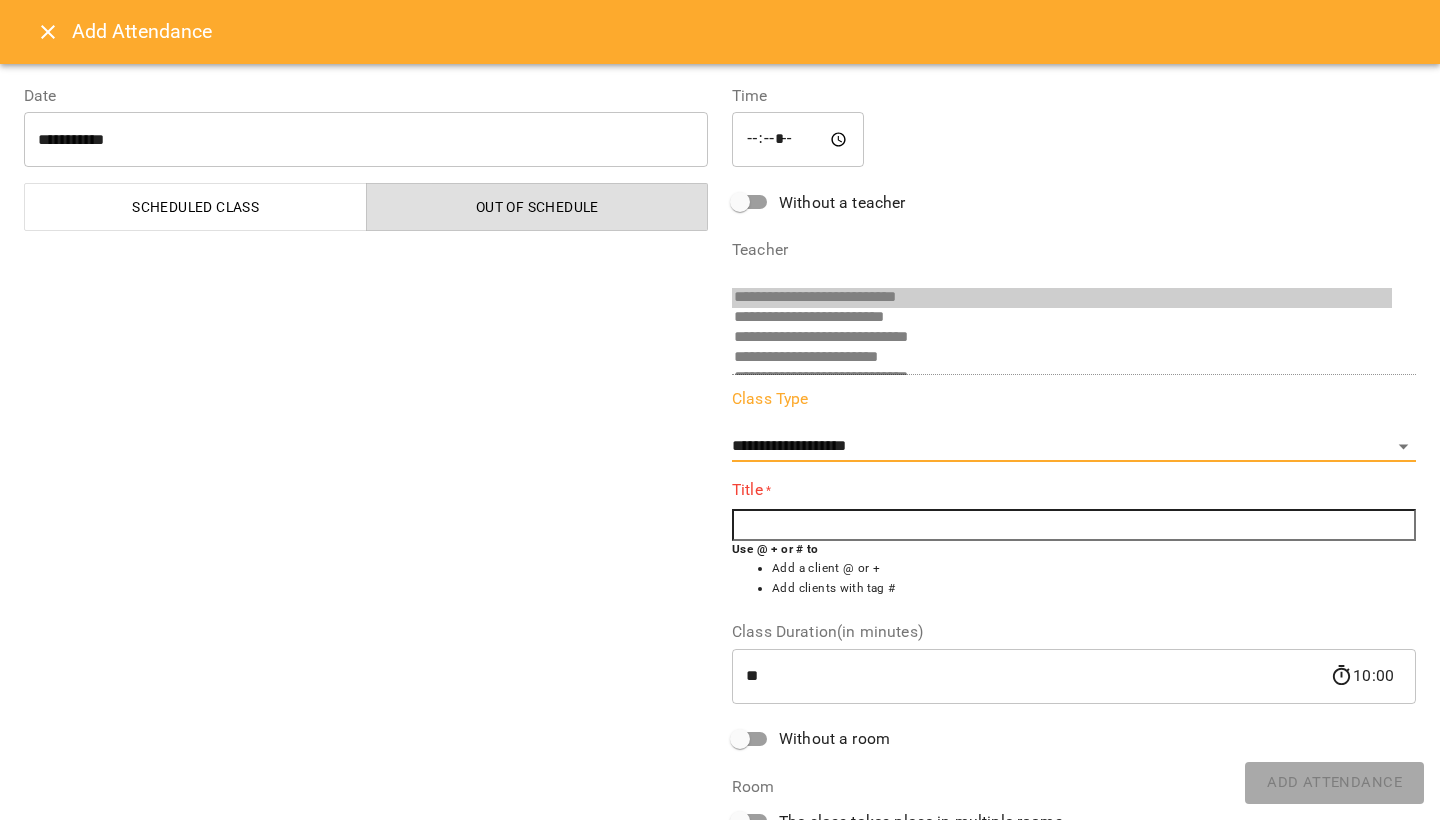 click at bounding box center (1074, 525) 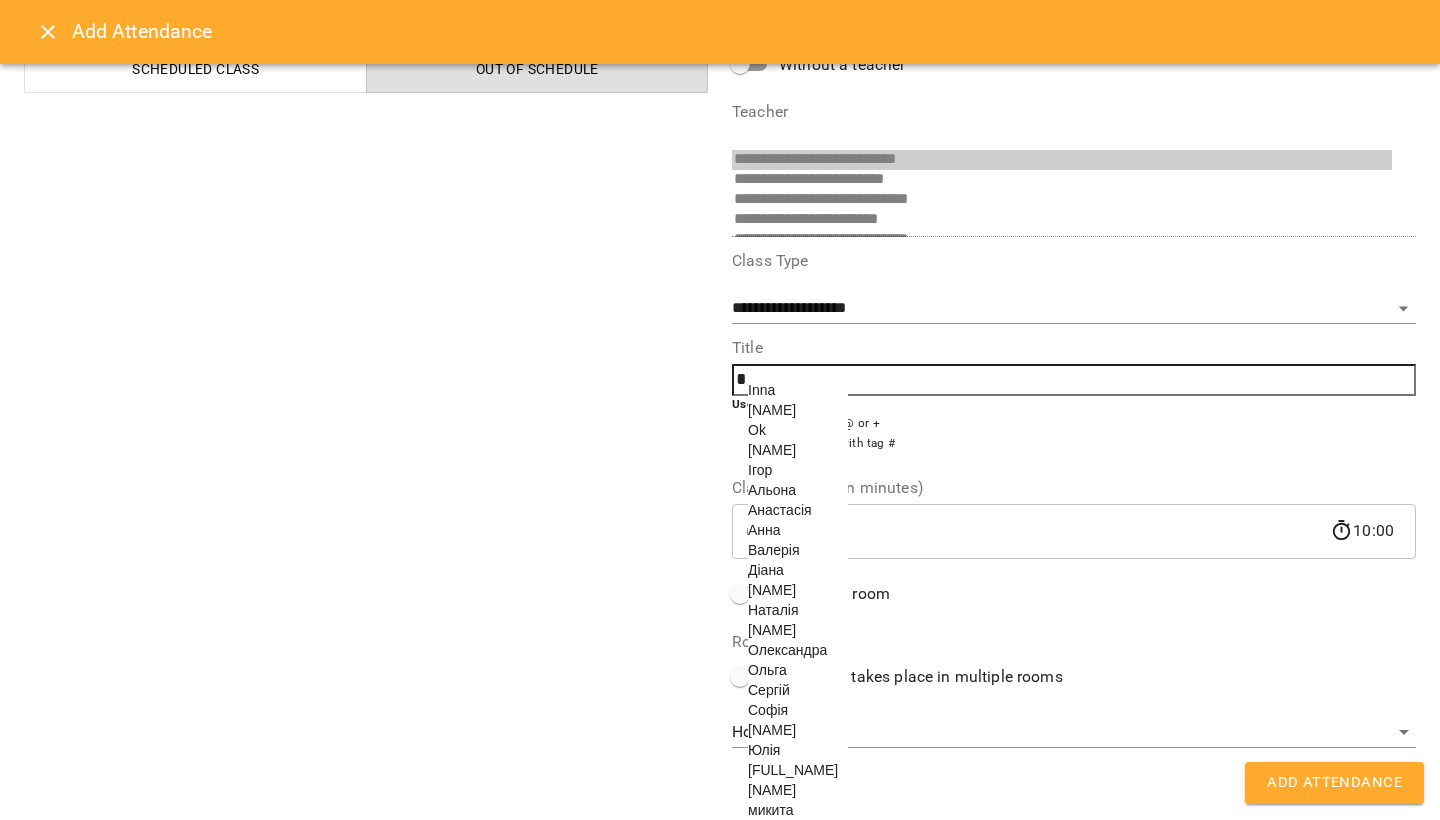 scroll, scrollTop: 178, scrollLeft: 0, axis: vertical 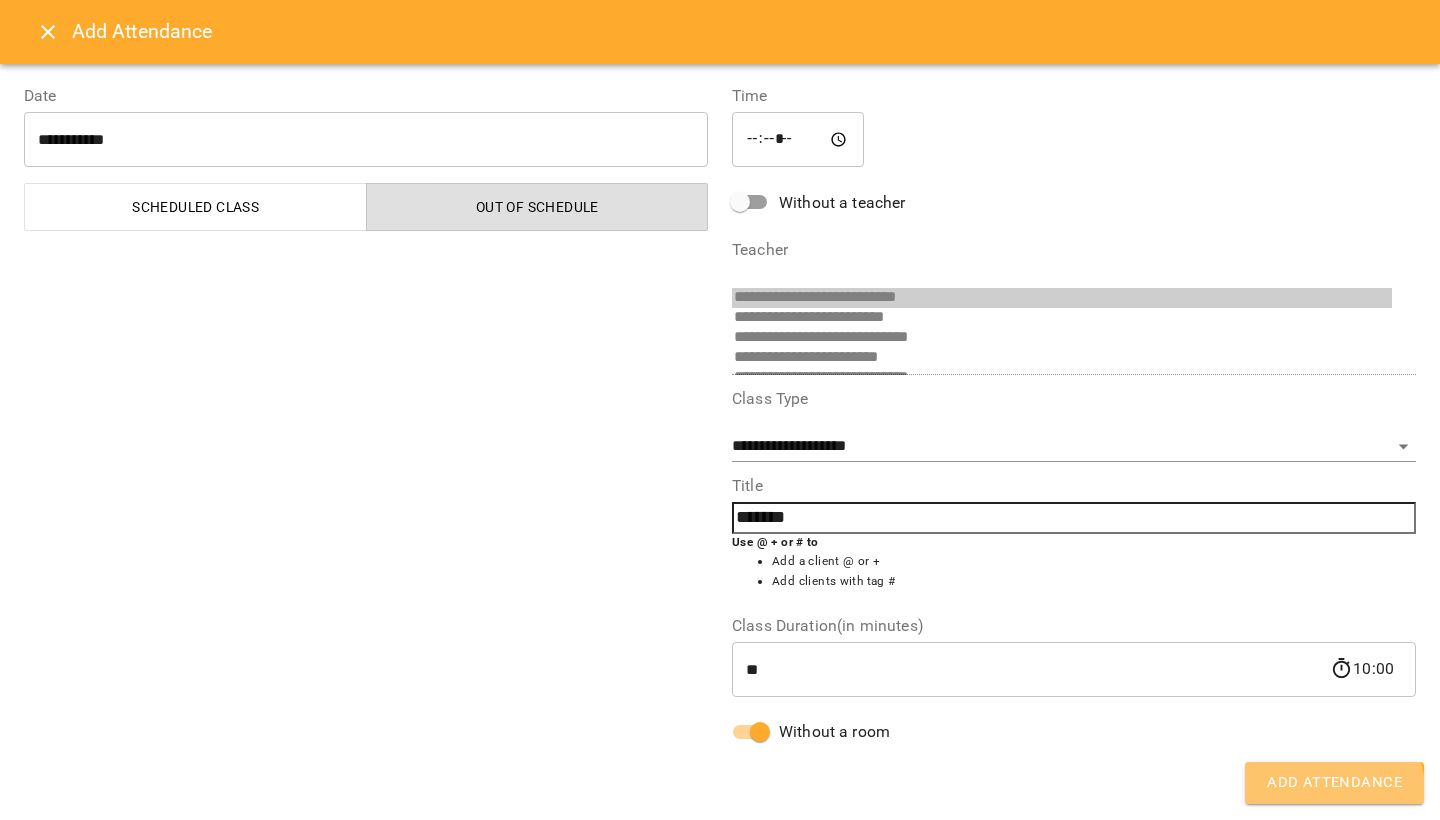 click on "Add Attendance" at bounding box center (1334, 783) 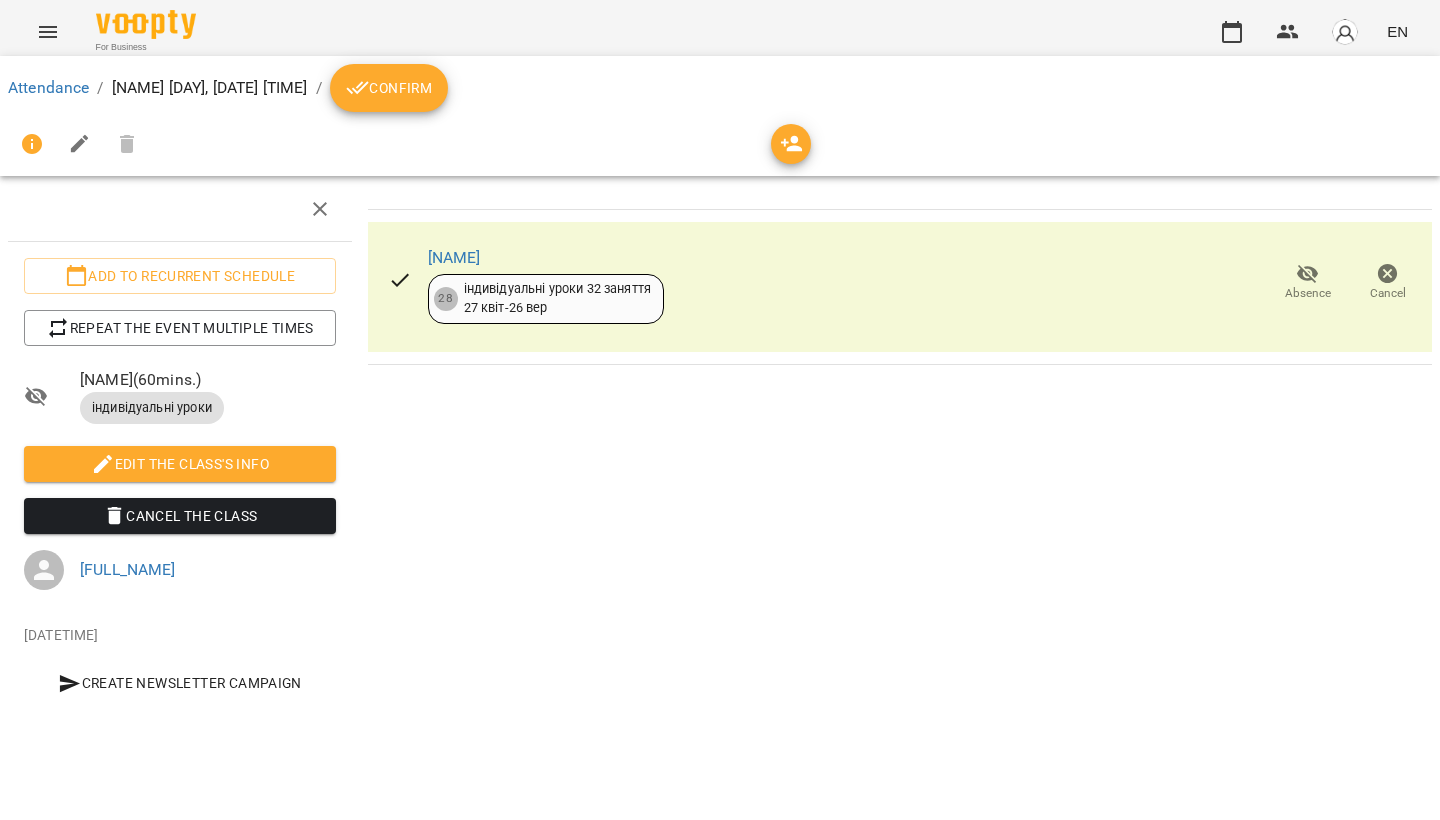 click on "Confirm" at bounding box center (389, 88) 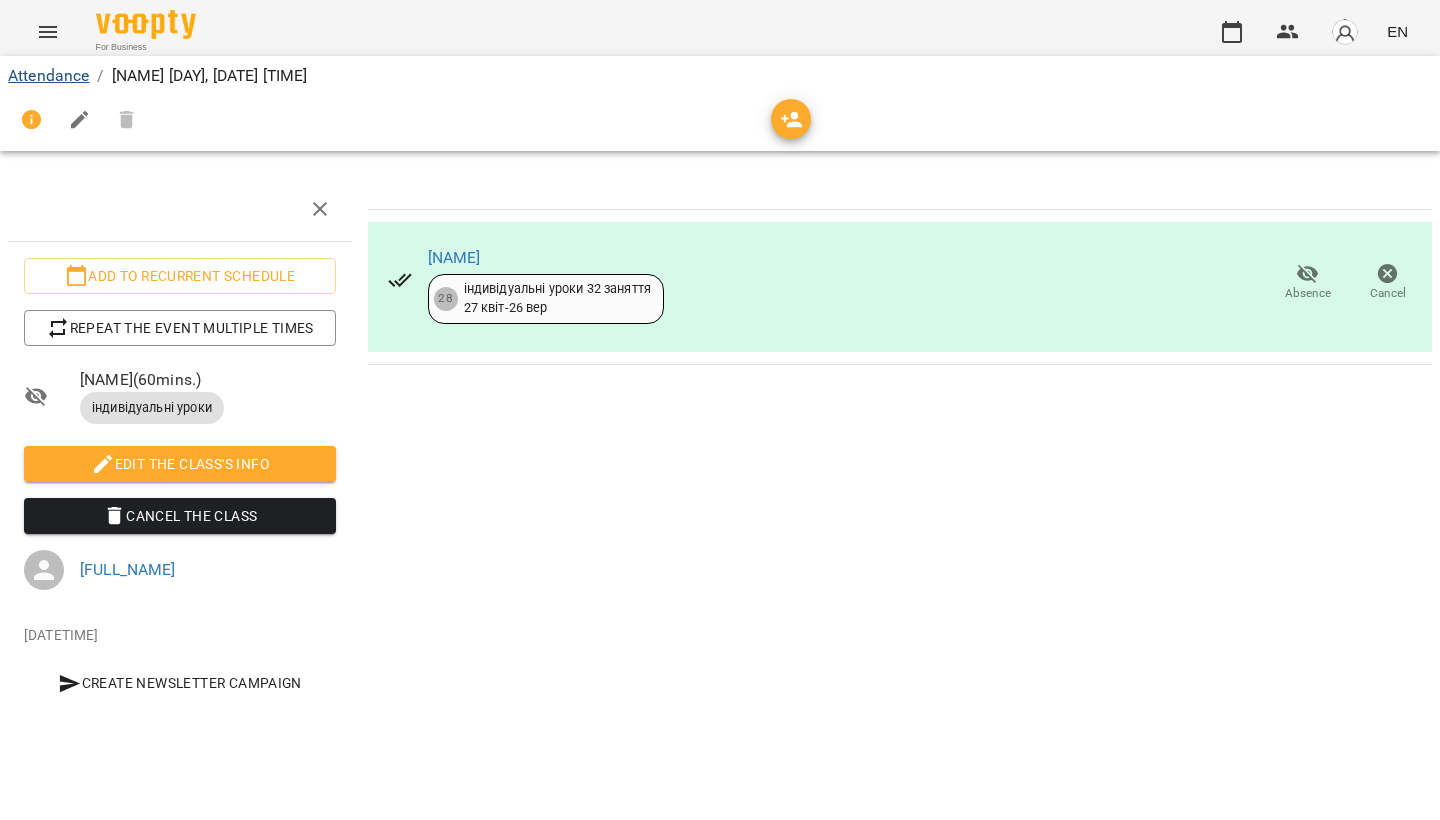 click on "Attendance" at bounding box center (48, 75) 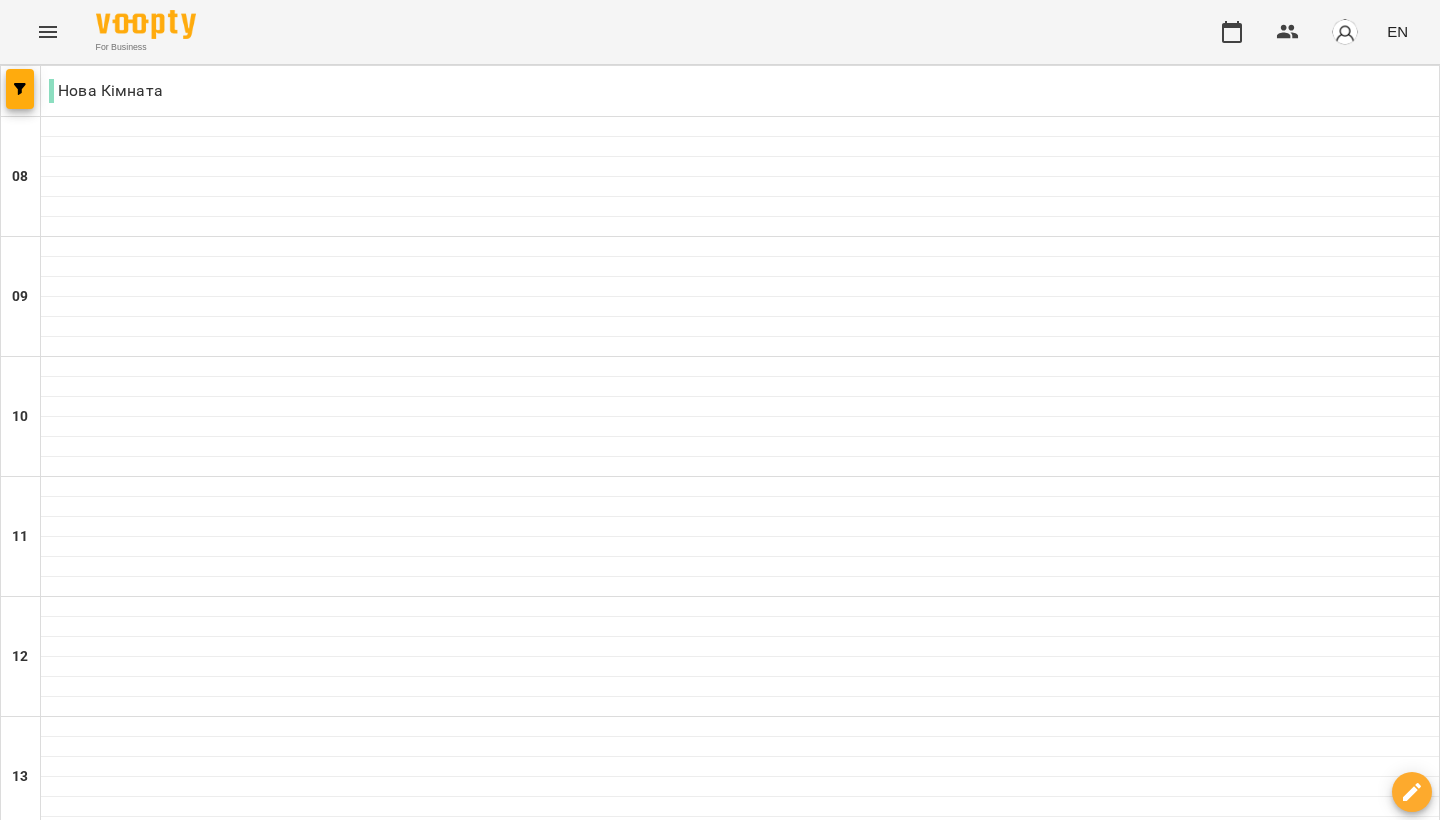 click on "[DAY] [DATE] [DAY] [DATE] [DAY] [DATE] [DAY] [DATE] [DAY] [DATE] [DAY] [DATE] [DAY] [DATE]" at bounding box center (720, 1949) 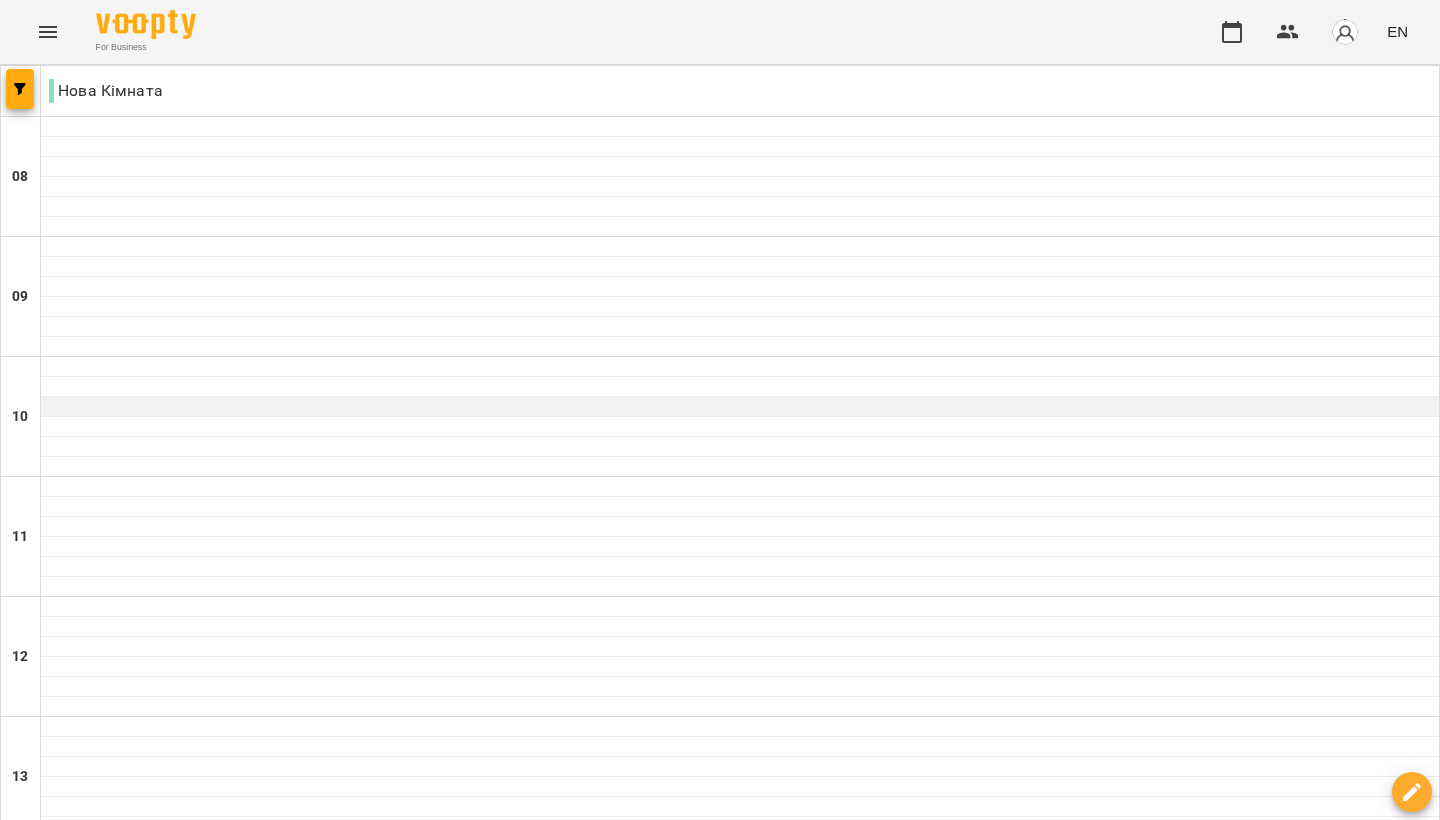 scroll, scrollTop: 0, scrollLeft: 0, axis: both 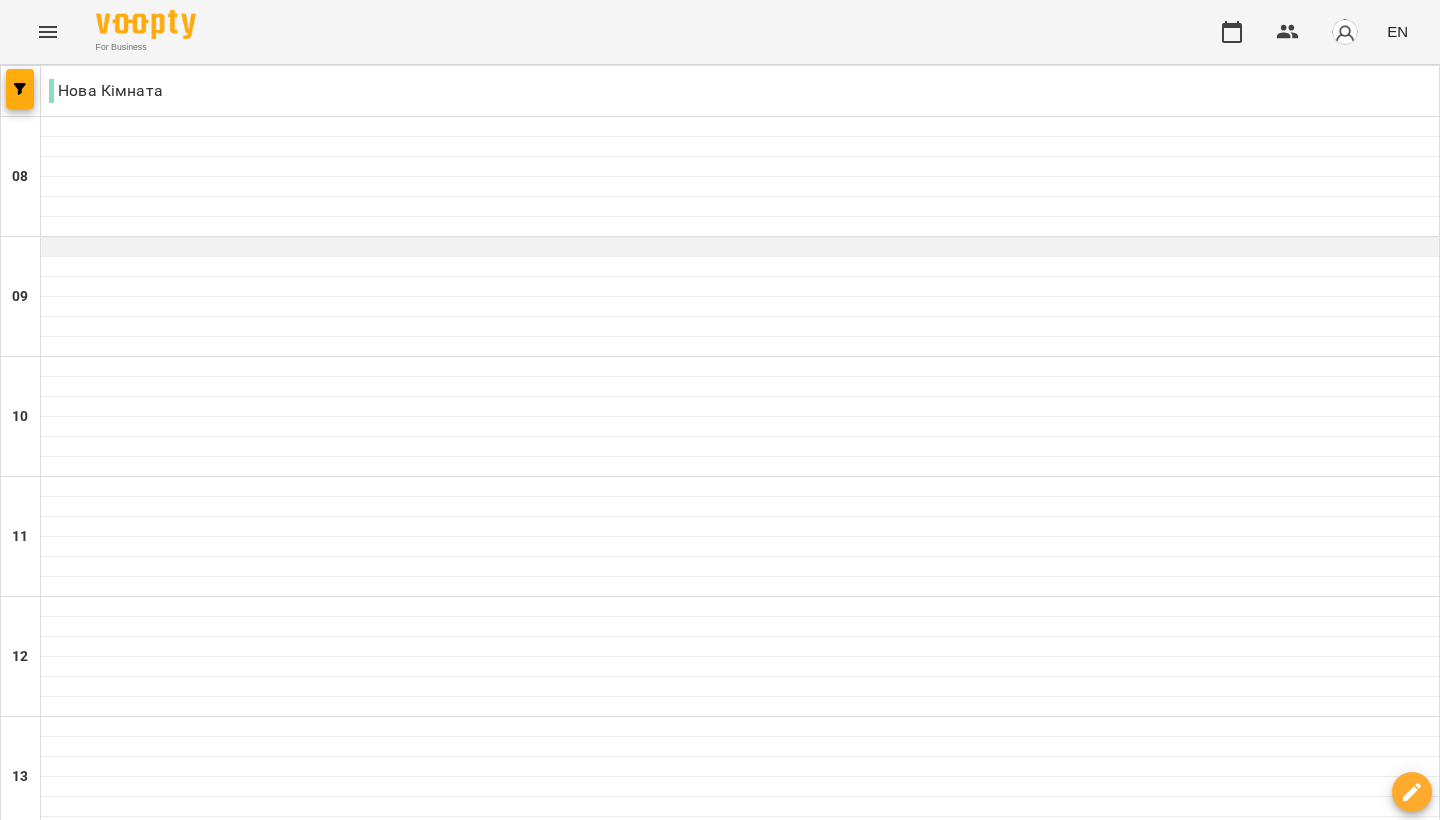 click at bounding box center [740, 247] 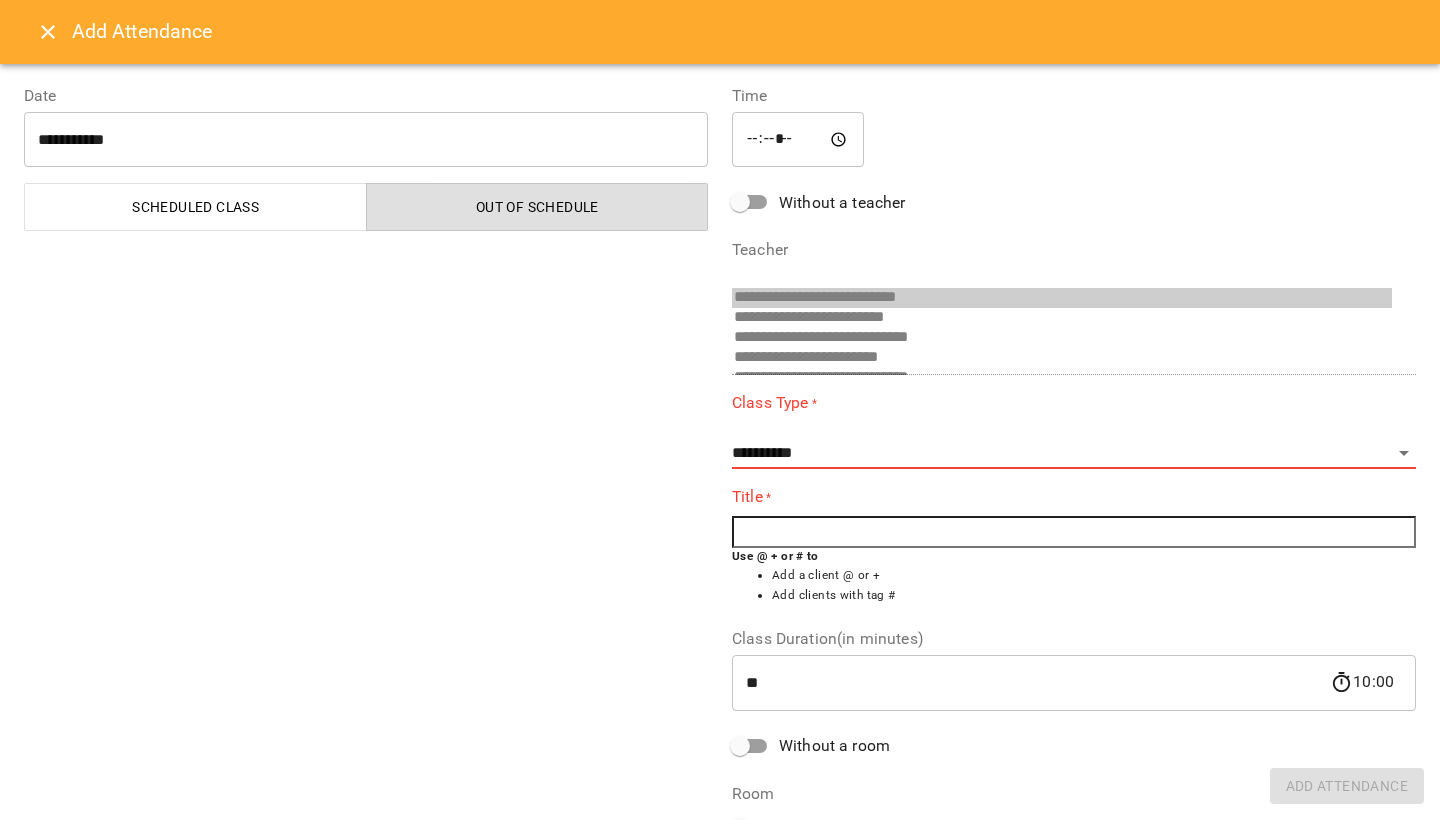 click 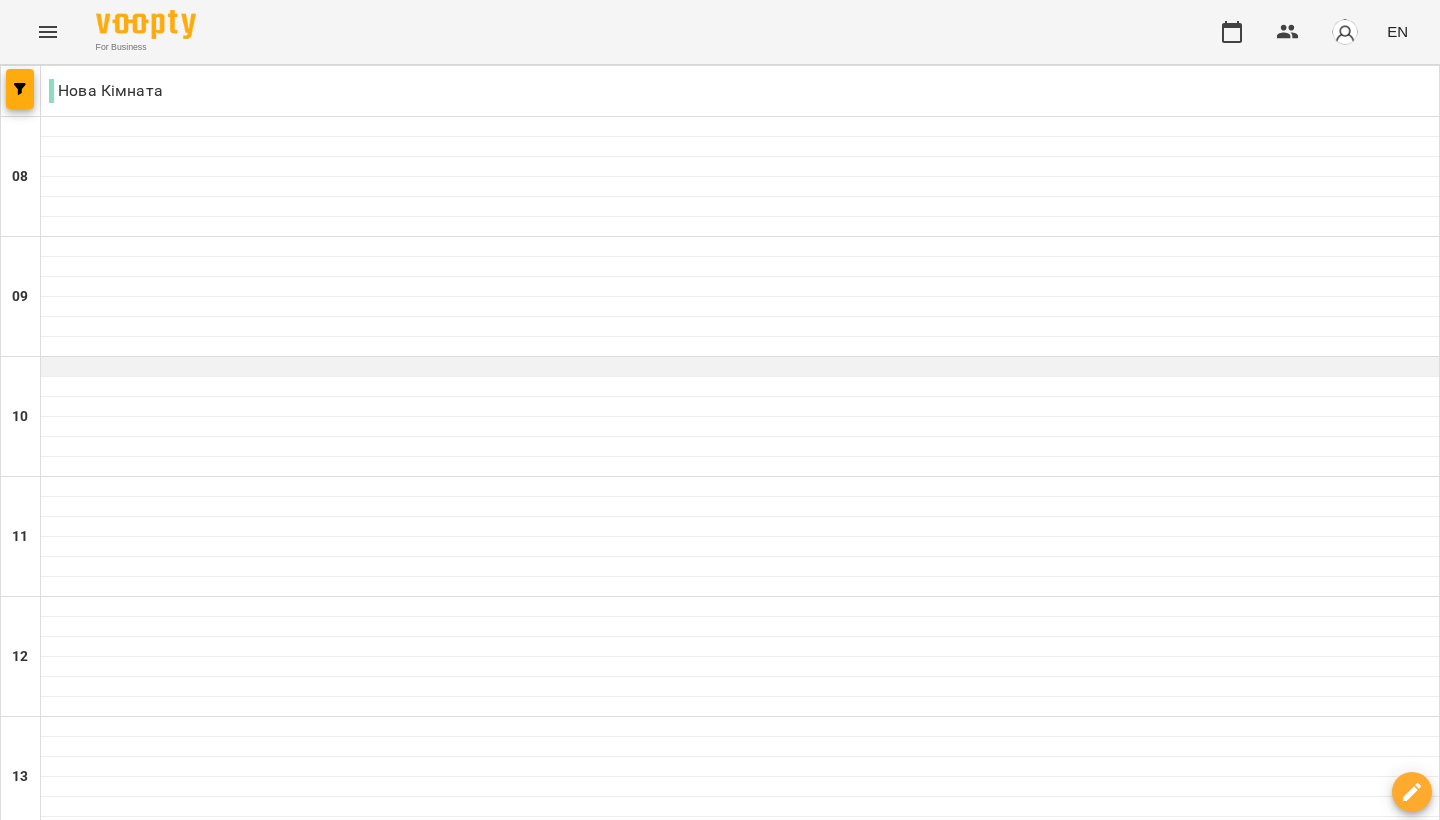 click at bounding box center [740, 367] 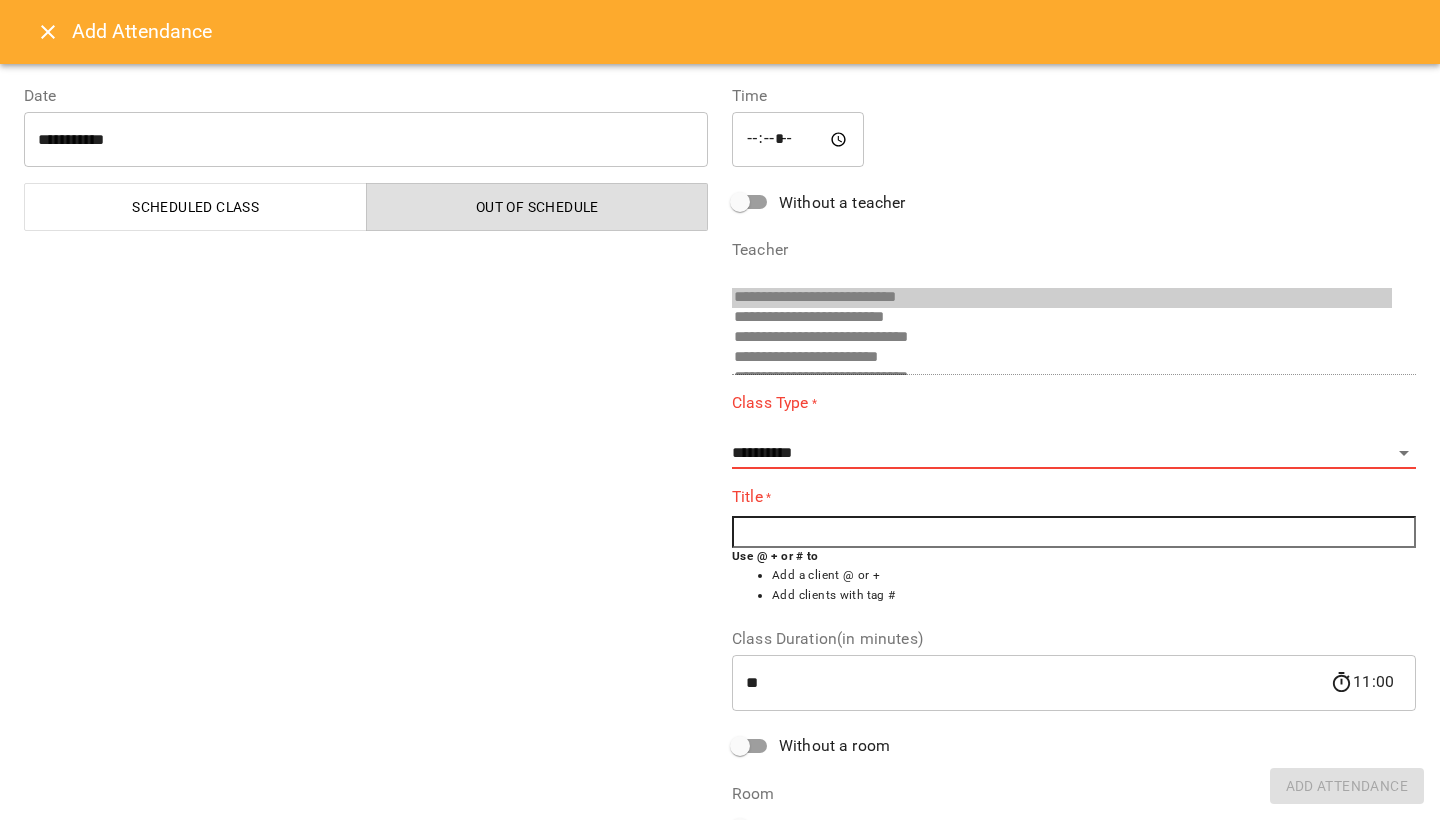 click 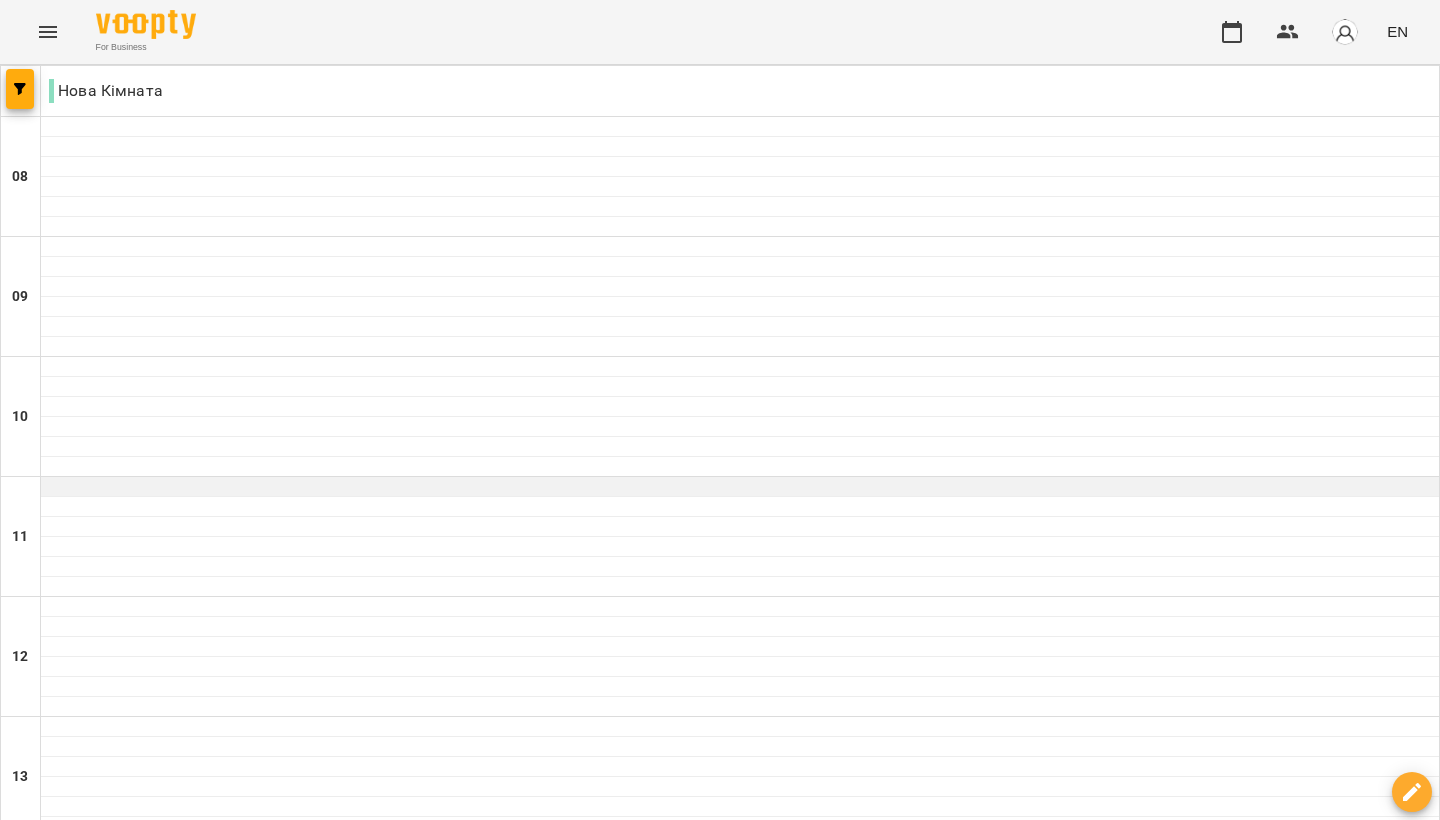 click at bounding box center (740, 487) 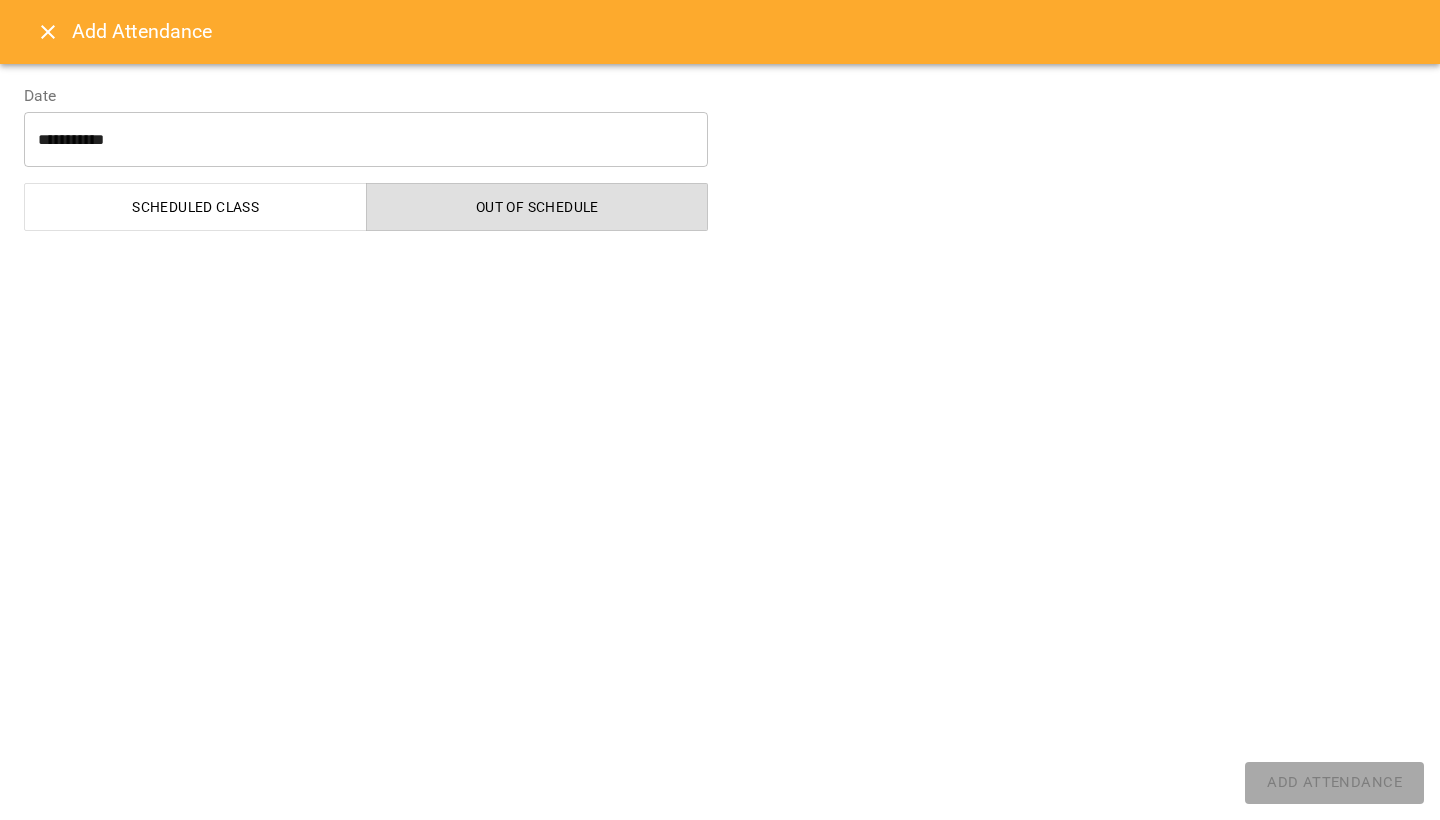 select on "**********" 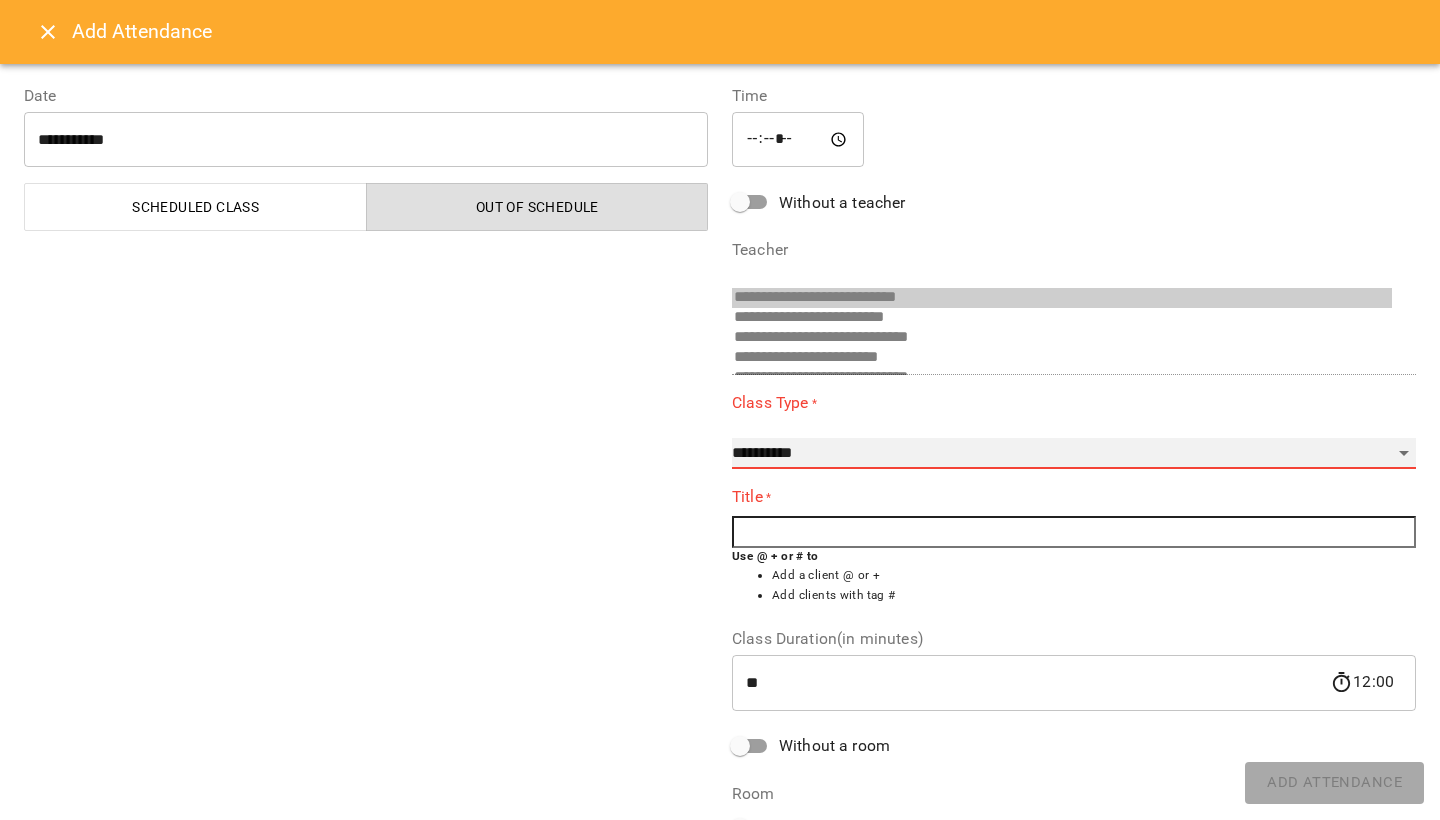 select on "**********" 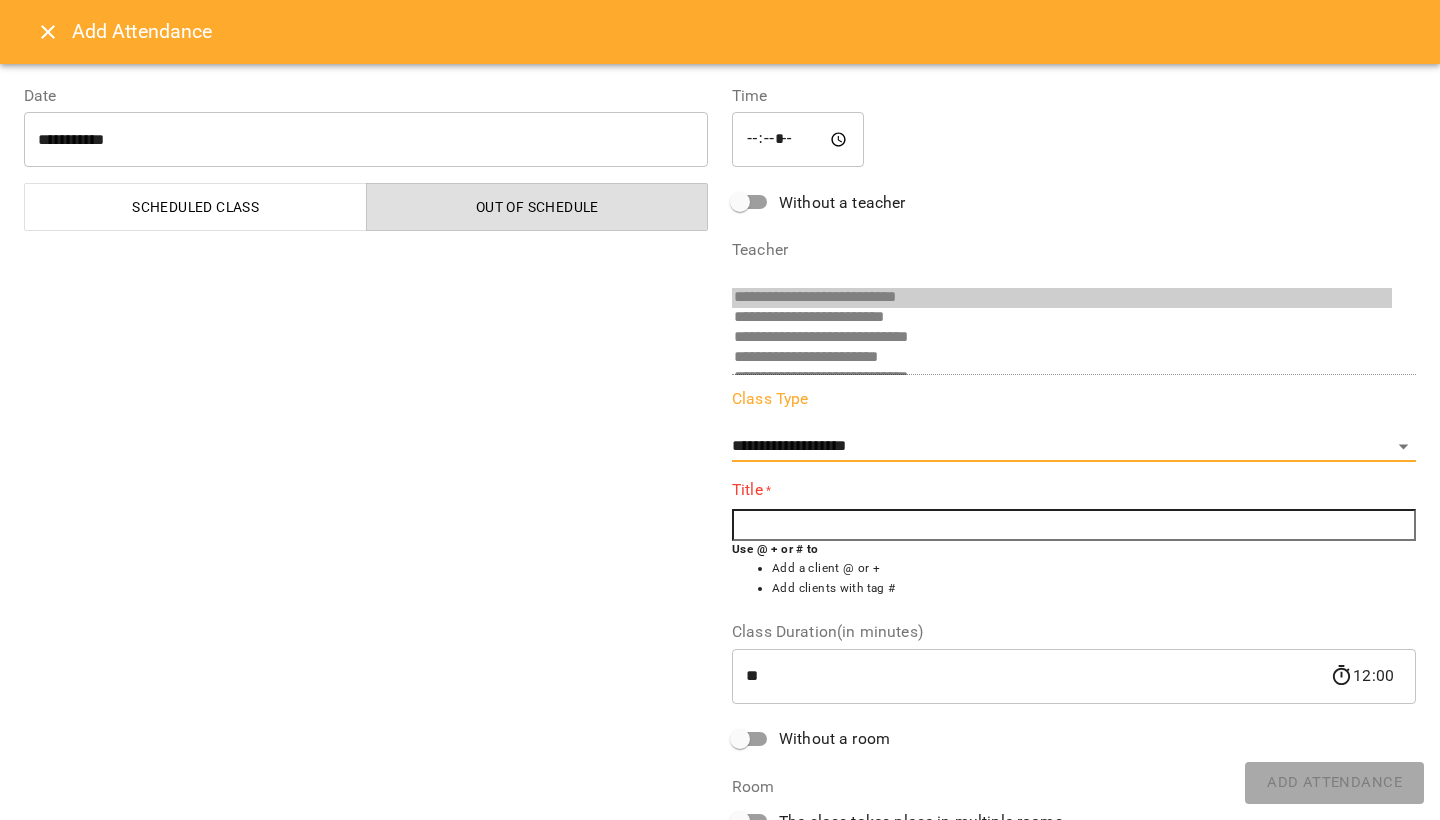 click at bounding box center (1074, 525) 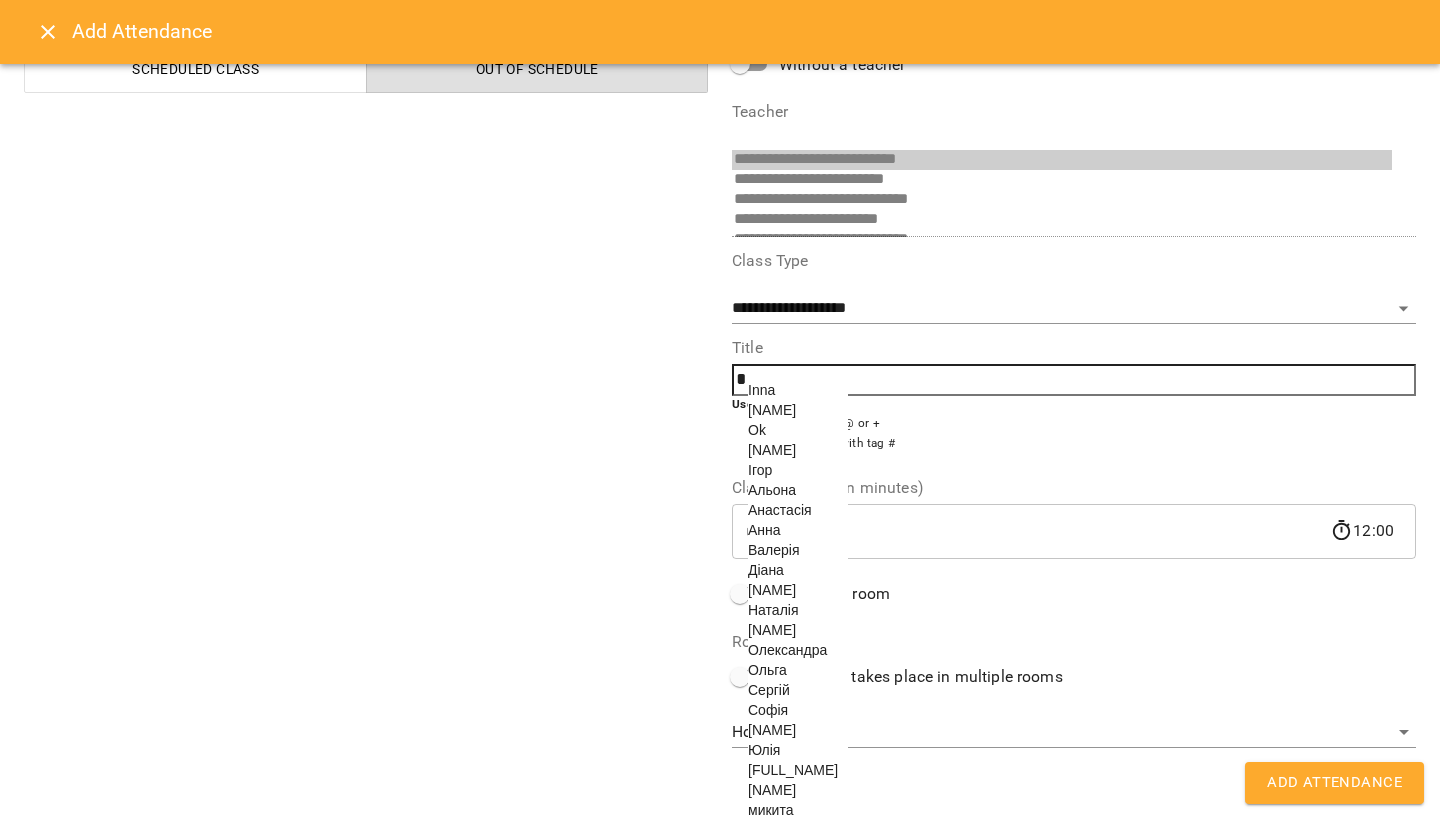 click on "[NAME]" at bounding box center (772, 730) 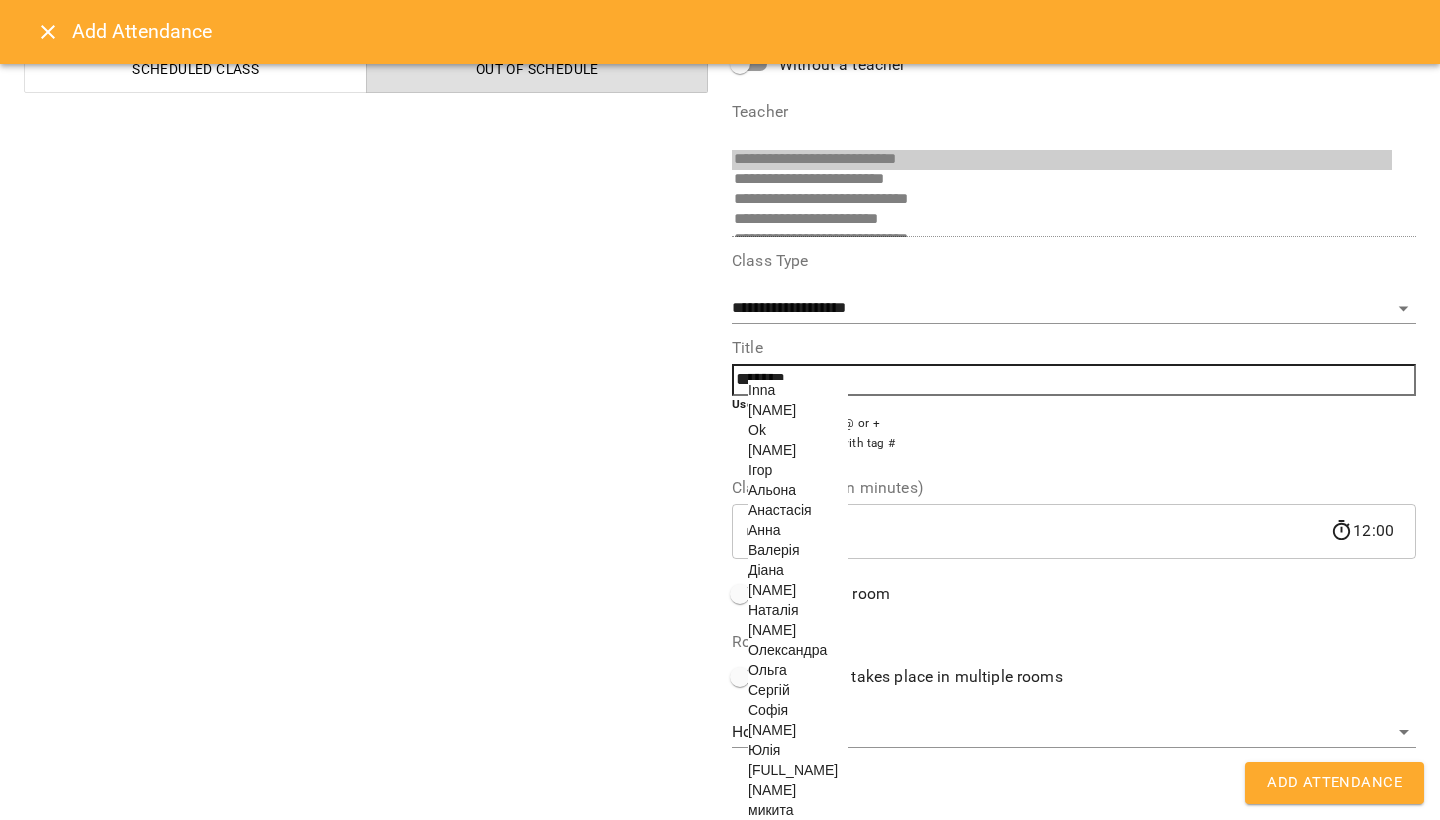 scroll, scrollTop: 128, scrollLeft: 0, axis: vertical 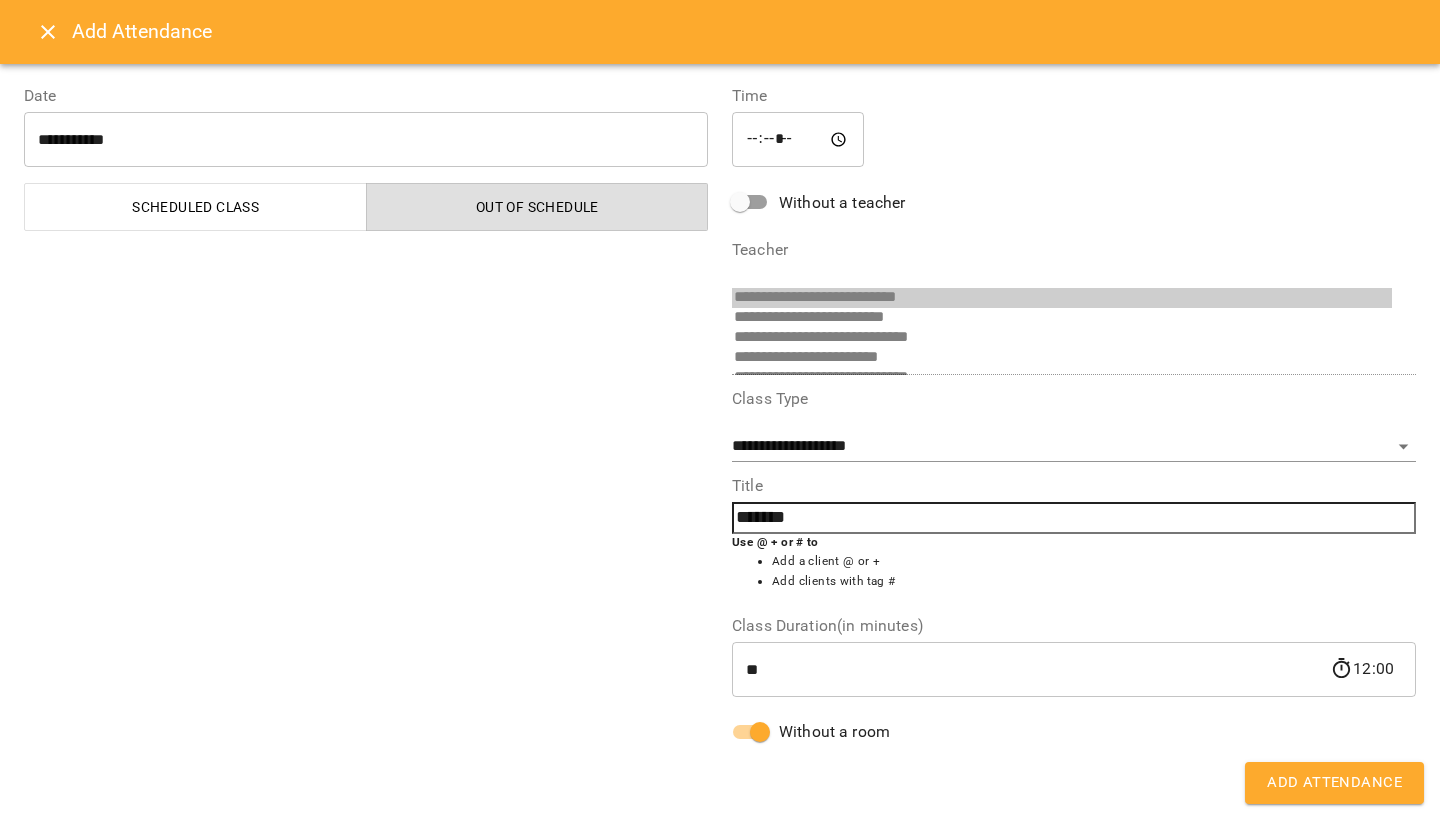 click on "Add Attendance" at bounding box center (1334, 783) 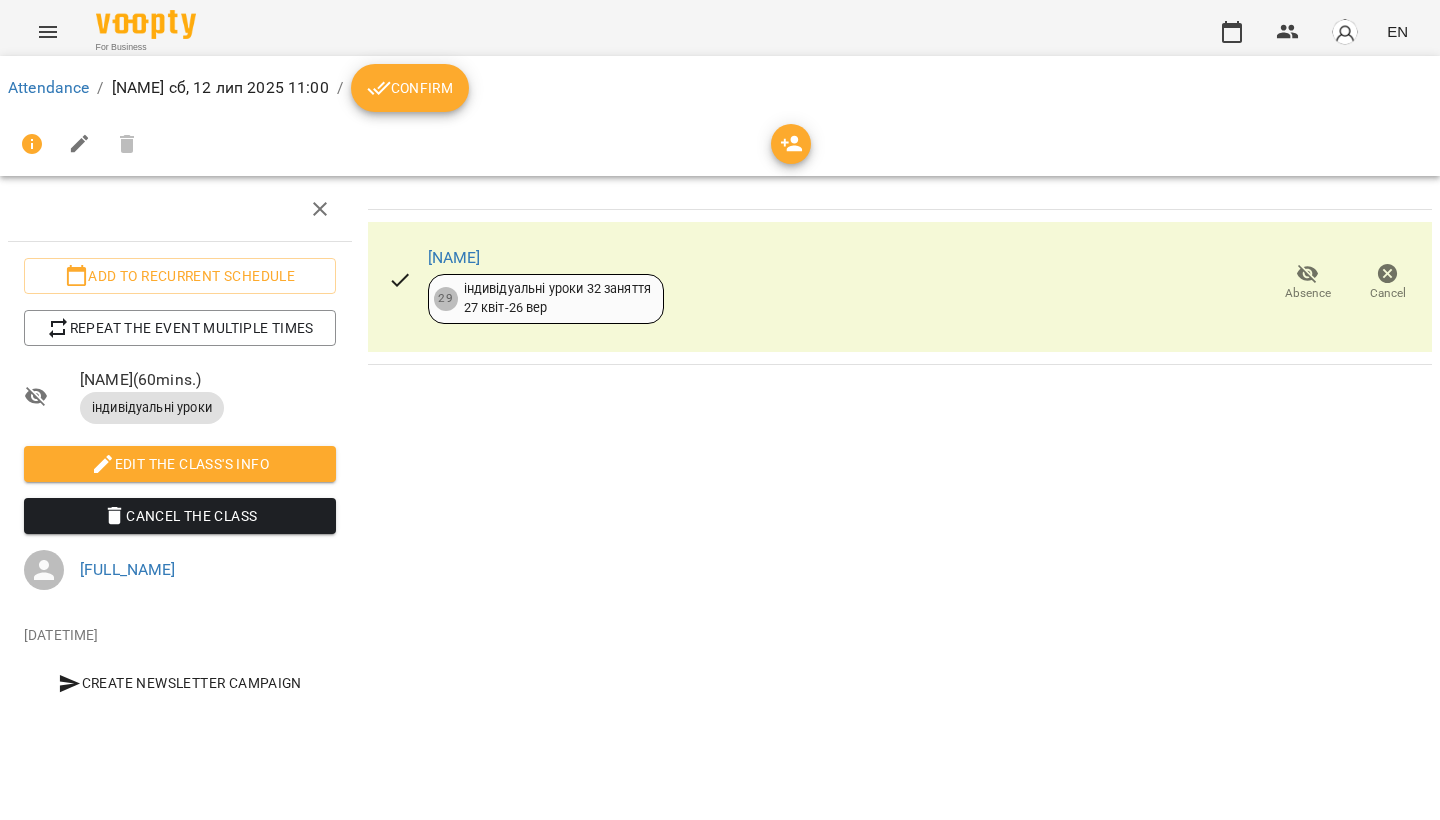 click on "Confirm" at bounding box center [410, 88] 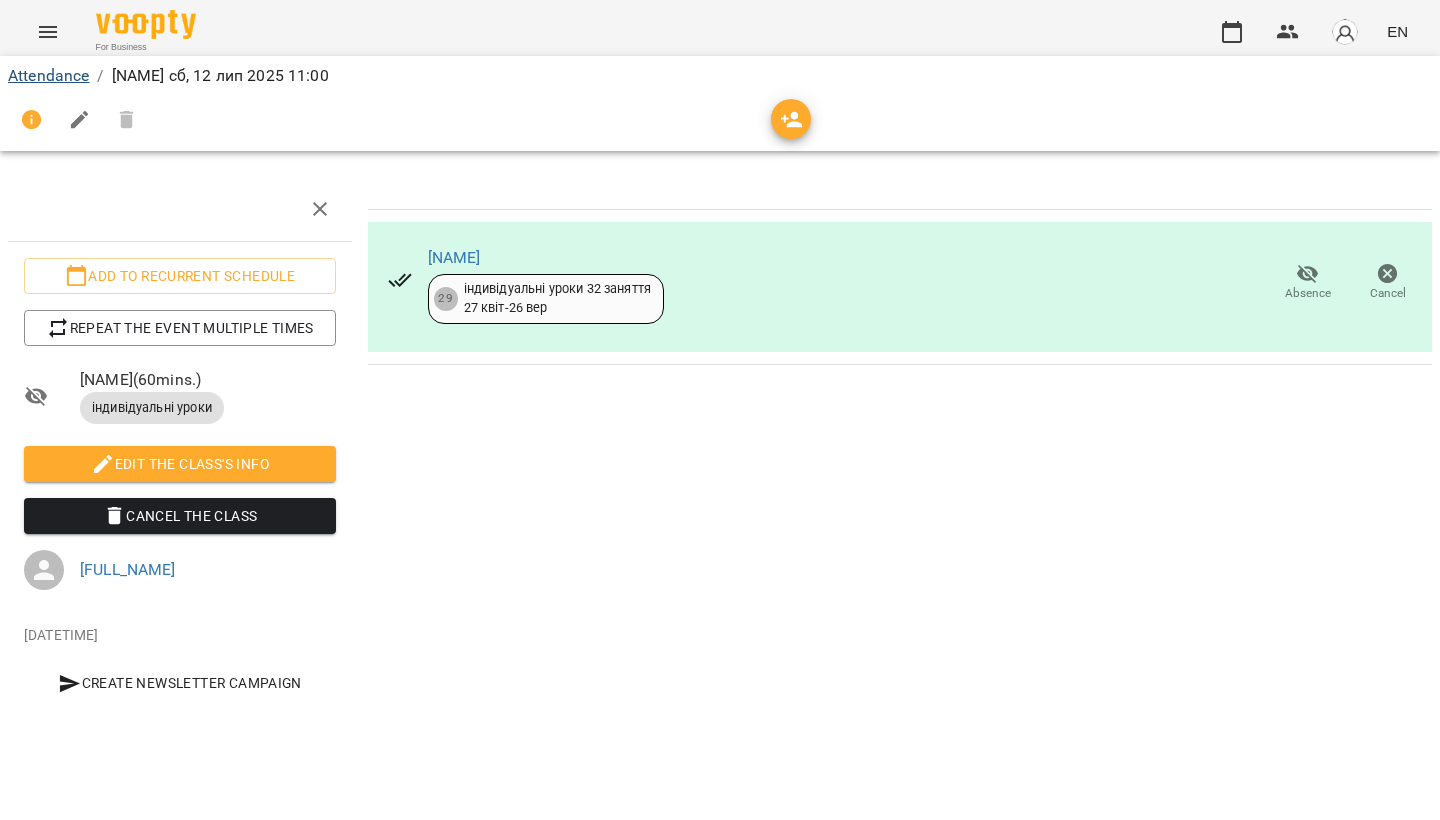click on "Attendance" at bounding box center (48, 75) 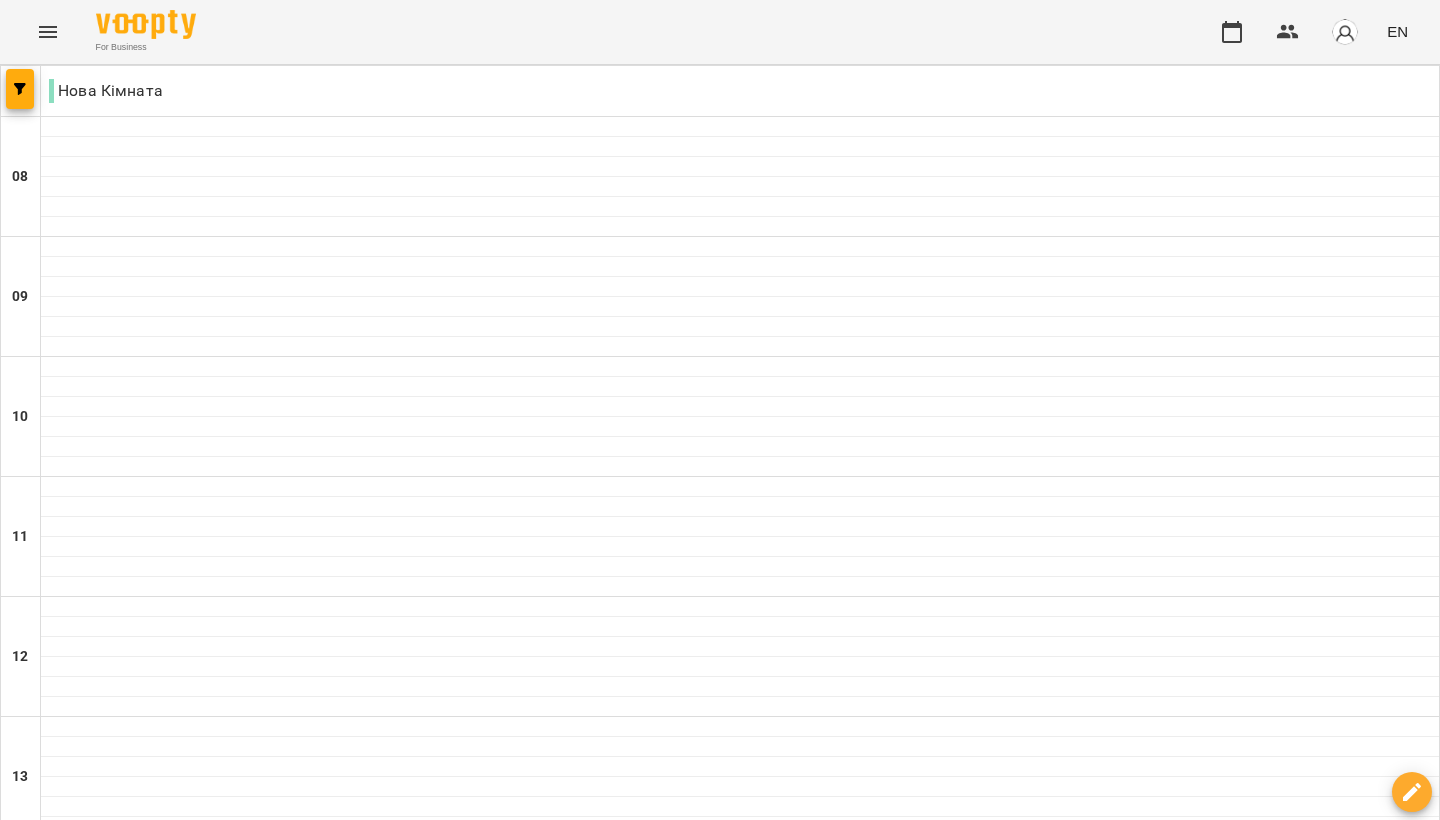 click at bounding box center (839, 2008) 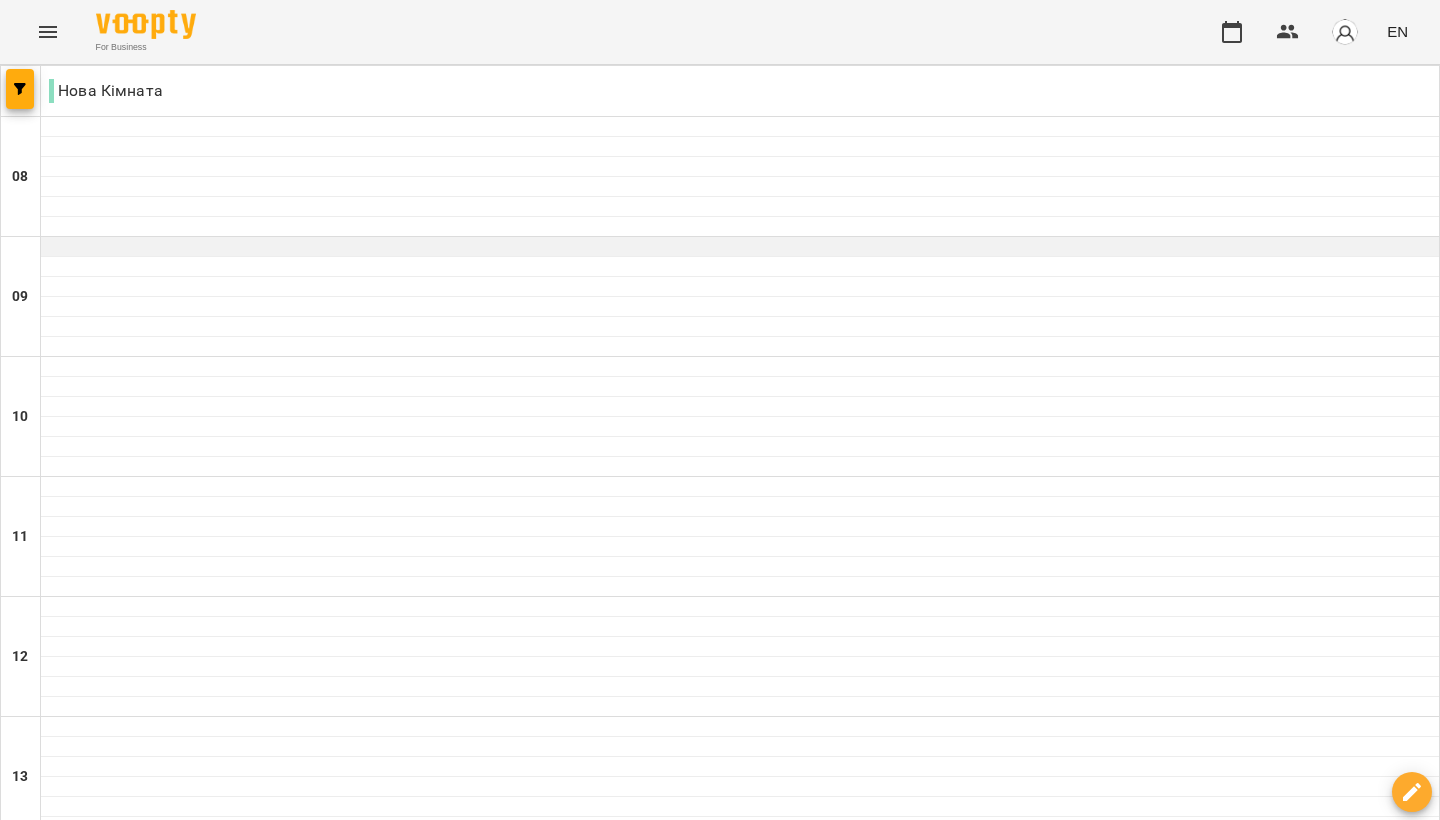 click at bounding box center [740, 247] 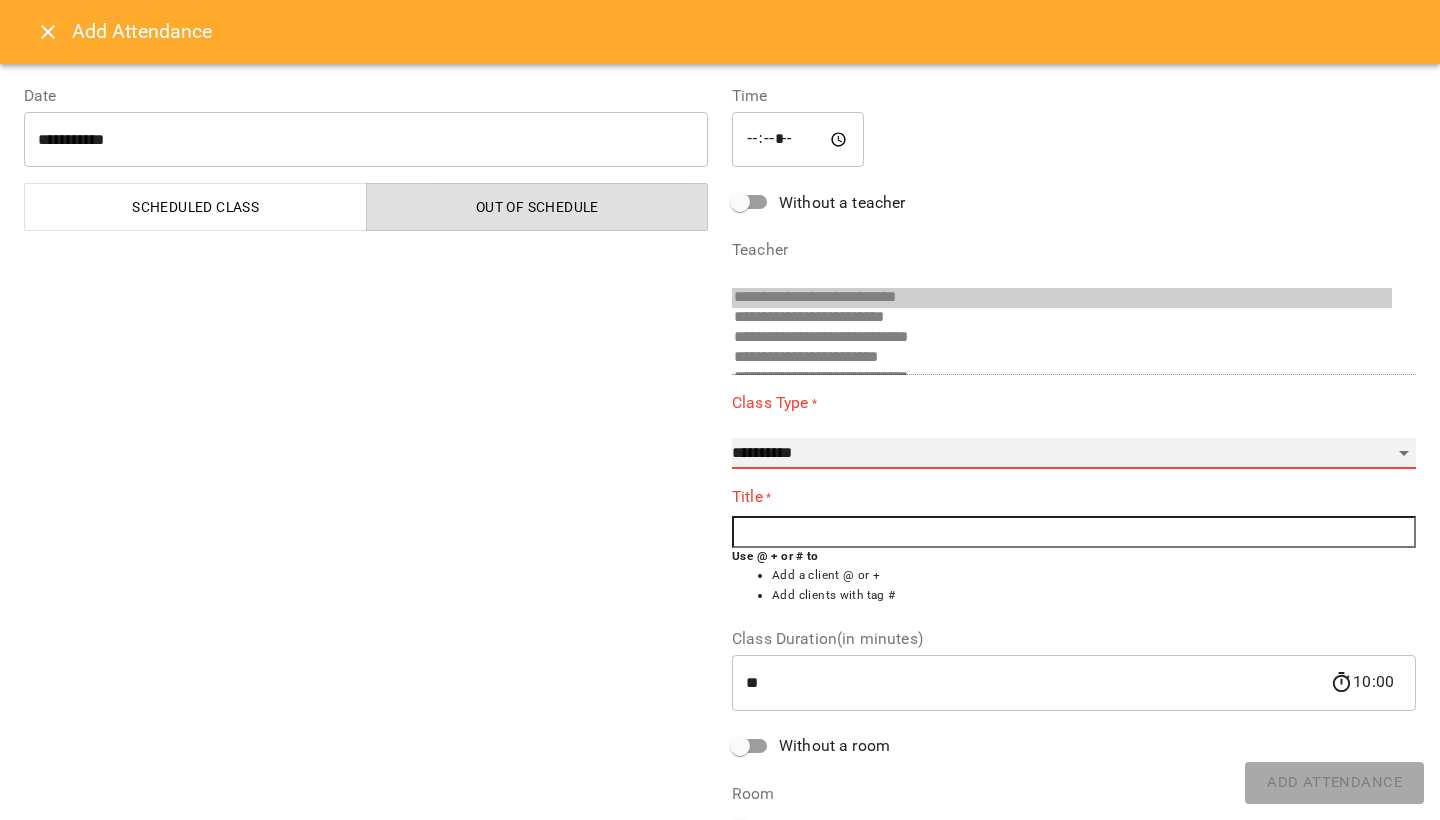 select on "**********" 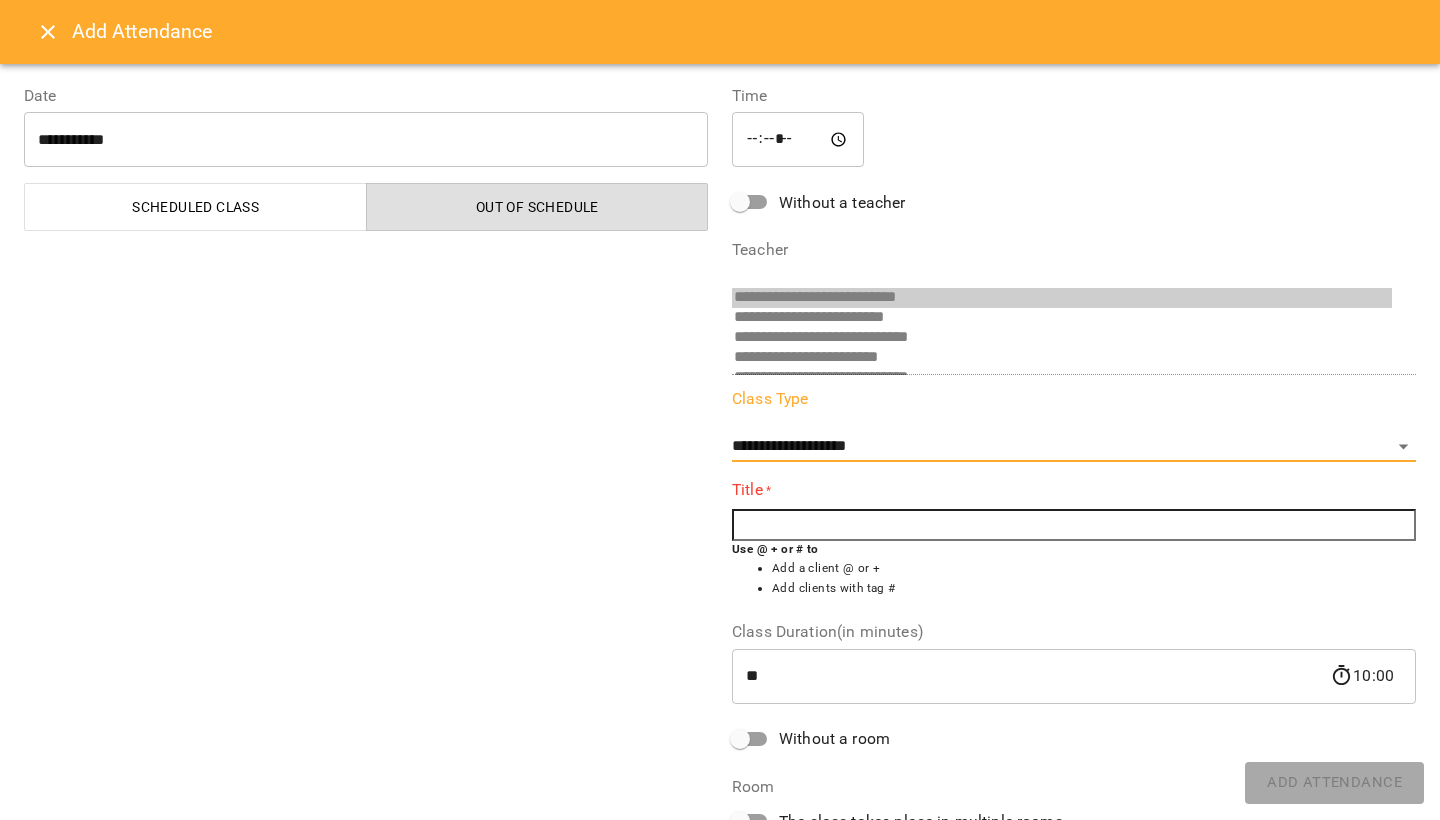 click at bounding box center [1074, 525] 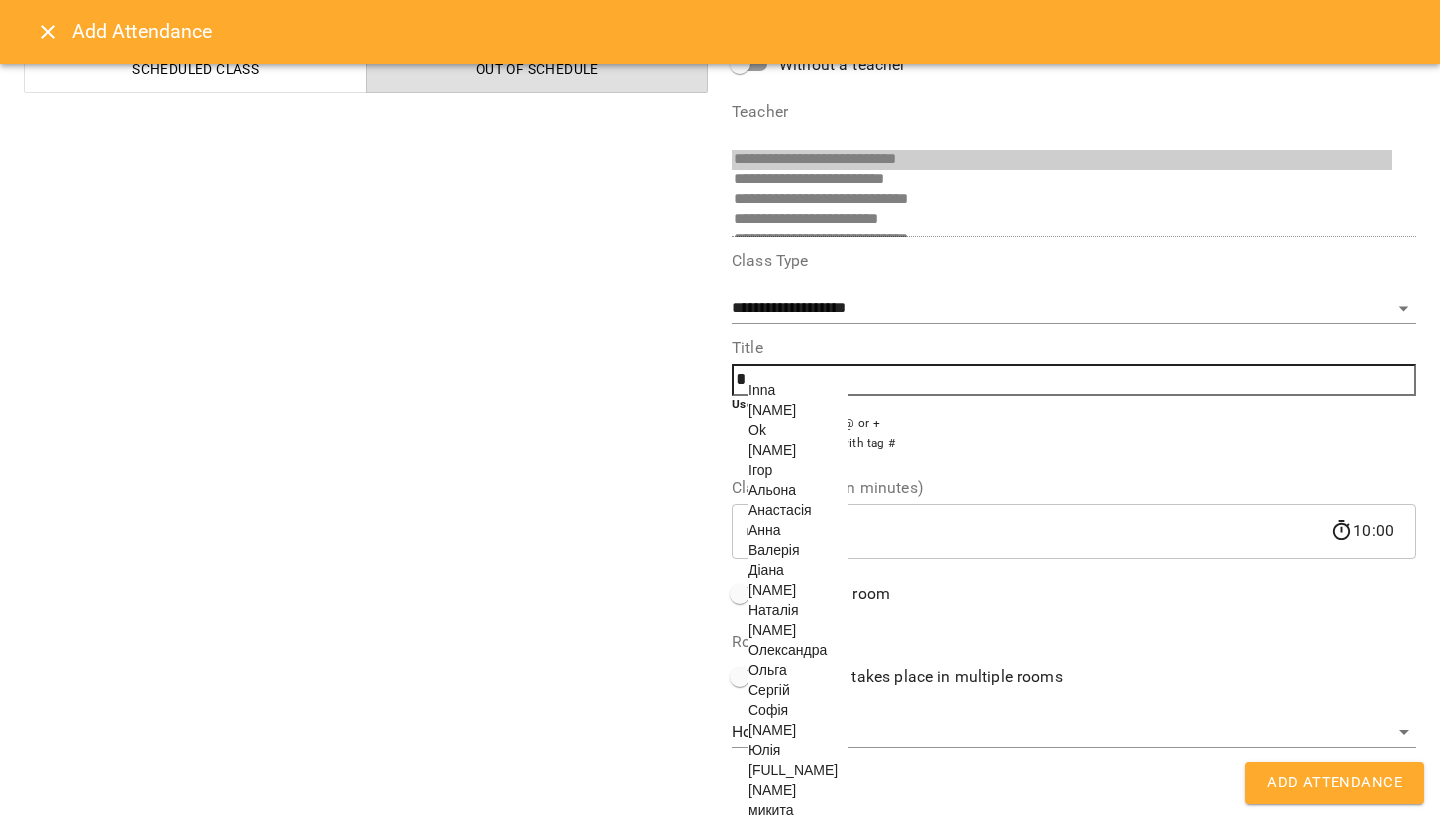 click on "[NAME]" at bounding box center (772, 730) 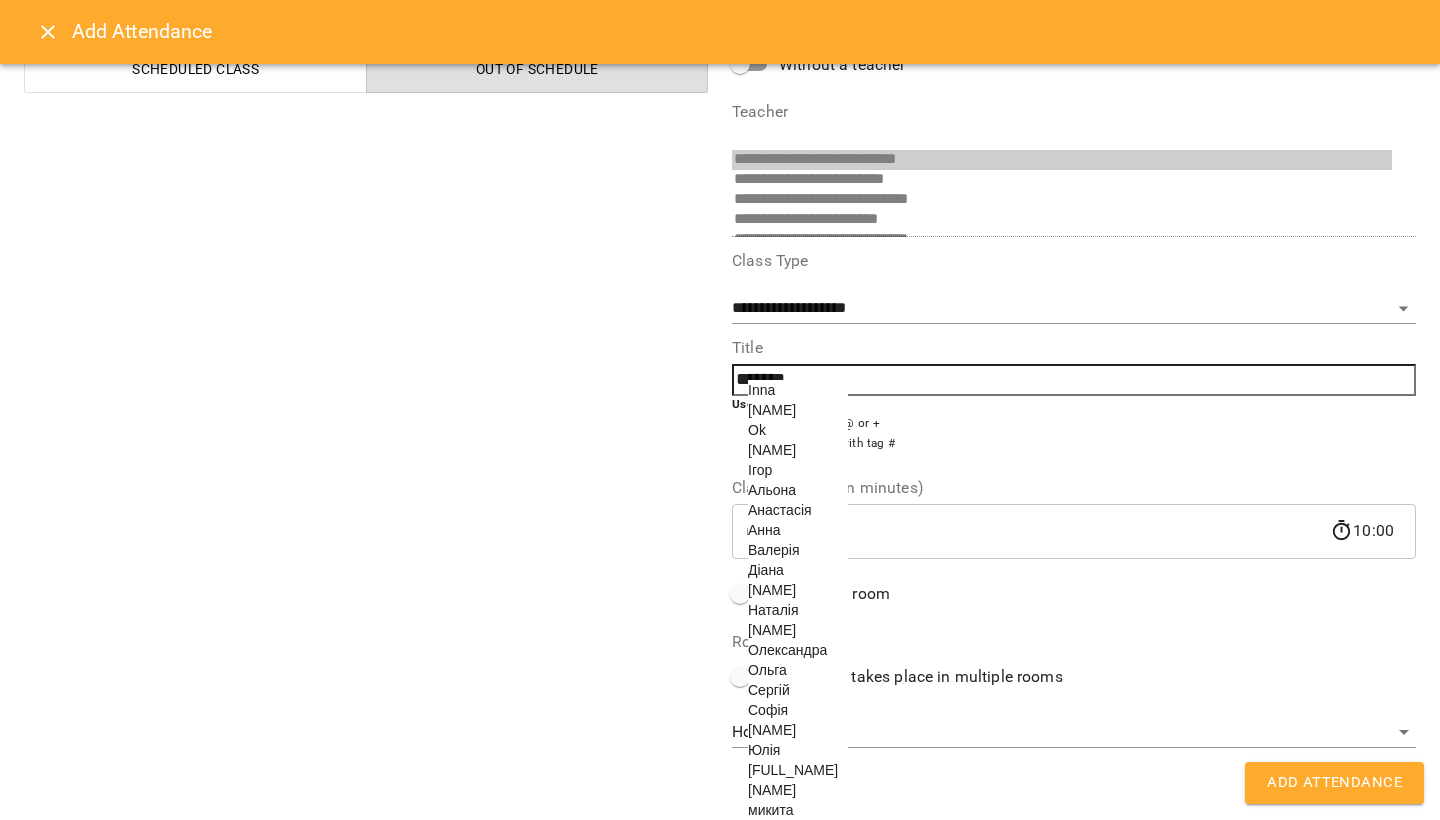 scroll, scrollTop: 128, scrollLeft: 0, axis: vertical 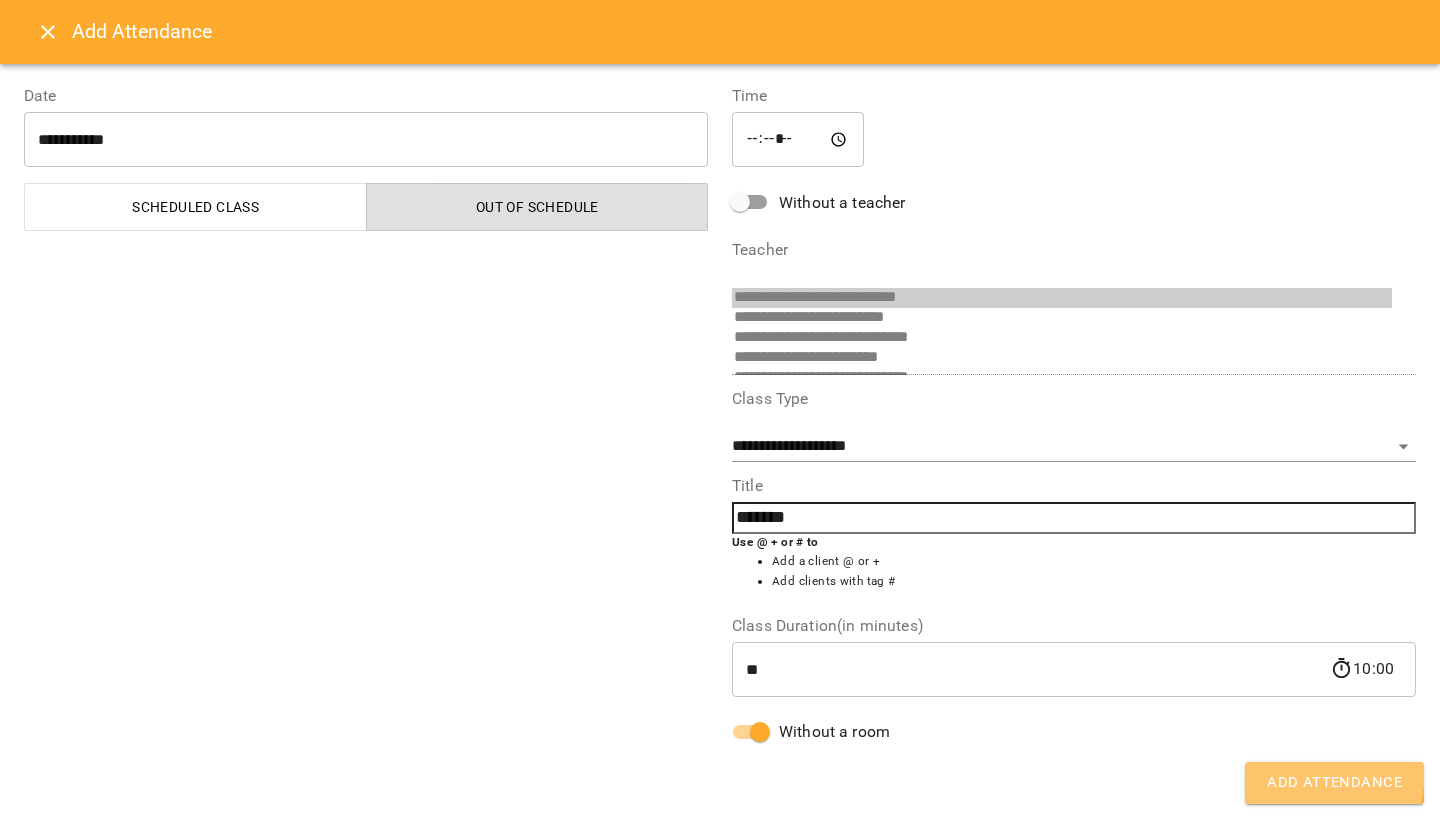 click on "Add Attendance" at bounding box center (1334, 783) 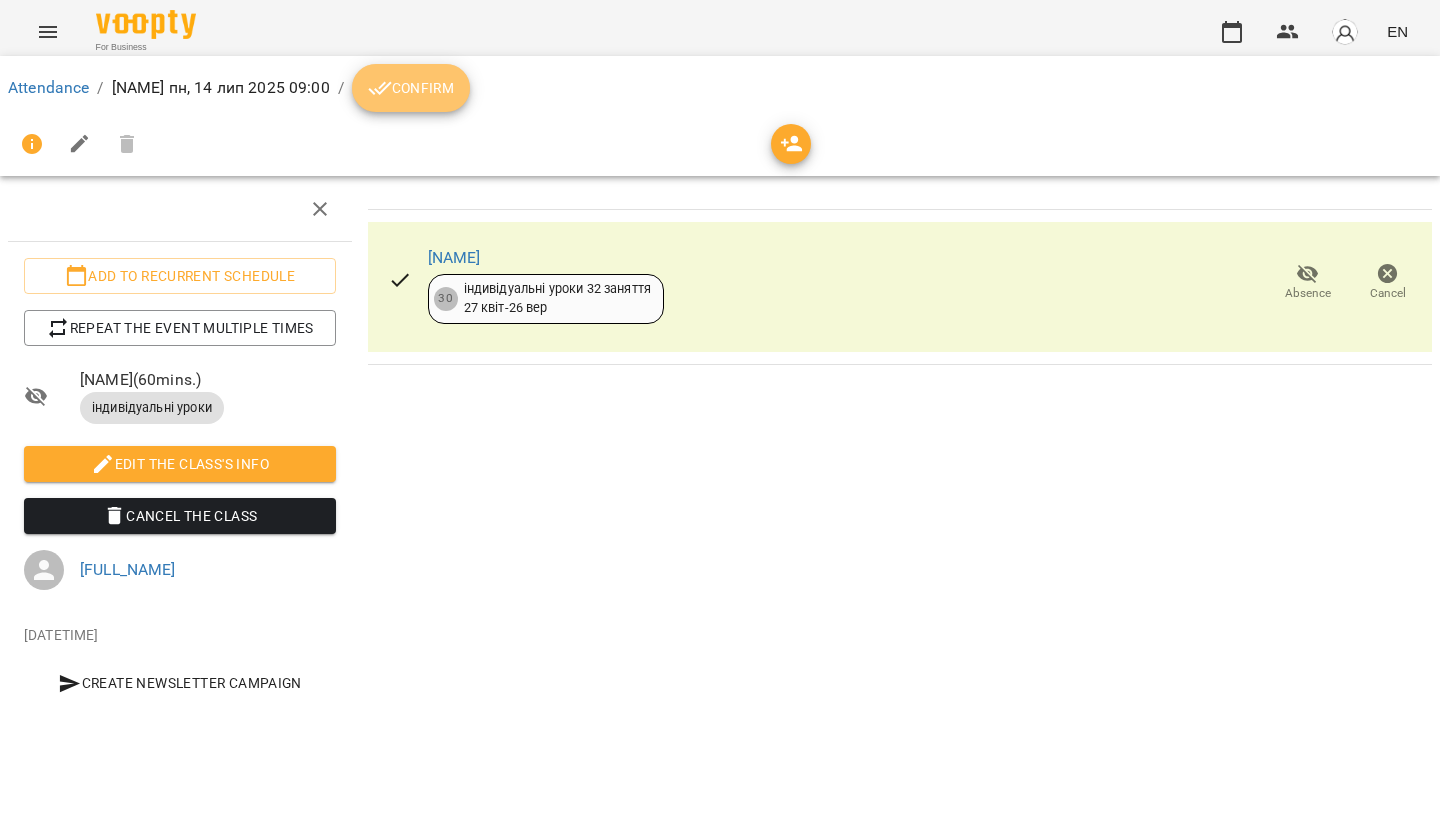 click on "Confirm" at bounding box center (411, 88) 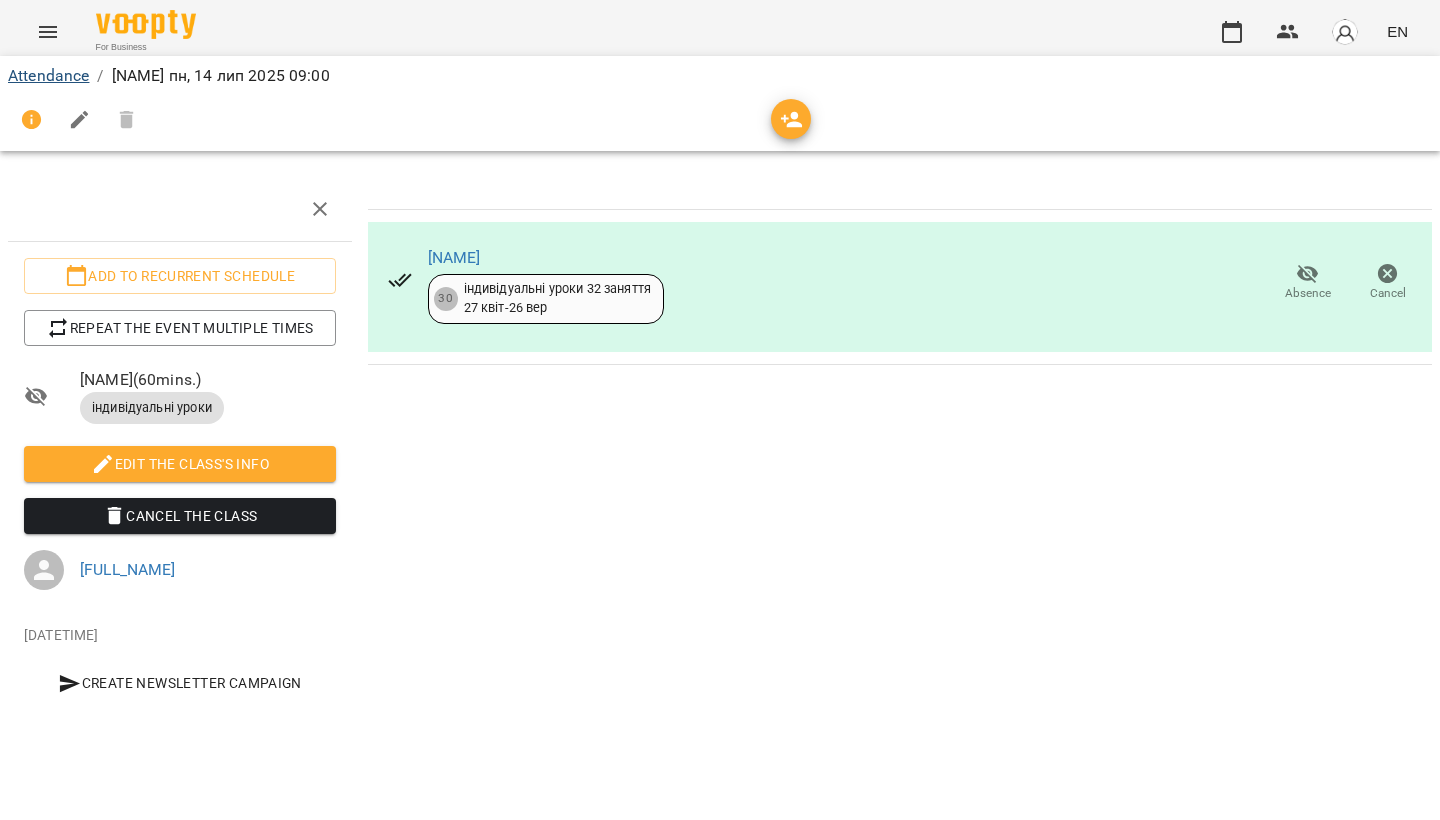 click on "Attendance" at bounding box center (48, 75) 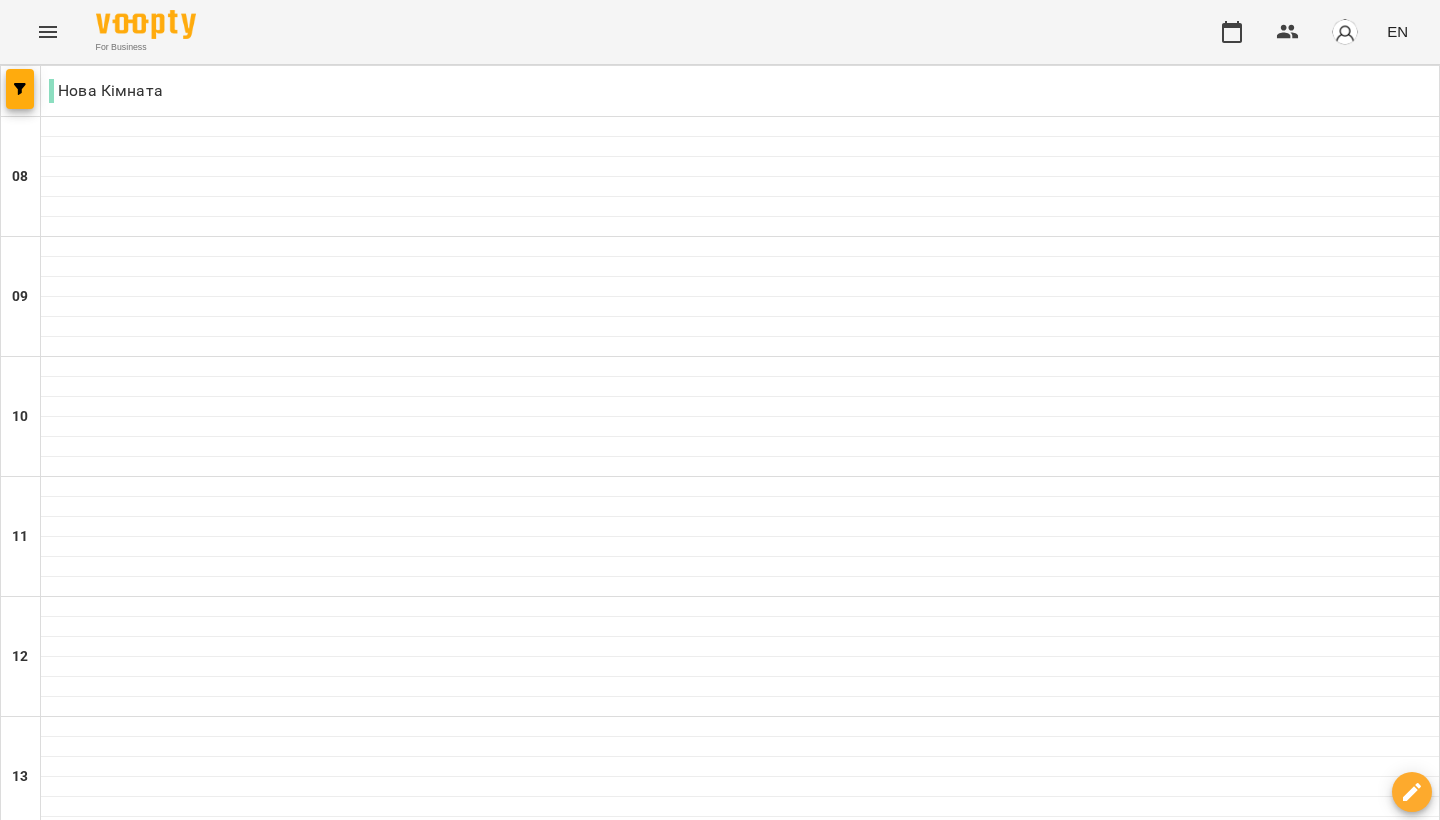 click at bounding box center [600, 2008] 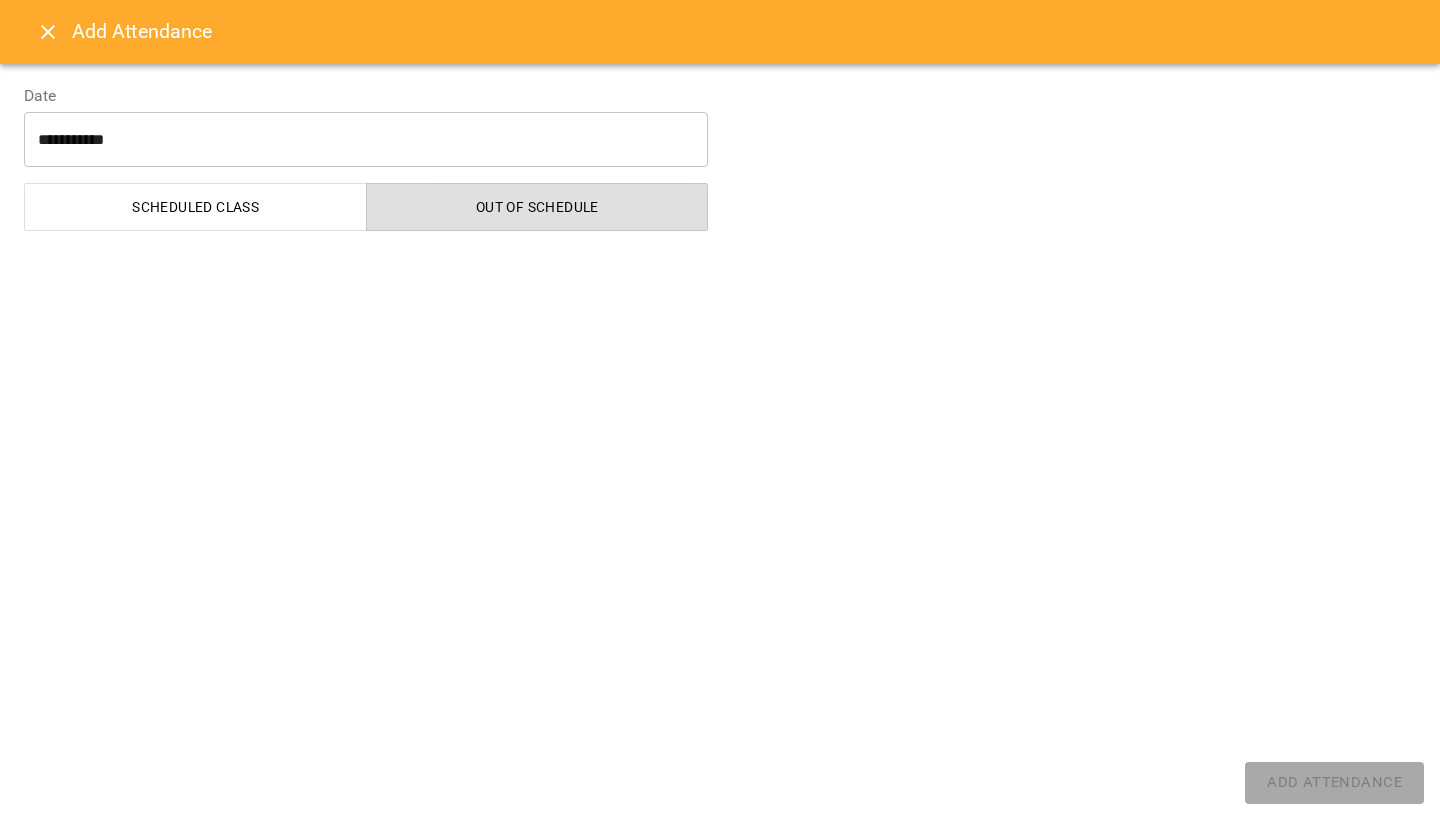 select on "**********" 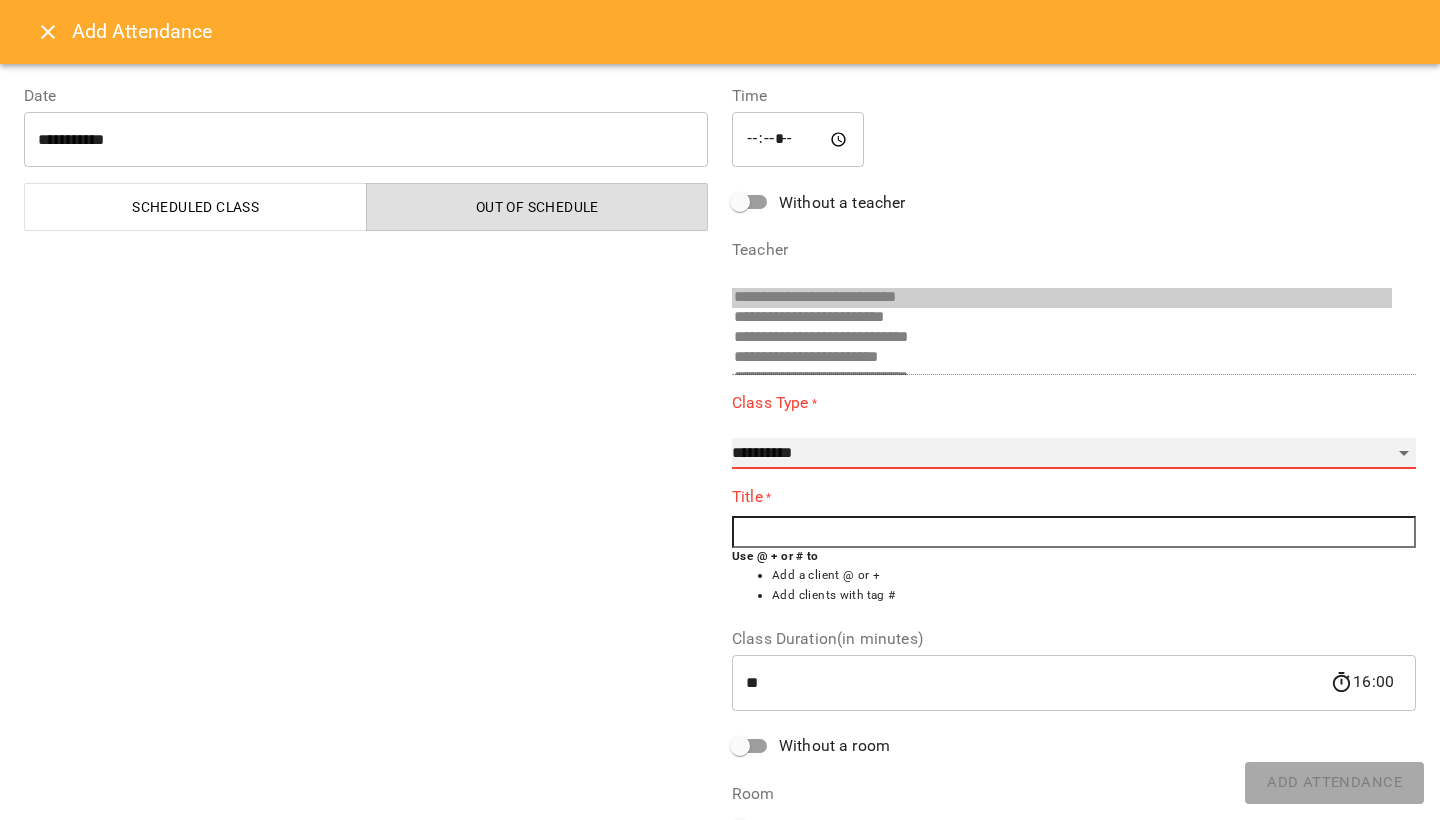 select on "**********" 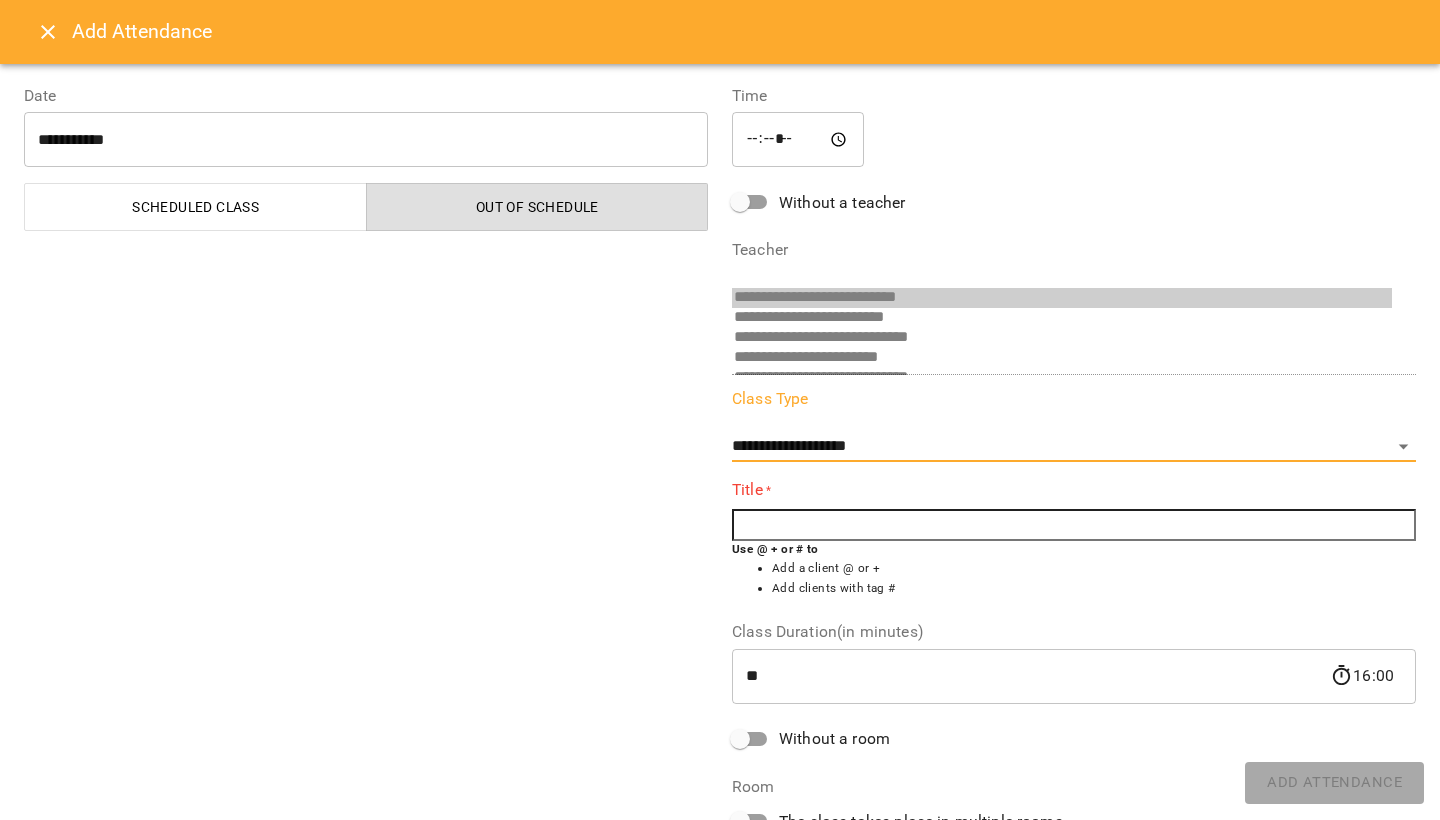 click at bounding box center [1074, 525] 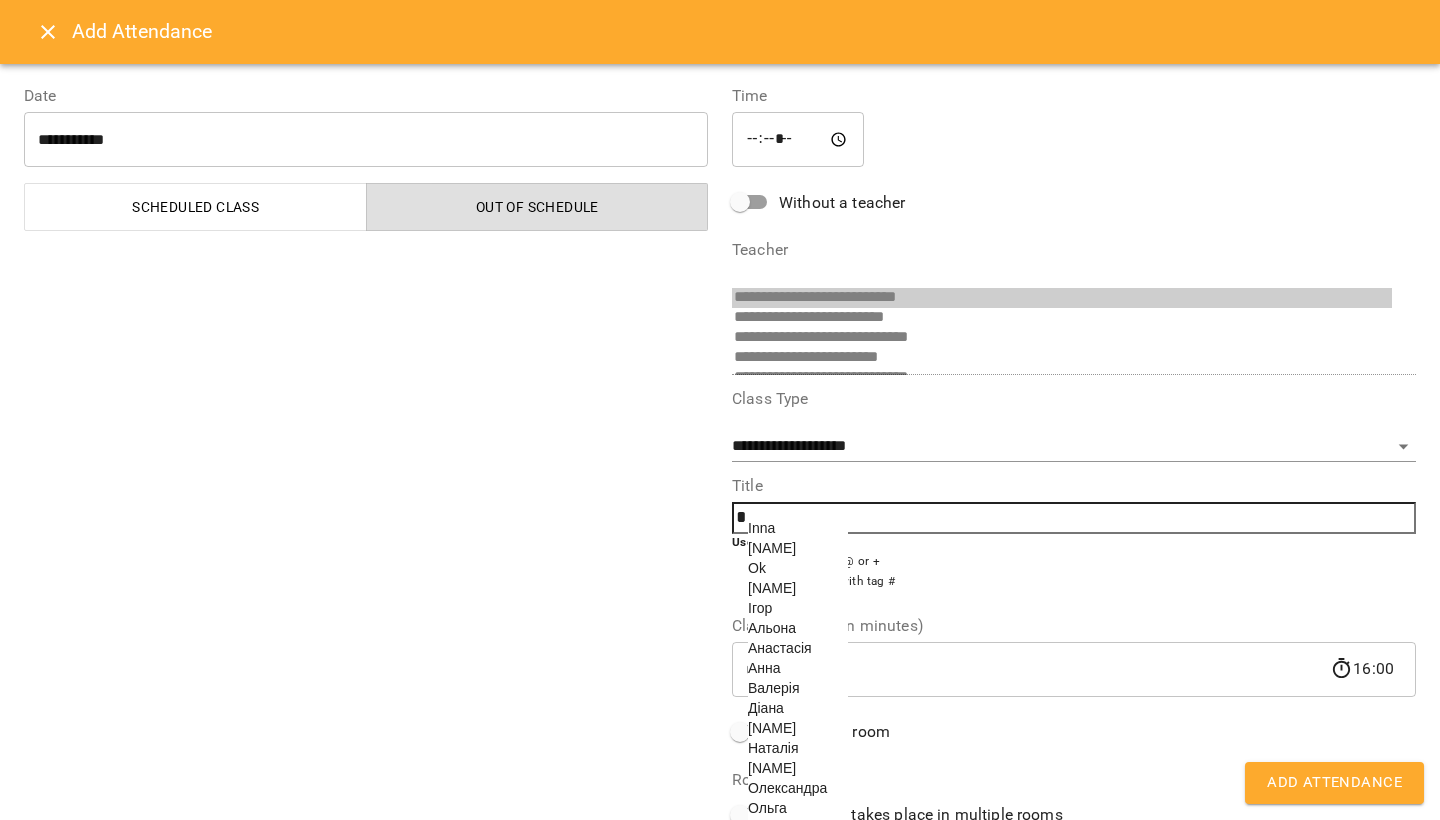 click on "Ігор" at bounding box center [798, 608] 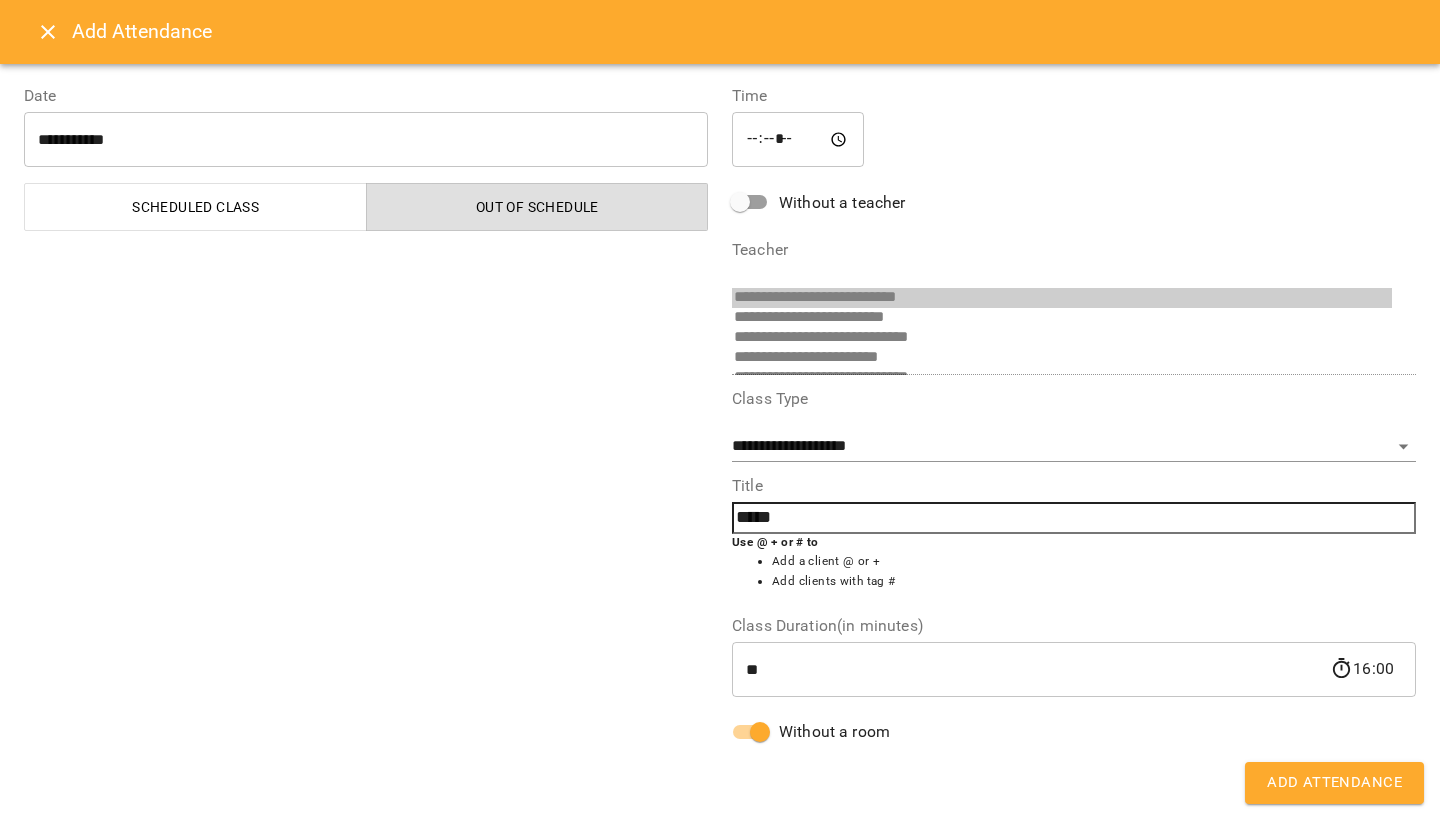 click on "Add Attendance" at bounding box center (1334, 783) 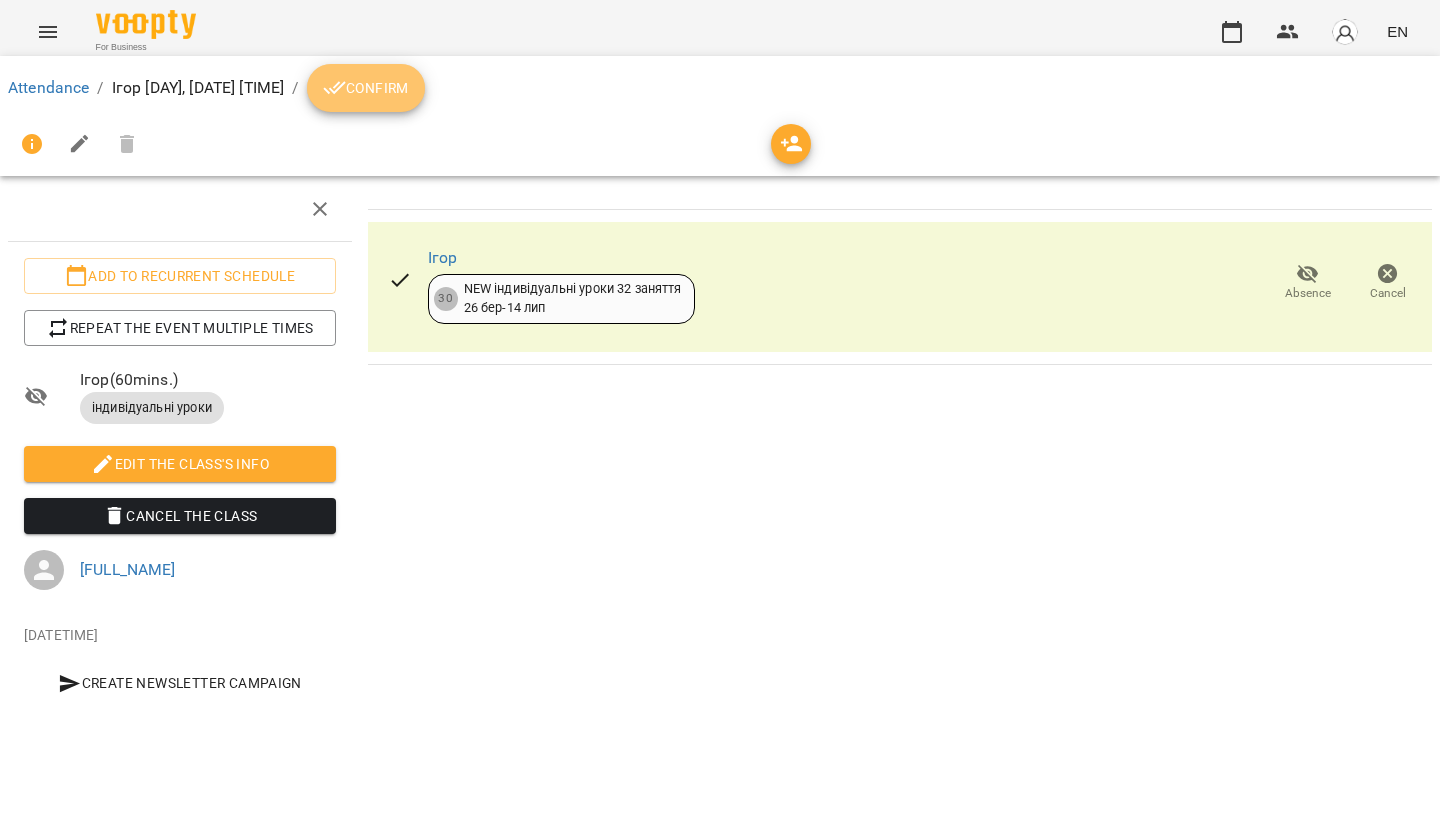 click on "Confirm" at bounding box center (366, 88) 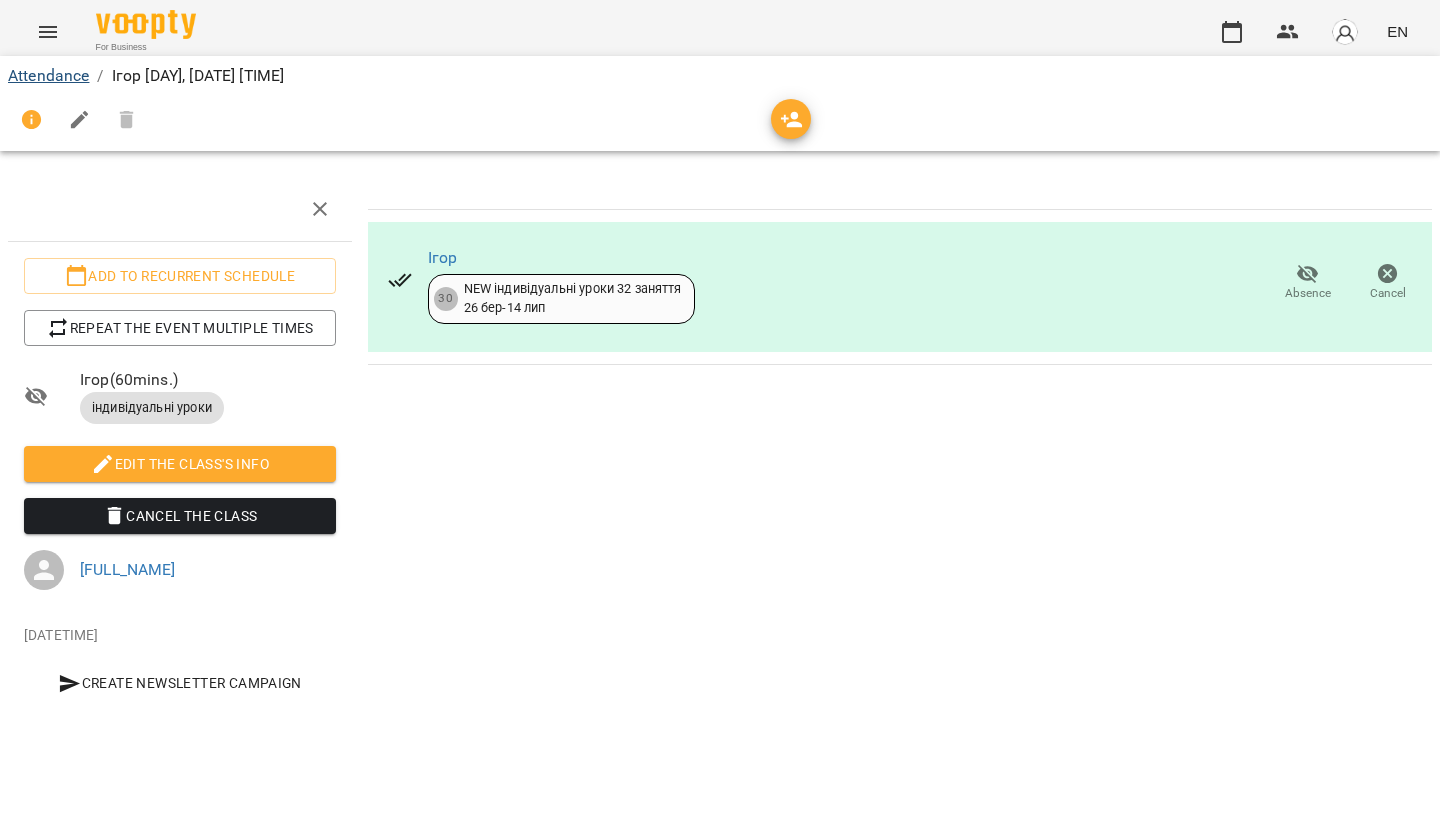 click on "Attendance" at bounding box center (48, 75) 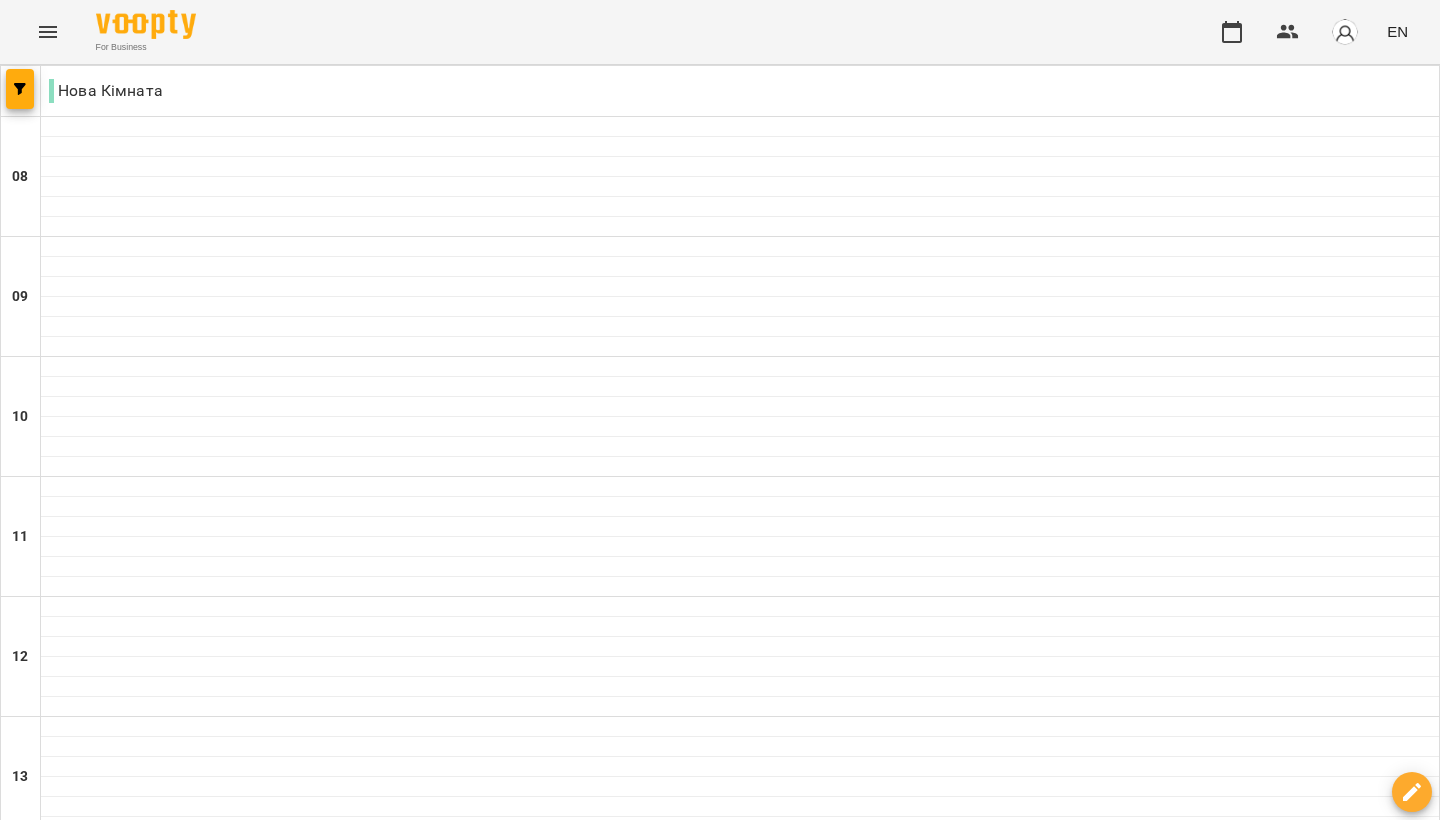 click at bounding box center (839, 2008) 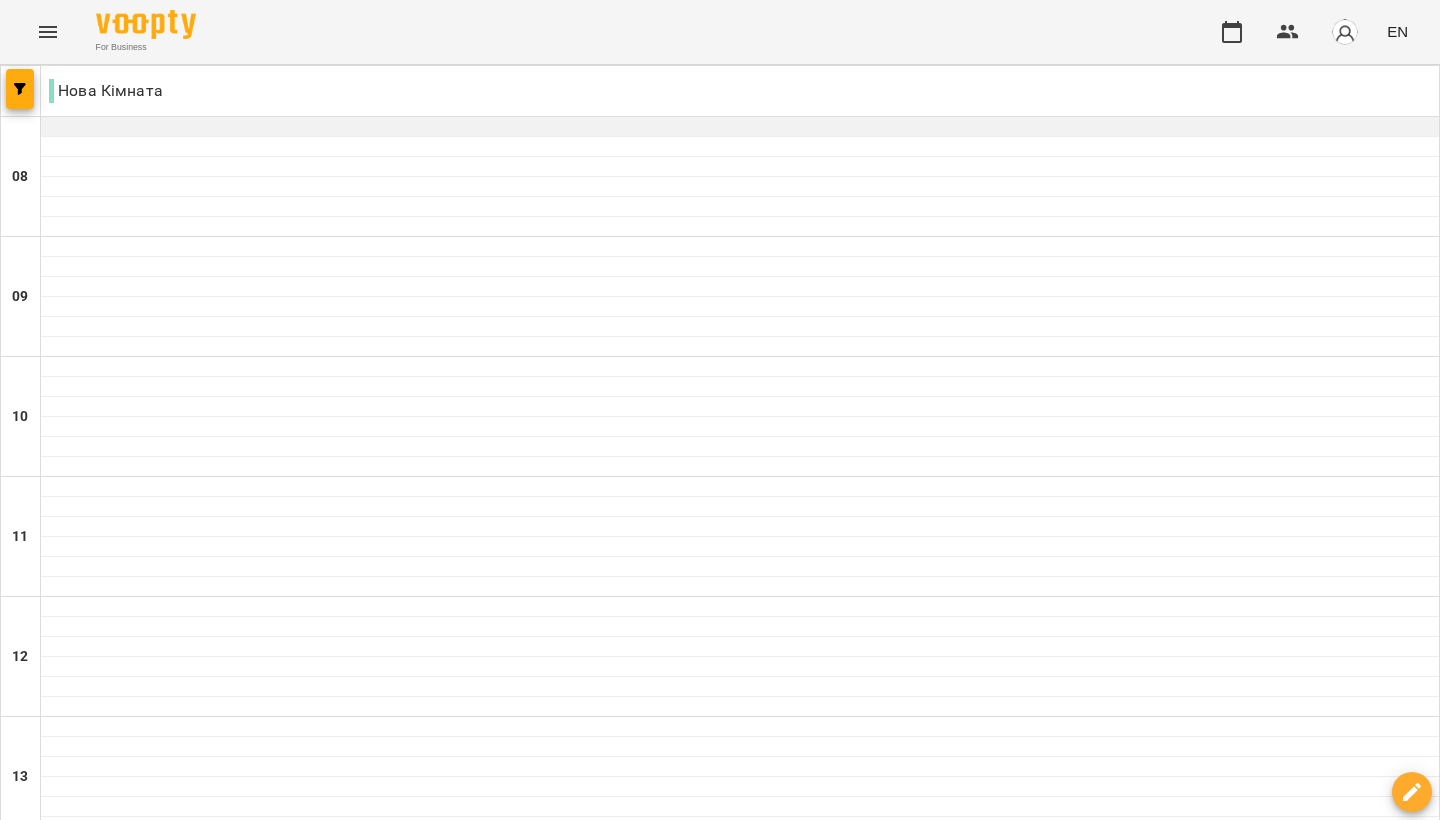 click at bounding box center (740, 136) 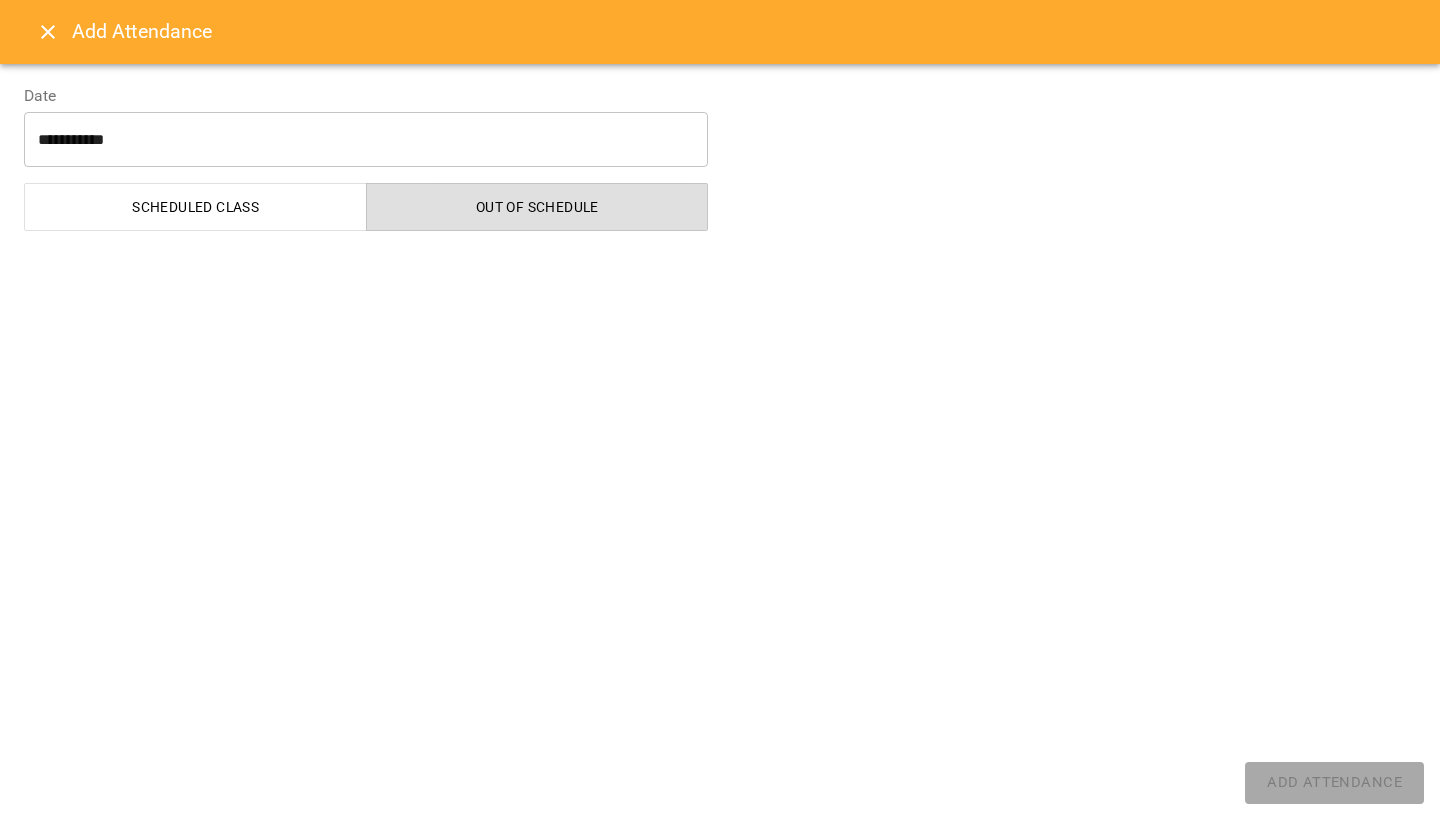 select on "**********" 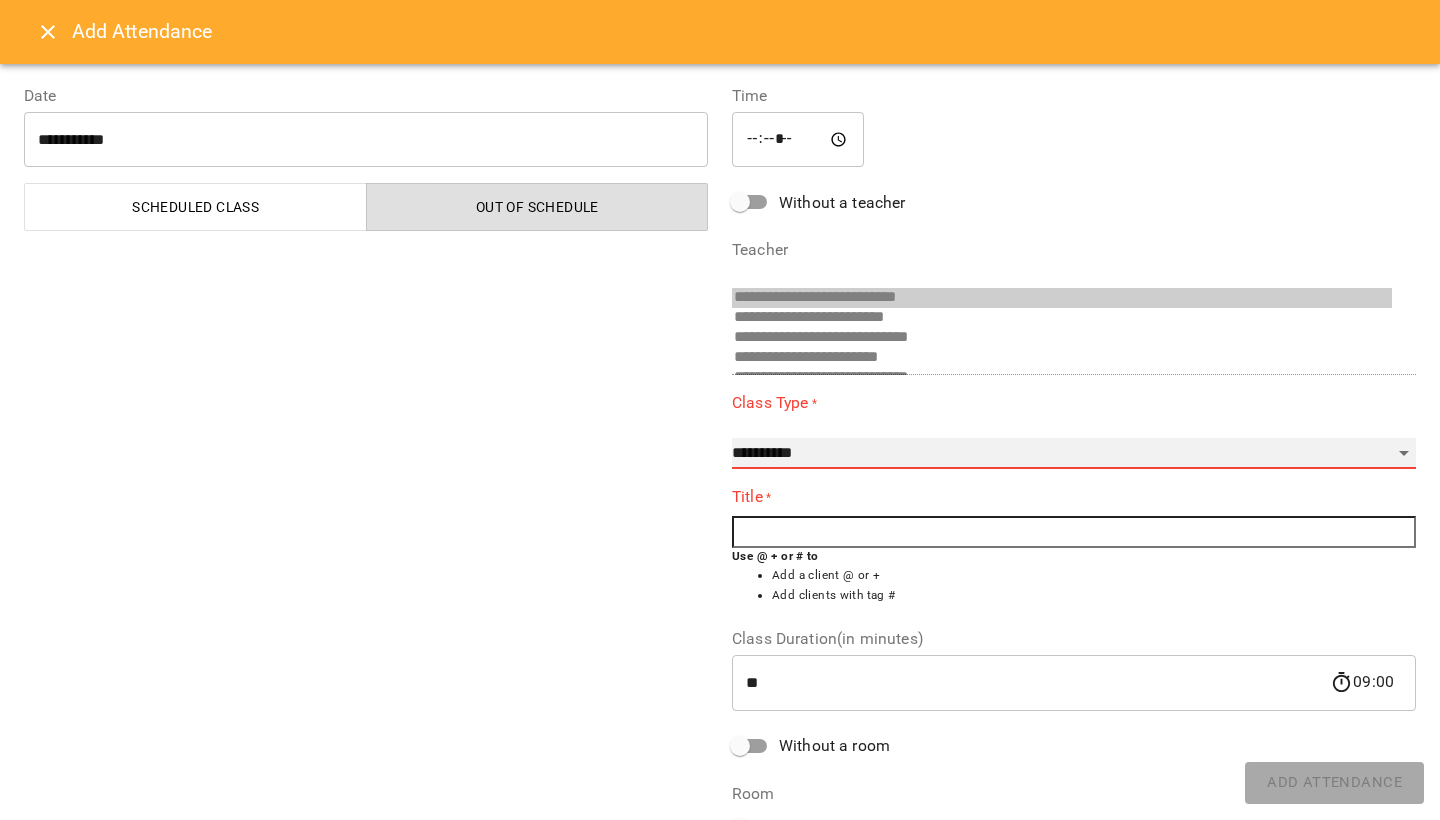 select on "**********" 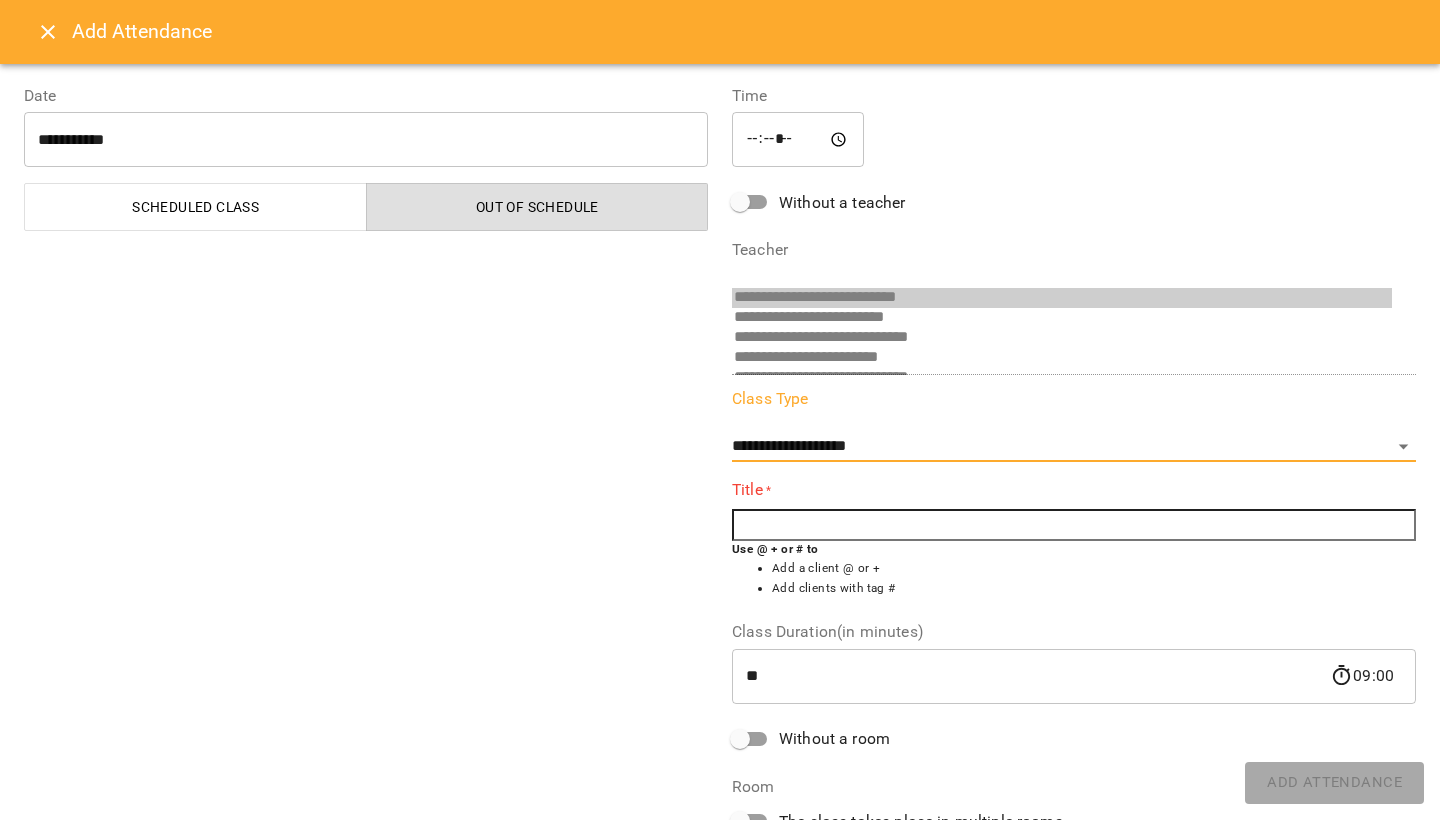 click at bounding box center [1074, 525] 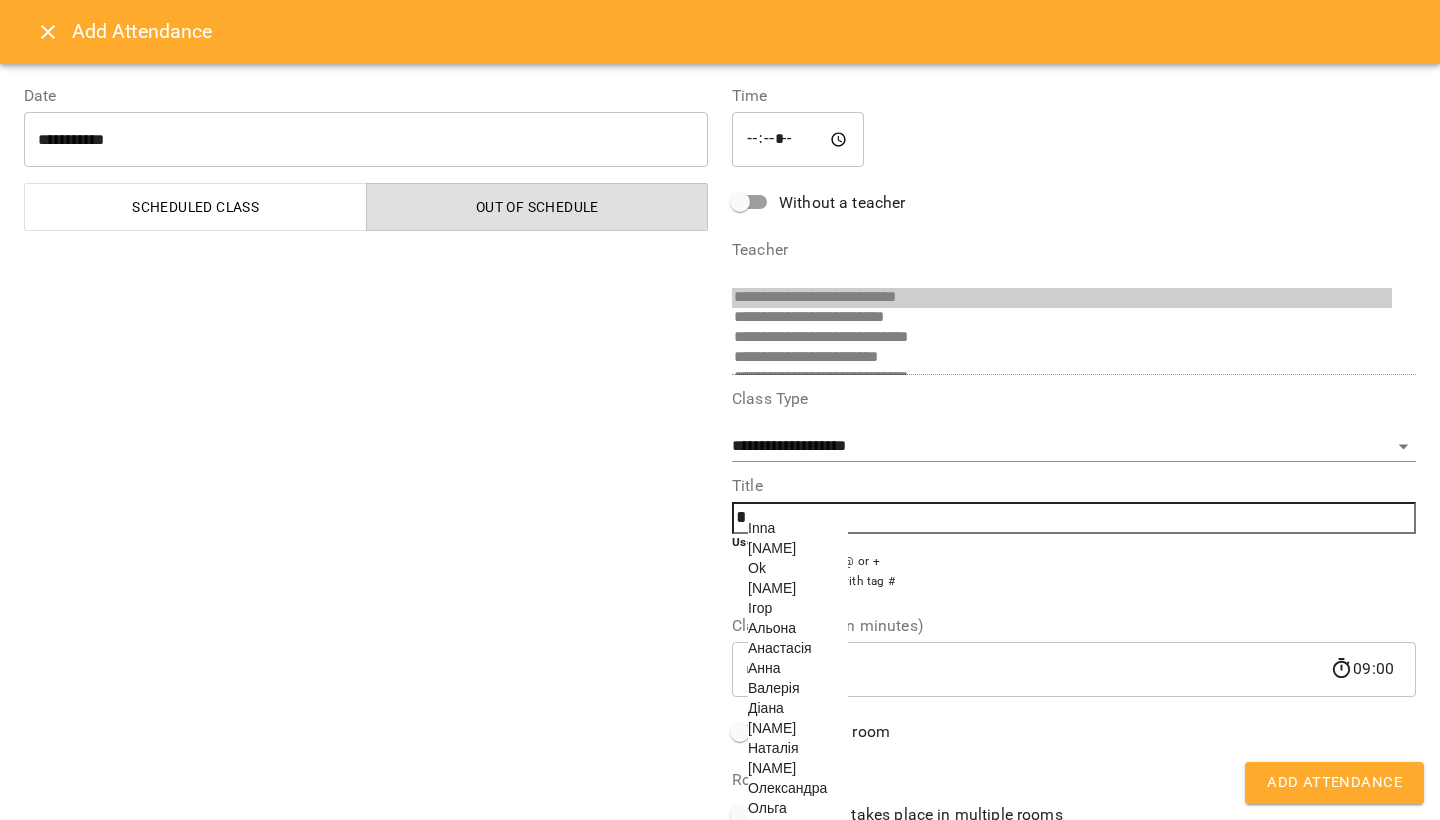 click on "Ігор" at bounding box center (760, 608) 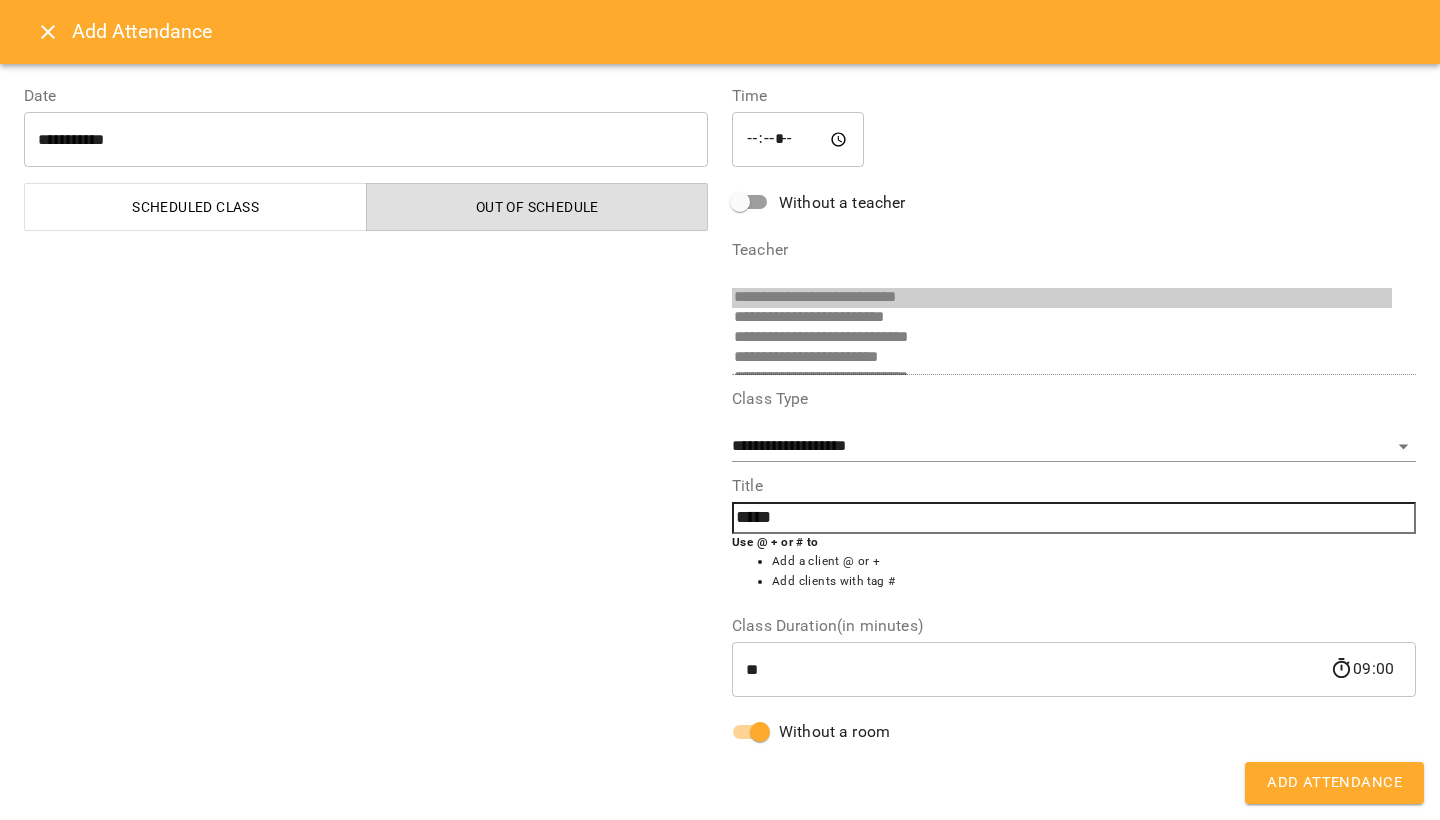 click on "Add Attendance" at bounding box center [1334, 783] 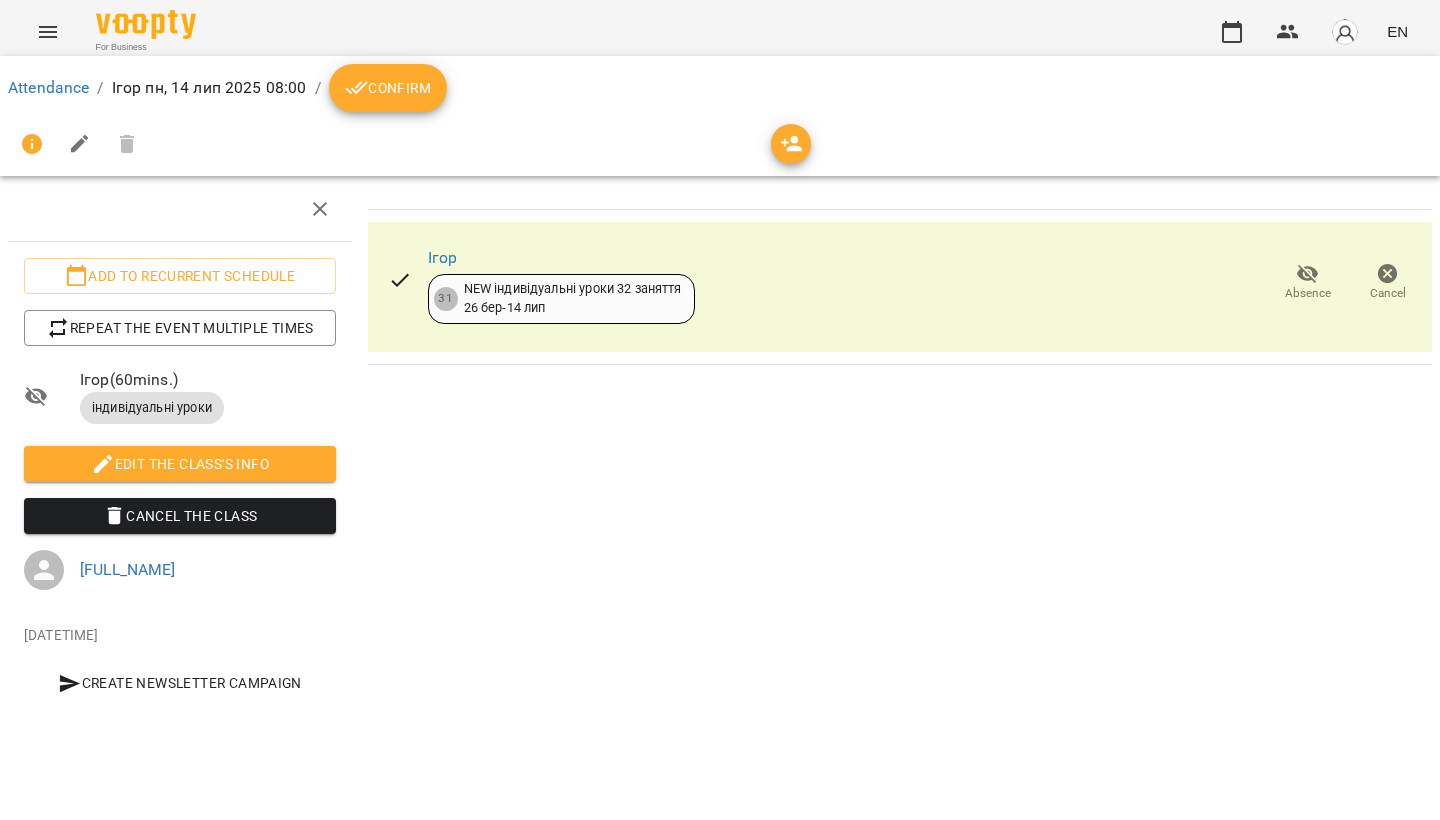 click on "Confirm" at bounding box center [388, 88] 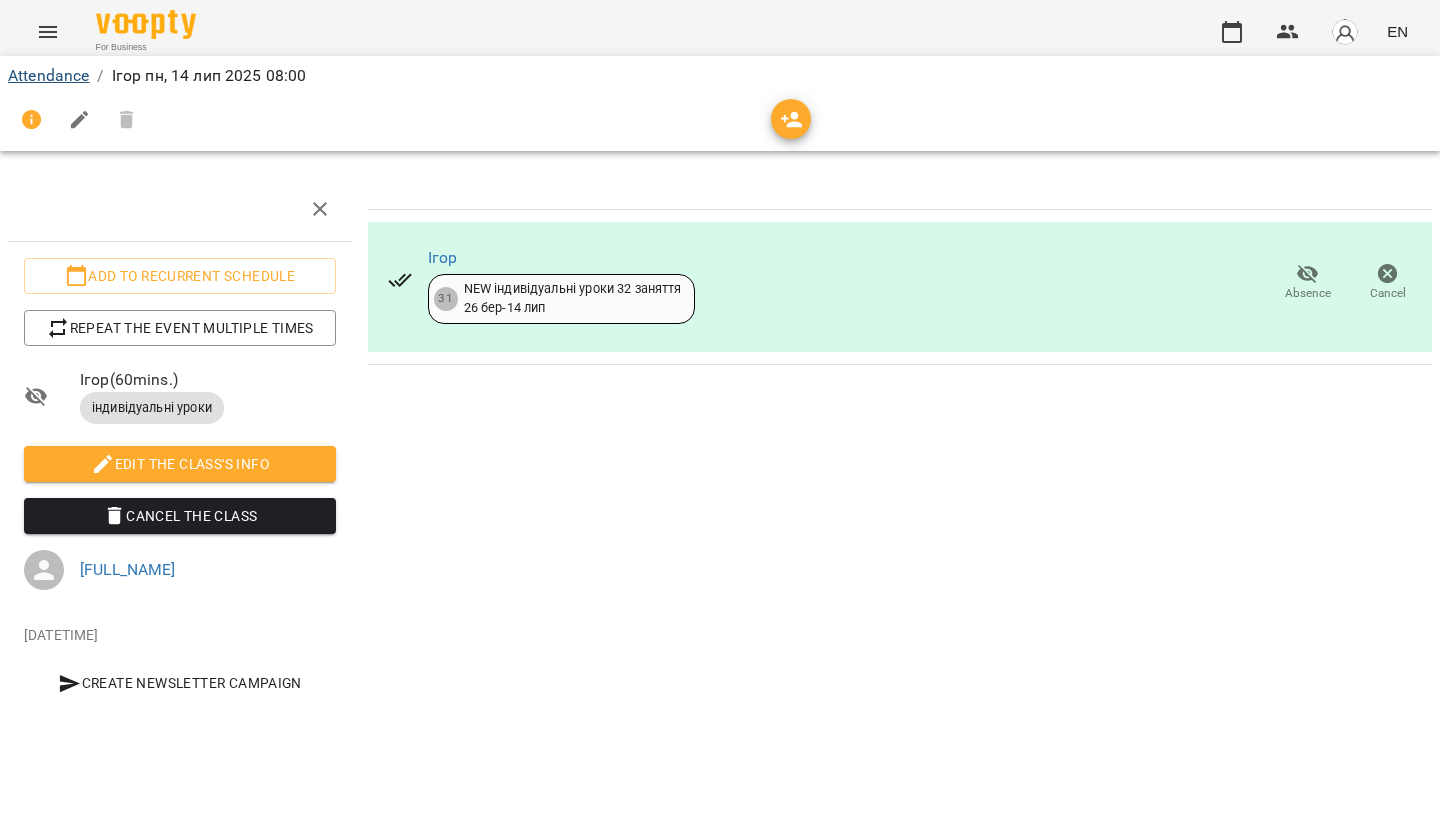 click on "Attendance" at bounding box center [48, 75] 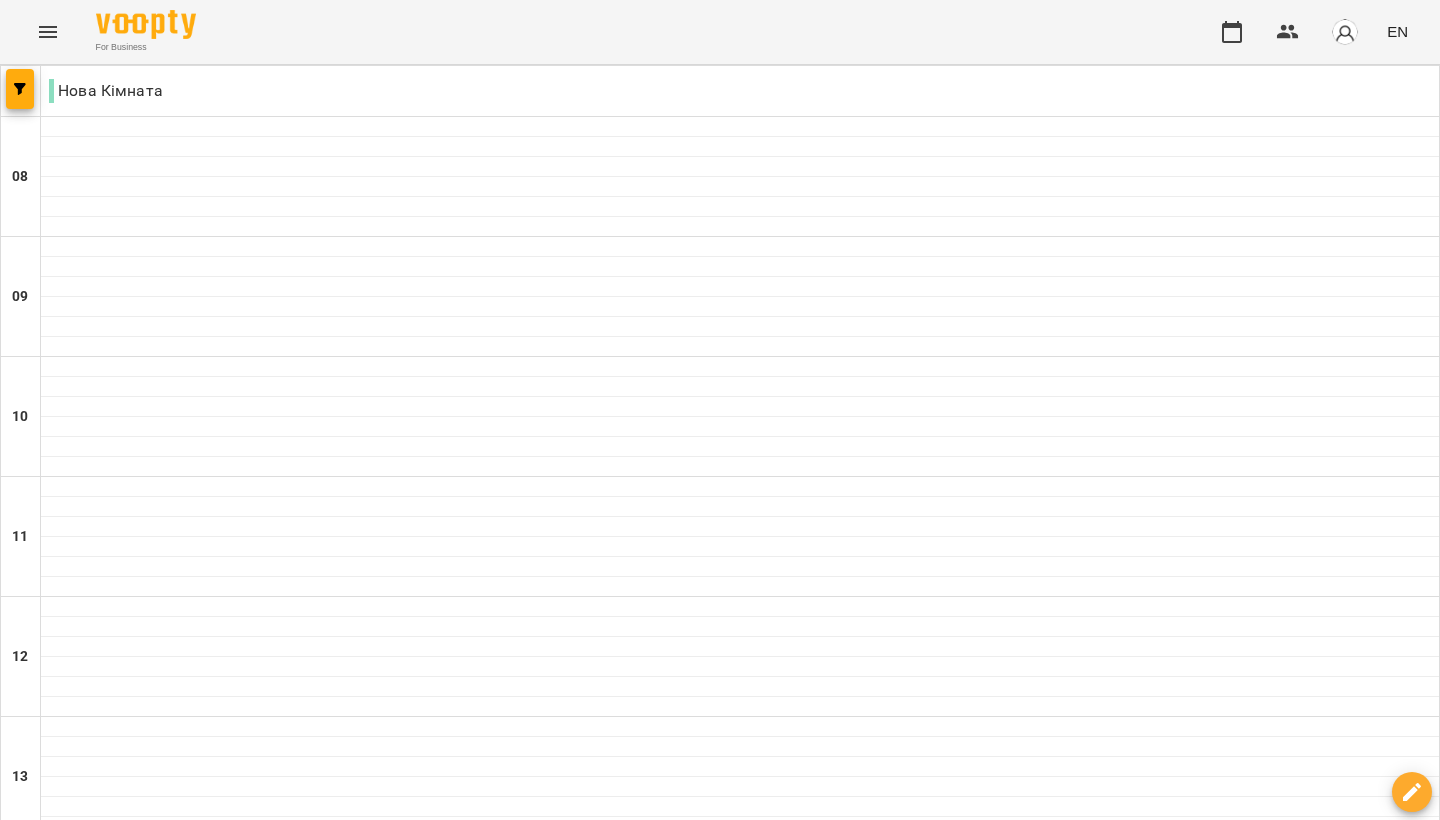 click 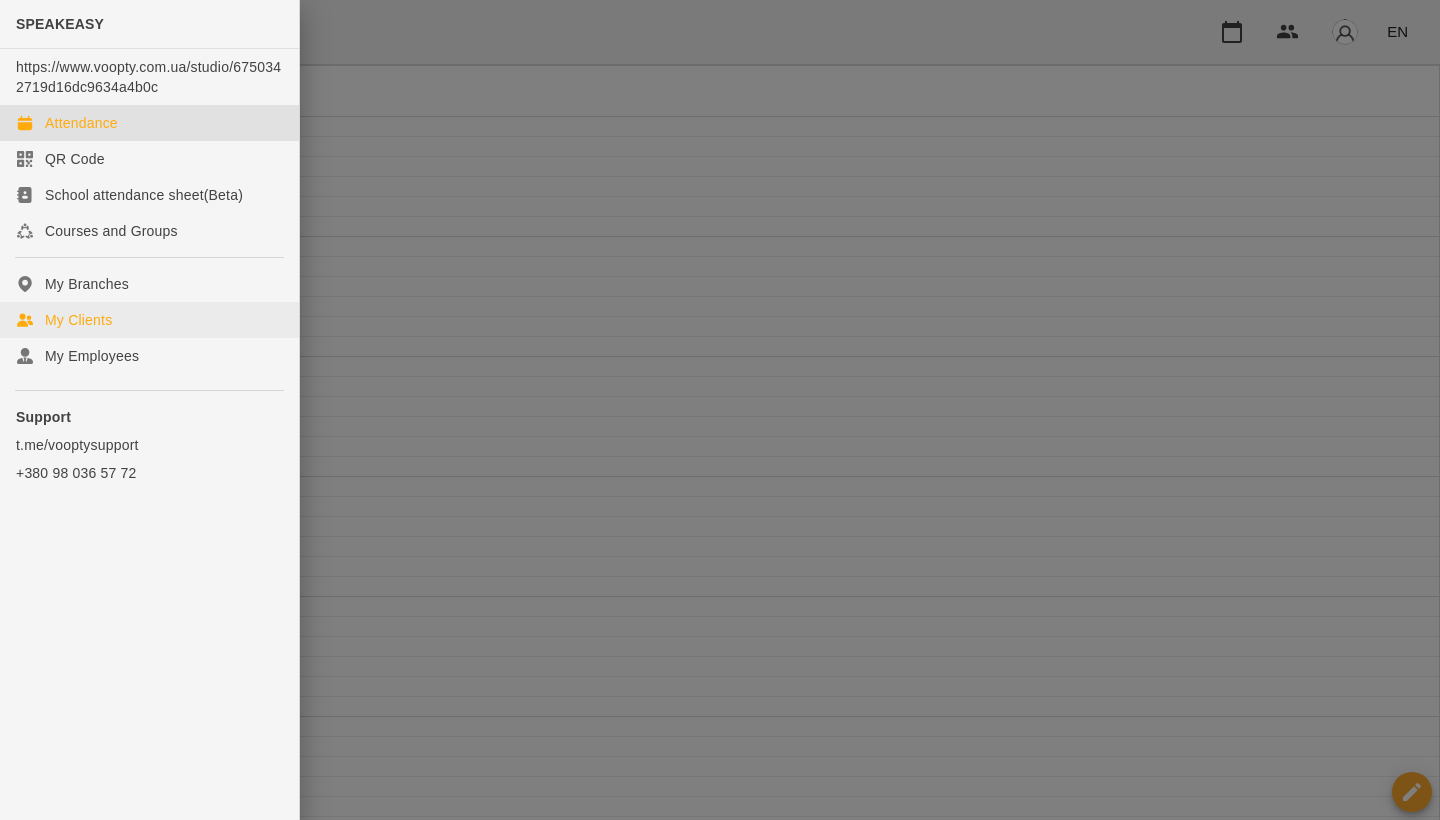 click on "My Clients" at bounding box center [78, 320] 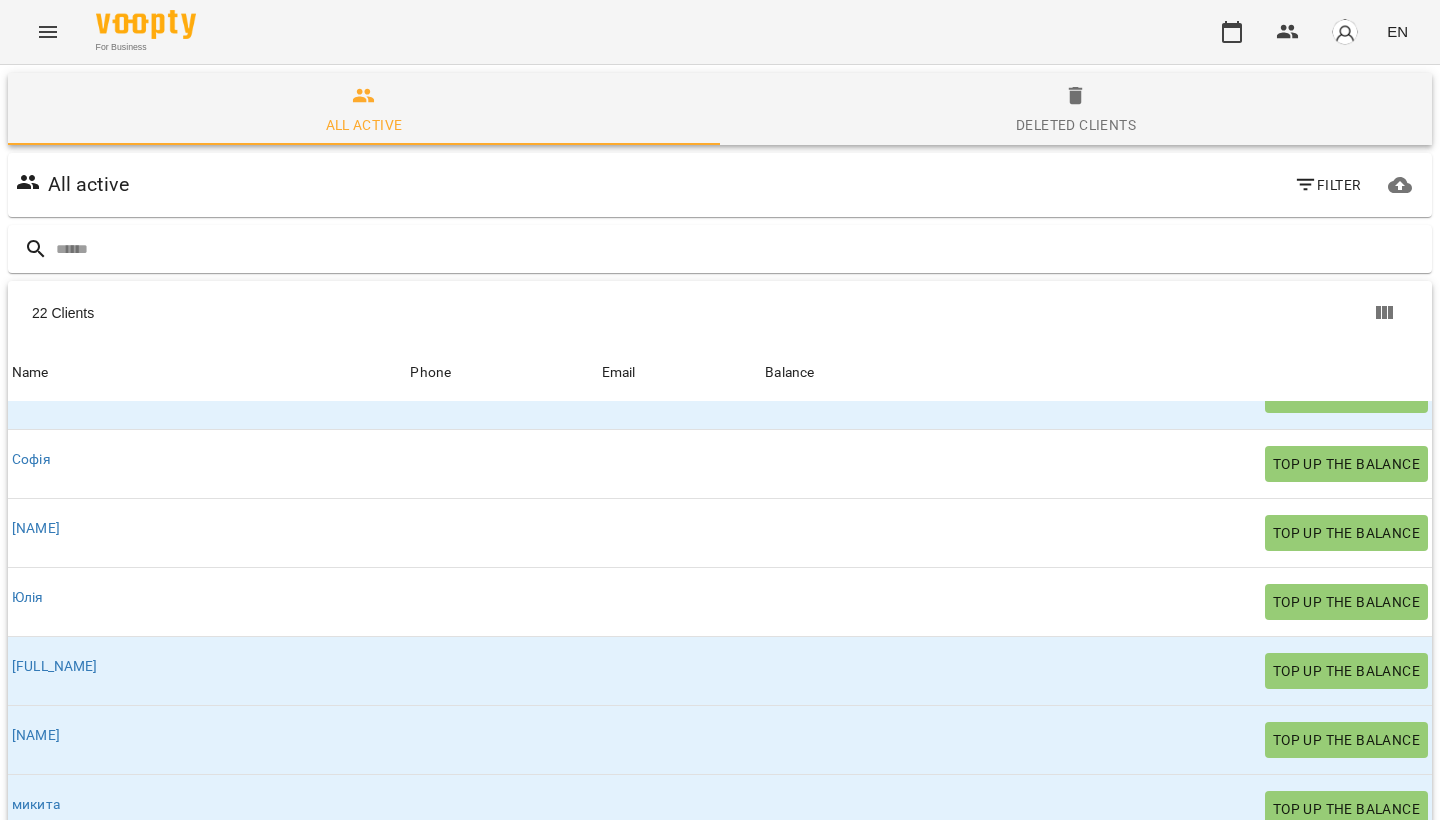 scroll, scrollTop: 1075, scrollLeft: 0, axis: vertical 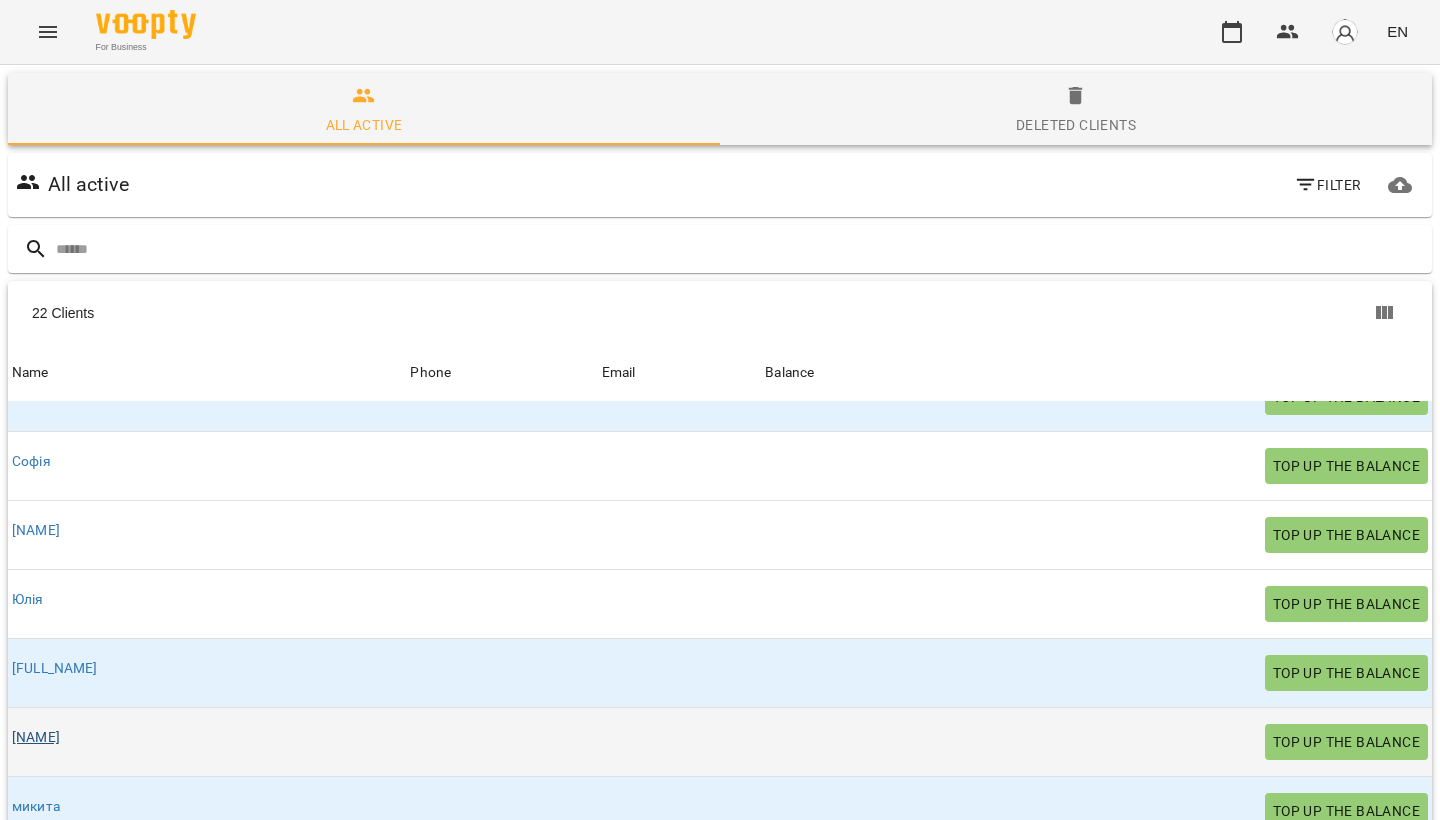 click on "[NAME]" at bounding box center [36, 737] 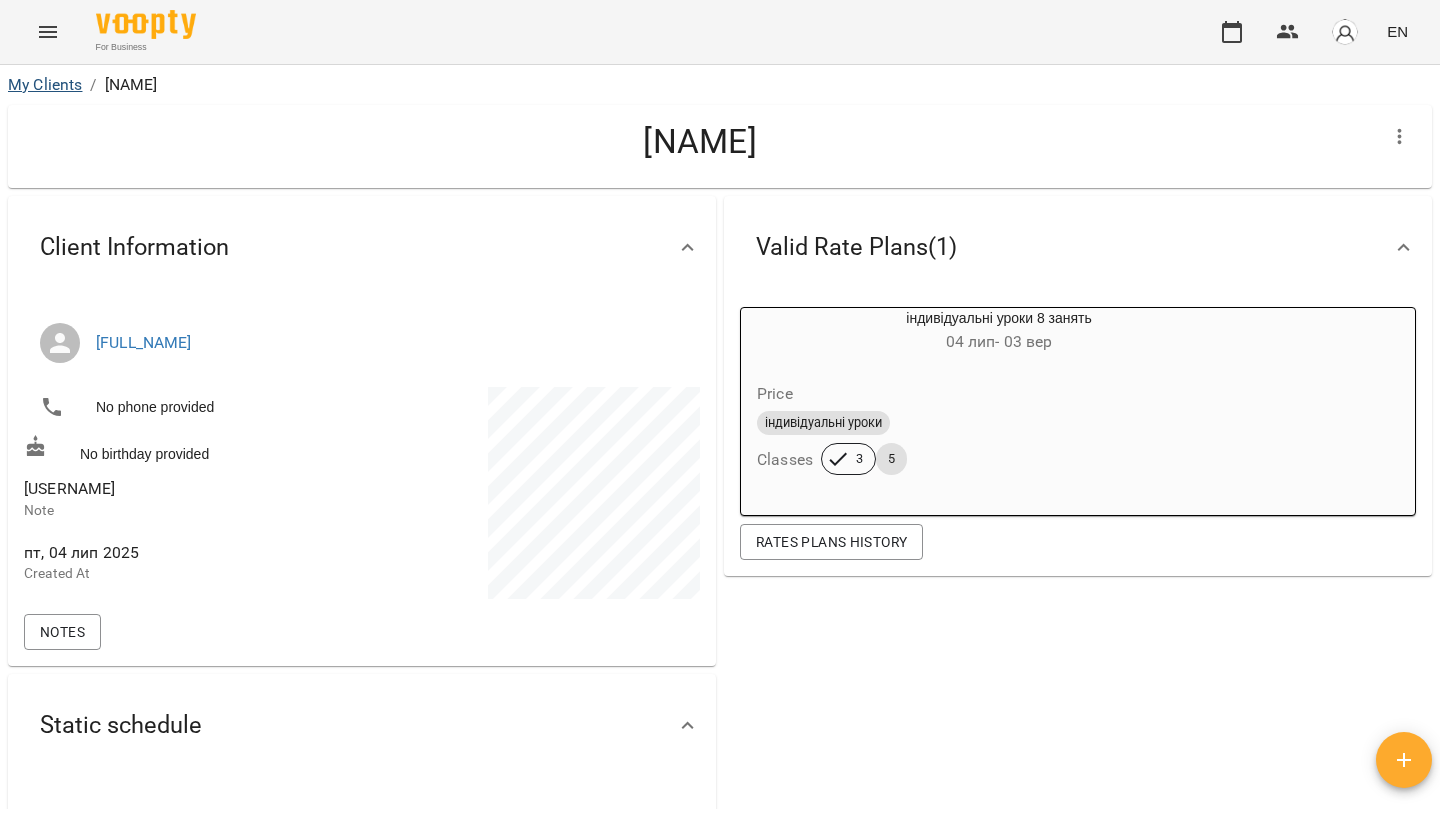 click on "My Clients" at bounding box center (45, 84) 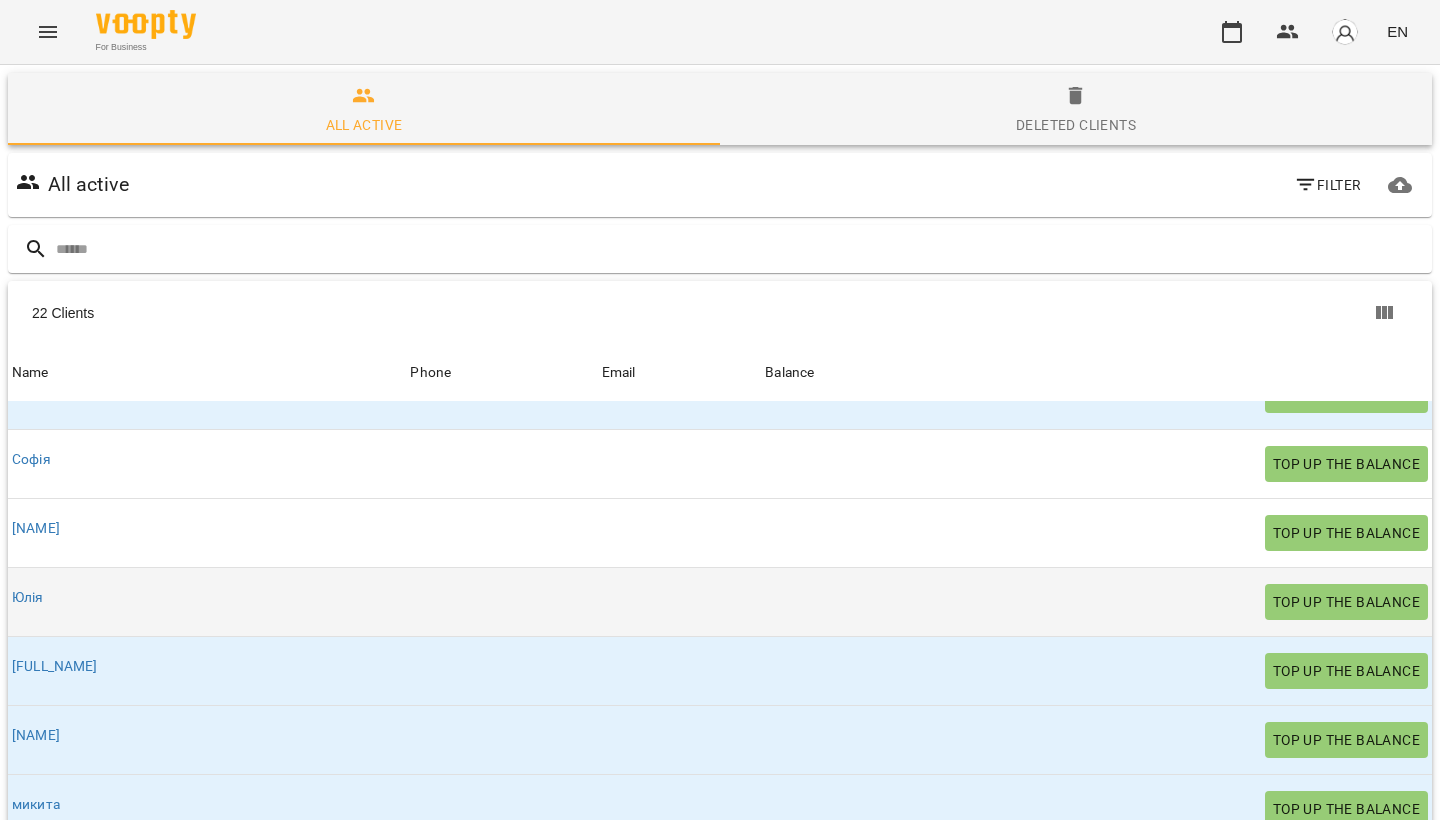 scroll, scrollTop: 1075, scrollLeft: 0, axis: vertical 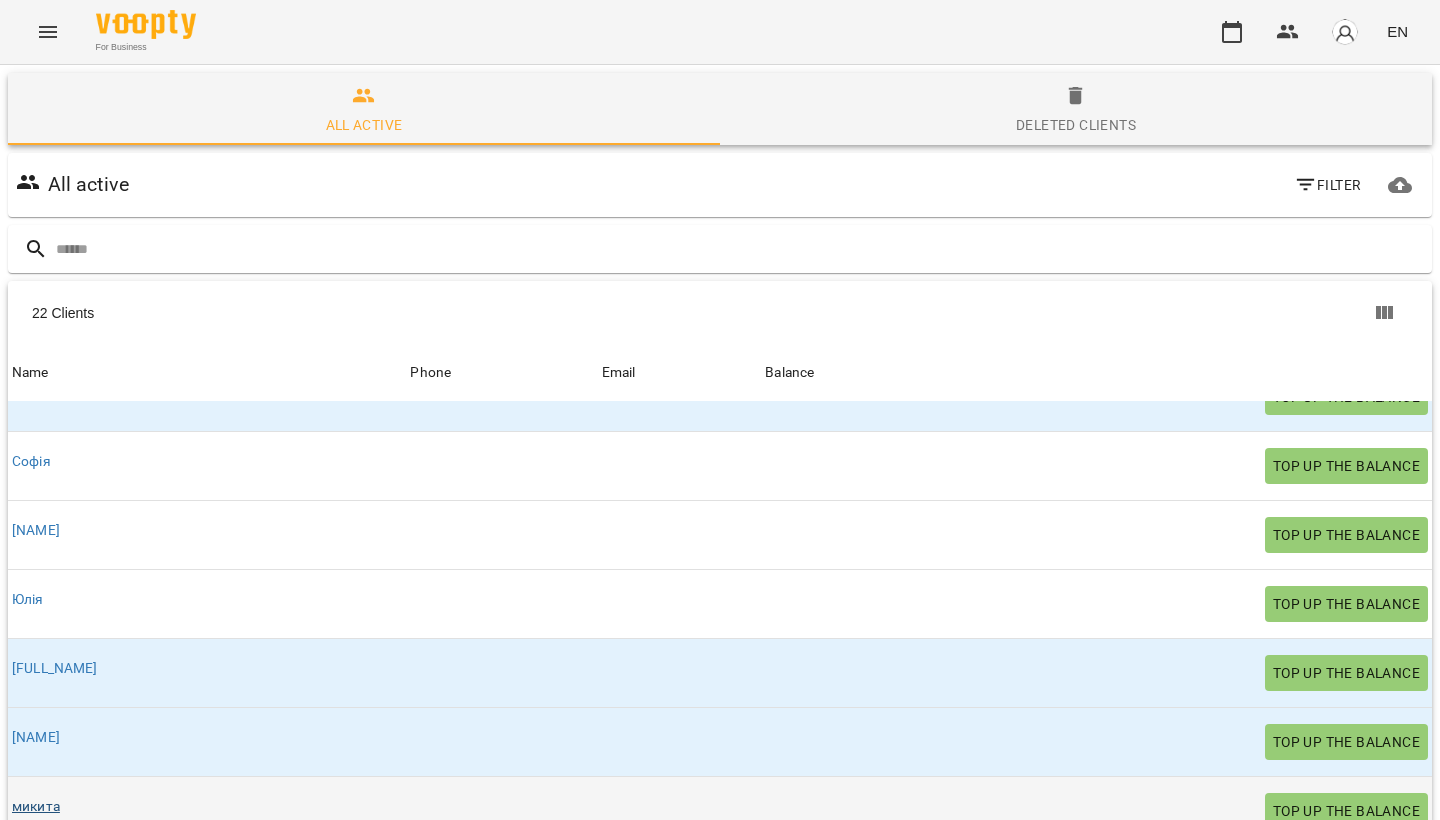 click on "микита" at bounding box center (36, 806) 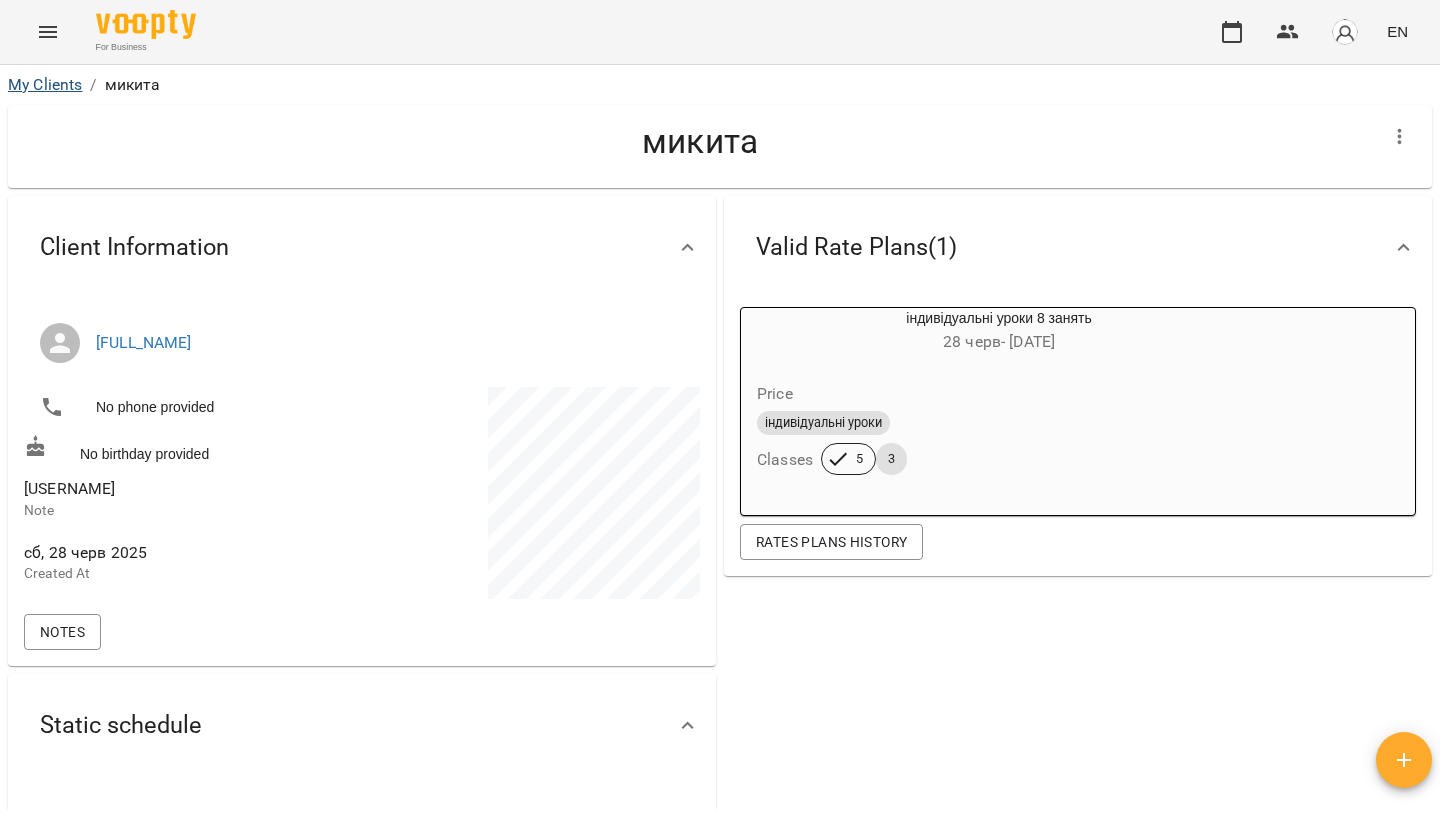 click on "My Clients" at bounding box center [45, 84] 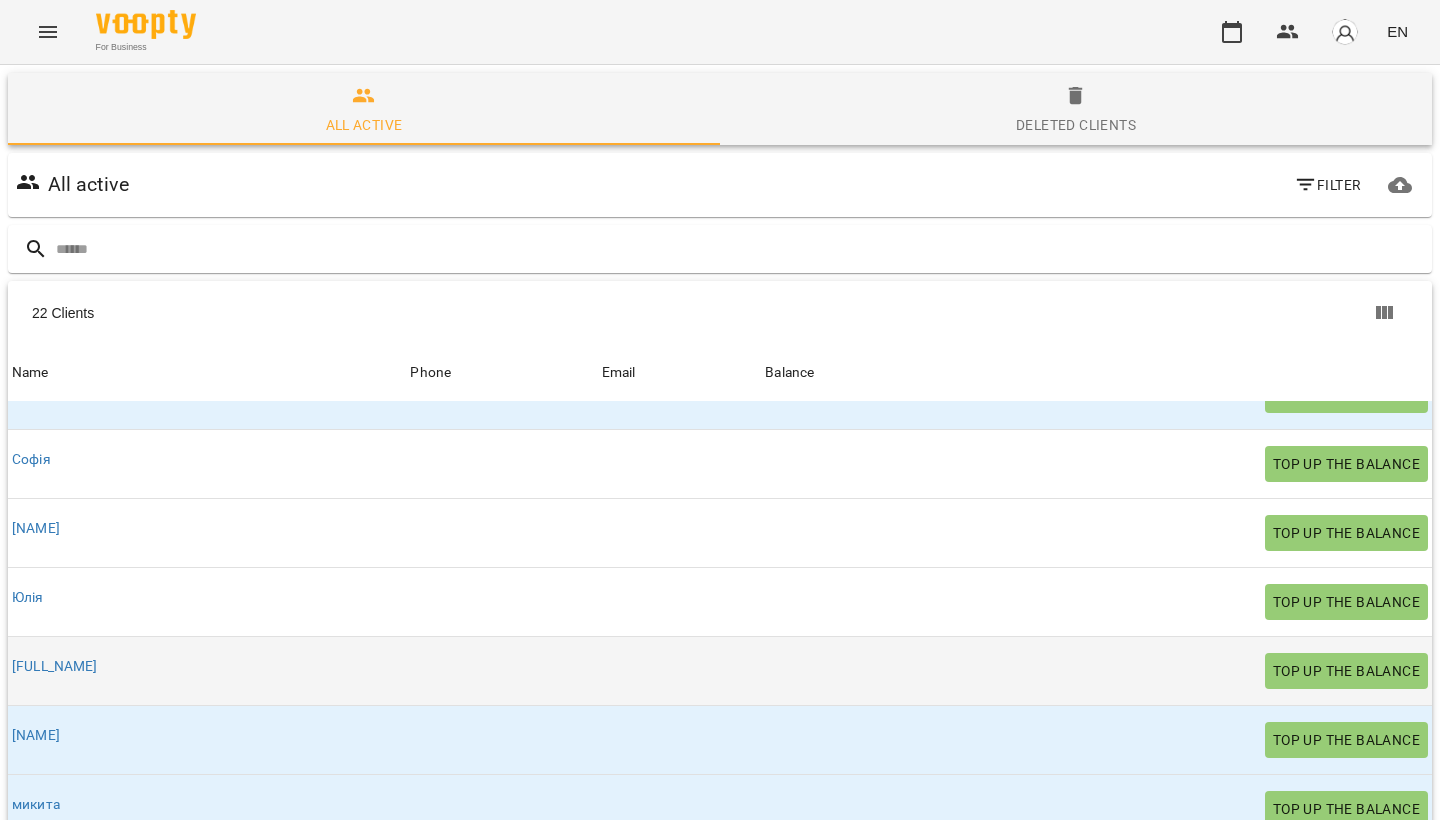 scroll, scrollTop: 1075, scrollLeft: 0, axis: vertical 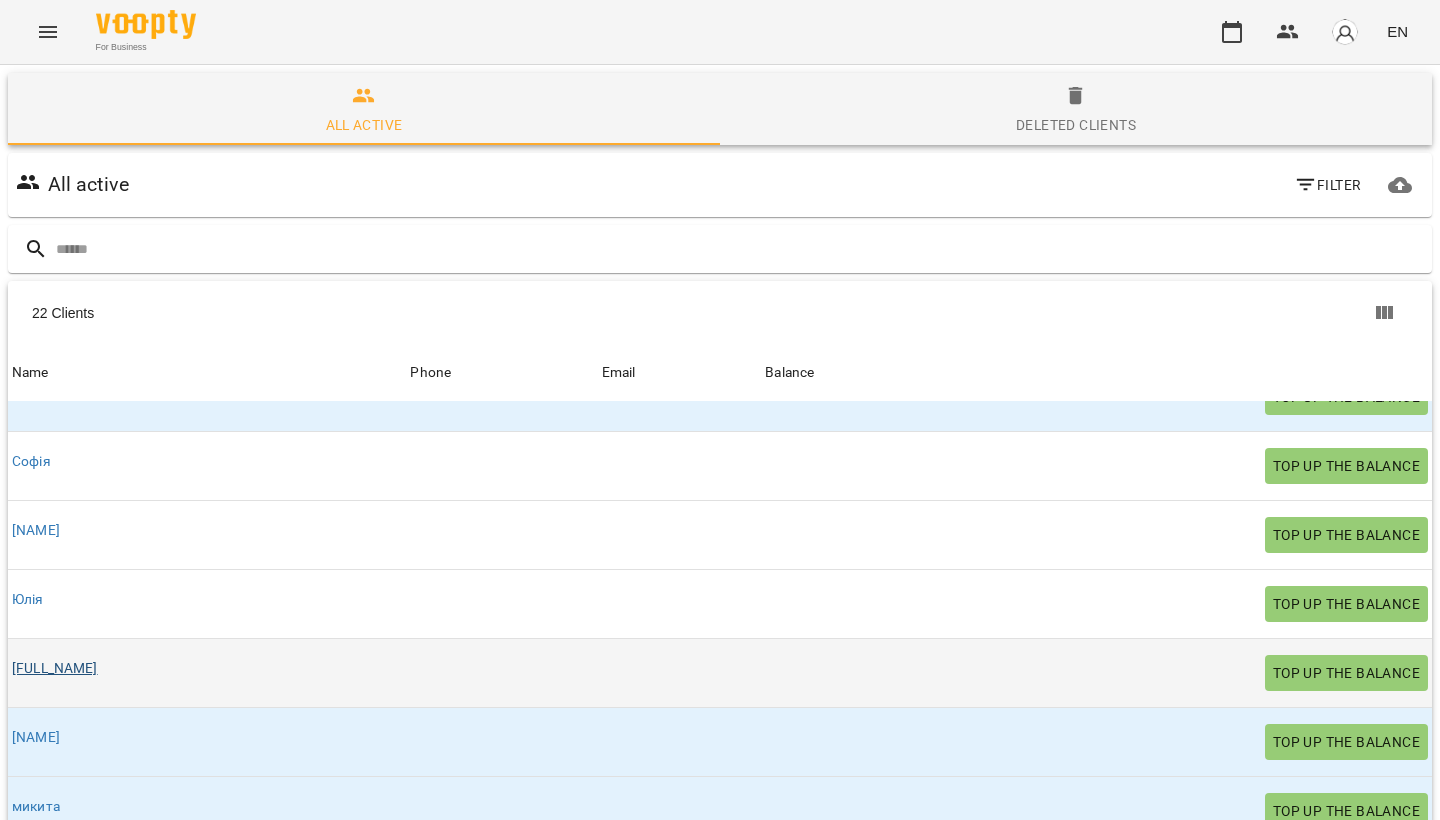 click on "[FULL_NAME]" at bounding box center [55, 668] 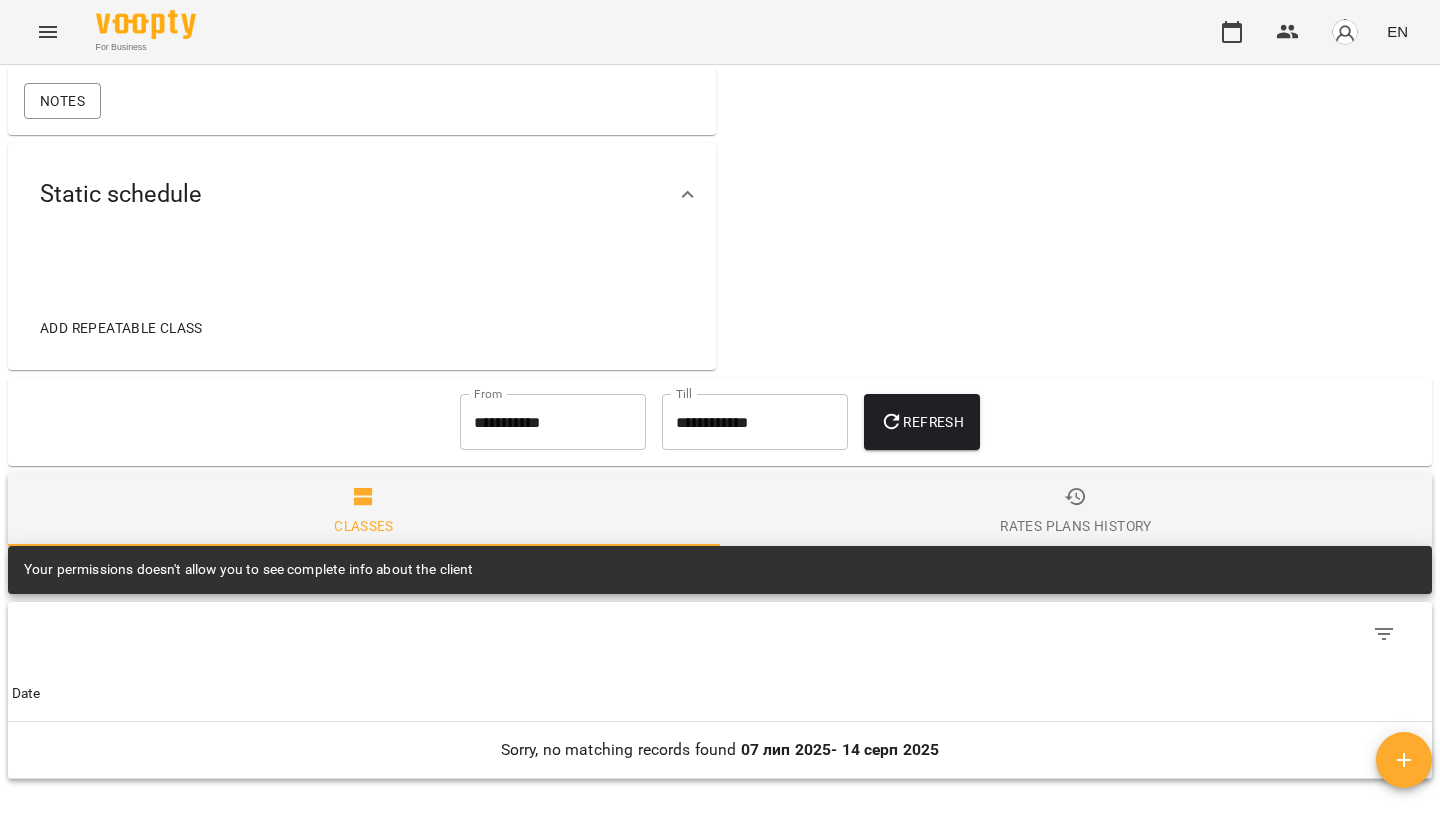 scroll, scrollTop: 538, scrollLeft: 0, axis: vertical 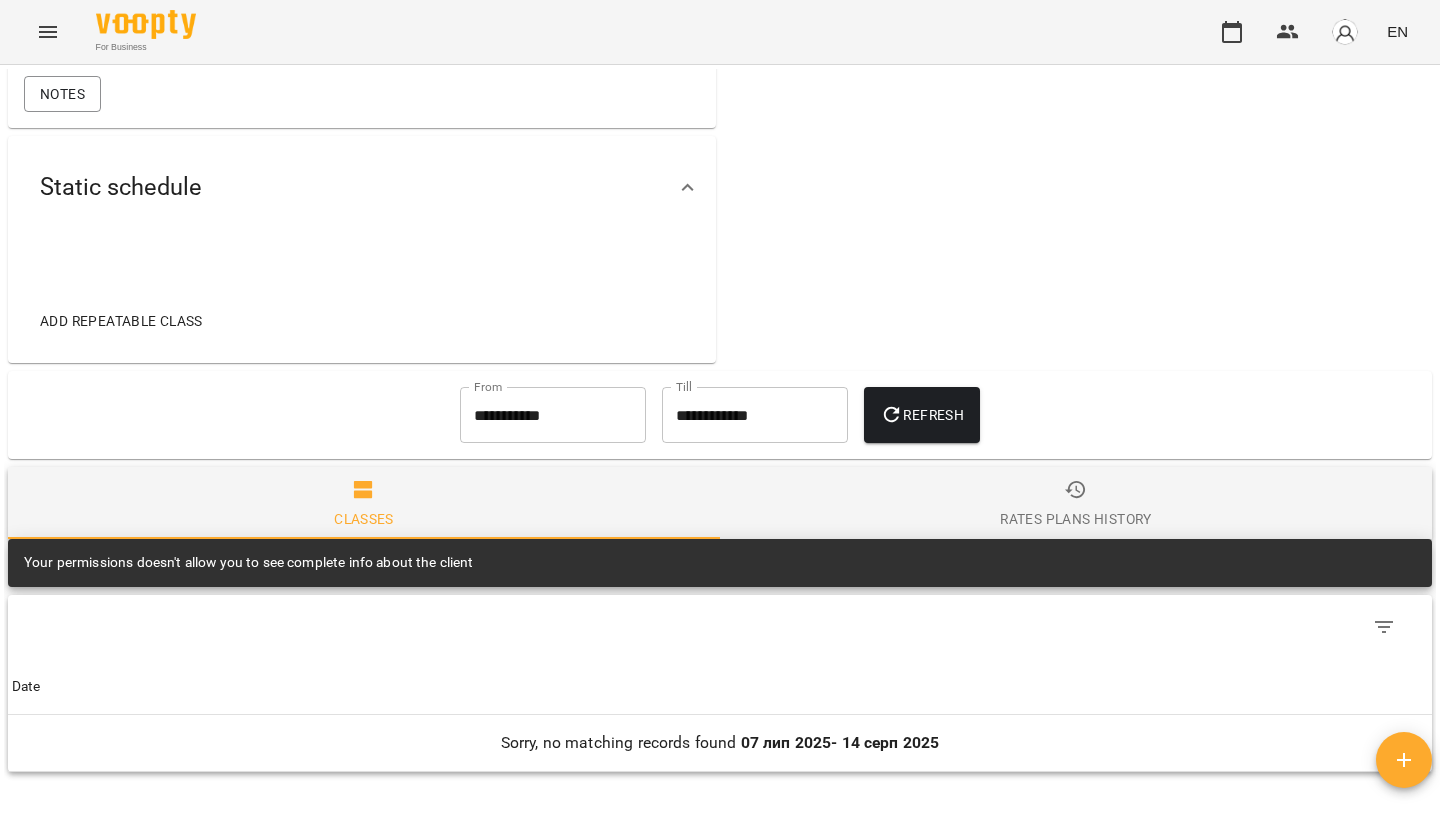 click on "Rates Plans History" at bounding box center [1076, 505] 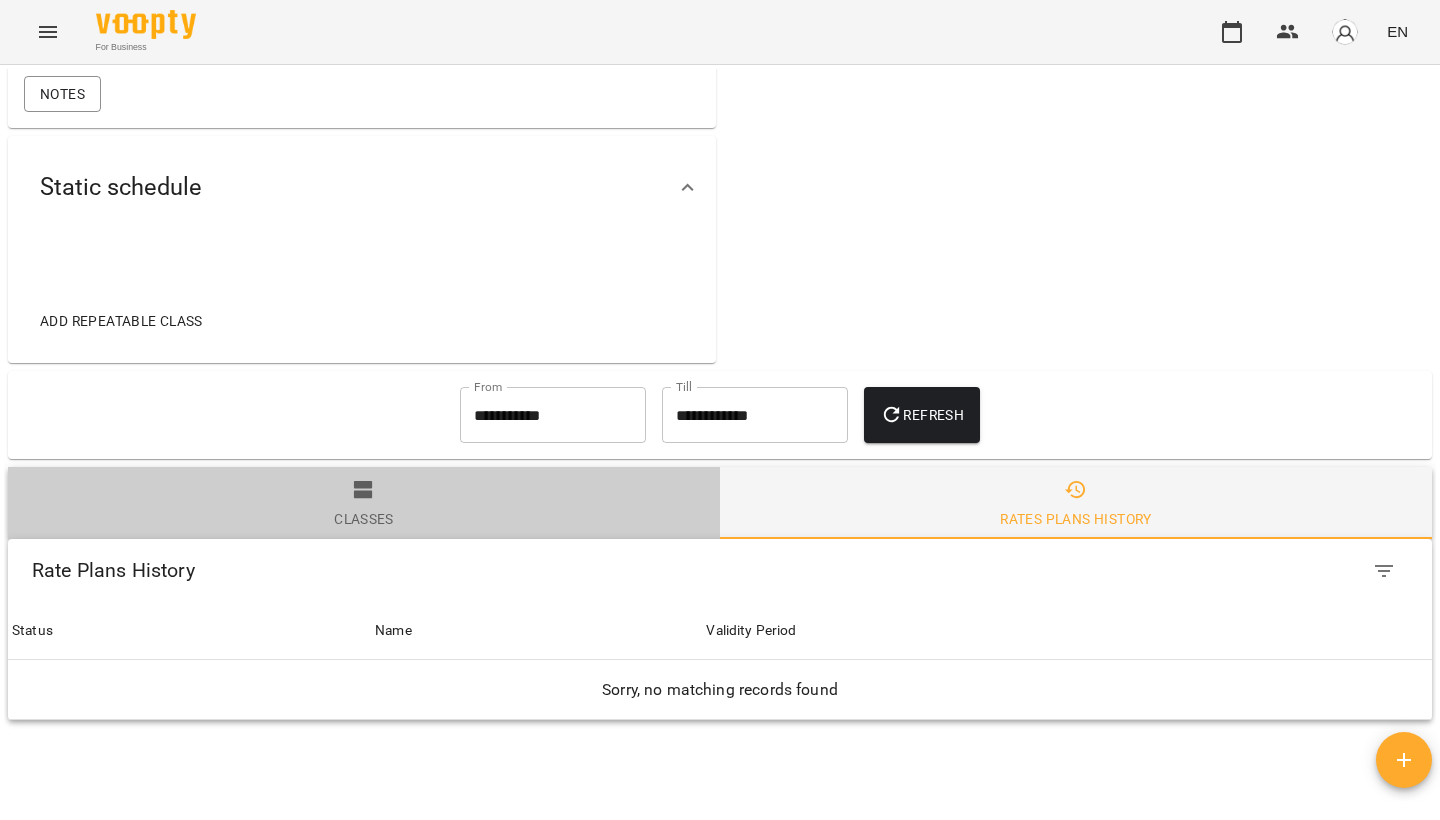 click on "Classes" at bounding box center [364, 505] 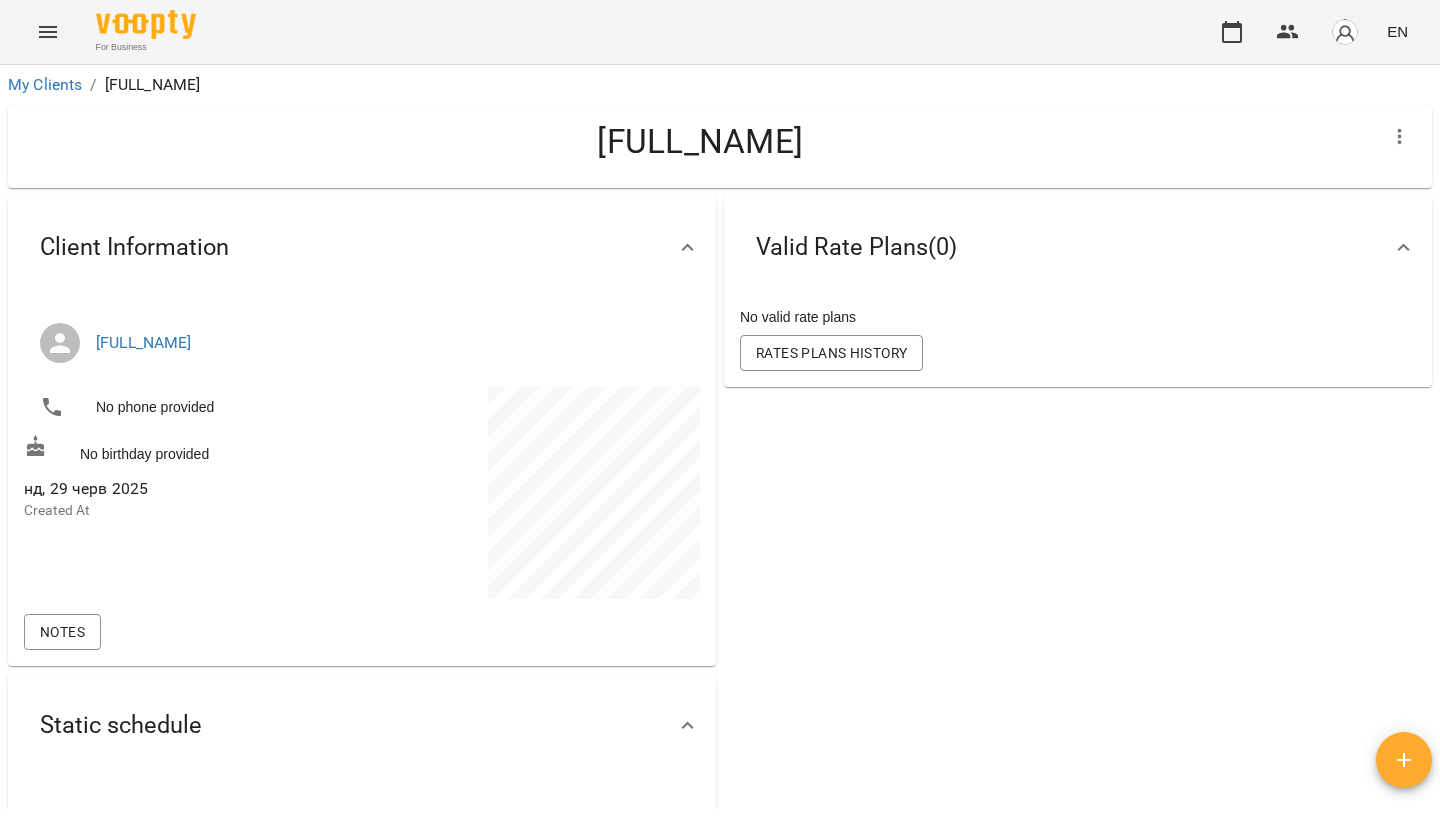 scroll, scrollTop: 0, scrollLeft: 0, axis: both 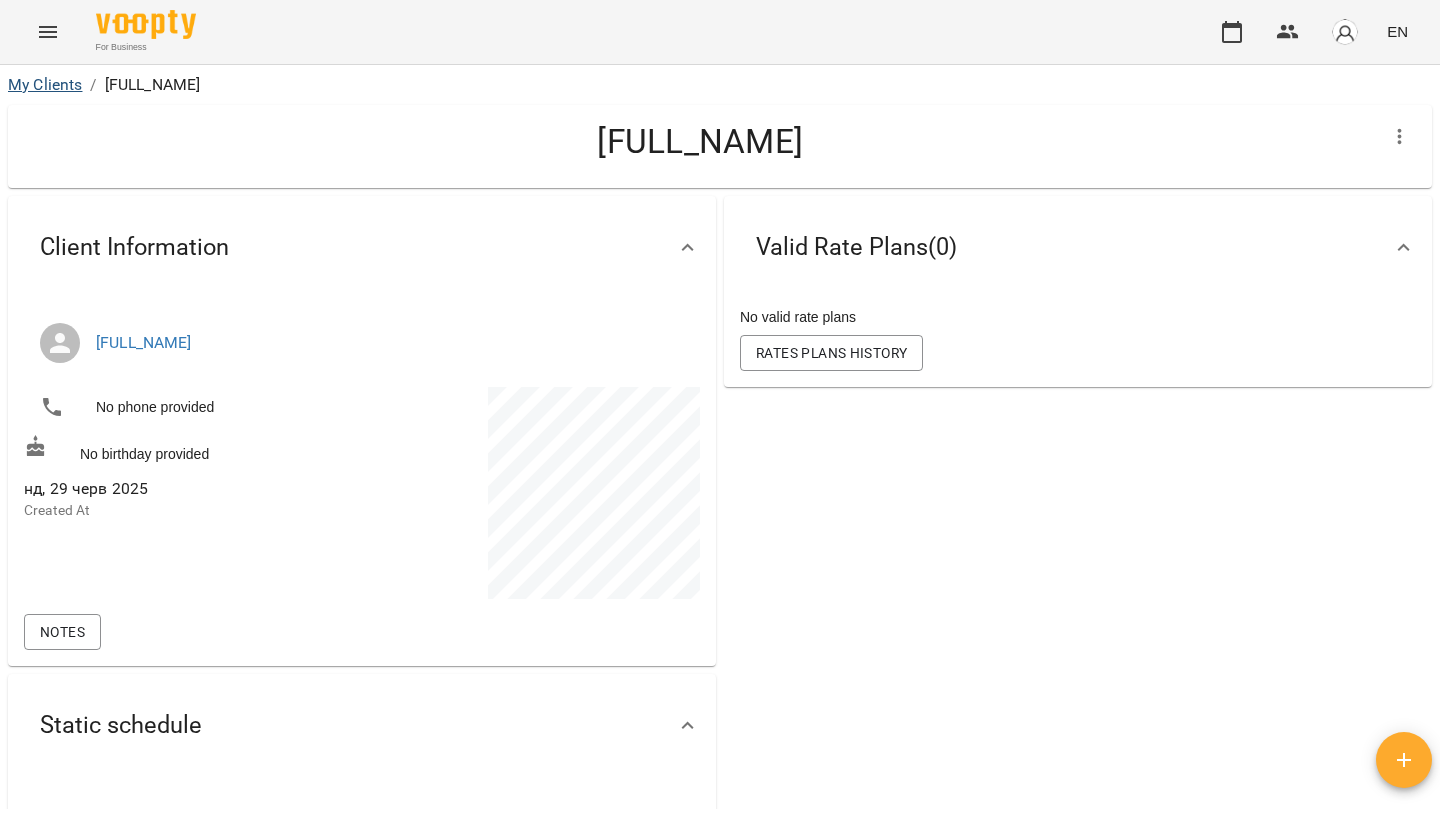 click on "My Clients" at bounding box center (45, 84) 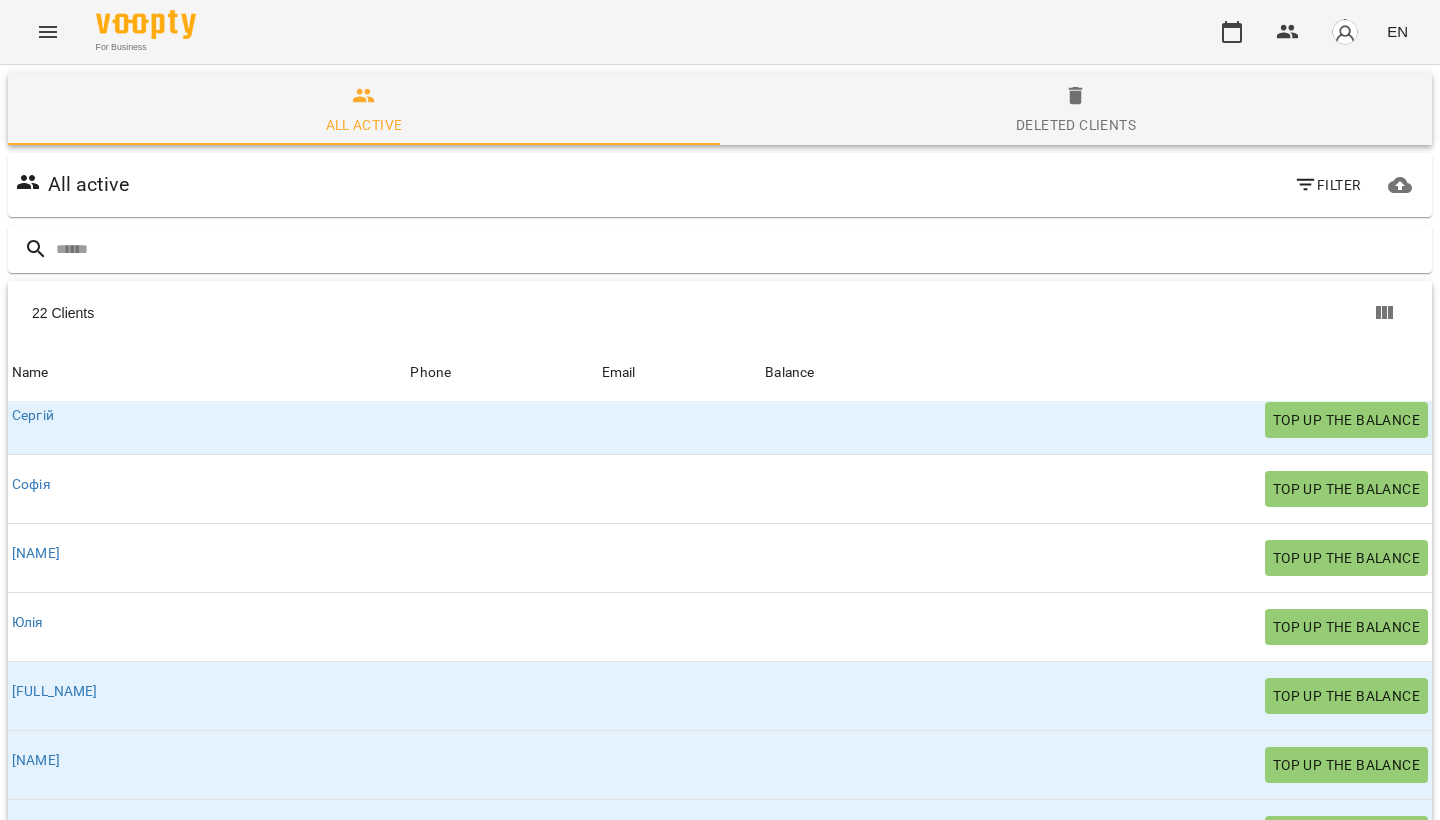 scroll, scrollTop: 1047, scrollLeft: 0, axis: vertical 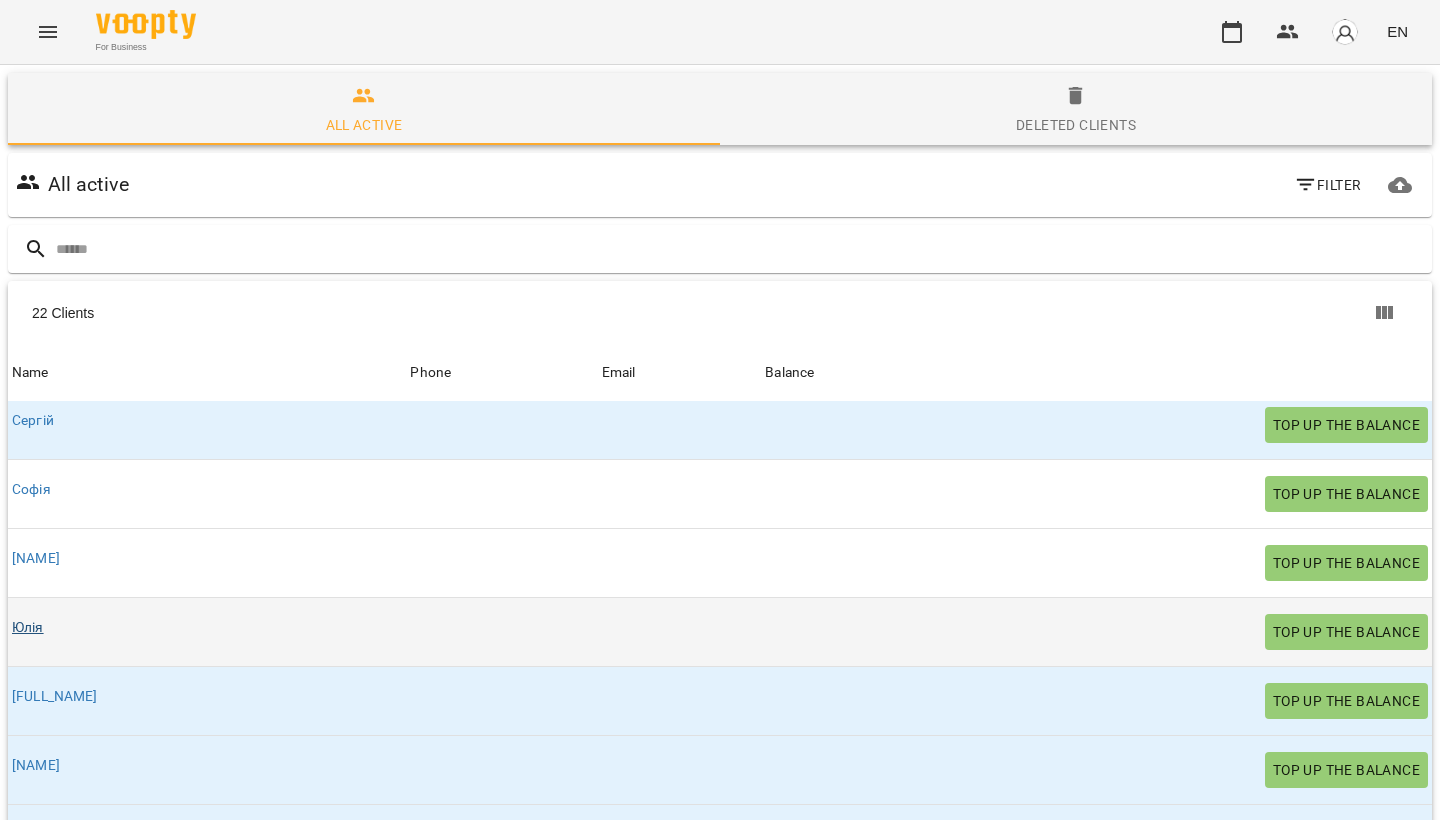 click on "Юлія" at bounding box center (28, 627) 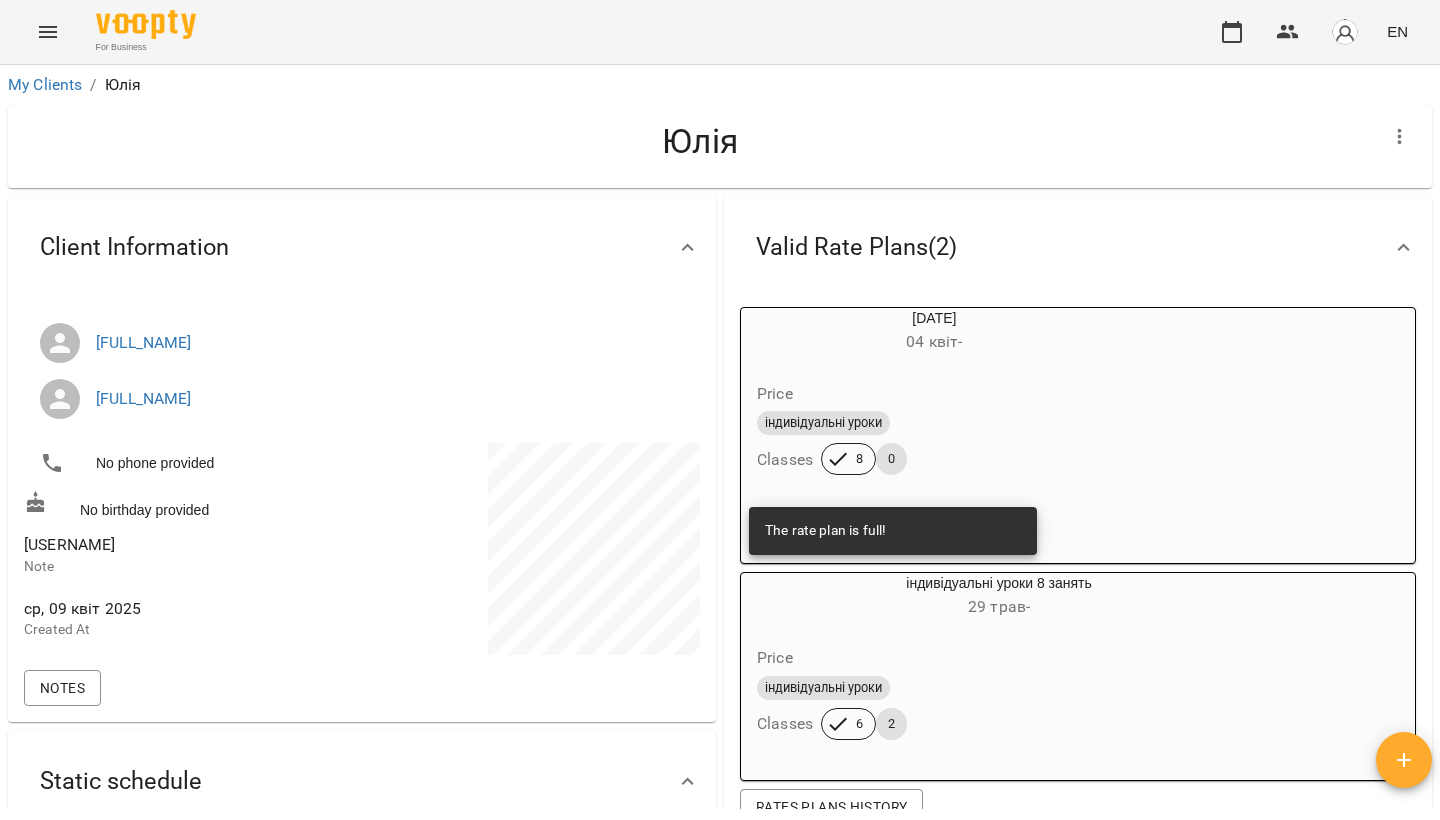 click on "Price" at bounding box center (999, 658) 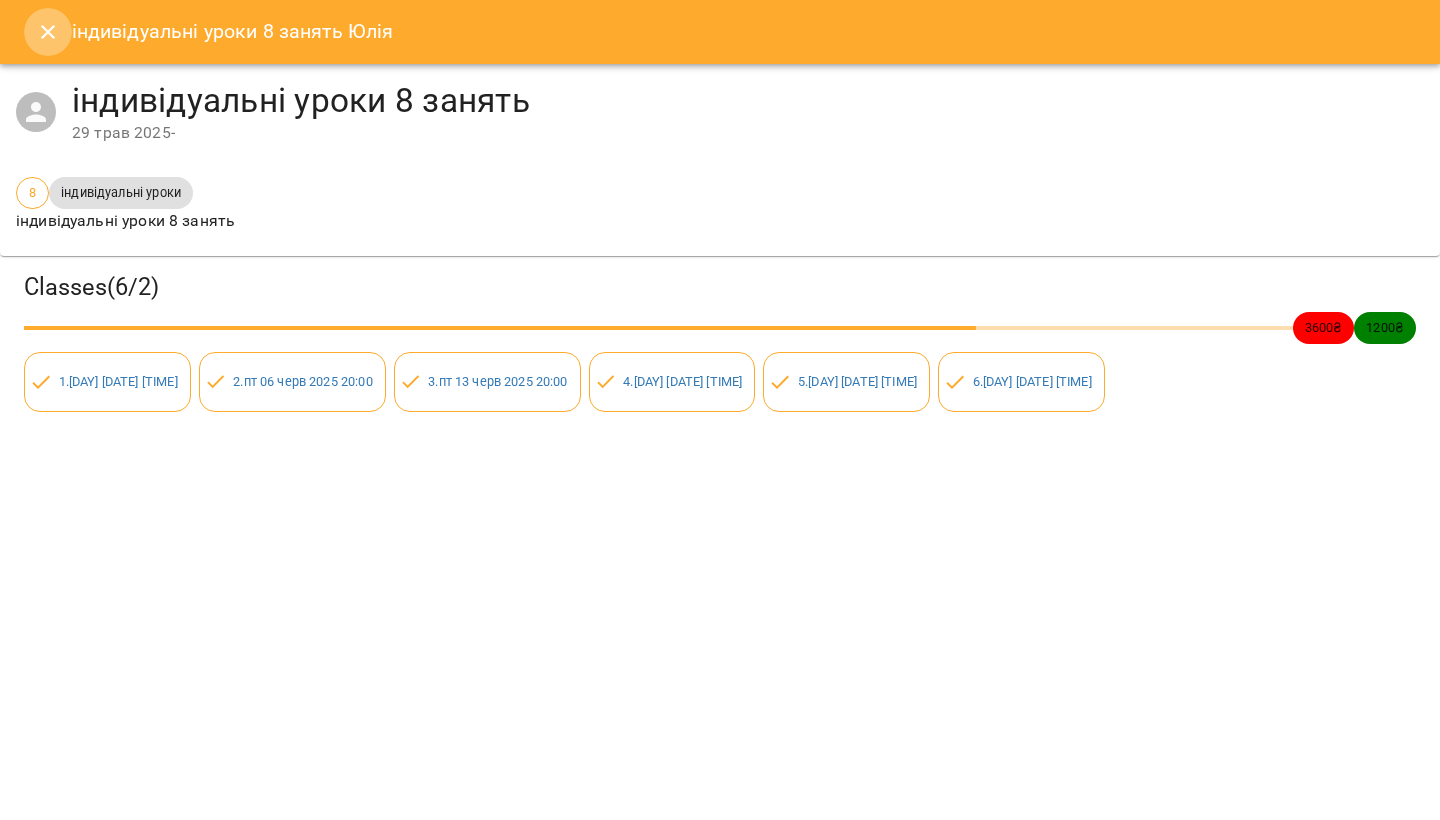 click at bounding box center (48, 32) 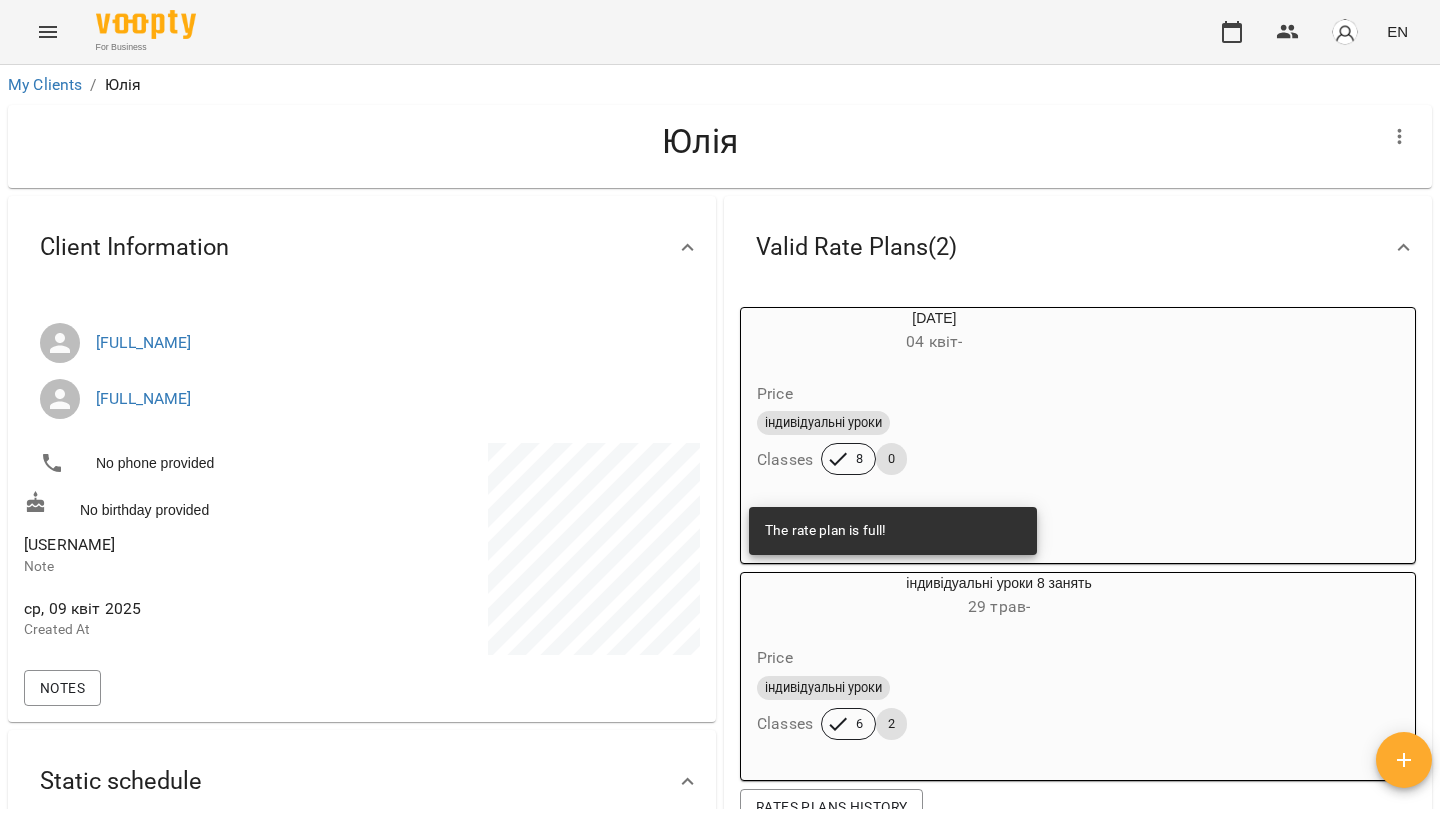 click at bounding box center [48, 32] 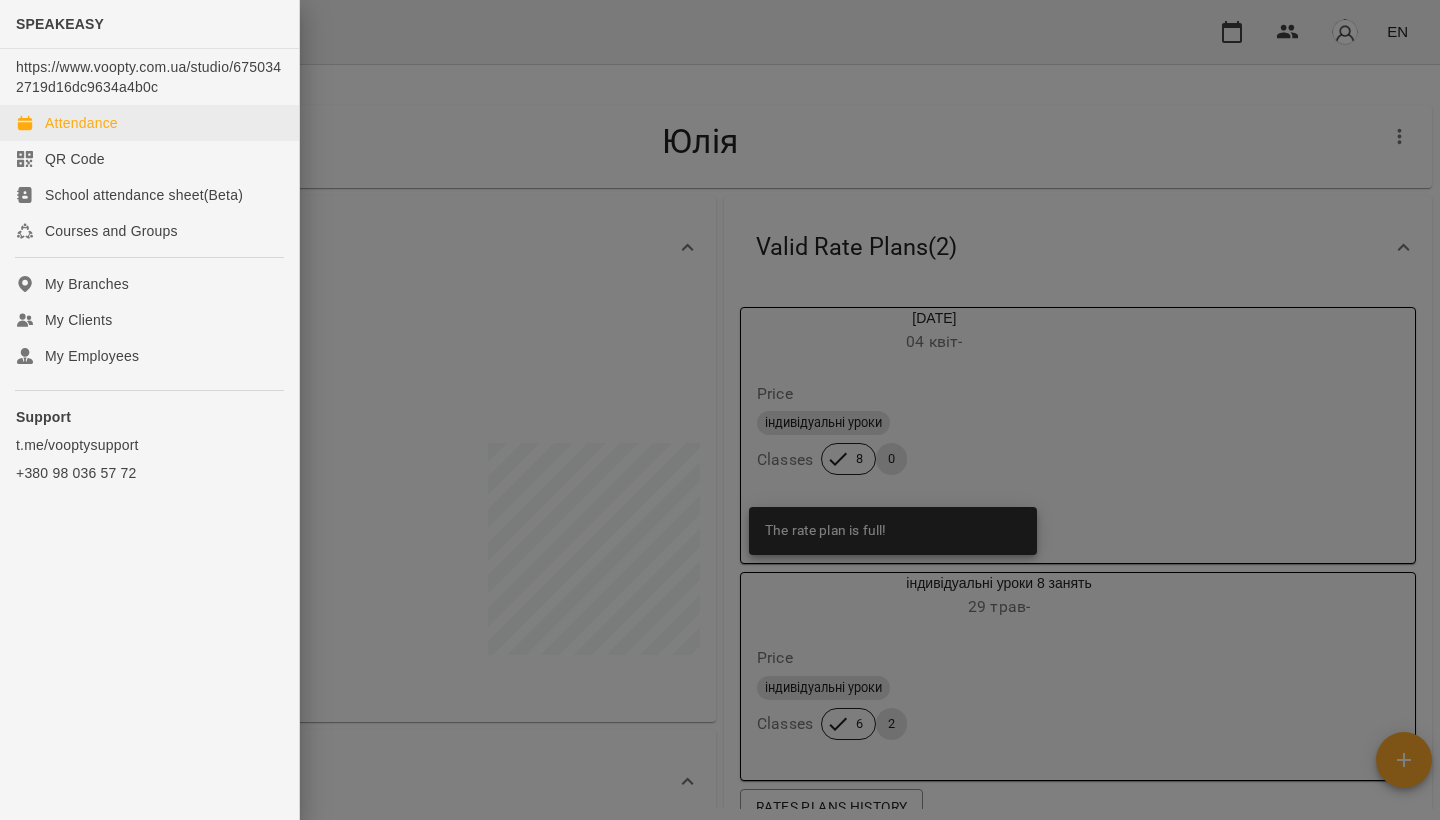 click on "Attendance" at bounding box center [149, 123] 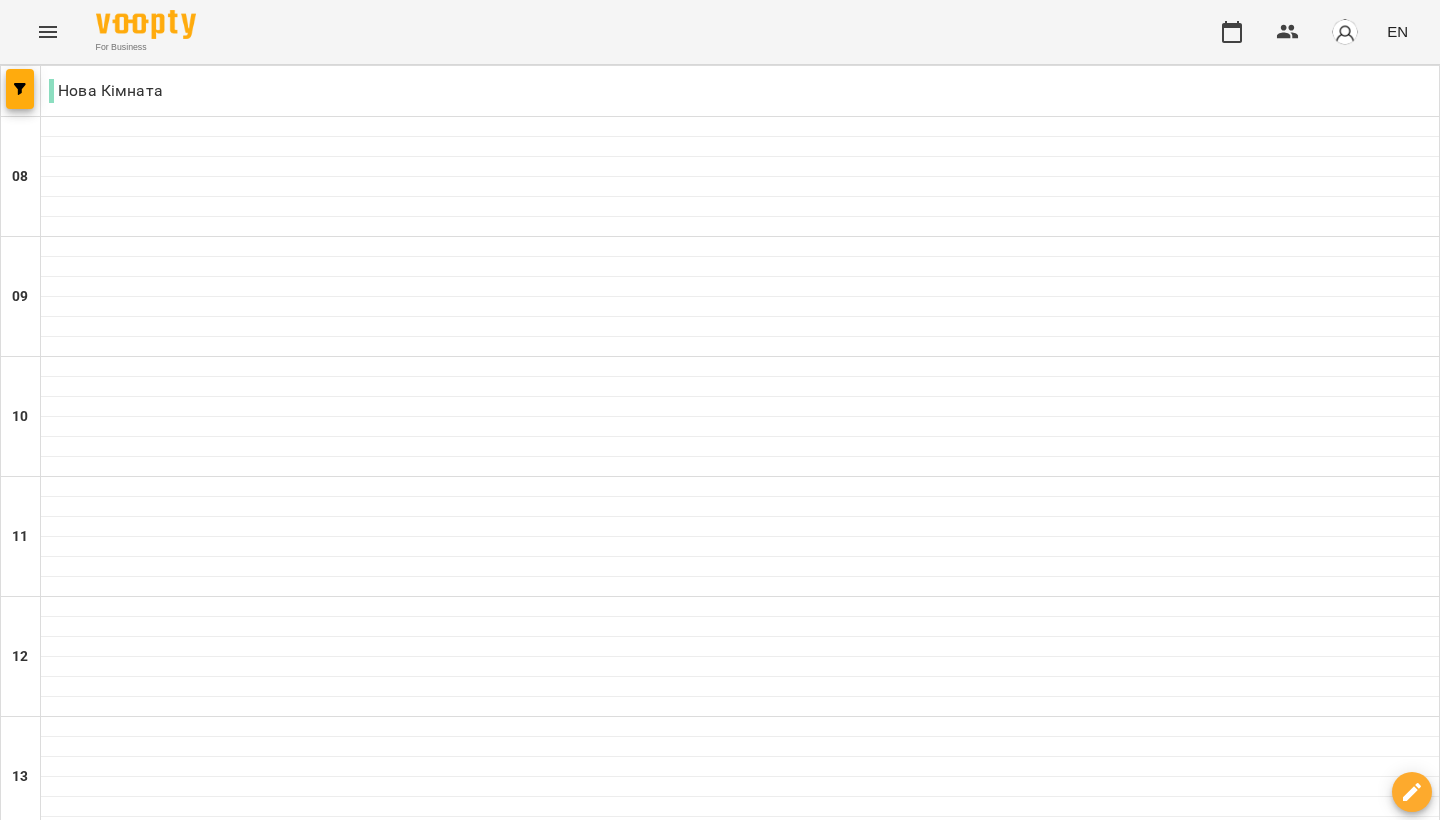click at bounding box center [600, 2008] 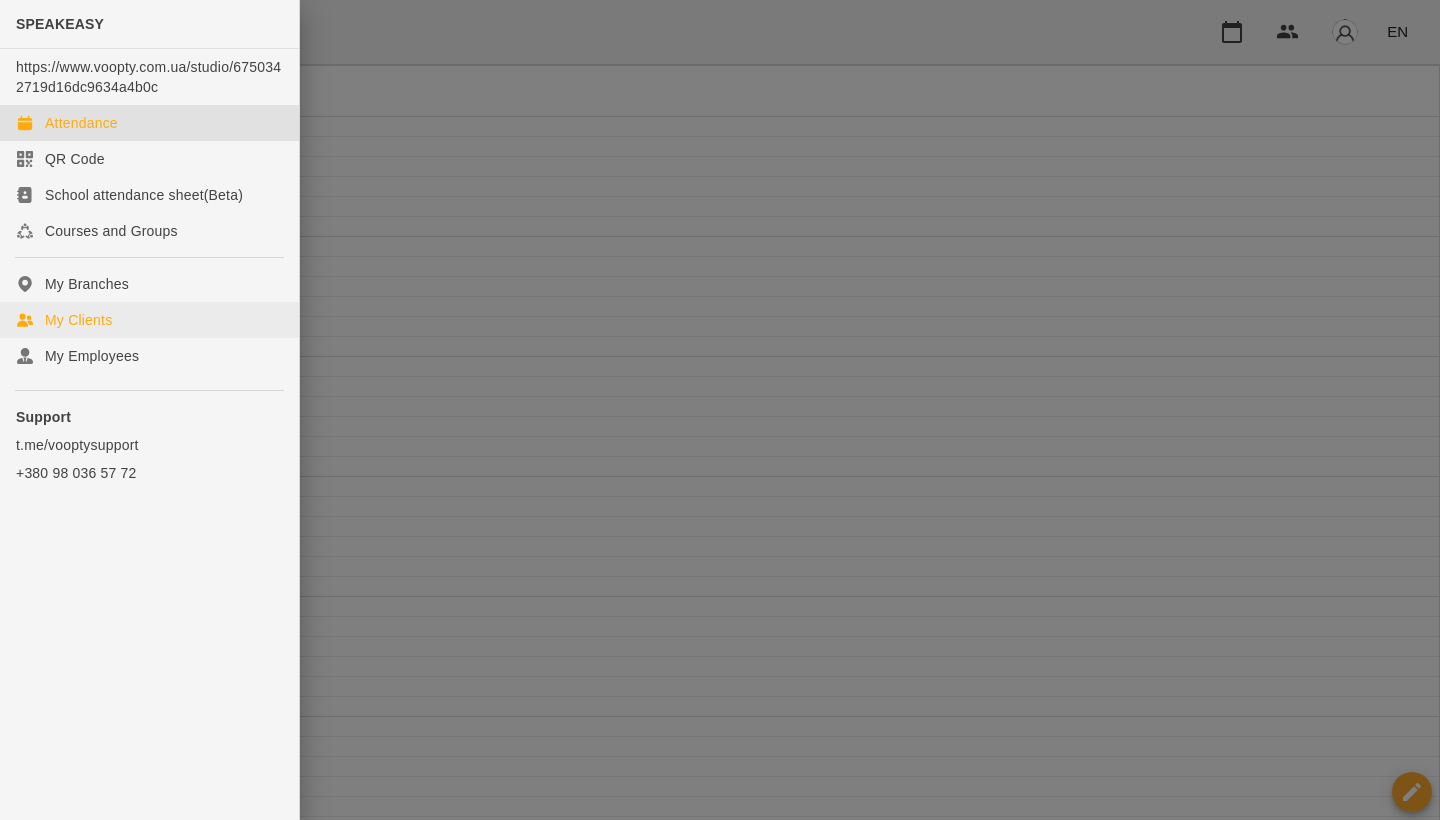 click on "My Clients" at bounding box center [78, 320] 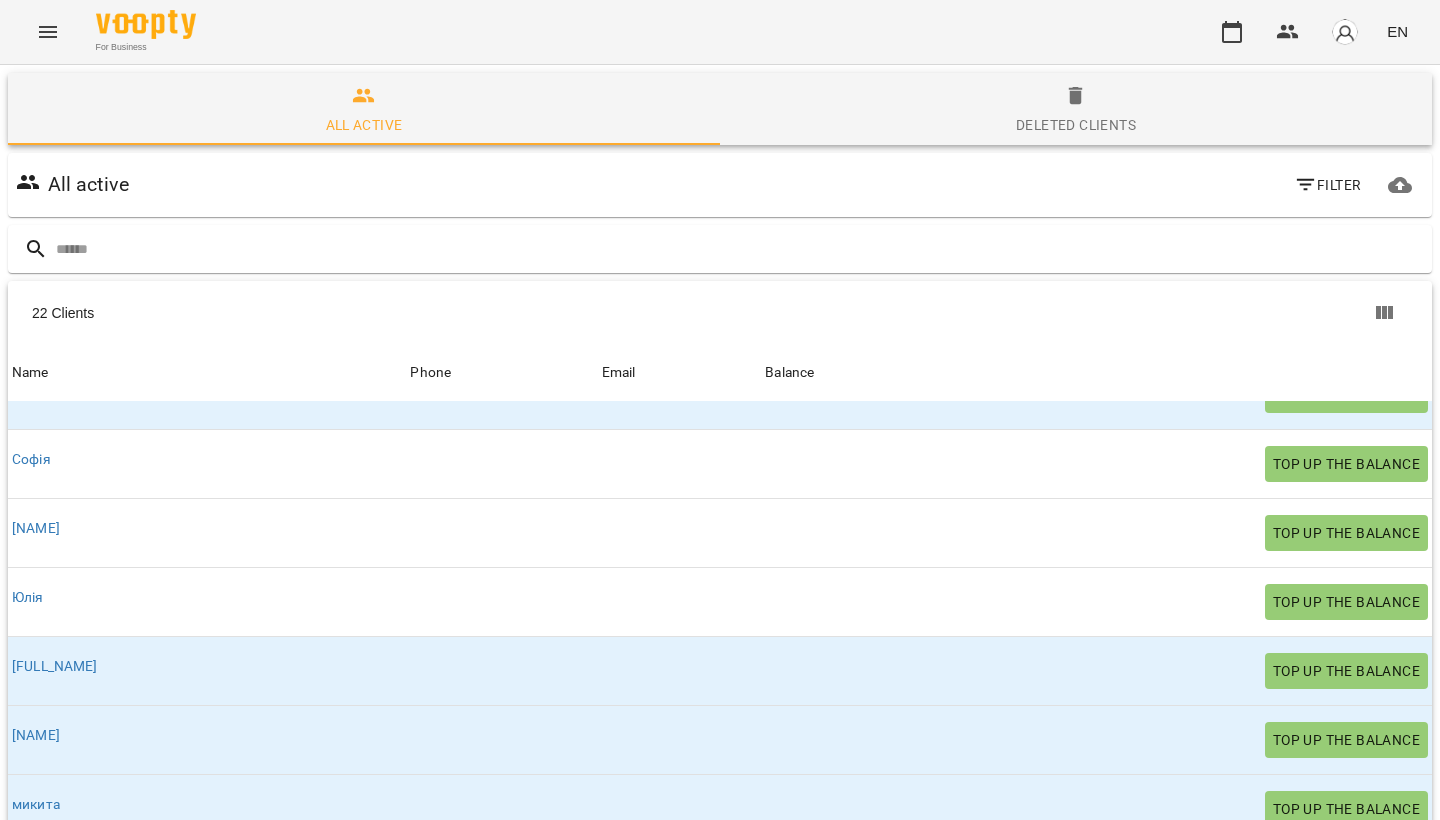 scroll, scrollTop: 1075, scrollLeft: 0, axis: vertical 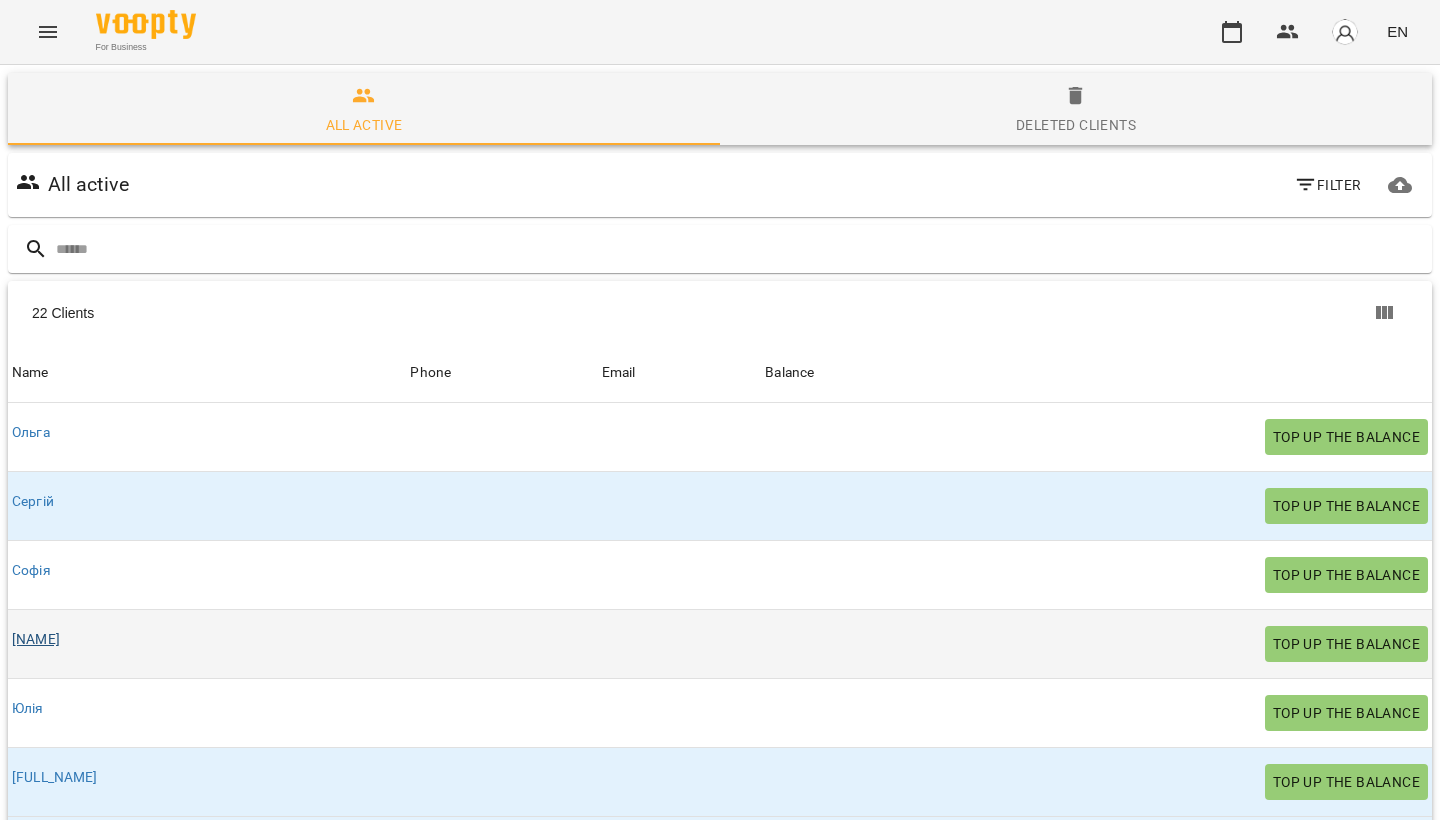 click on "[NAME]" at bounding box center (36, 639) 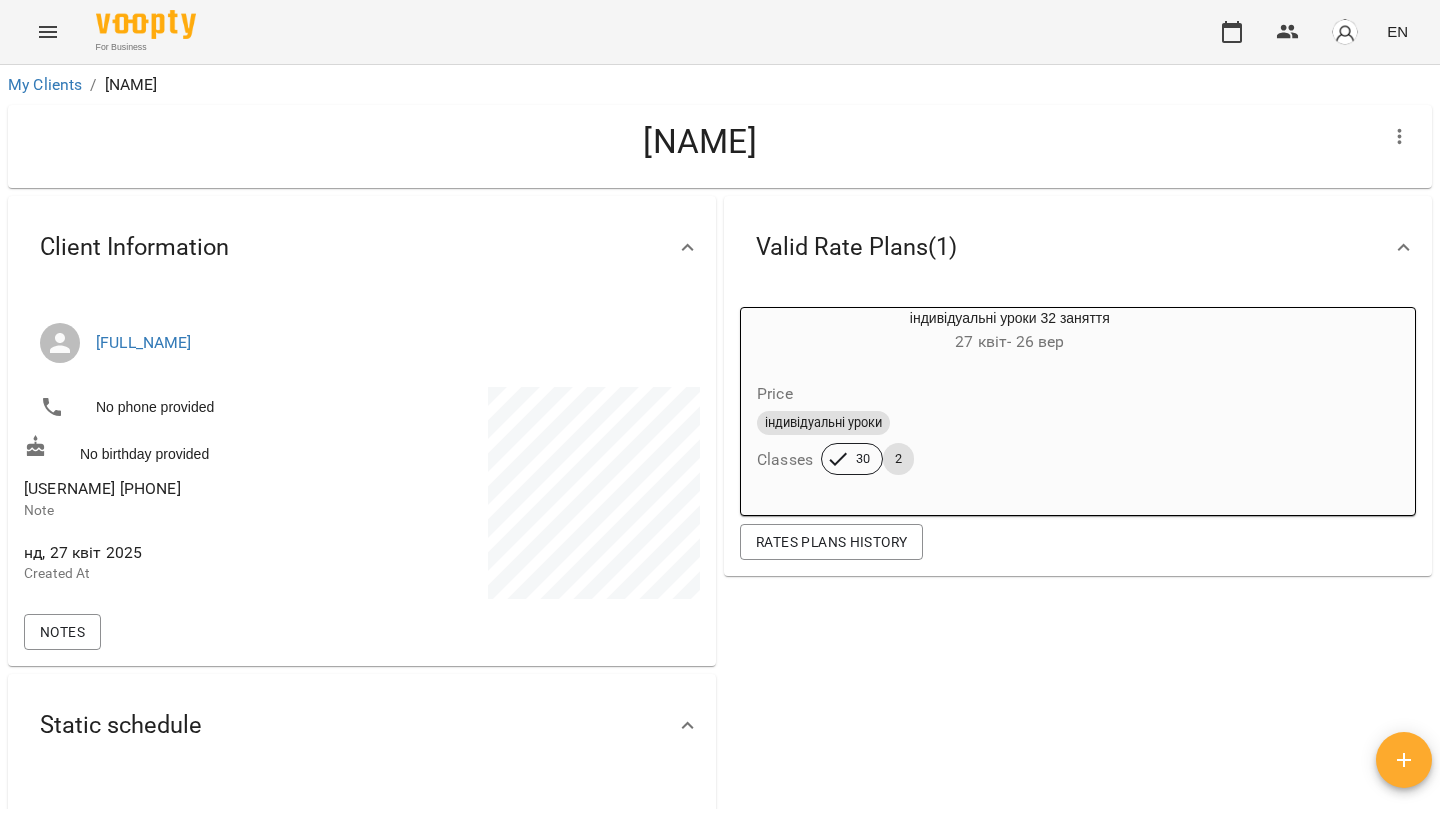 click on "30 2" at bounding box center (867, 459) 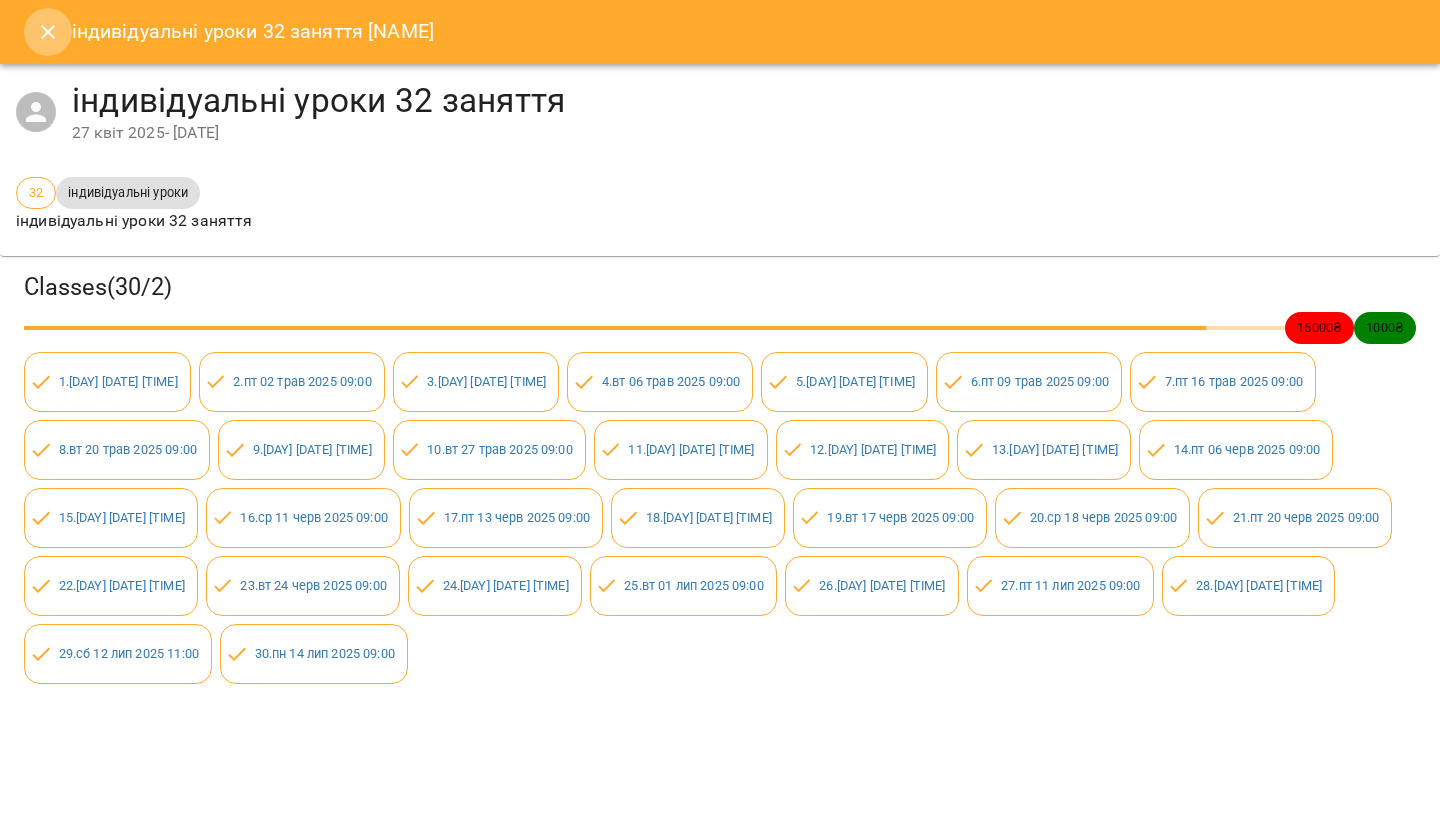 click 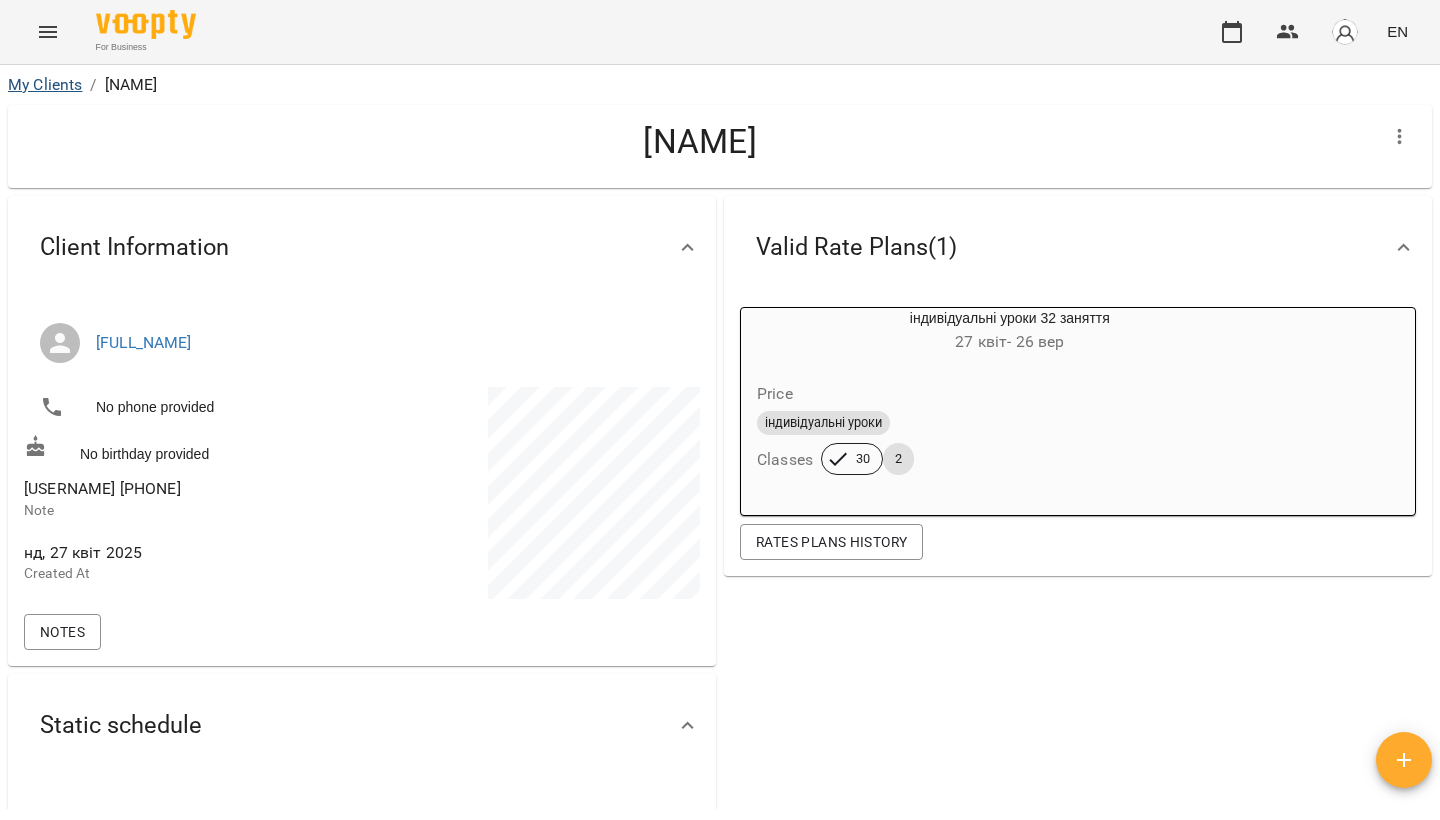 click on "My Clients" at bounding box center (45, 84) 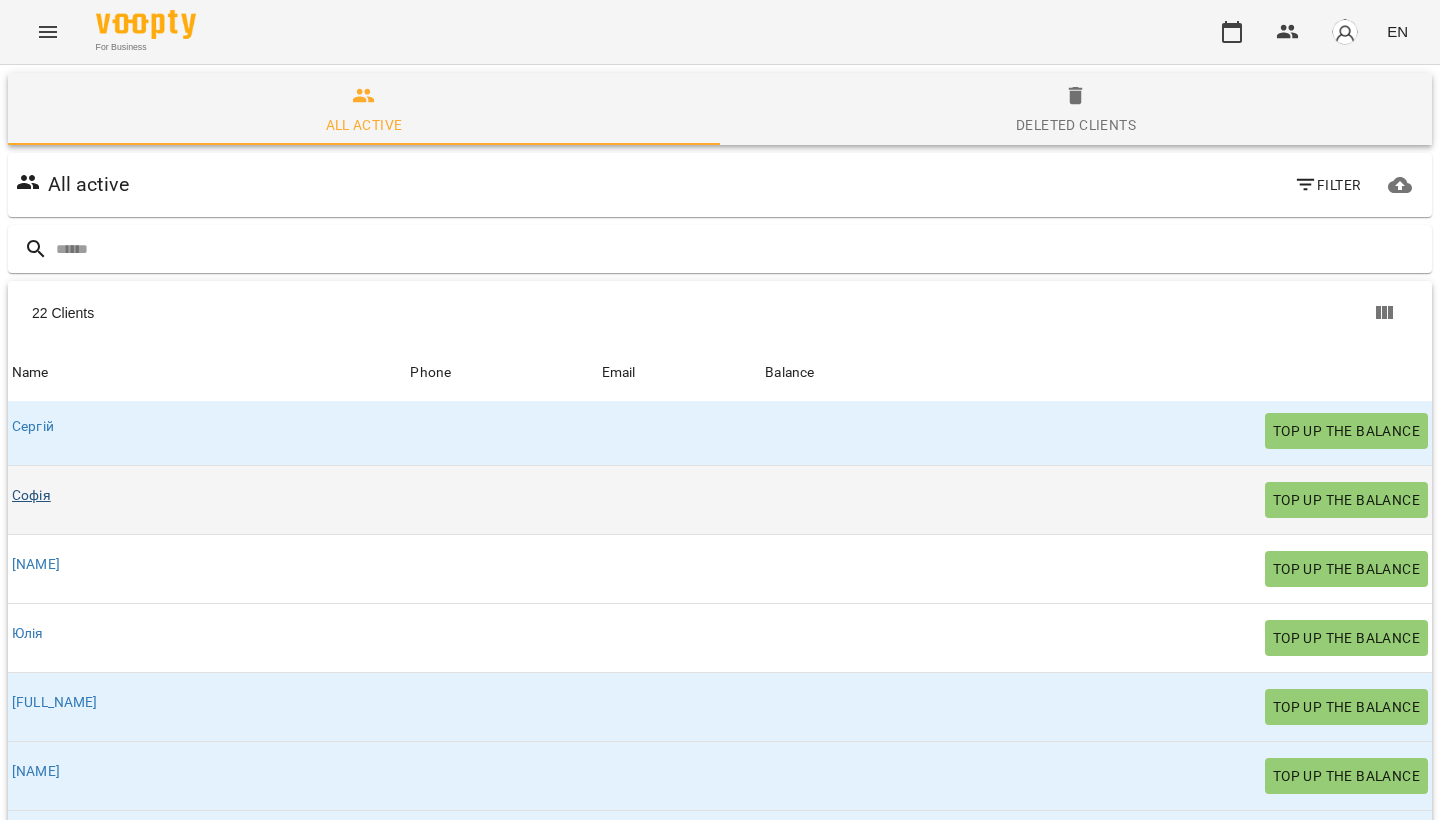 scroll, scrollTop: 1040, scrollLeft: 0, axis: vertical 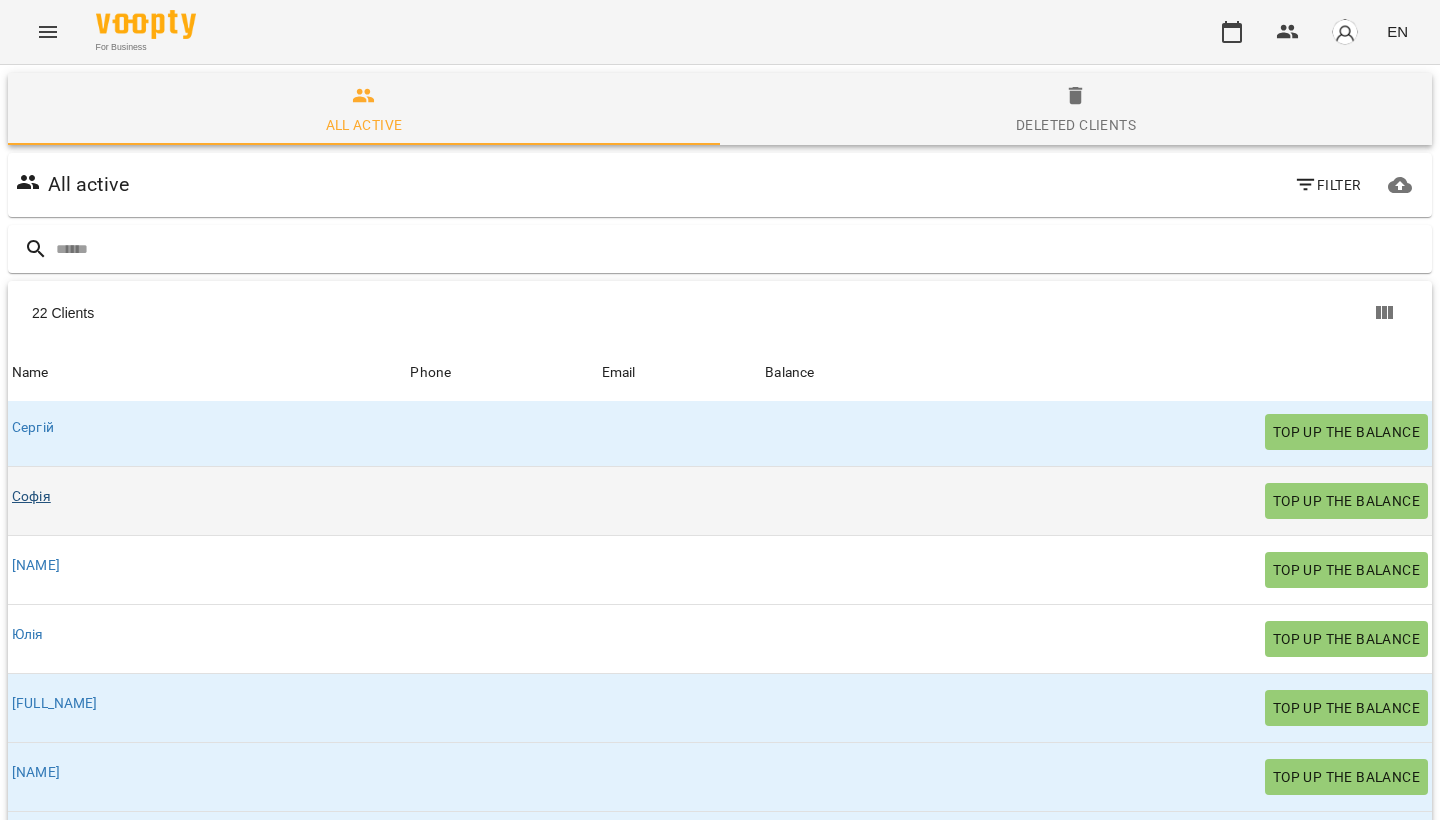 click on "Софія" at bounding box center [31, 496] 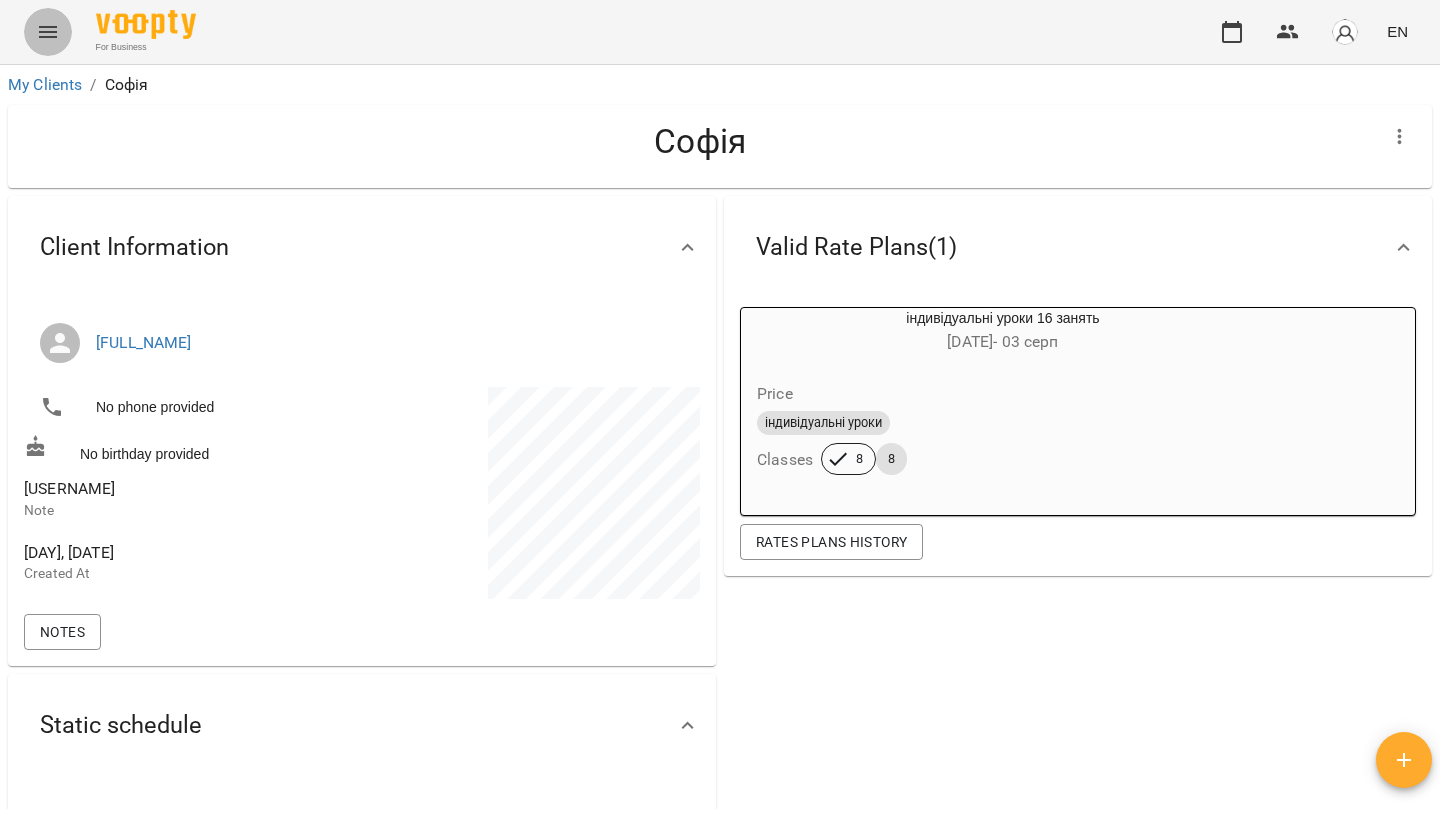 click at bounding box center [48, 32] 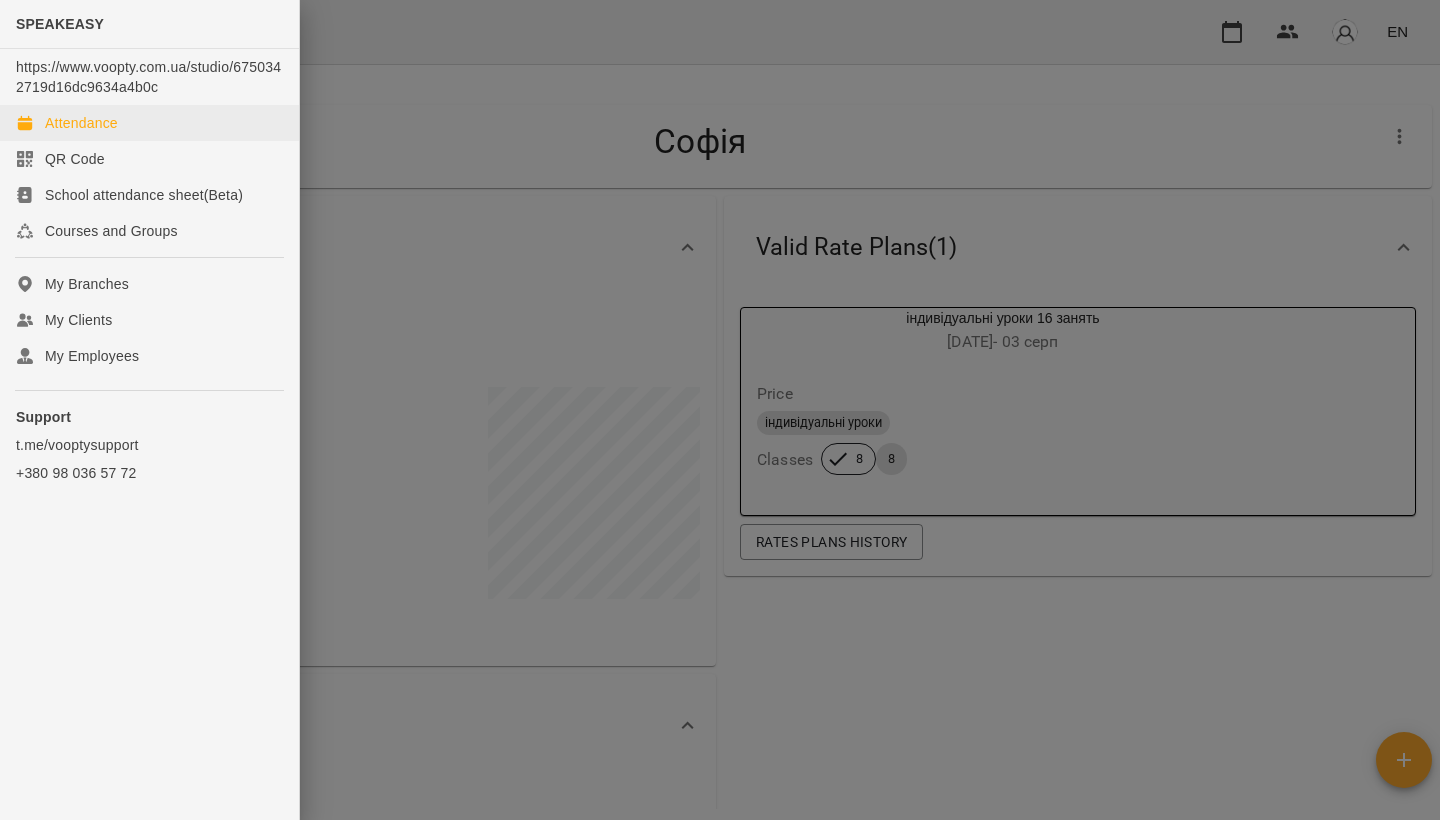 click on "Attendance" at bounding box center (81, 123) 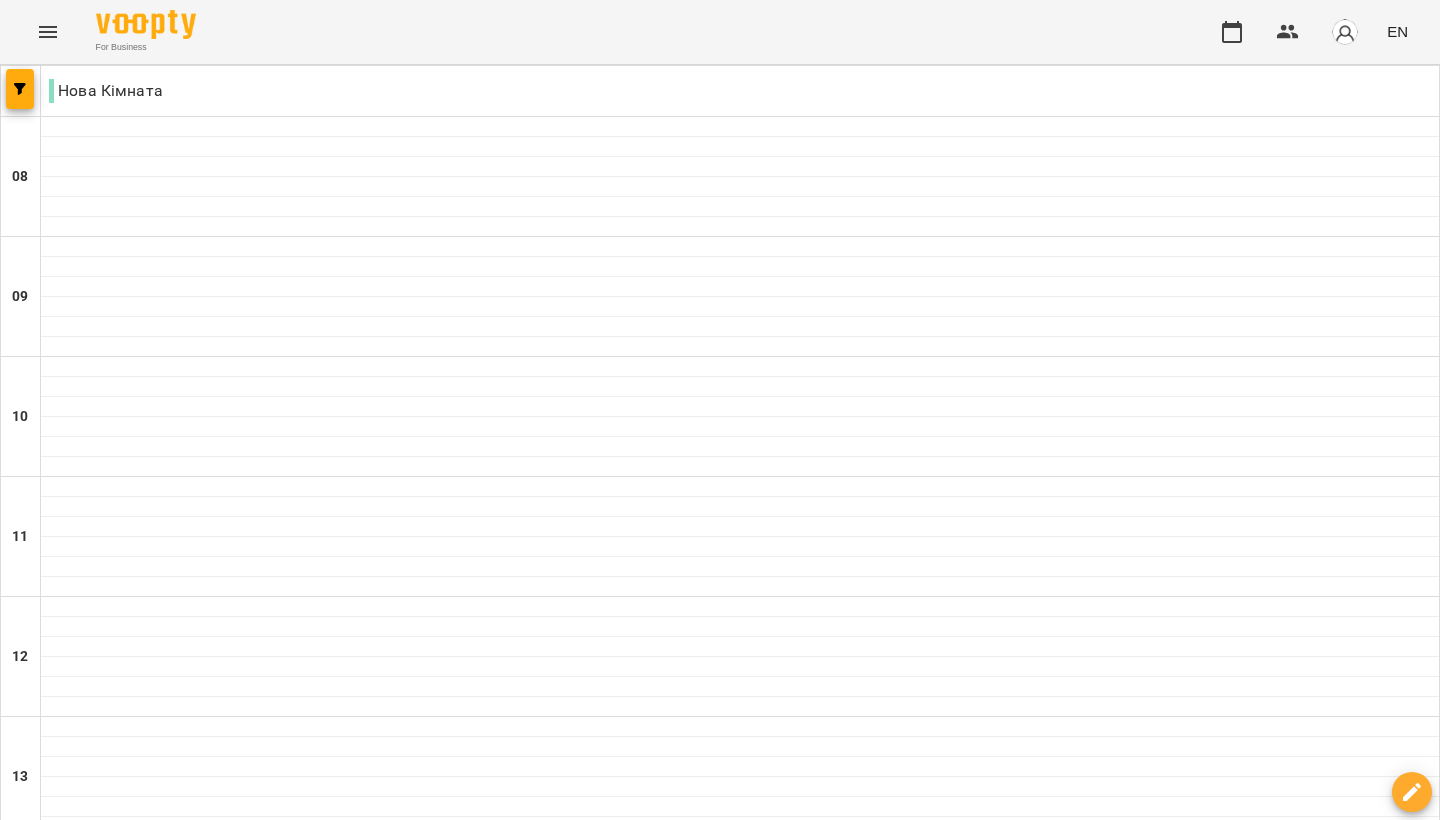 click 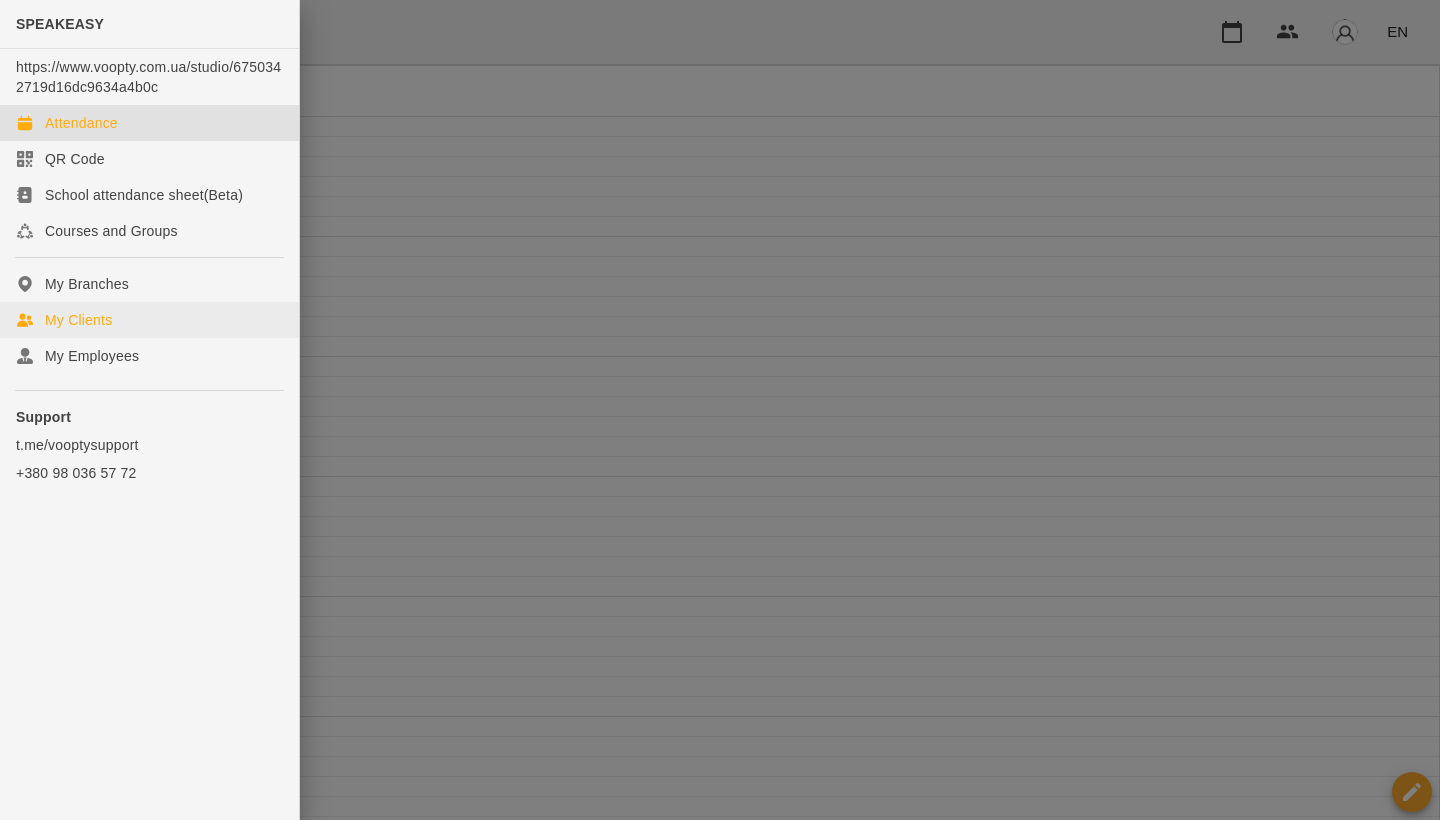 click on "My Clients" at bounding box center (149, 320) 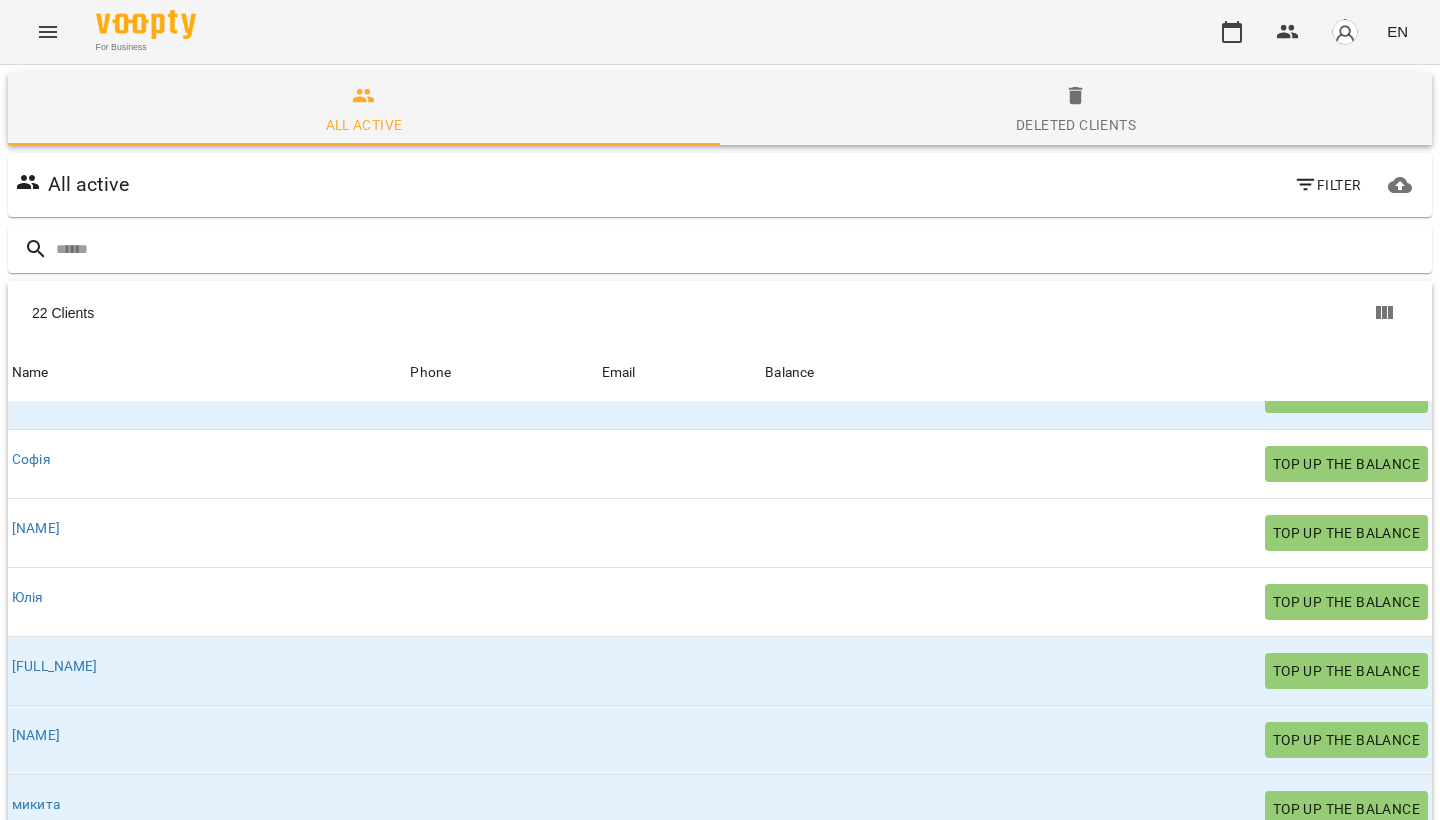 scroll, scrollTop: 1075, scrollLeft: 0, axis: vertical 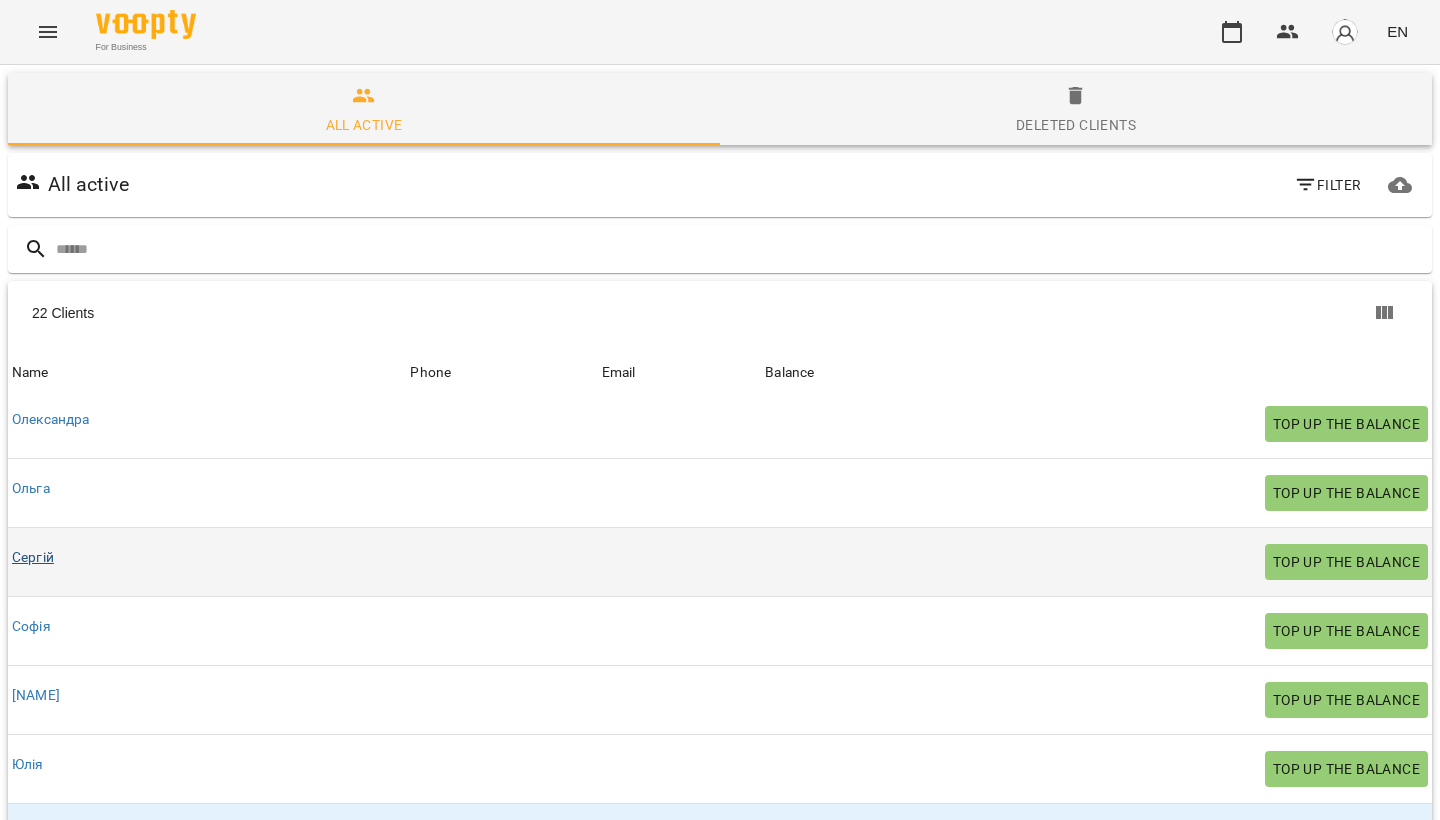 click on "Сергій" at bounding box center [33, 557] 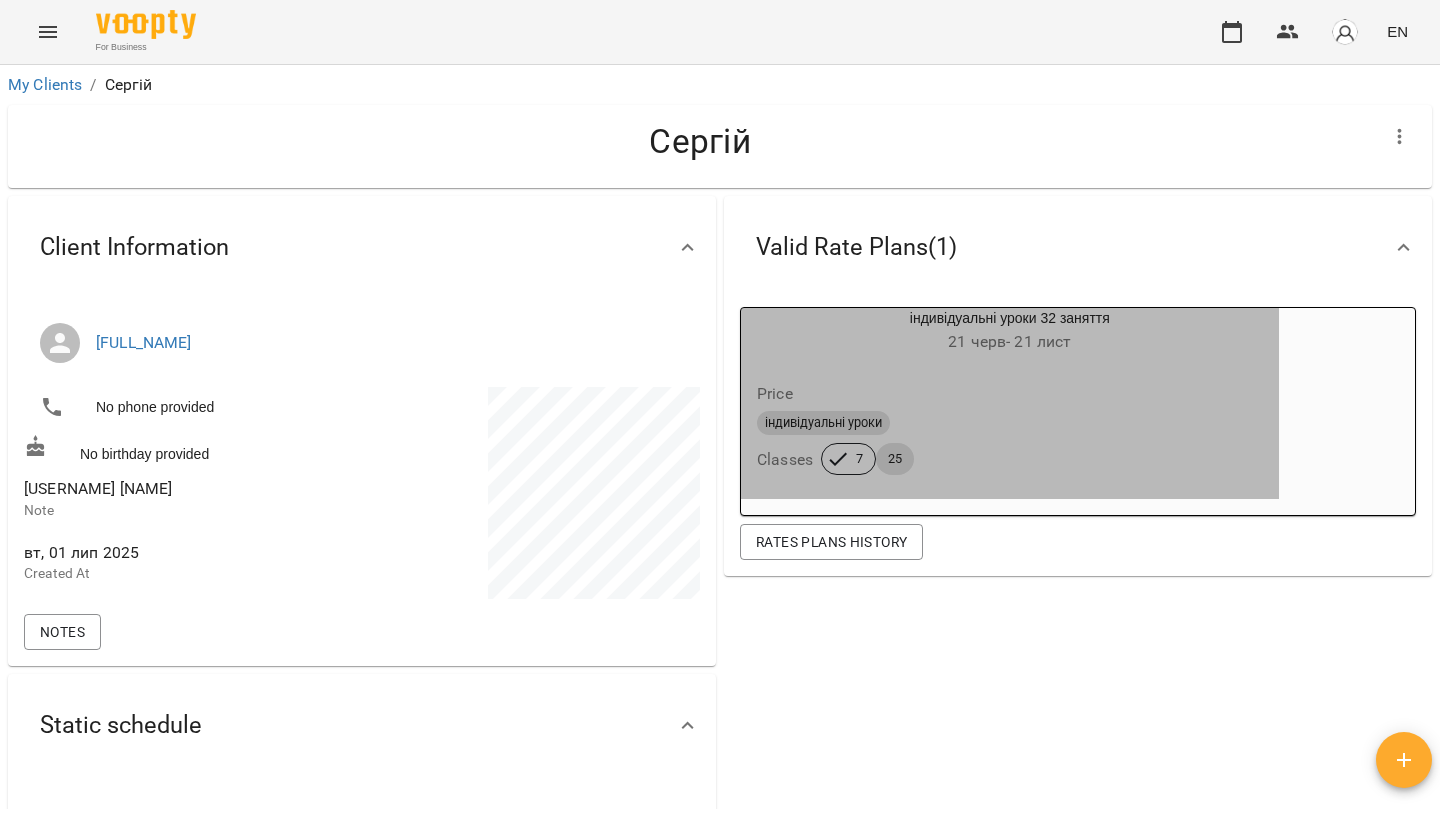 click on "Price" at bounding box center [1010, 394] 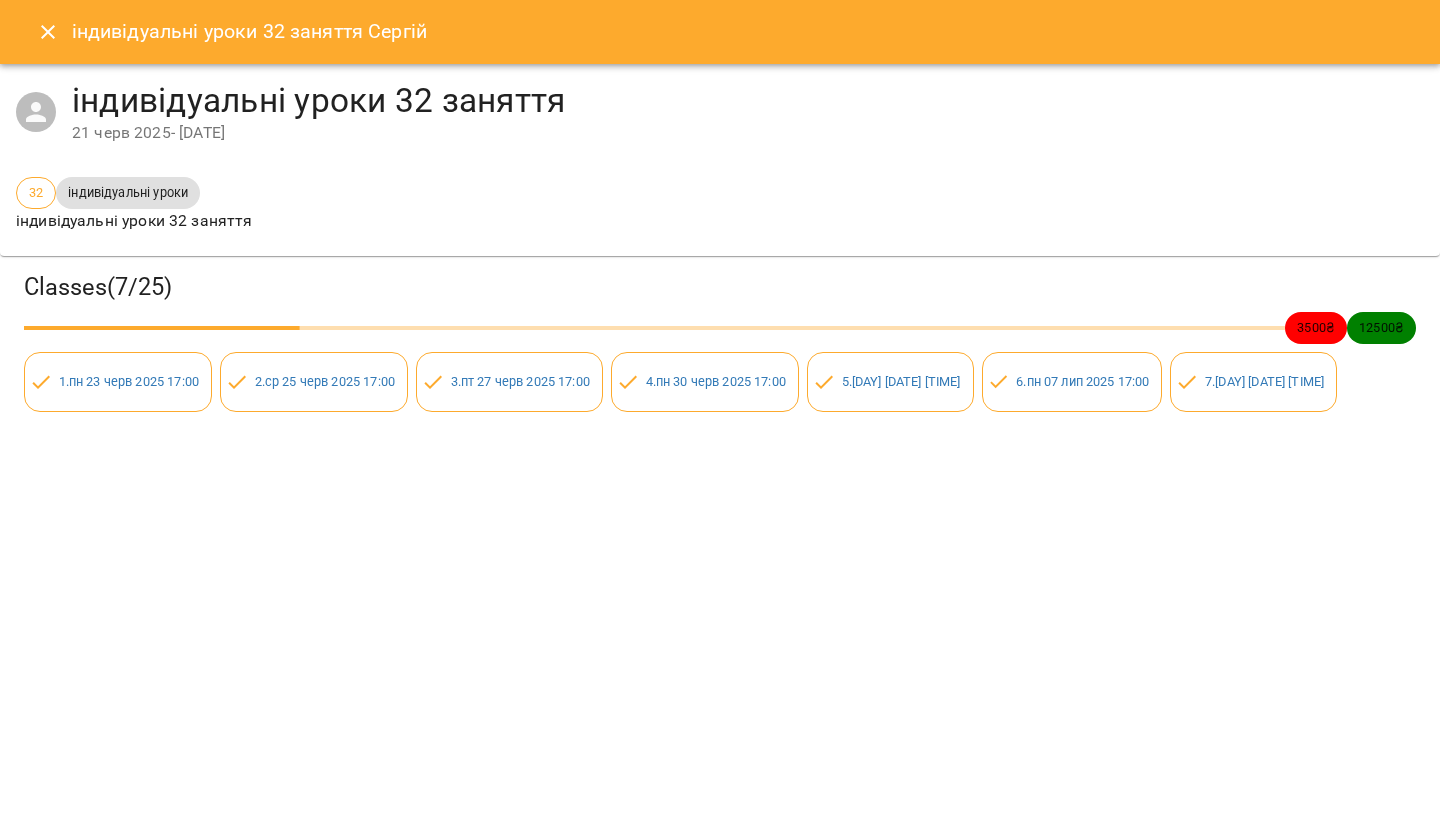 click at bounding box center (48, 32) 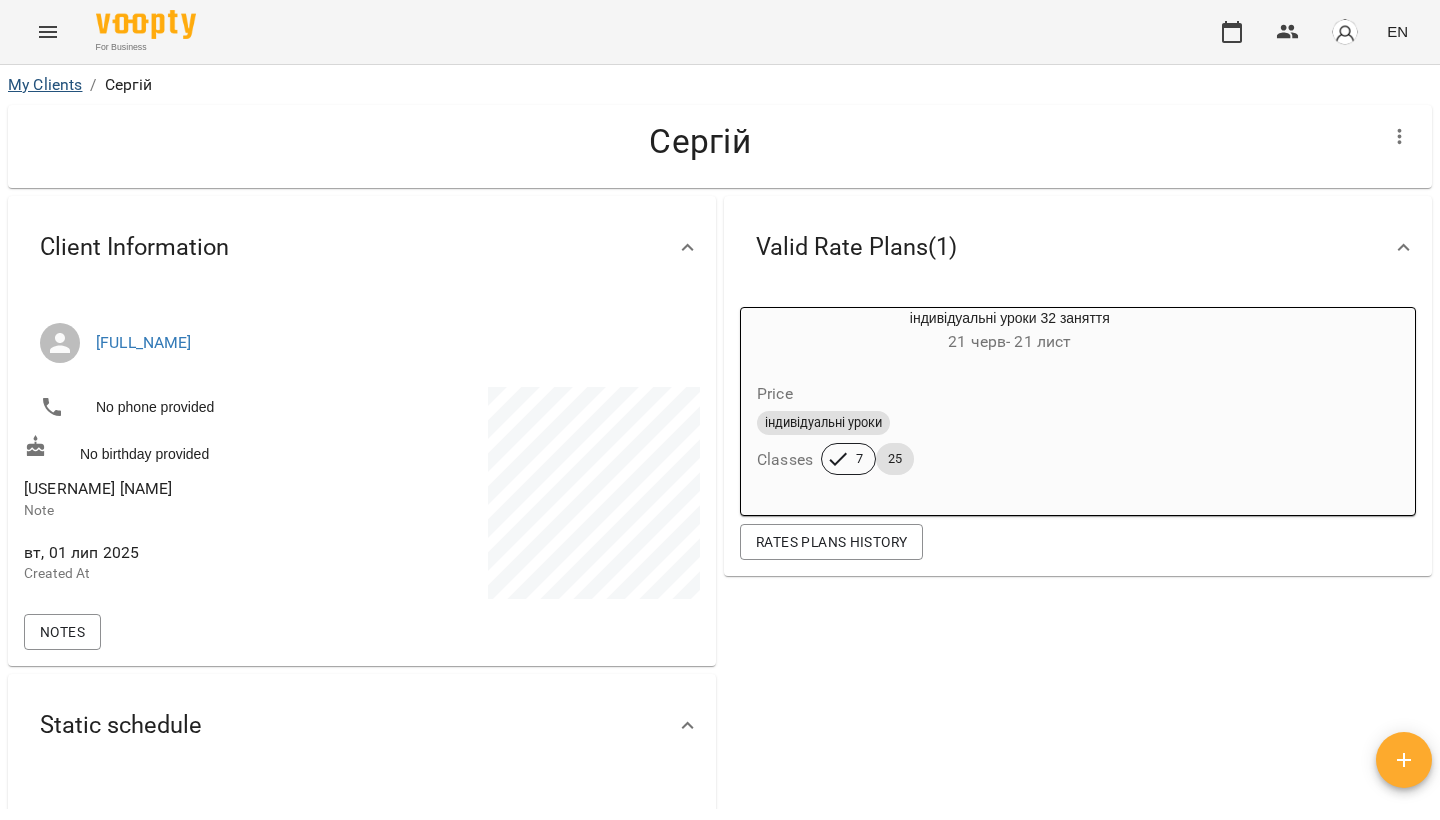 click on "My Clients" at bounding box center (45, 84) 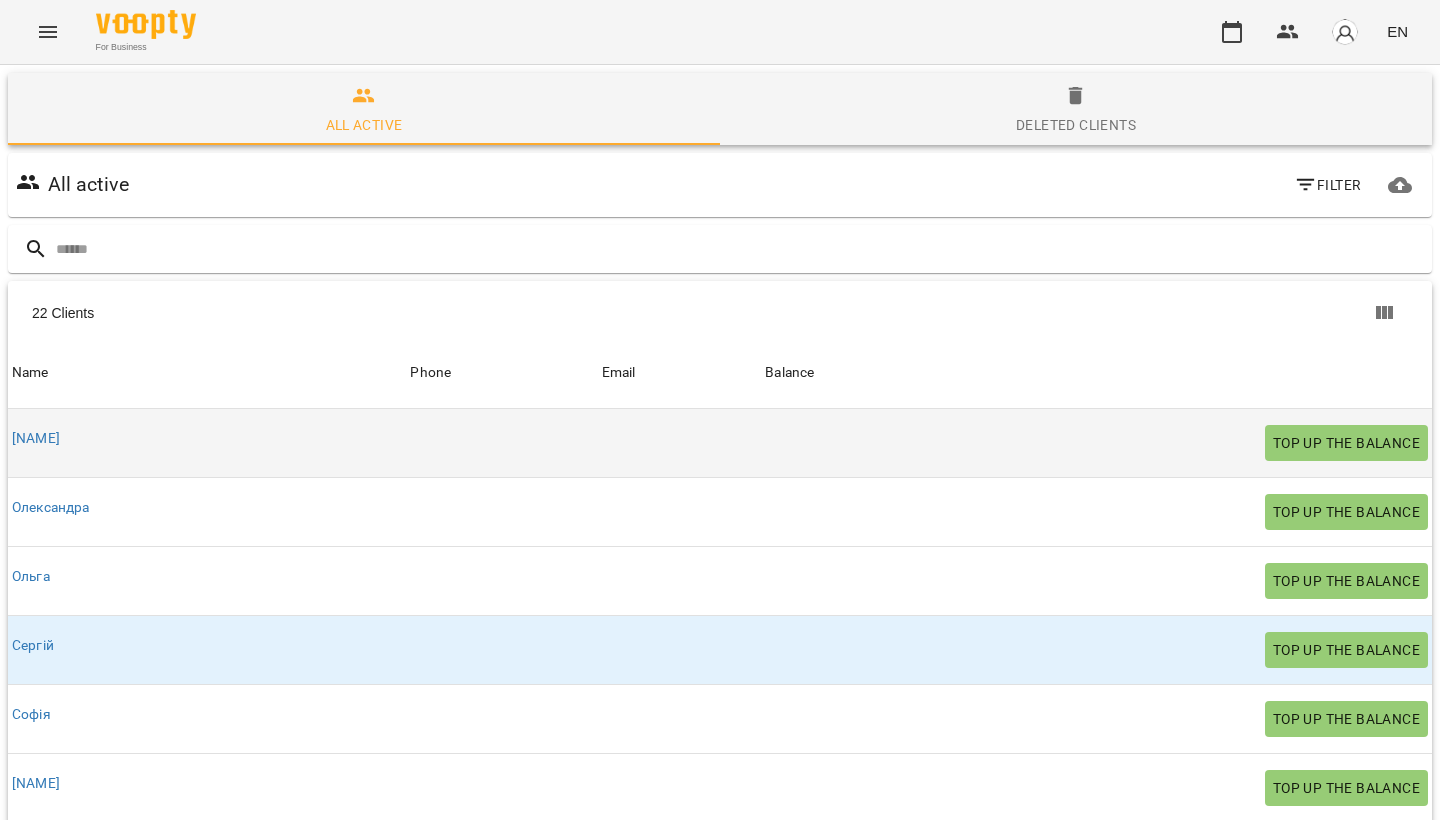 scroll, scrollTop: 1075, scrollLeft: 0, axis: vertical 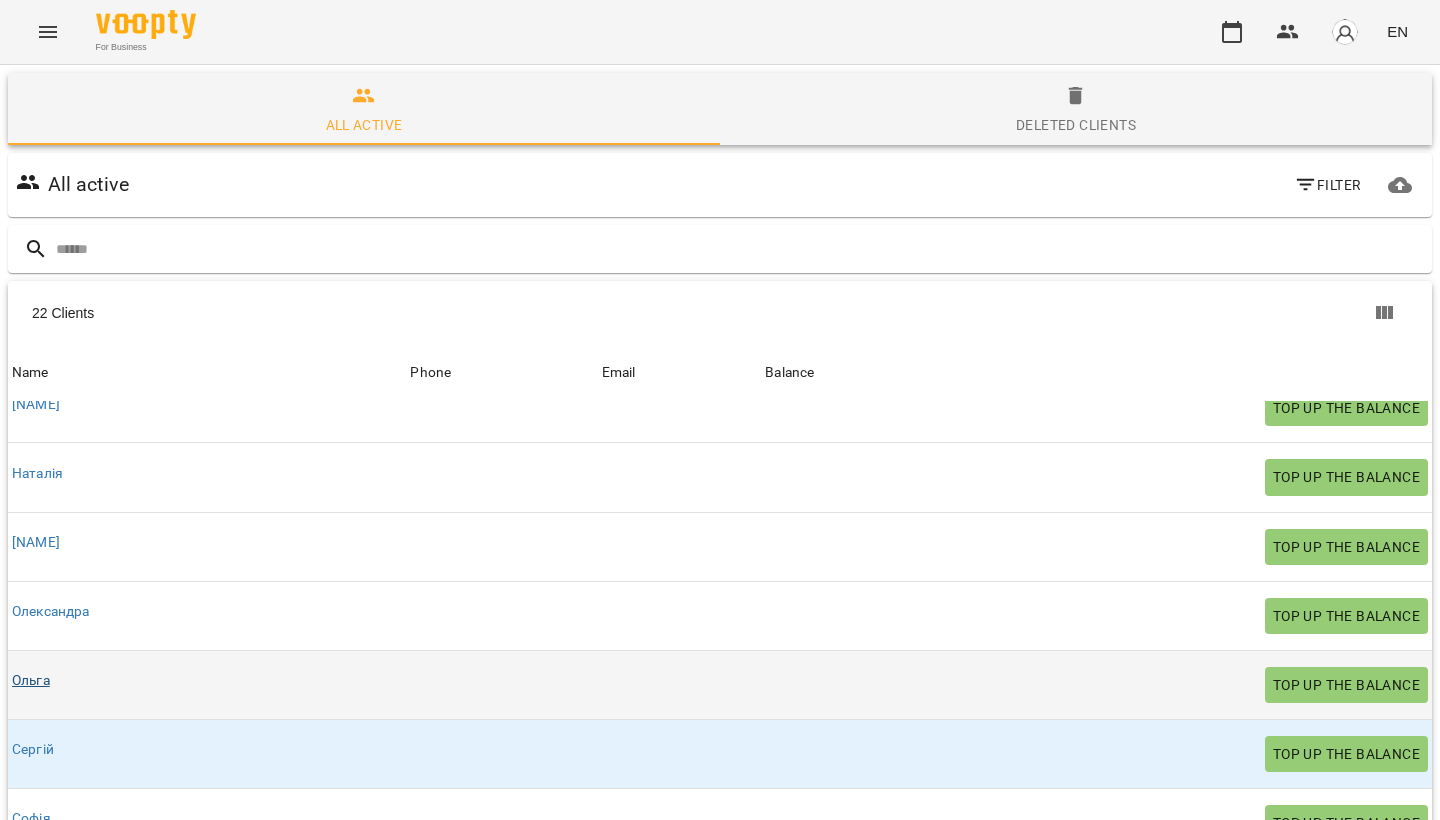 click on "Ольга" at bounding box center (31, 680) 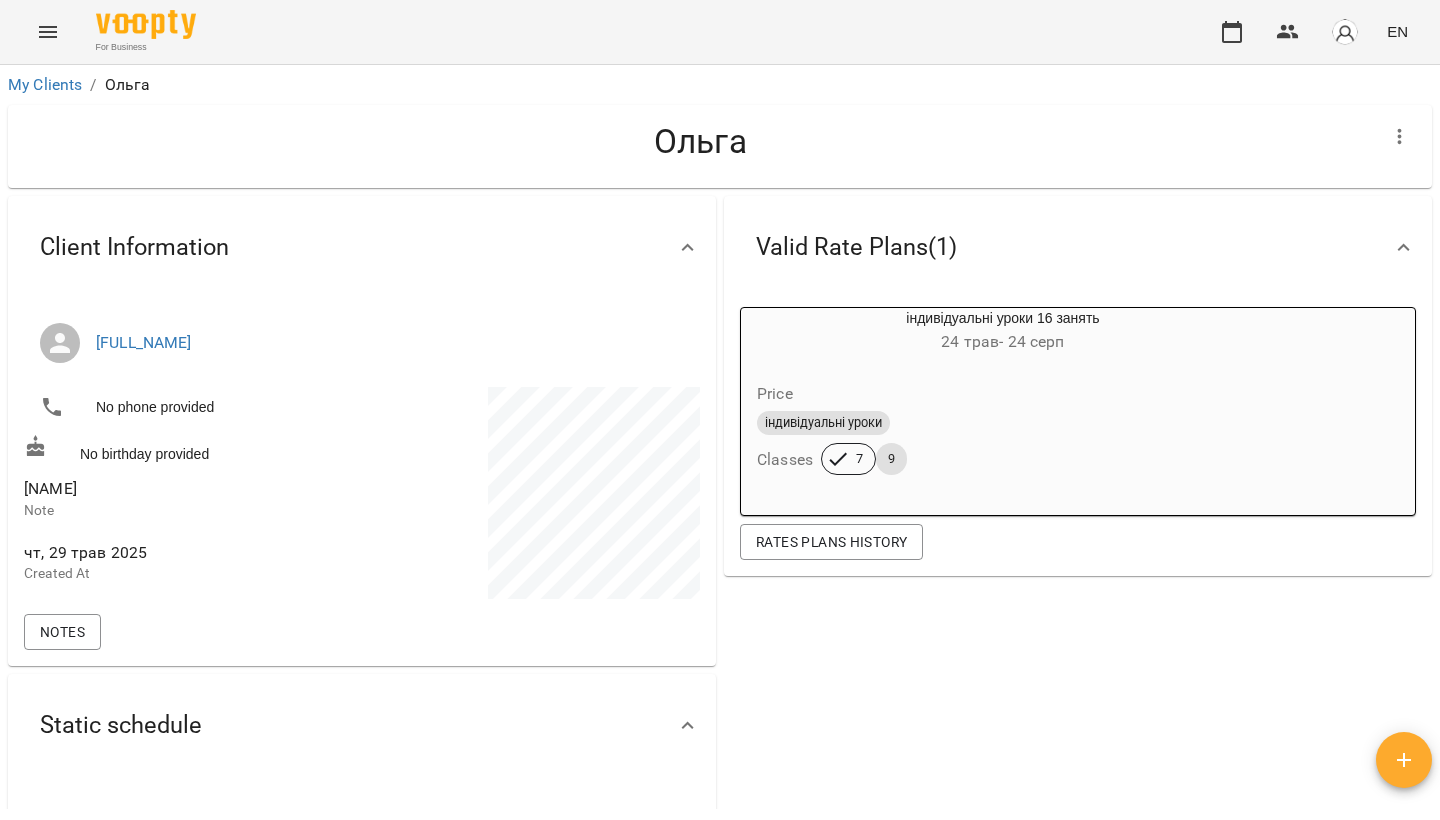click 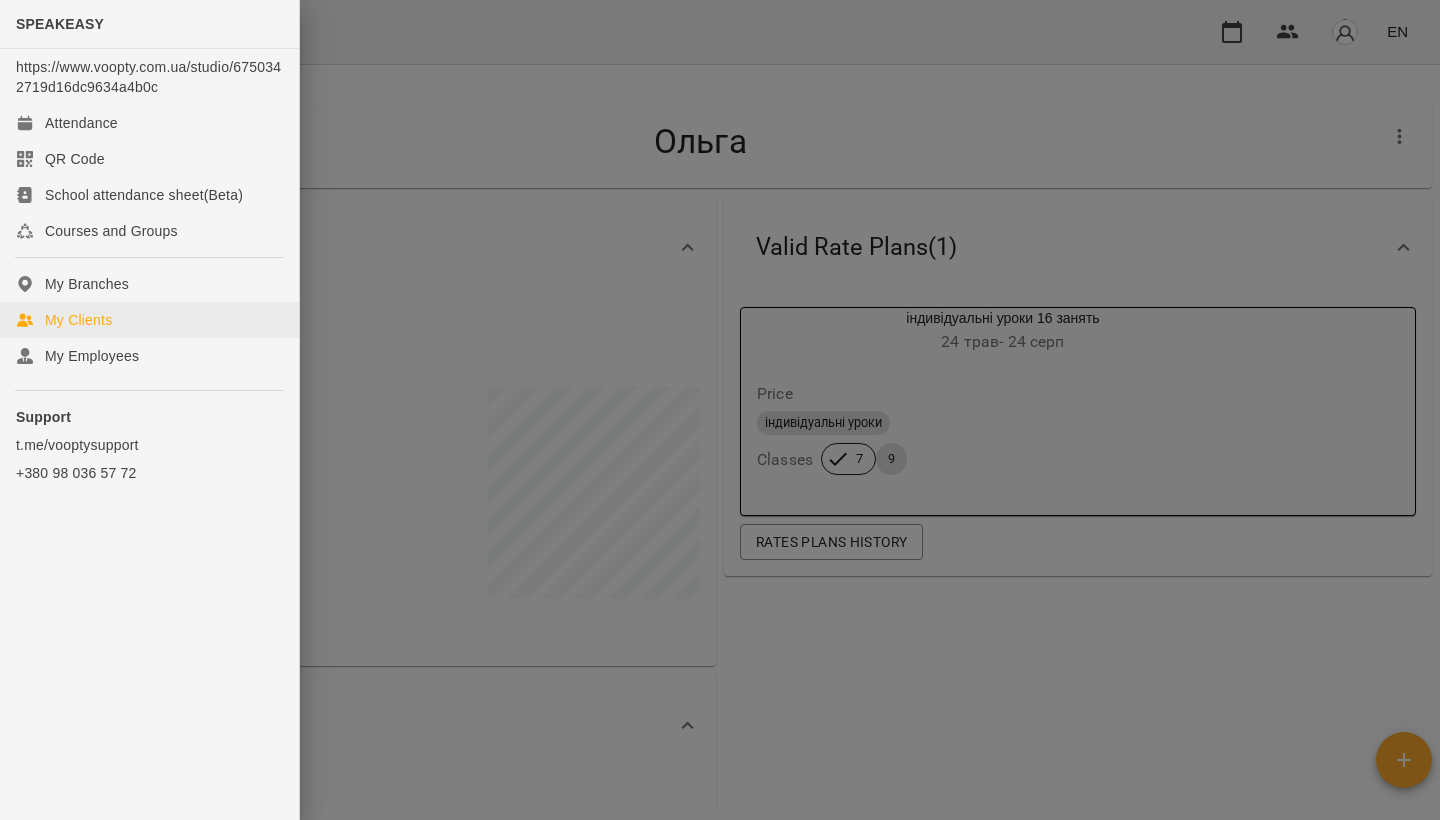 click on "My Clients" at bounding box center (78, 320) 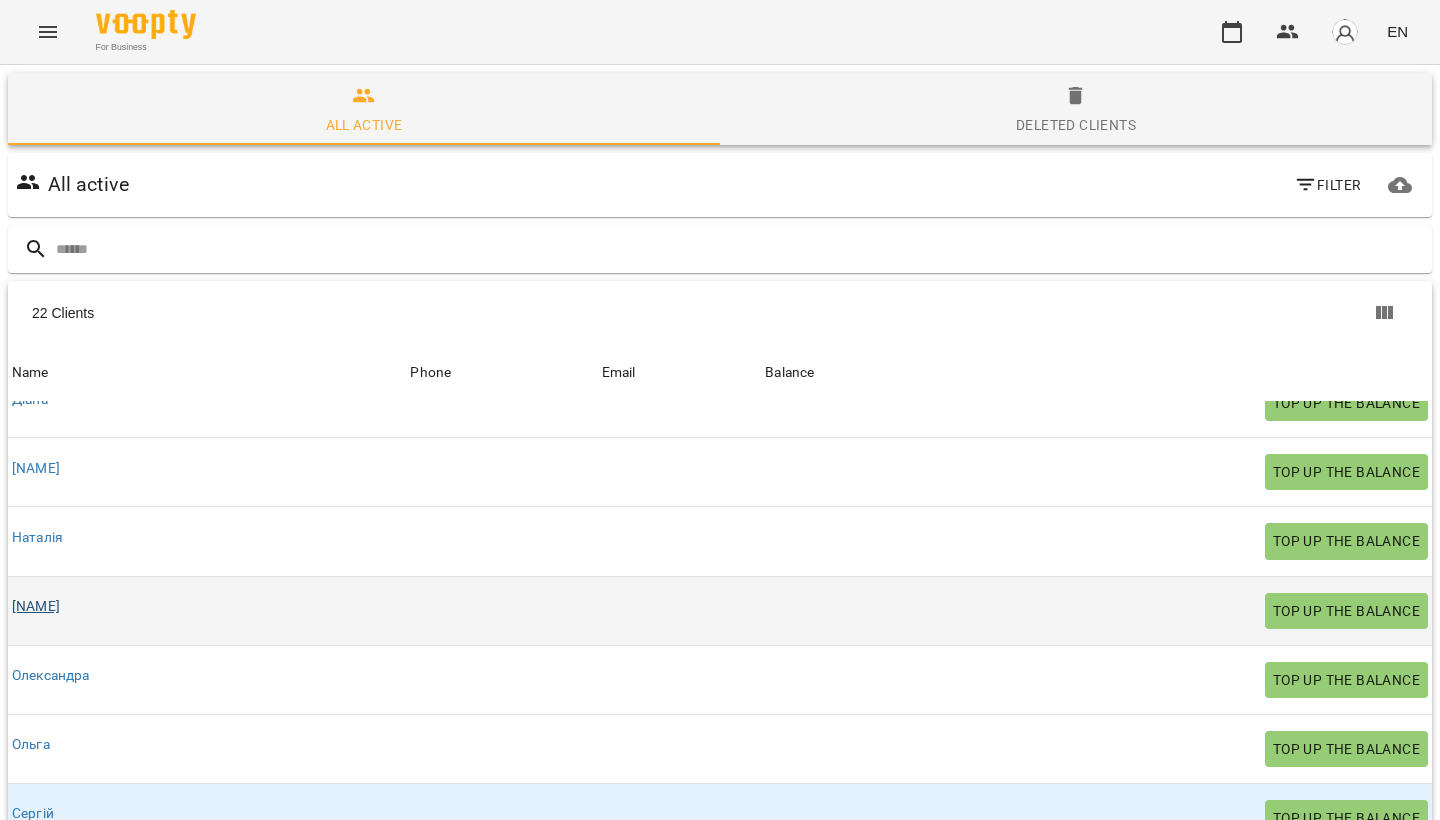 scroll, scrollTop: 661, scrollLeft: 0, axis: vertical 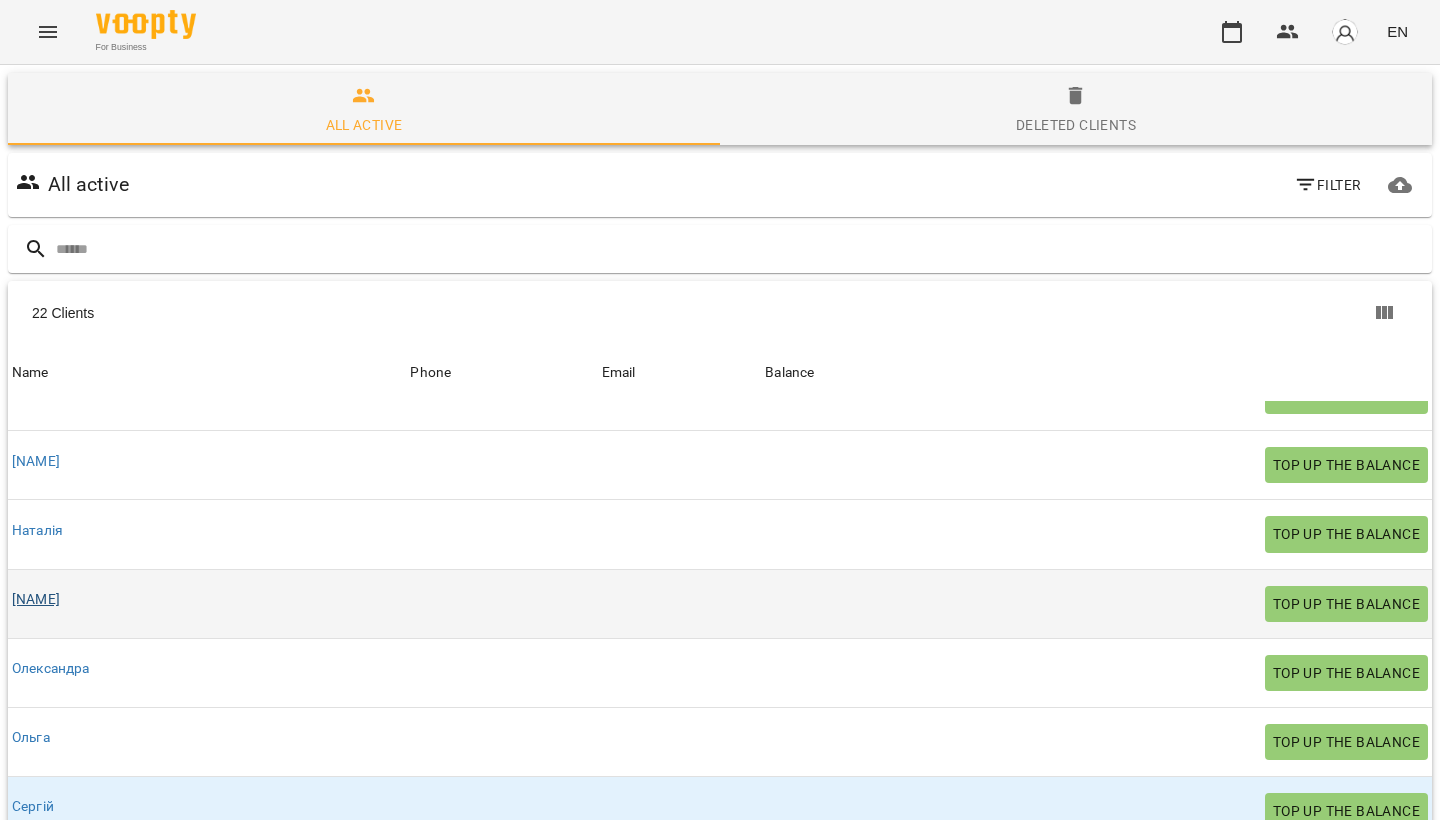 click on "[NAME]" at bounding box center [36, 599] 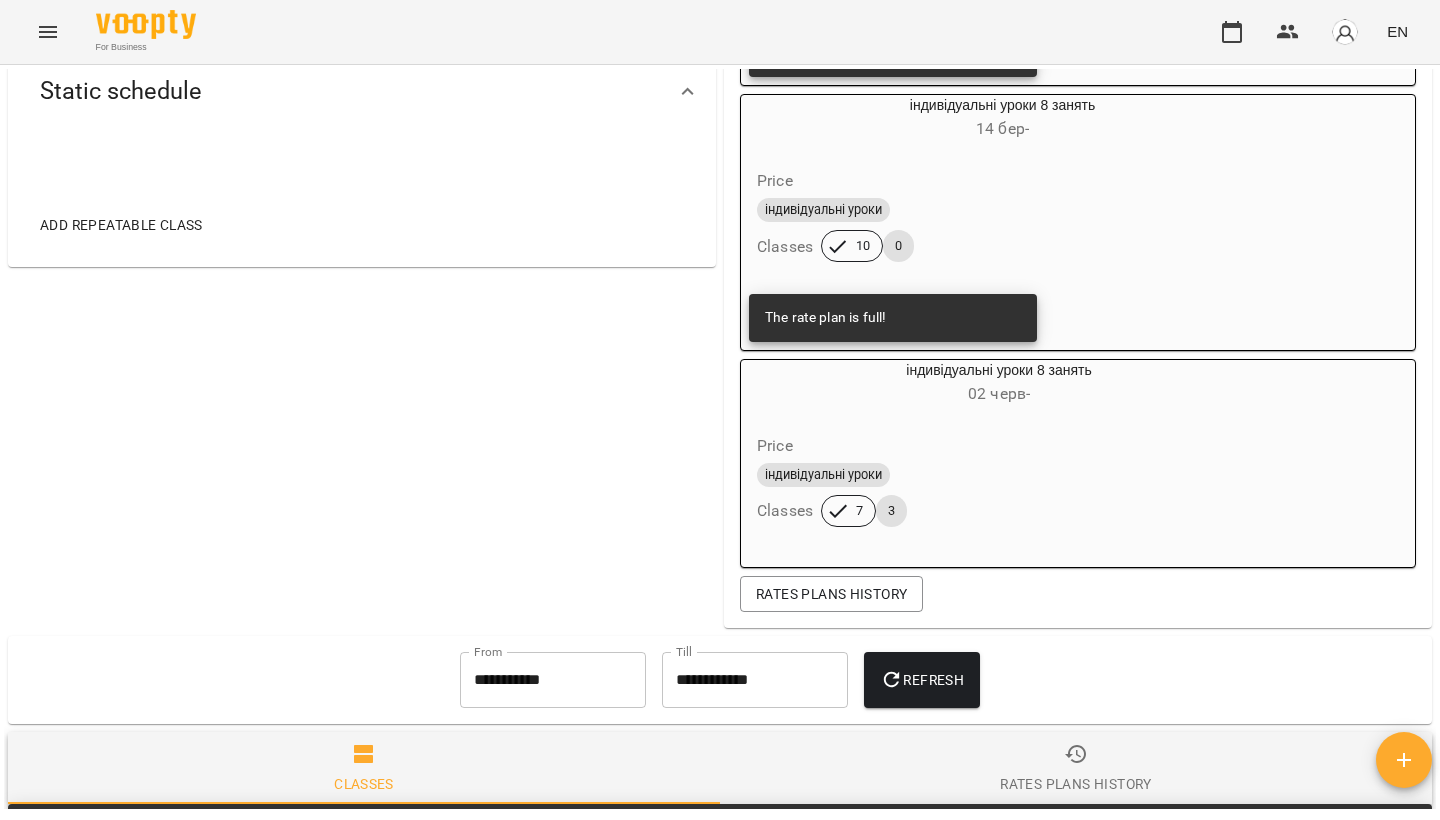 scroll, scrollTop: 729, scrollLeft: 0, axis: vertical 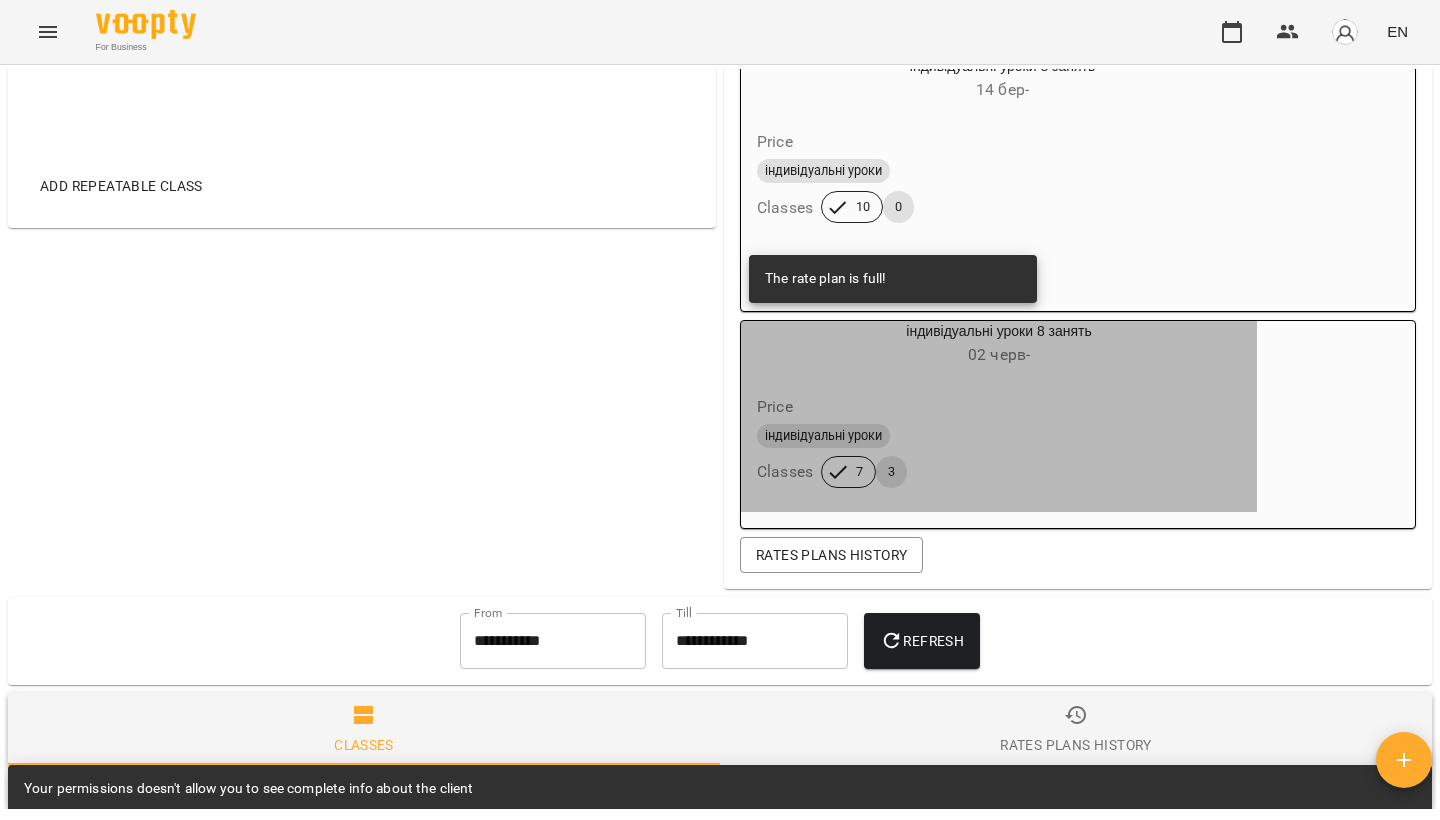 click on "Price індивідуальні уроки Classes 7 3" at bounding box center (999, 445) 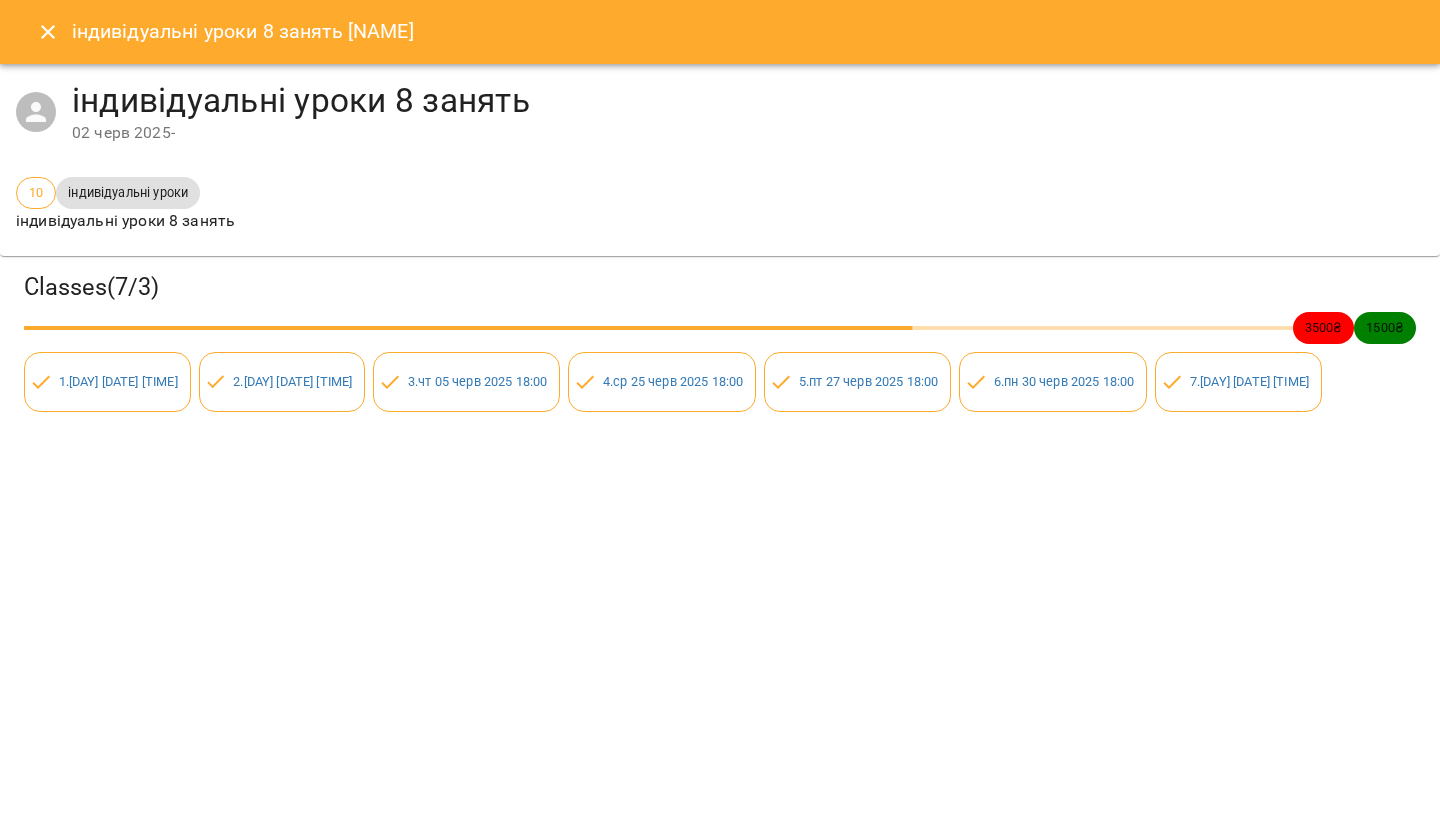 click 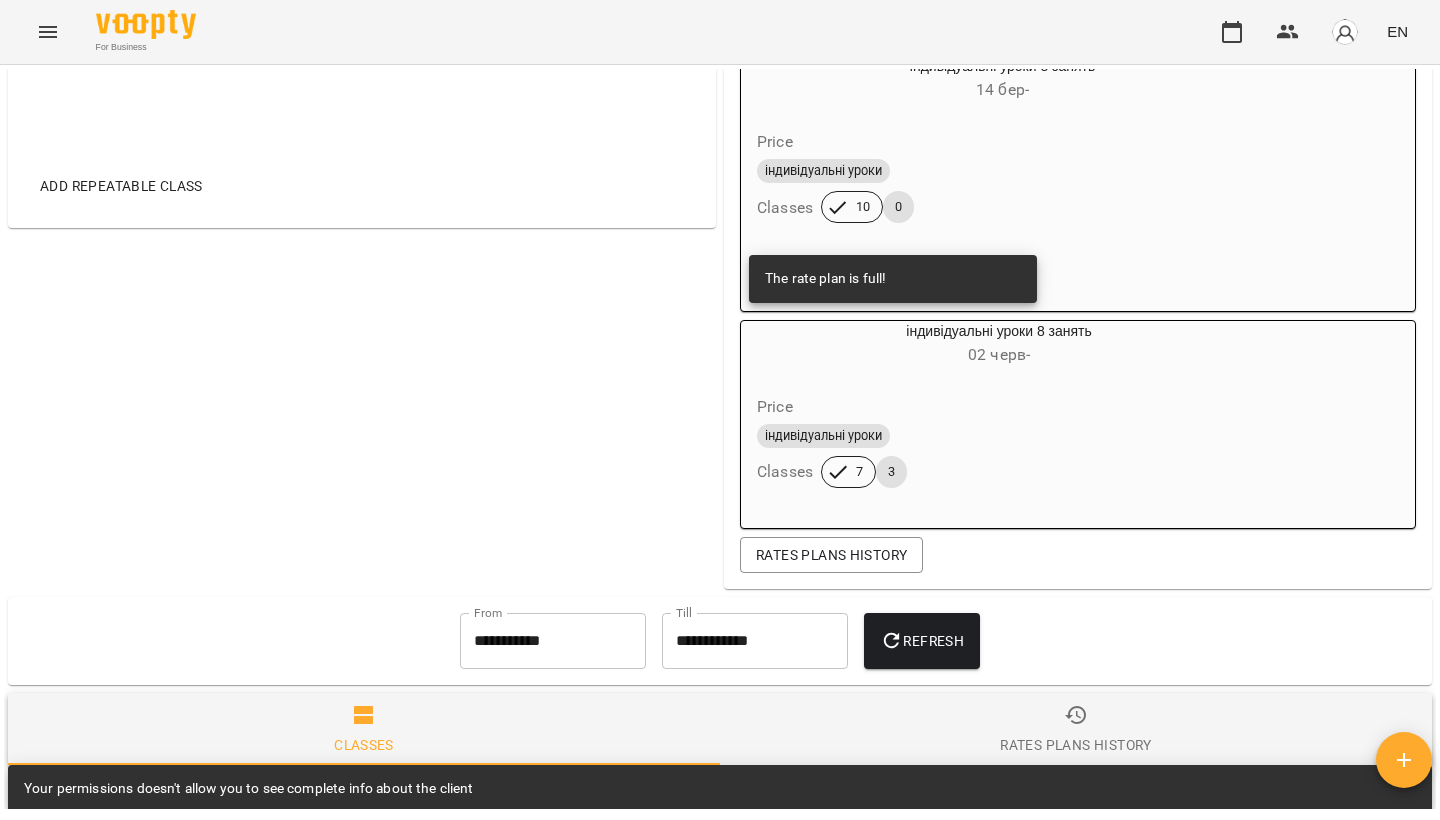 scroll, scrollTop: 612, scrollLeft: 0, axis: vertical 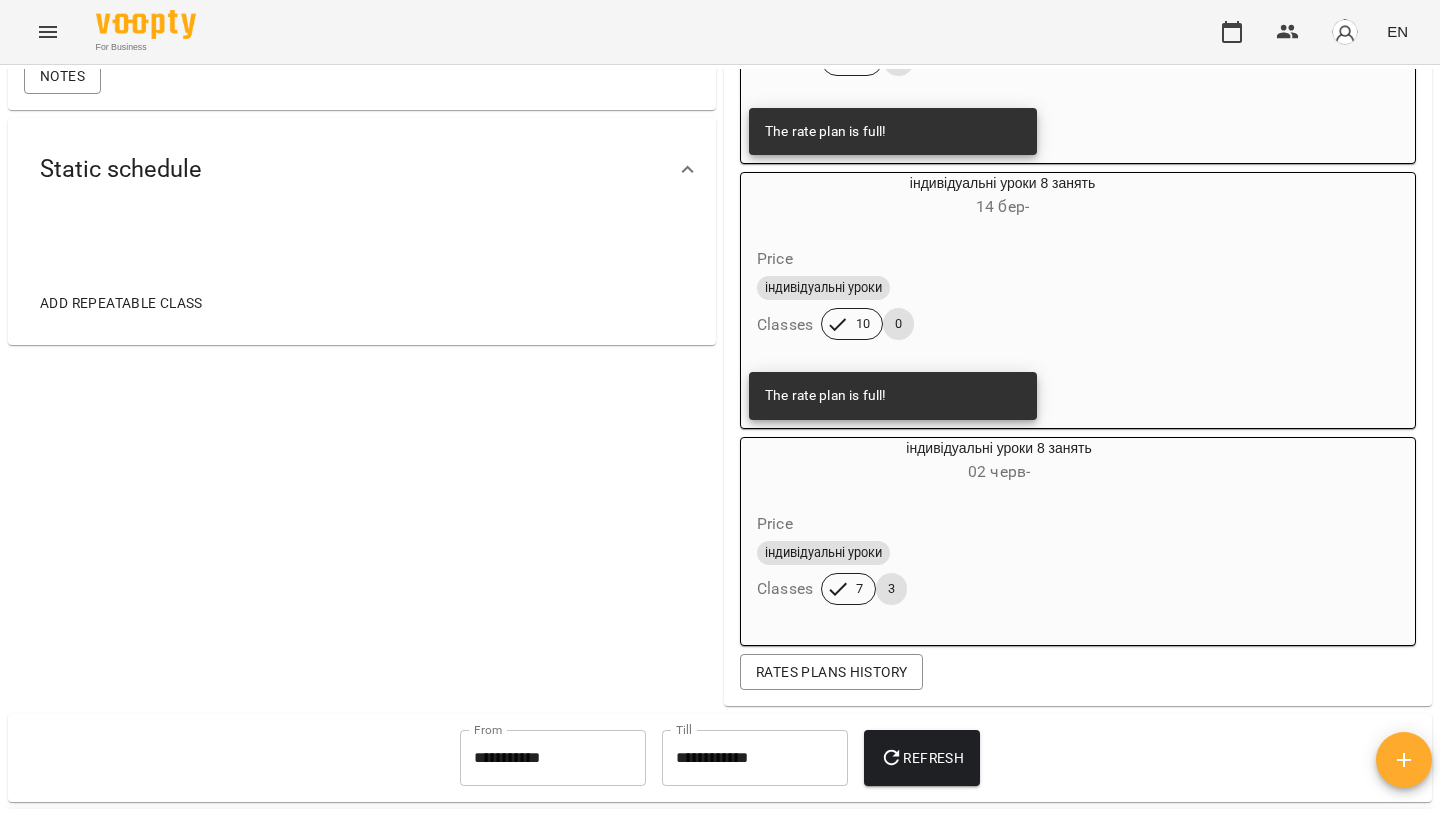 click on "Price" at bounding box center [999, 524] 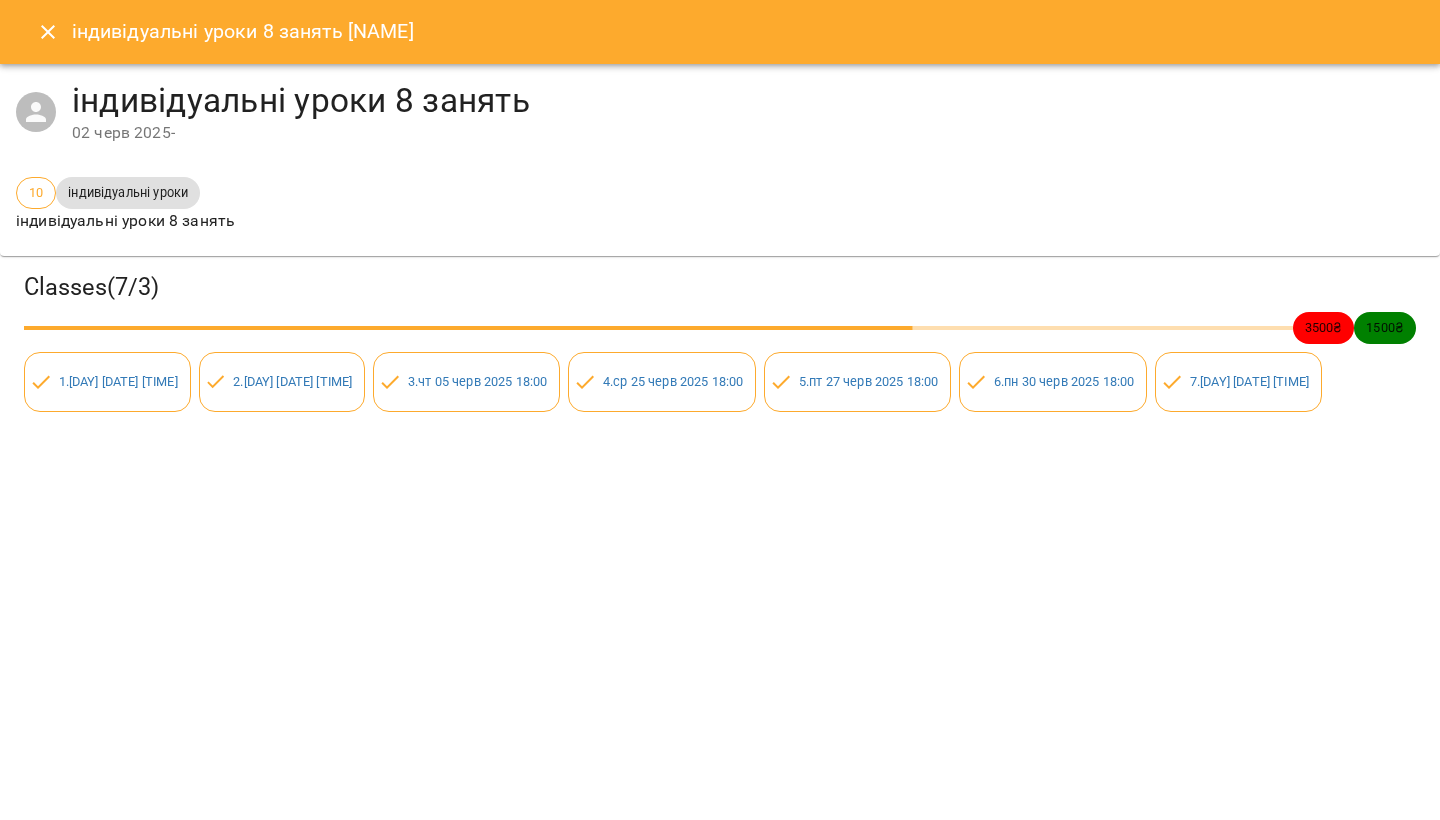 click at bounding box center (48, 32) 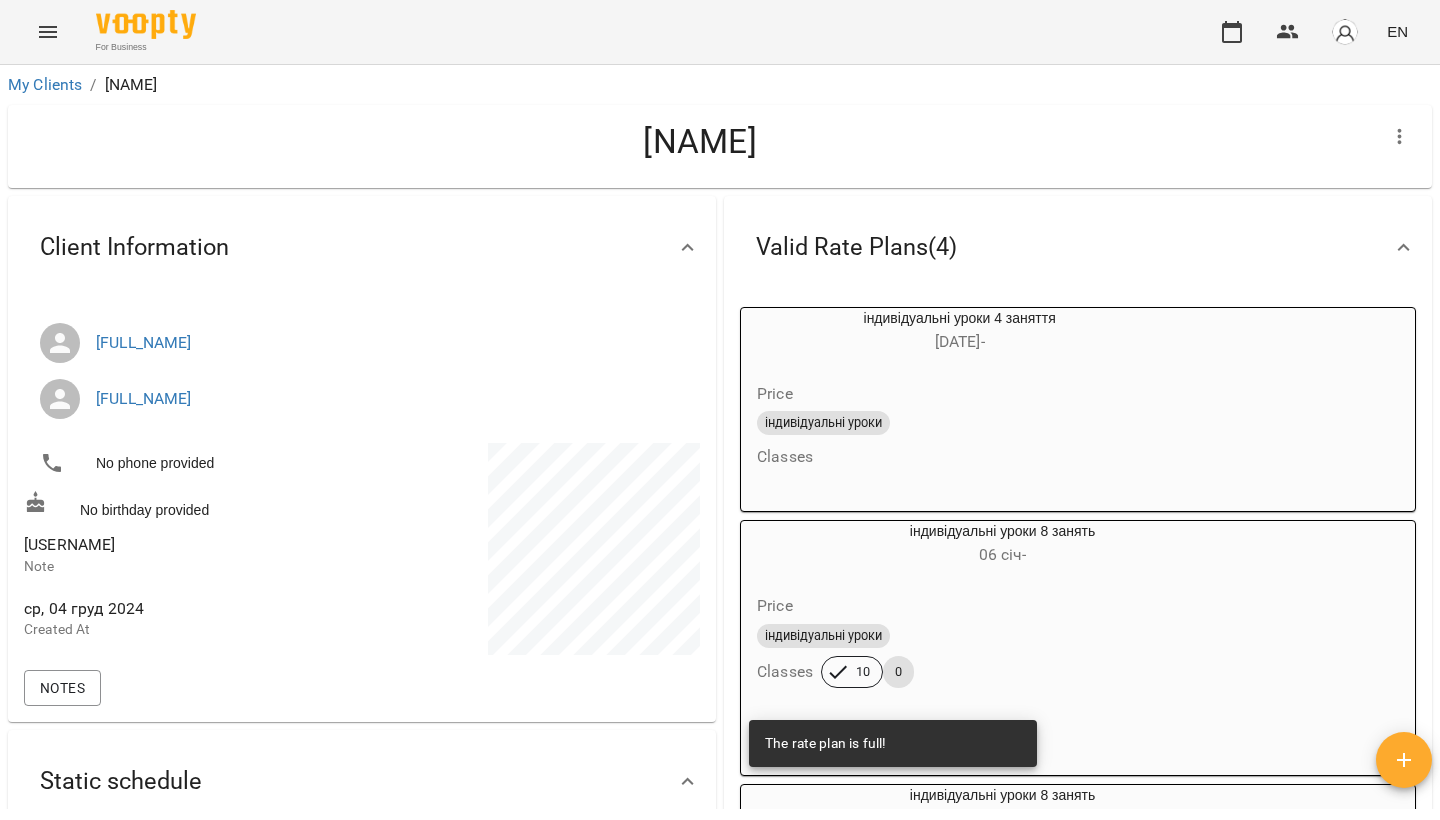 scroll, scrollTop: 0, scrollLeft: 0, axis: both 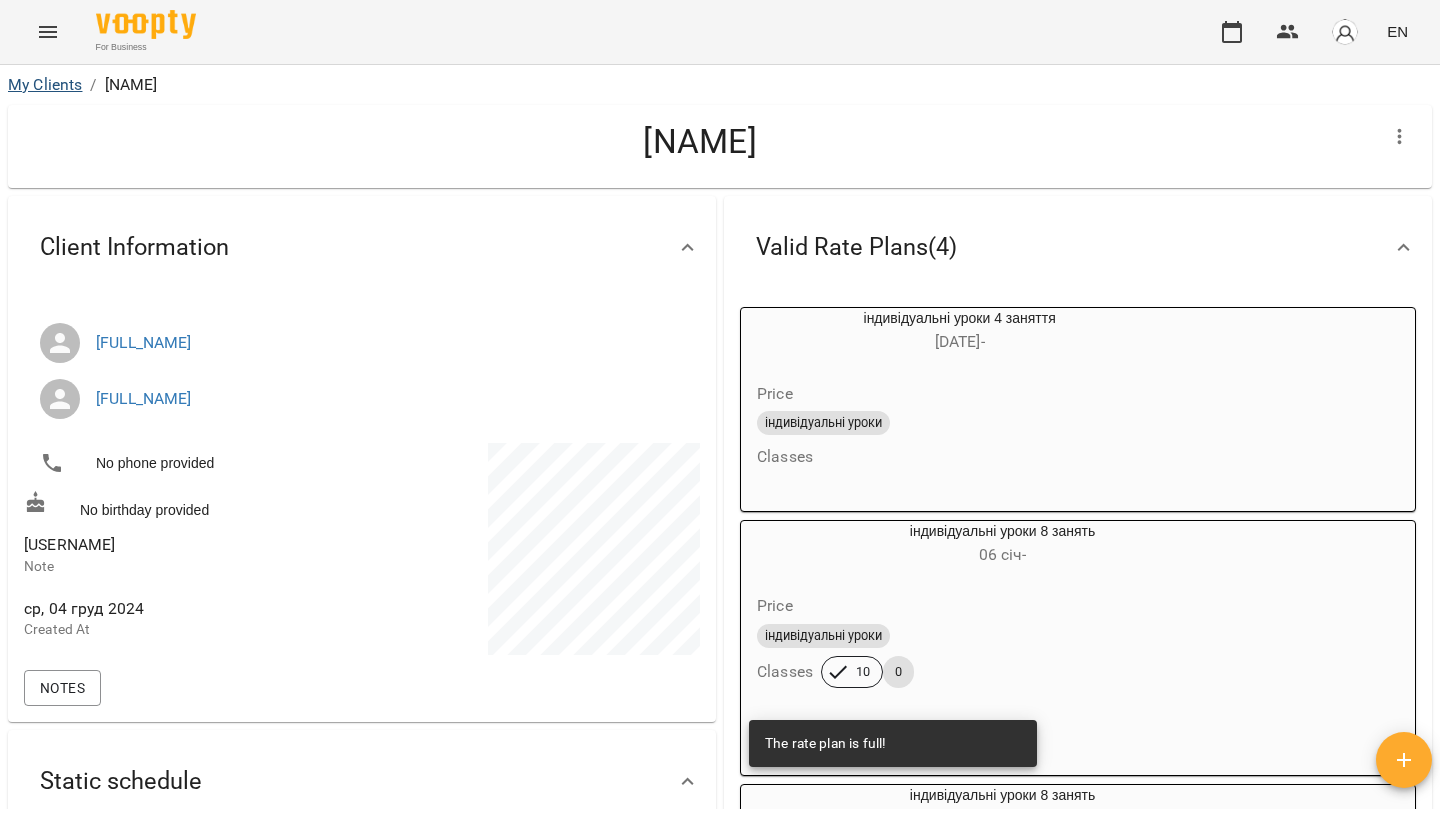 click on "My Clients" at bounding box center [45, 84] 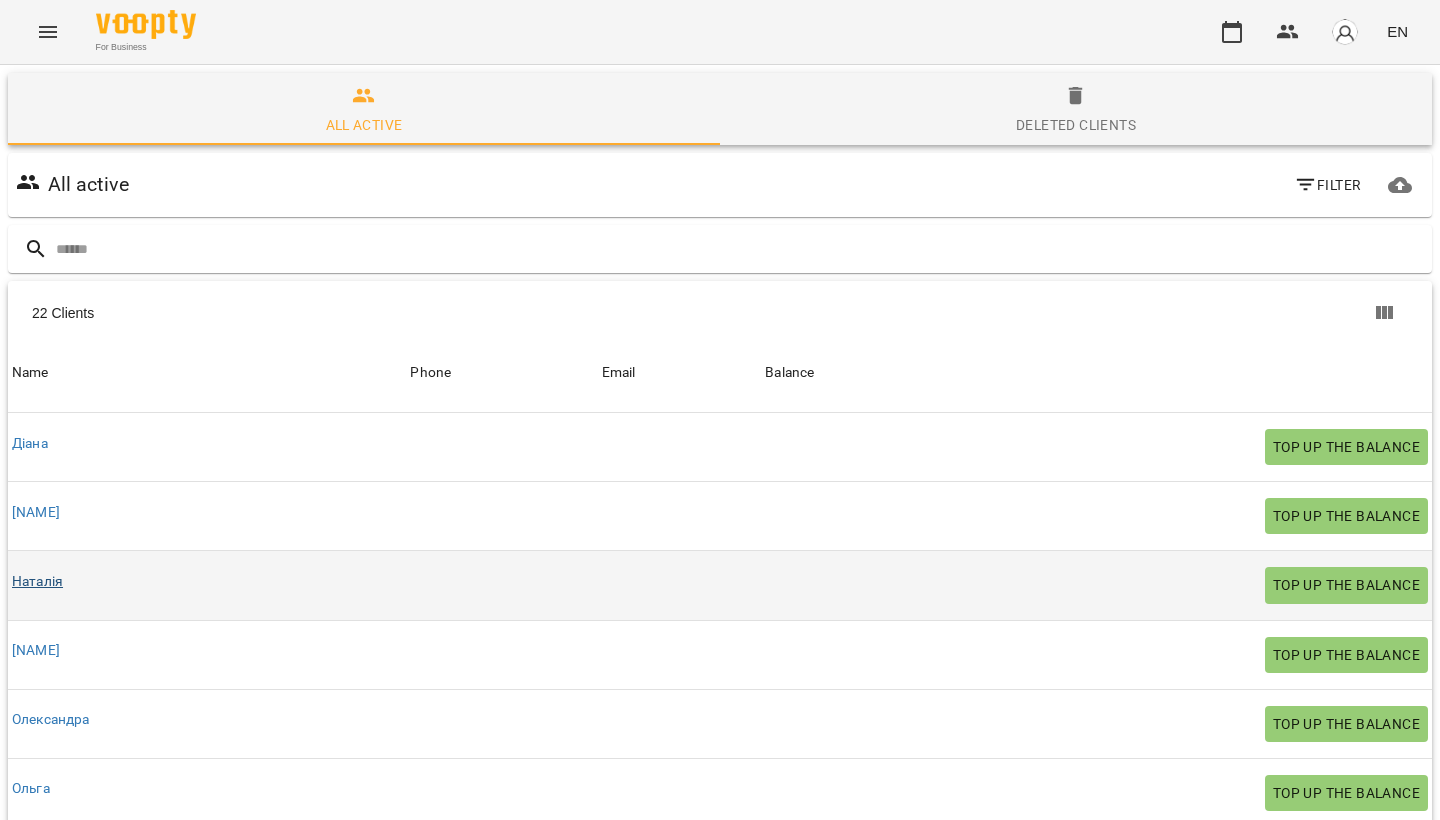 scroll, scrollTop: 602, scrollLeft: 0, axis: vertical 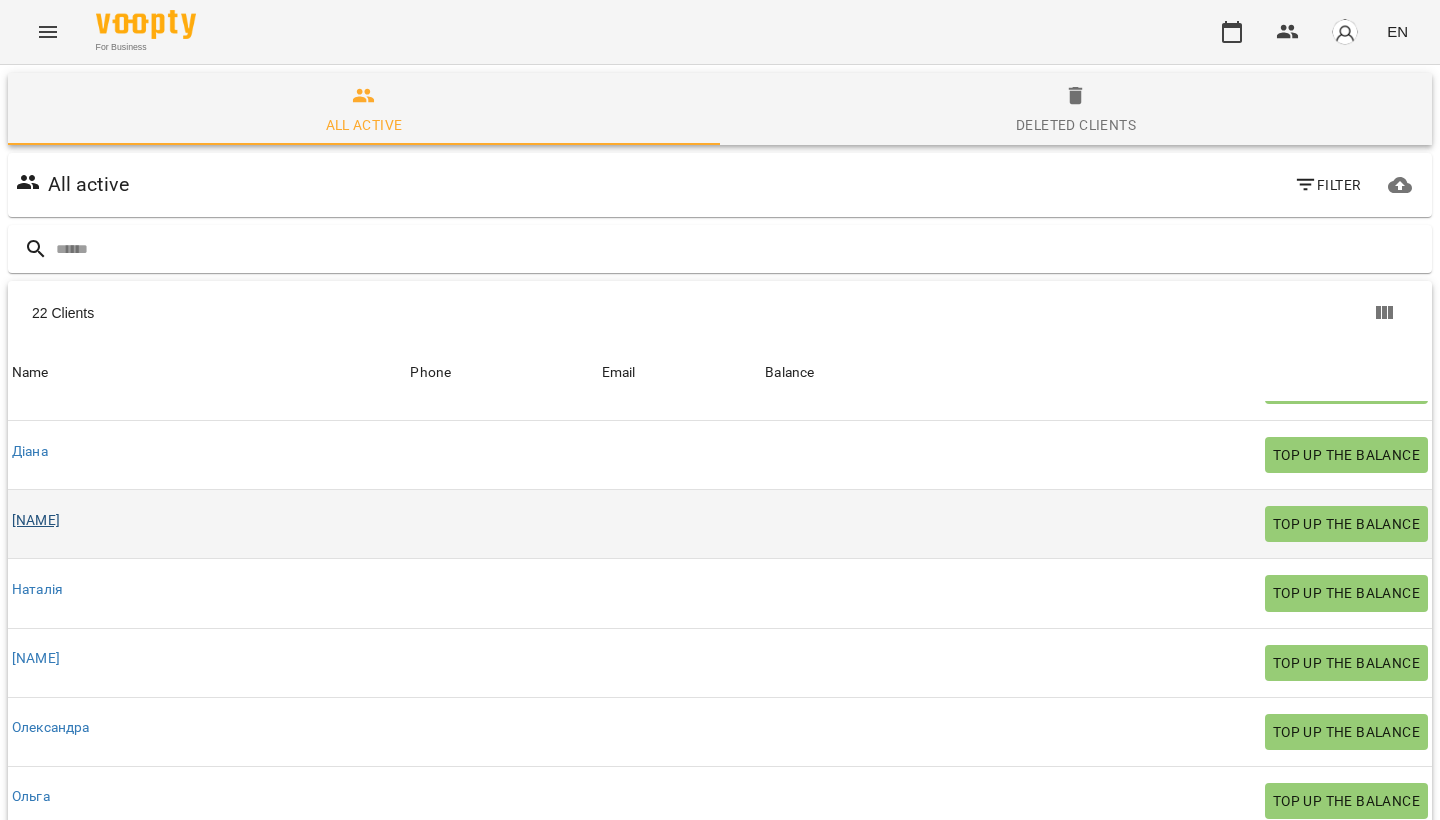 click on "[NAME]" at bounding box center (36, 520) 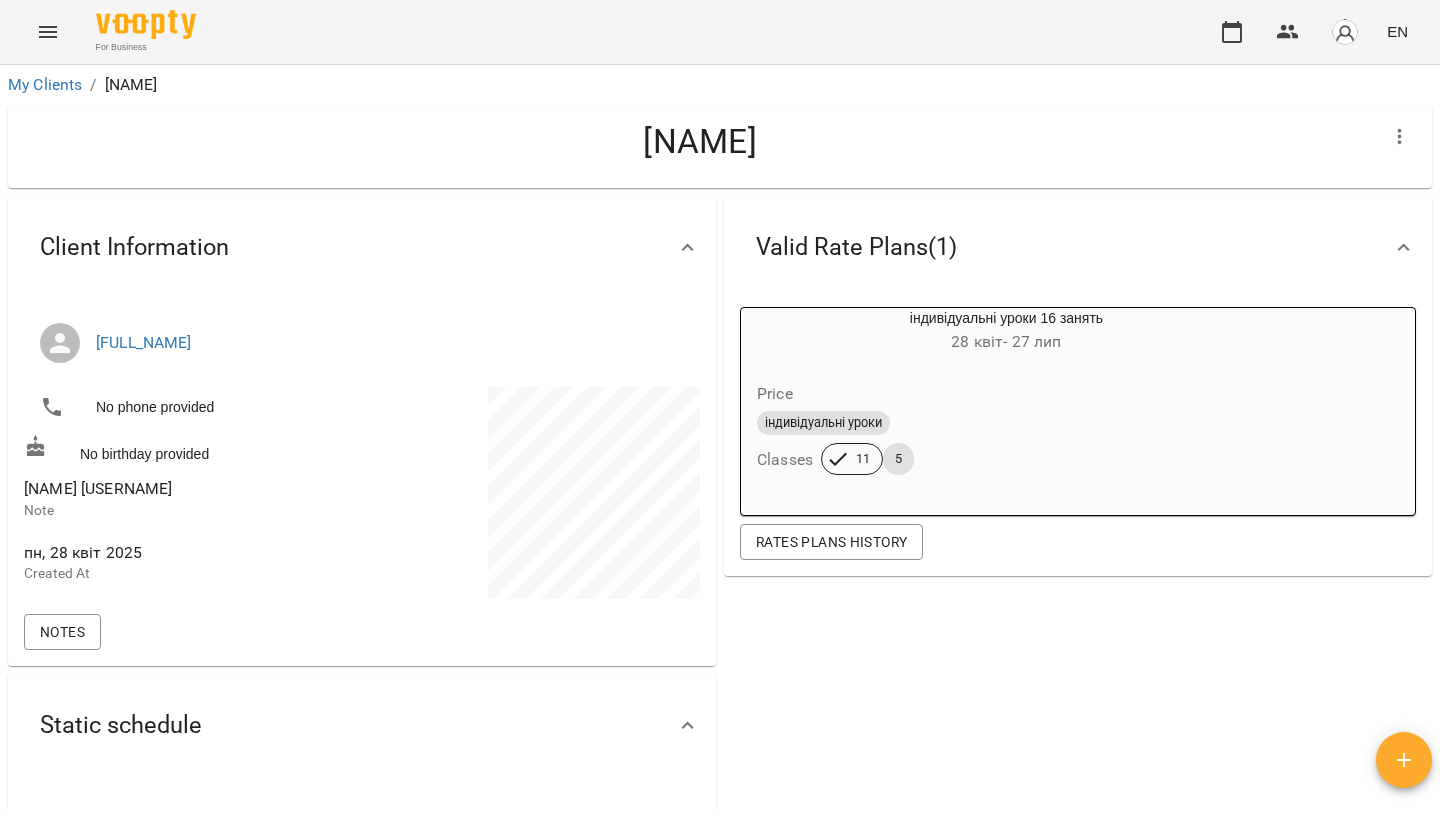 click on "Price" at bounding box center [1006, 394] 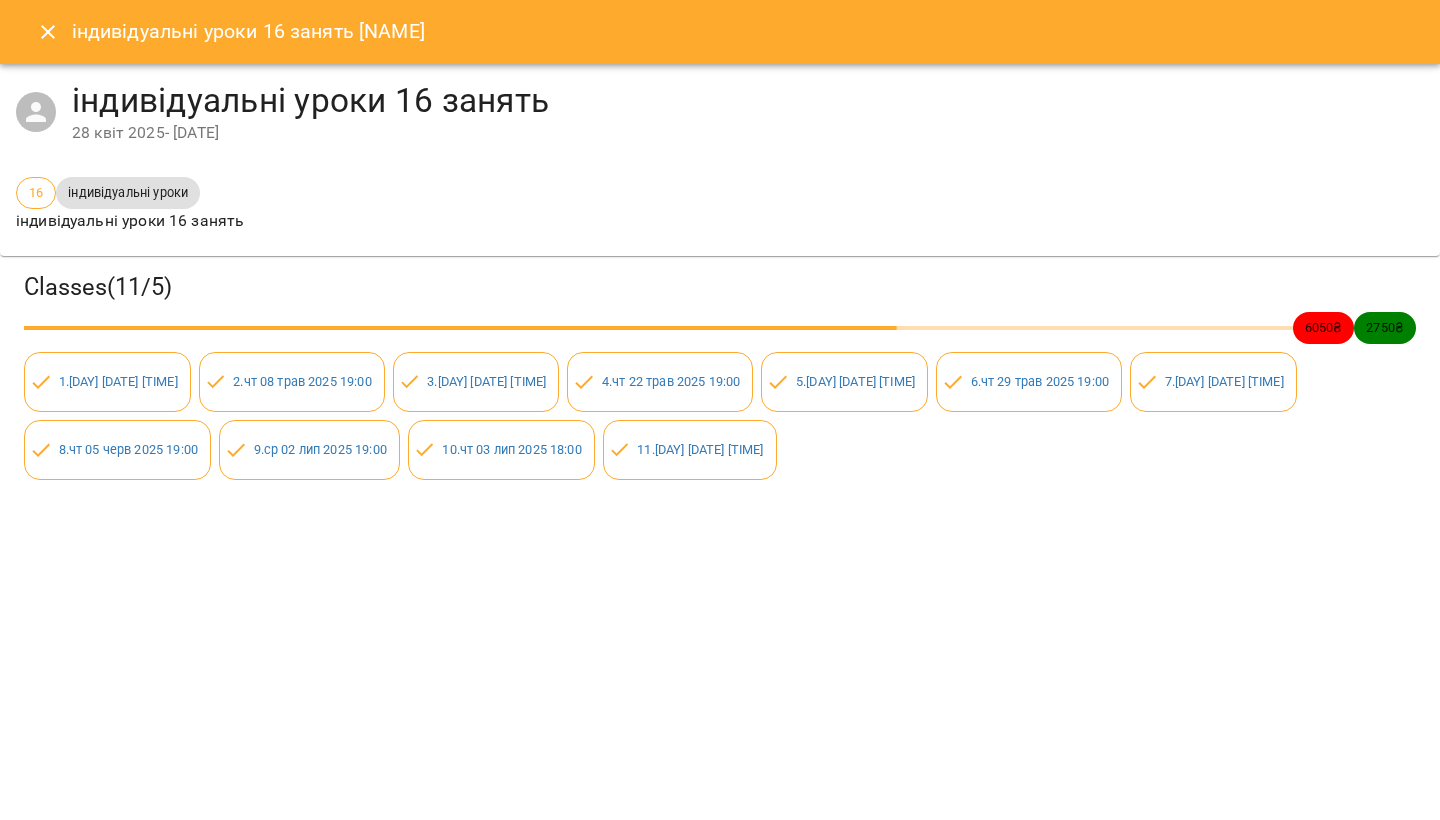 click 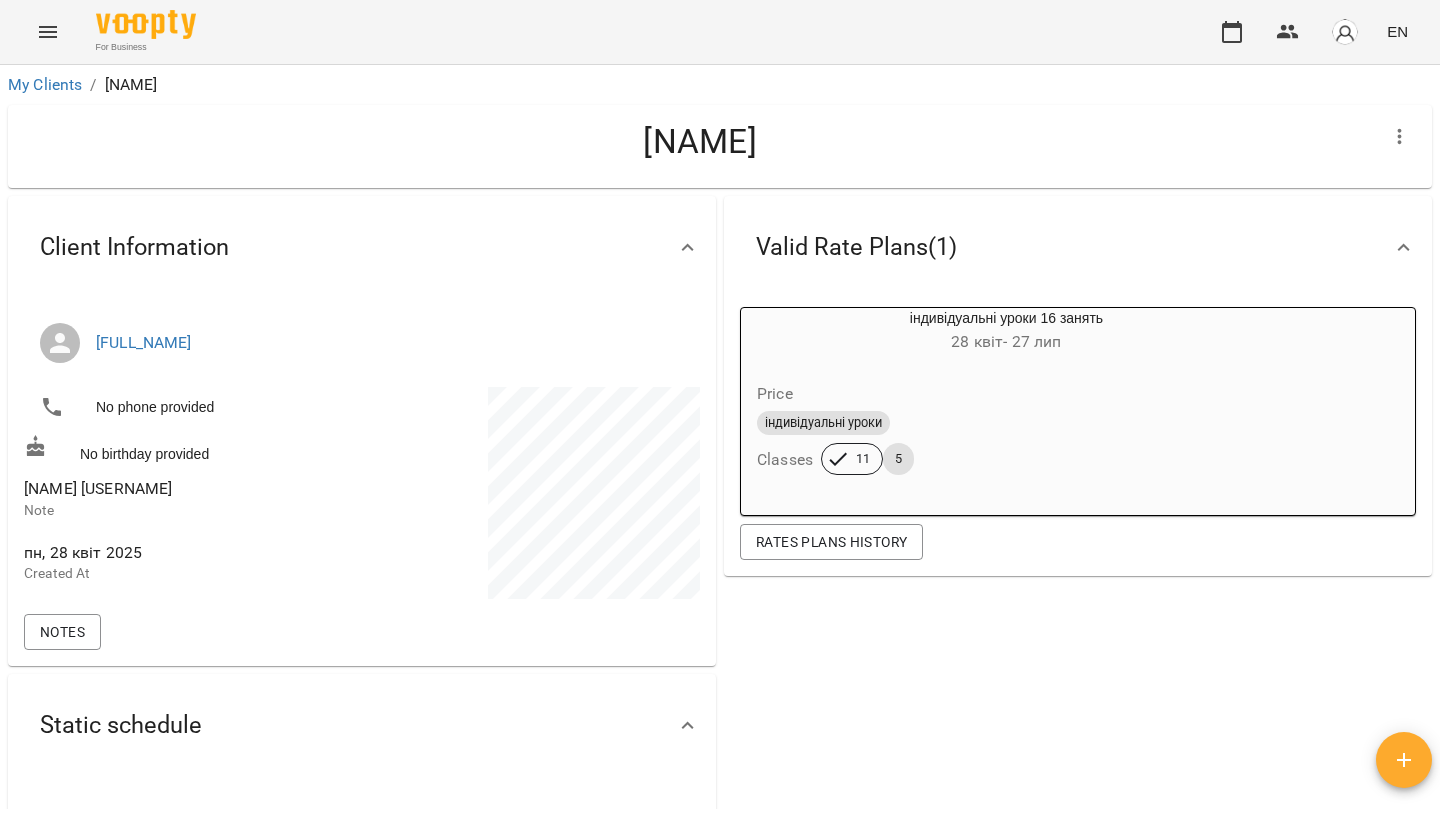 click on "For Business EN" at bounding box center [720, 32] 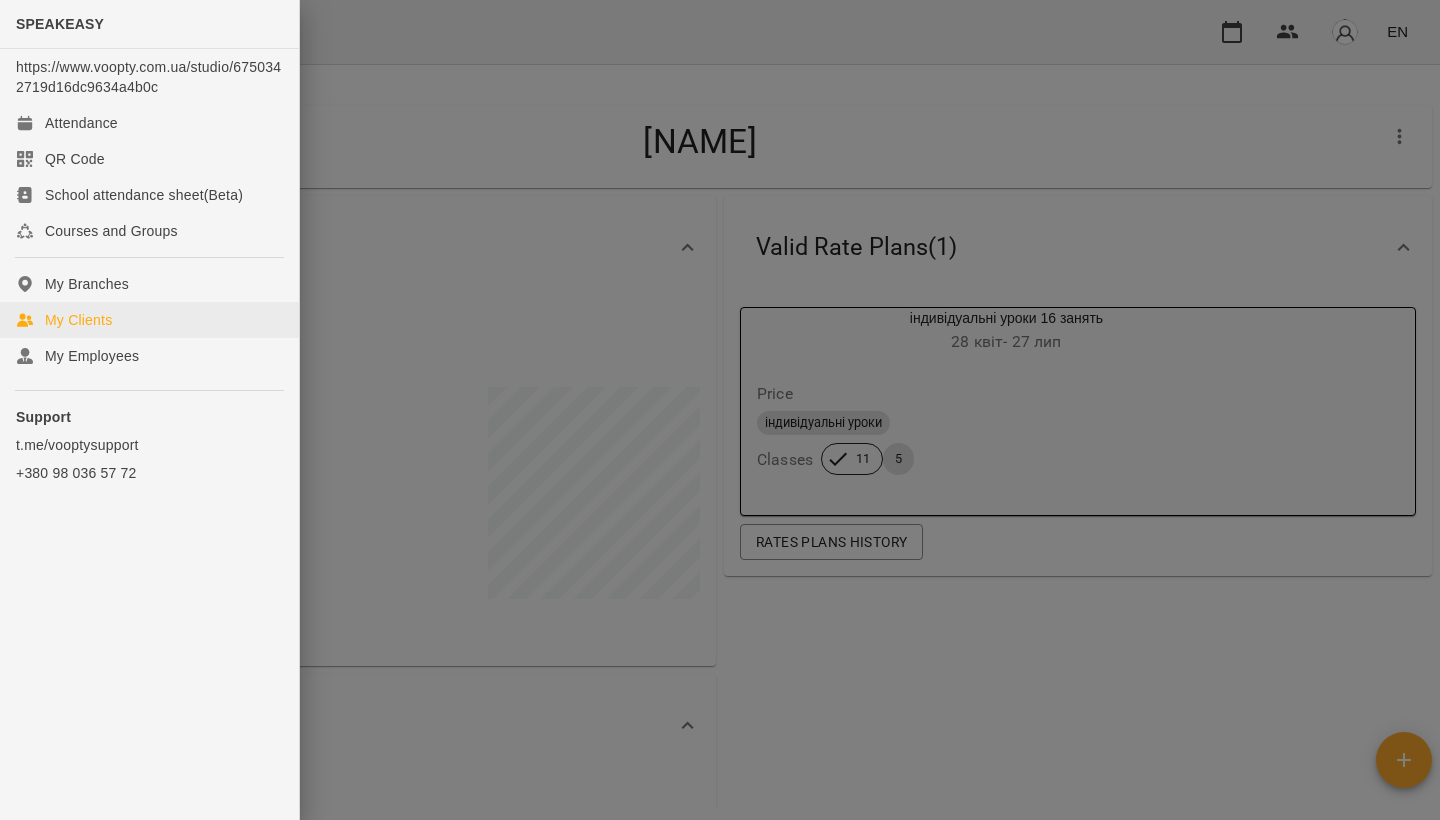 click on "My Clients" at bounding box center [78, 320] 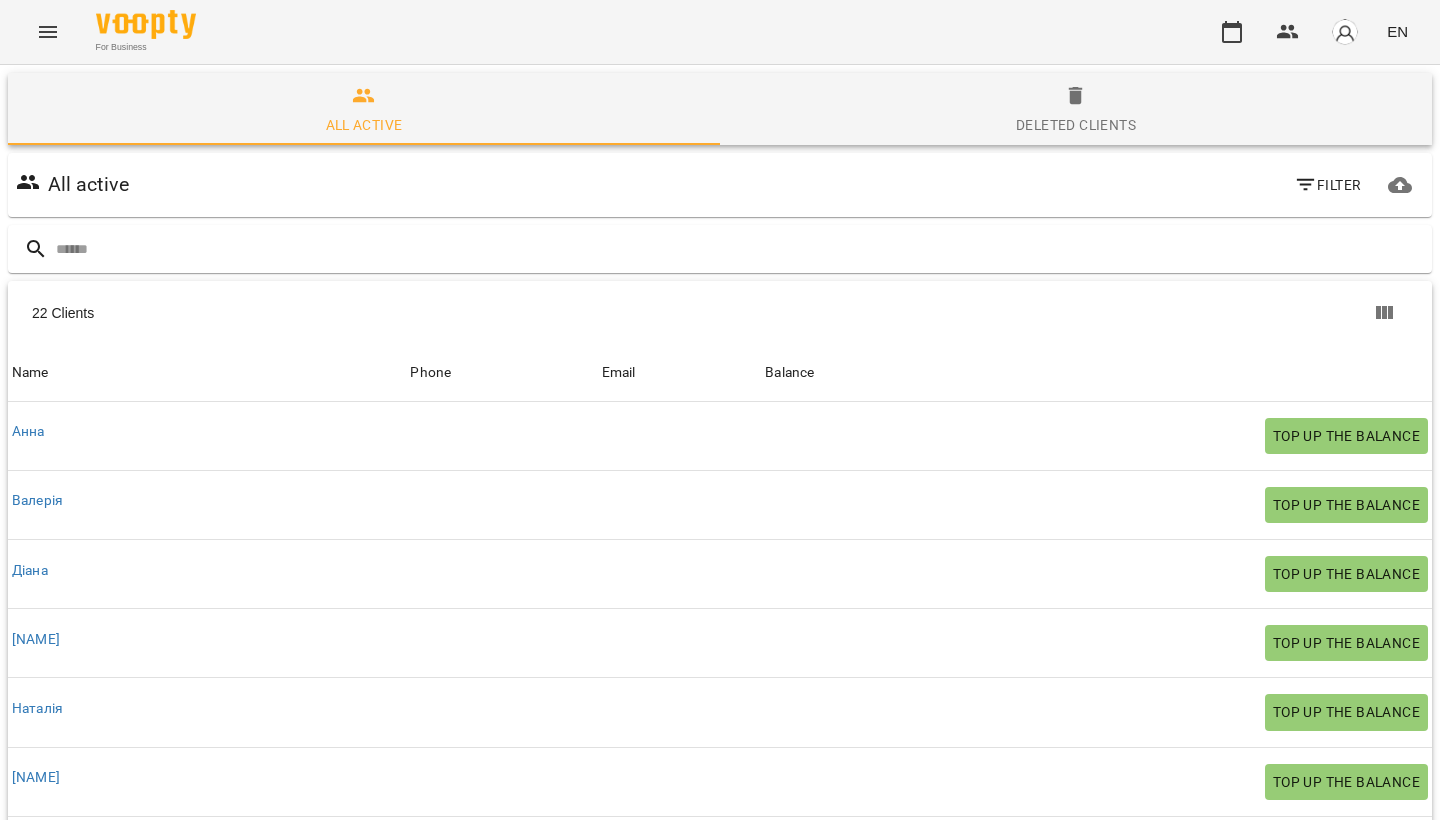 scroll, scrollTop: 485, scrollLeft: 0, axis: vertical 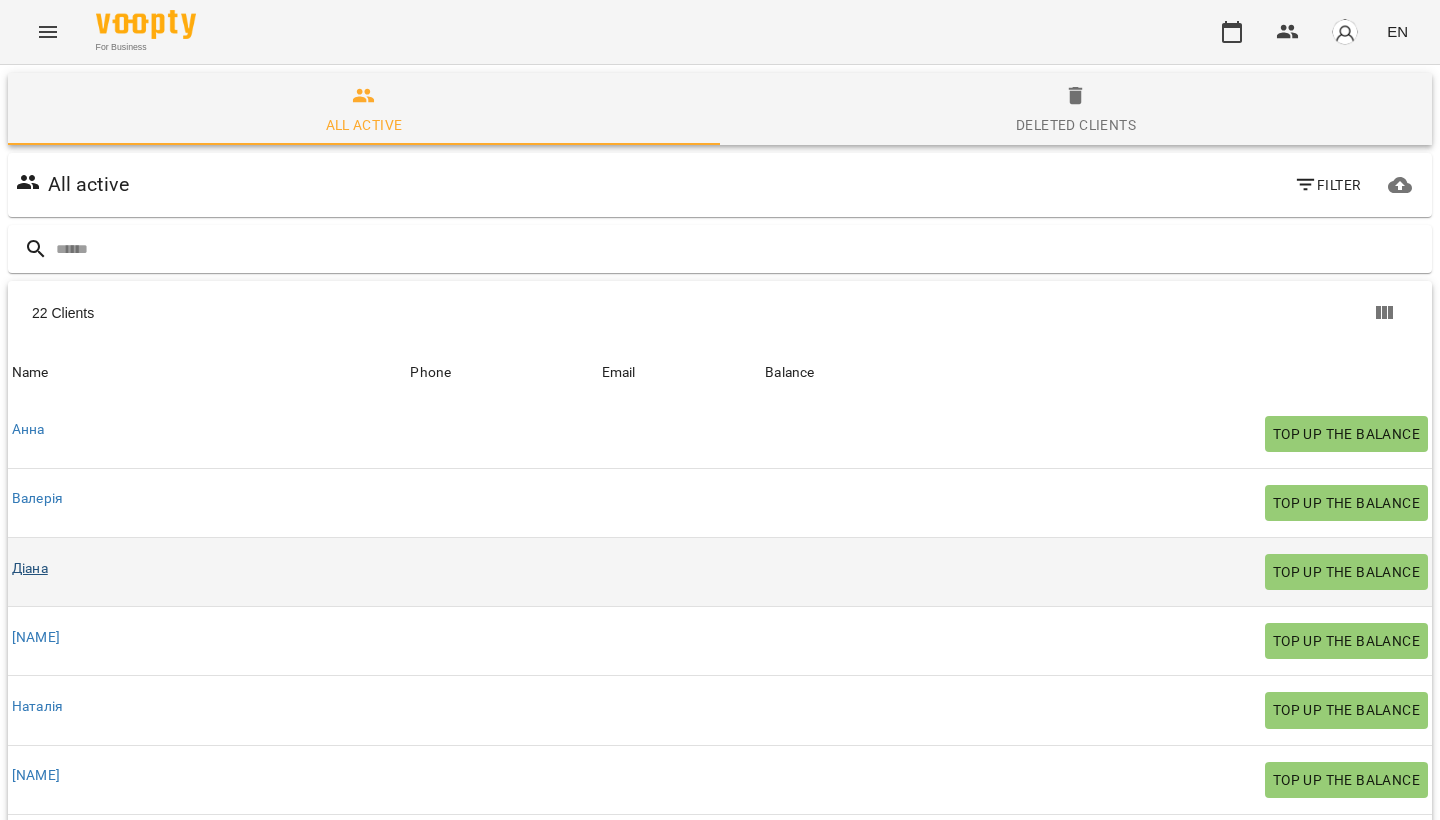 click on "Діана" at bounding box center (30, 568) 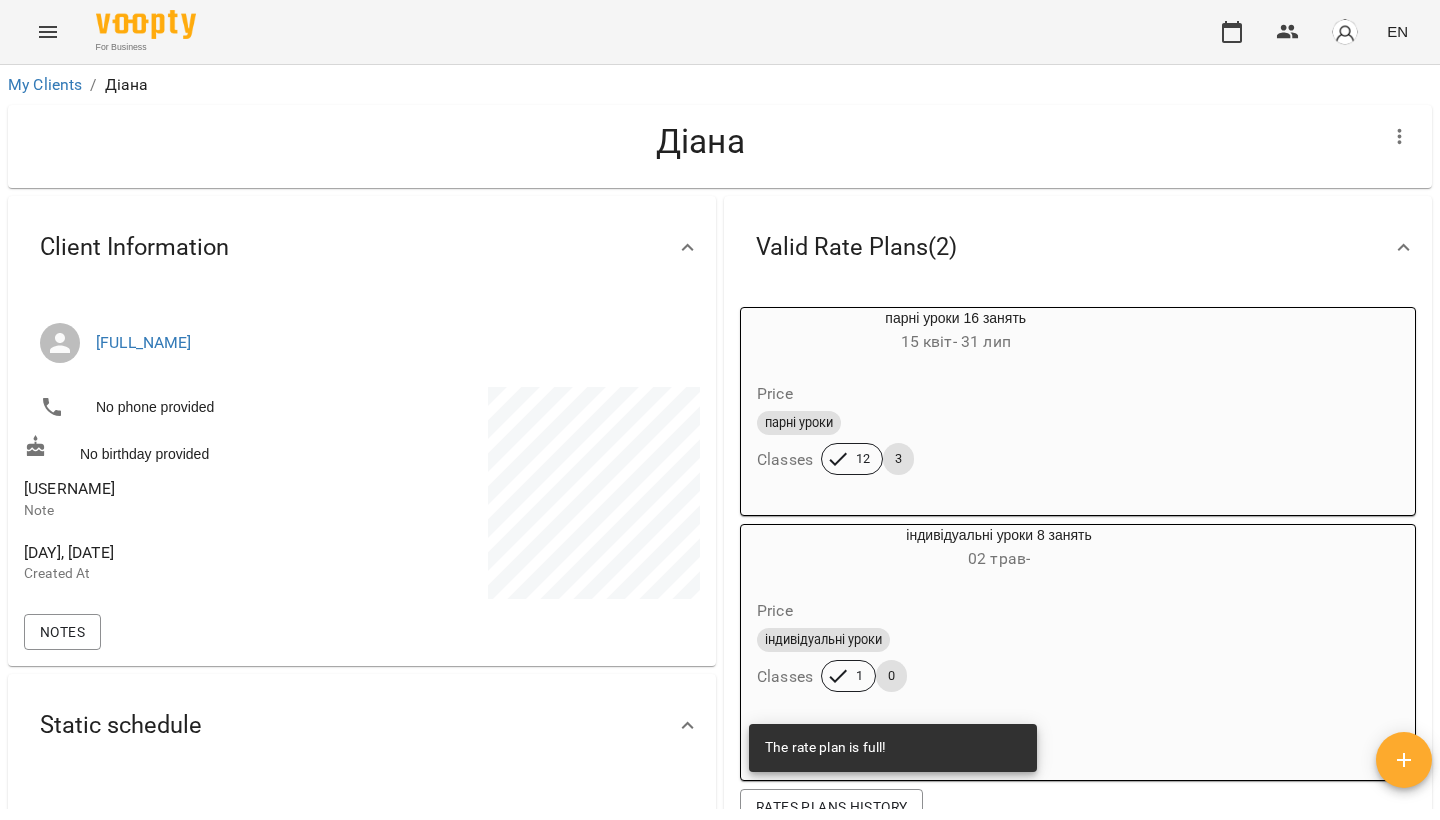 scroll, scrollTop: 37, scrollLeft: 0, axis: vertical 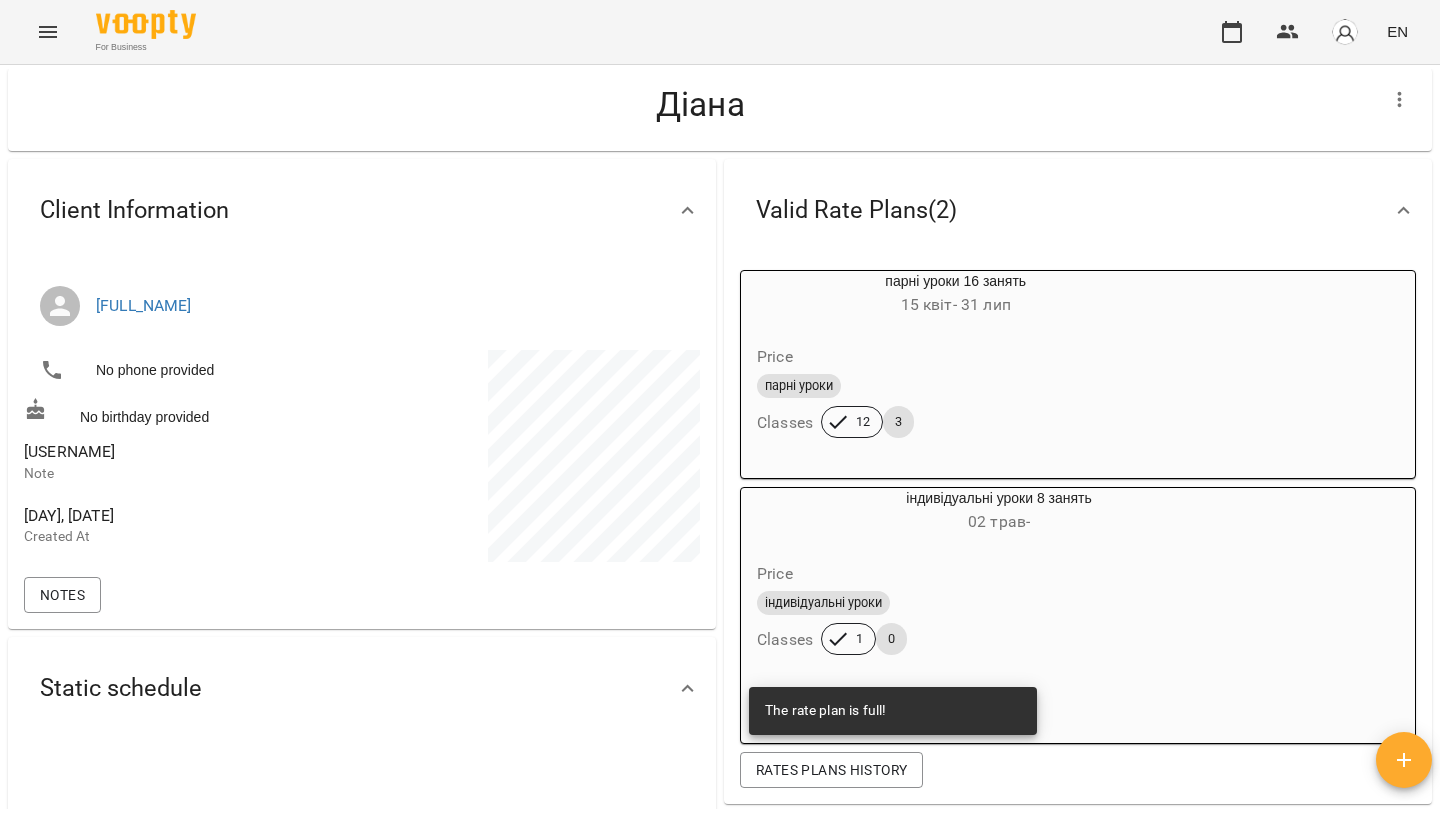 click on "парні уроки" at bounding box center (955, 386) 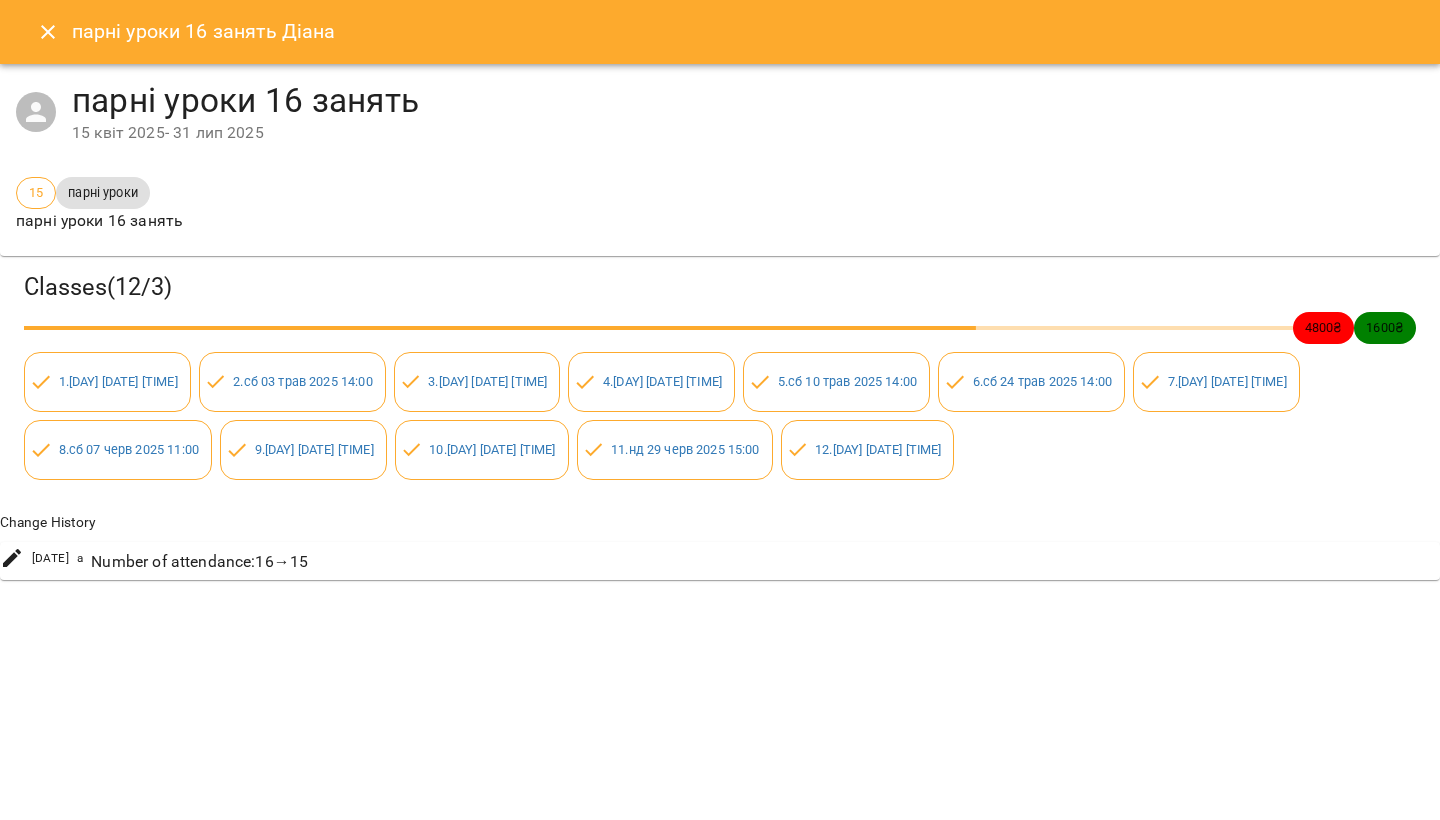 click 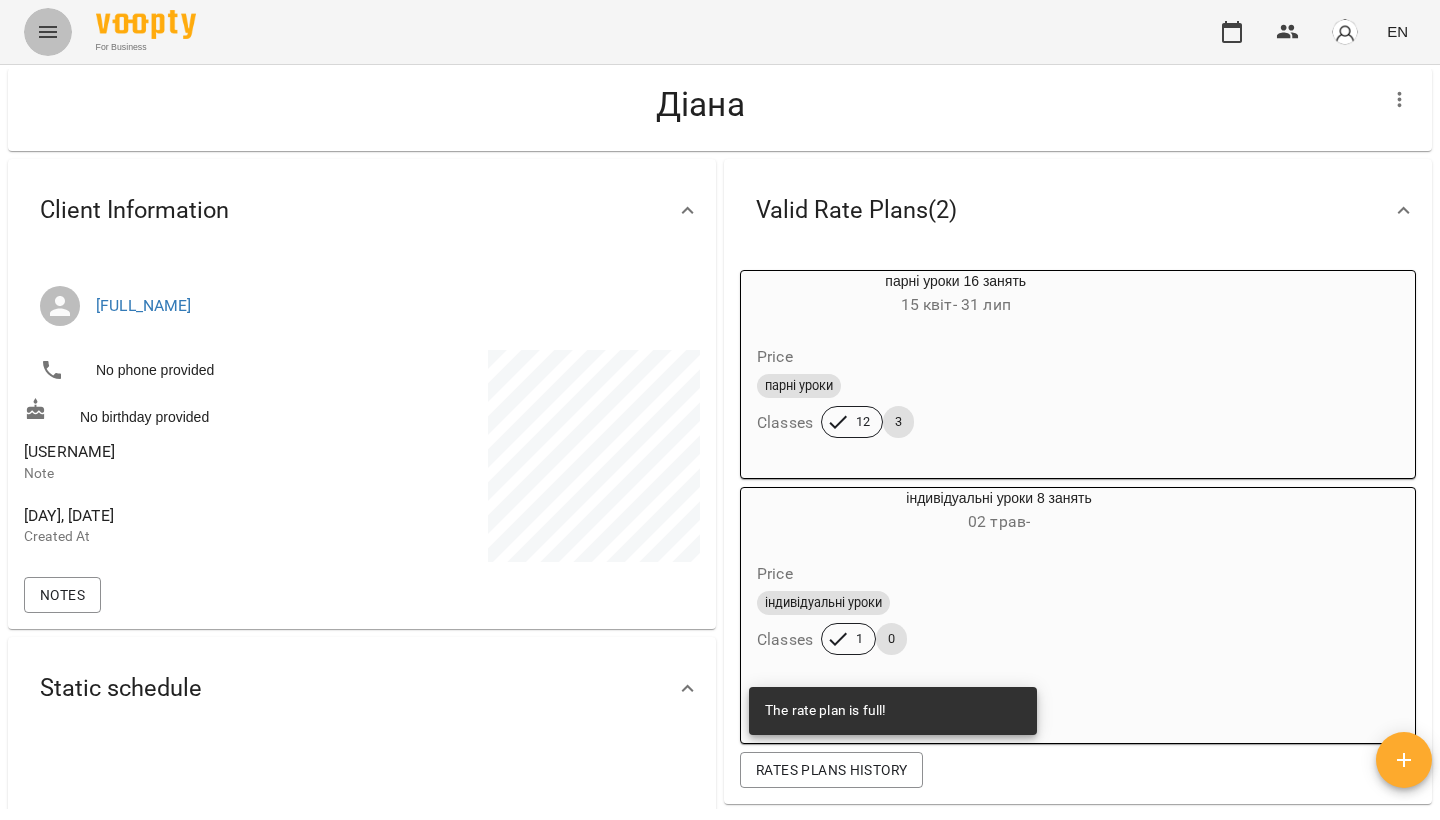 click 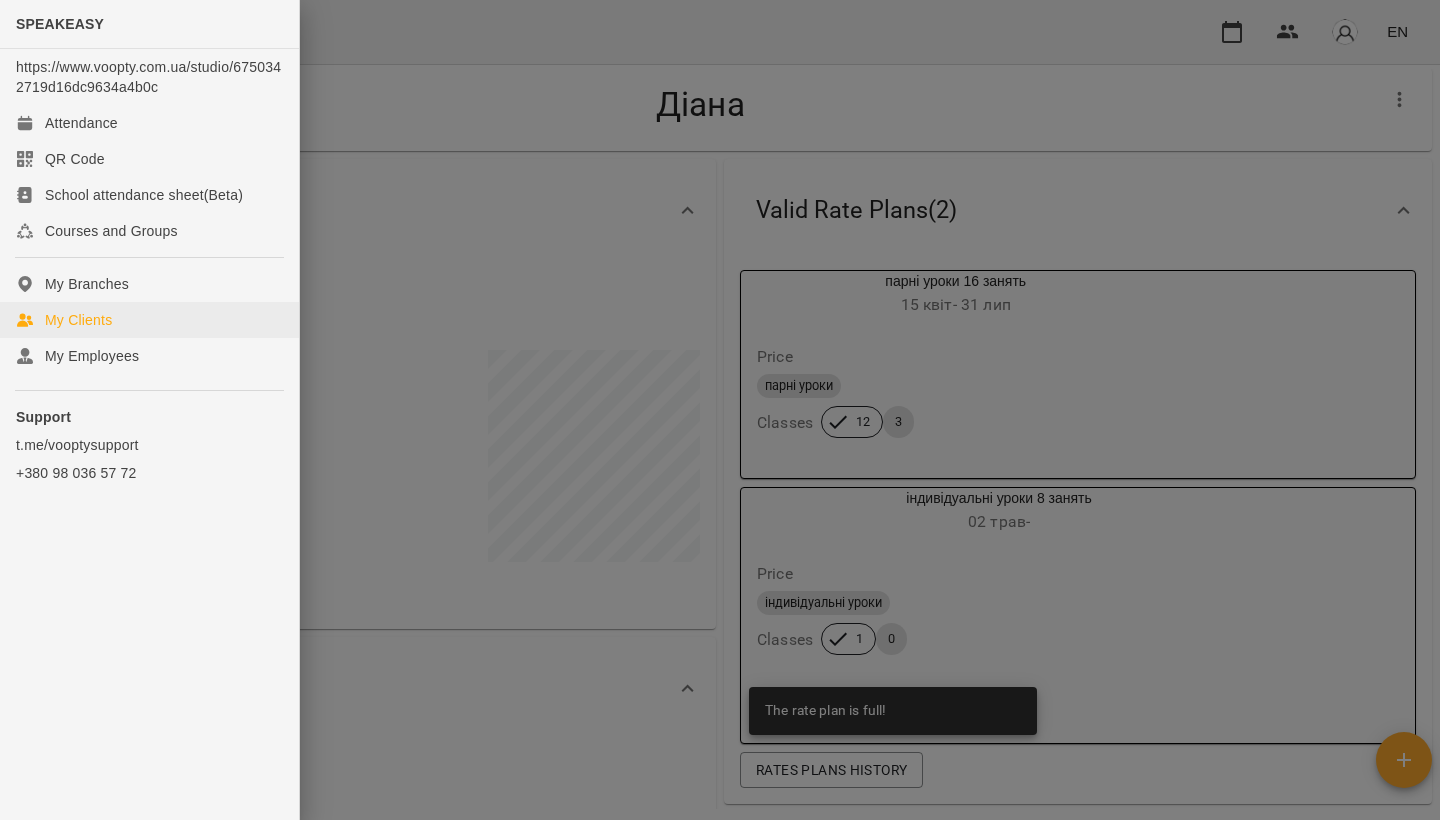 click on "My Clients" at bounding box center [78, 320] 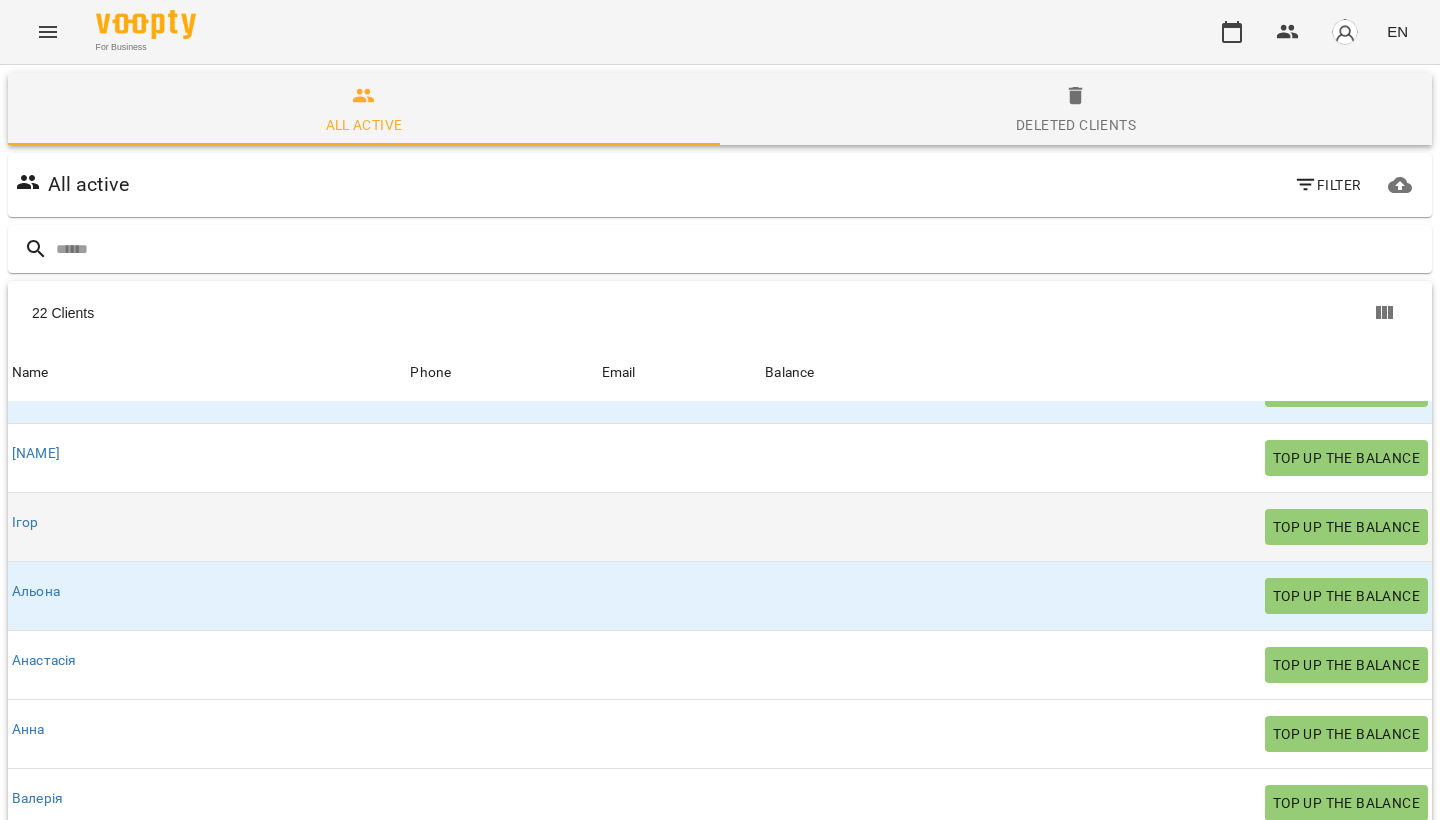 scroll, scrollTop: 184, scrollLeft: 0, axis: vertical 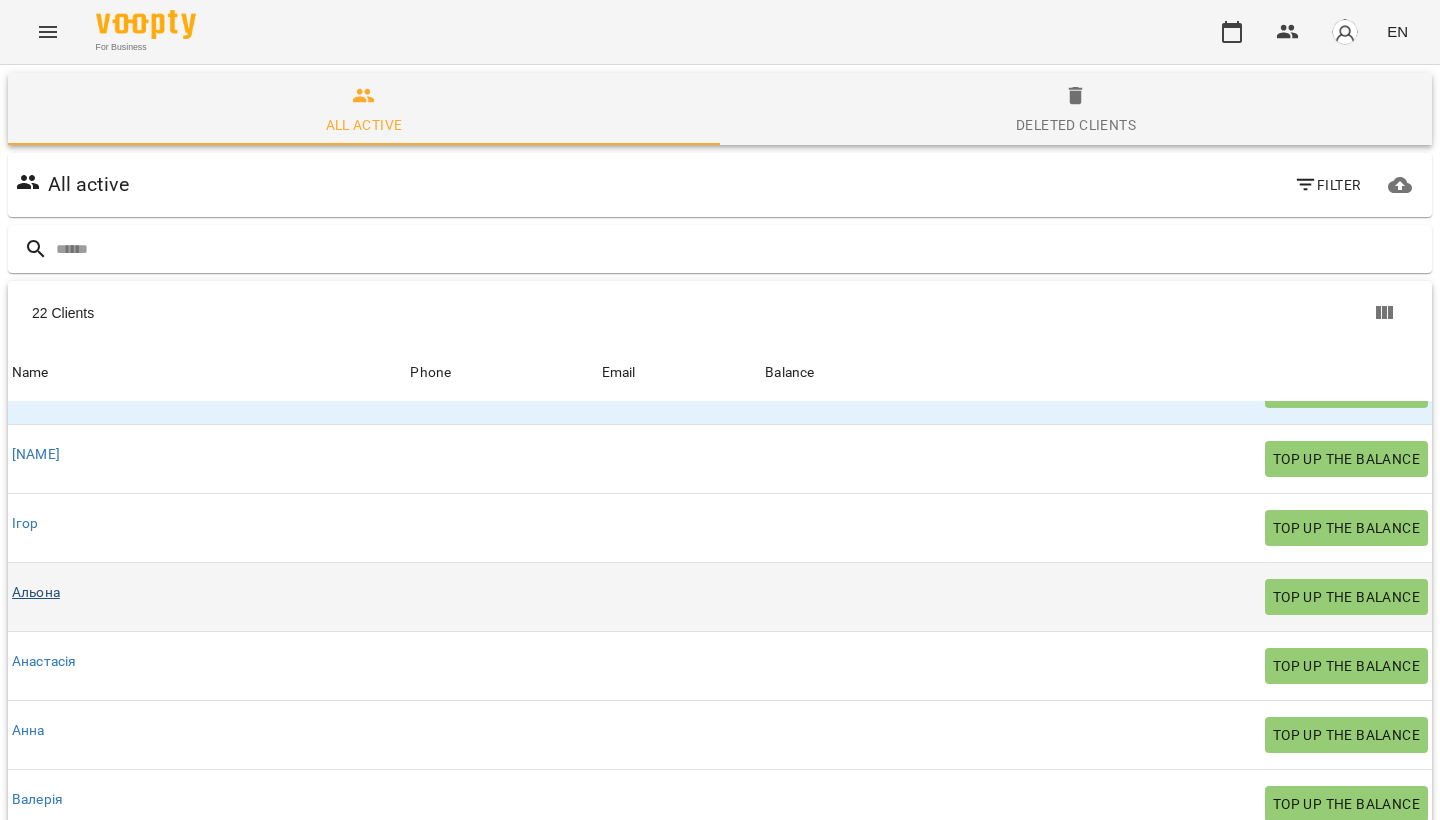 click on "Альона" at bounding box center (36, 592) 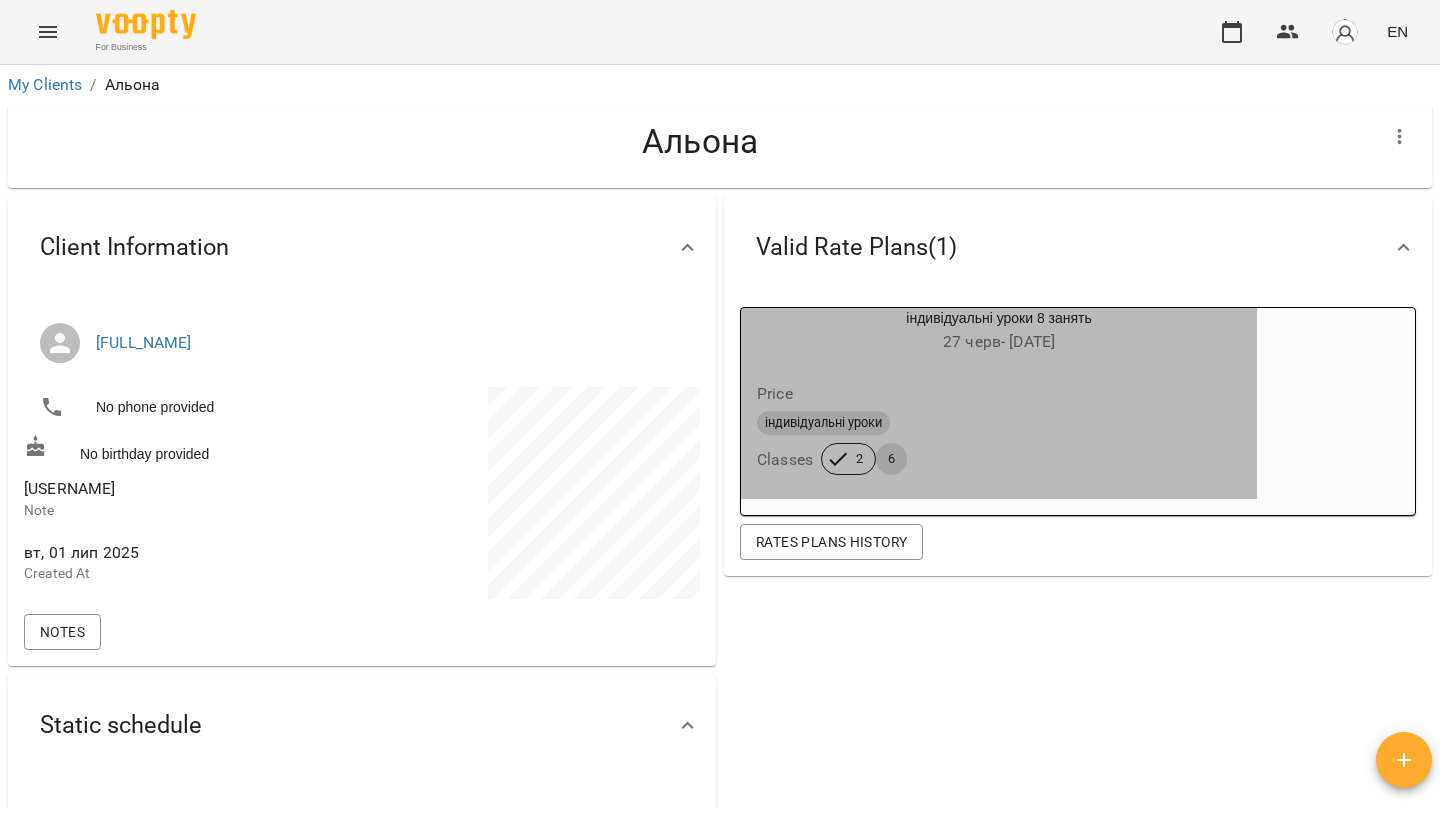 click on "Price індивідуальні уроки Classes 2 6" at bounding box center (999, 432) 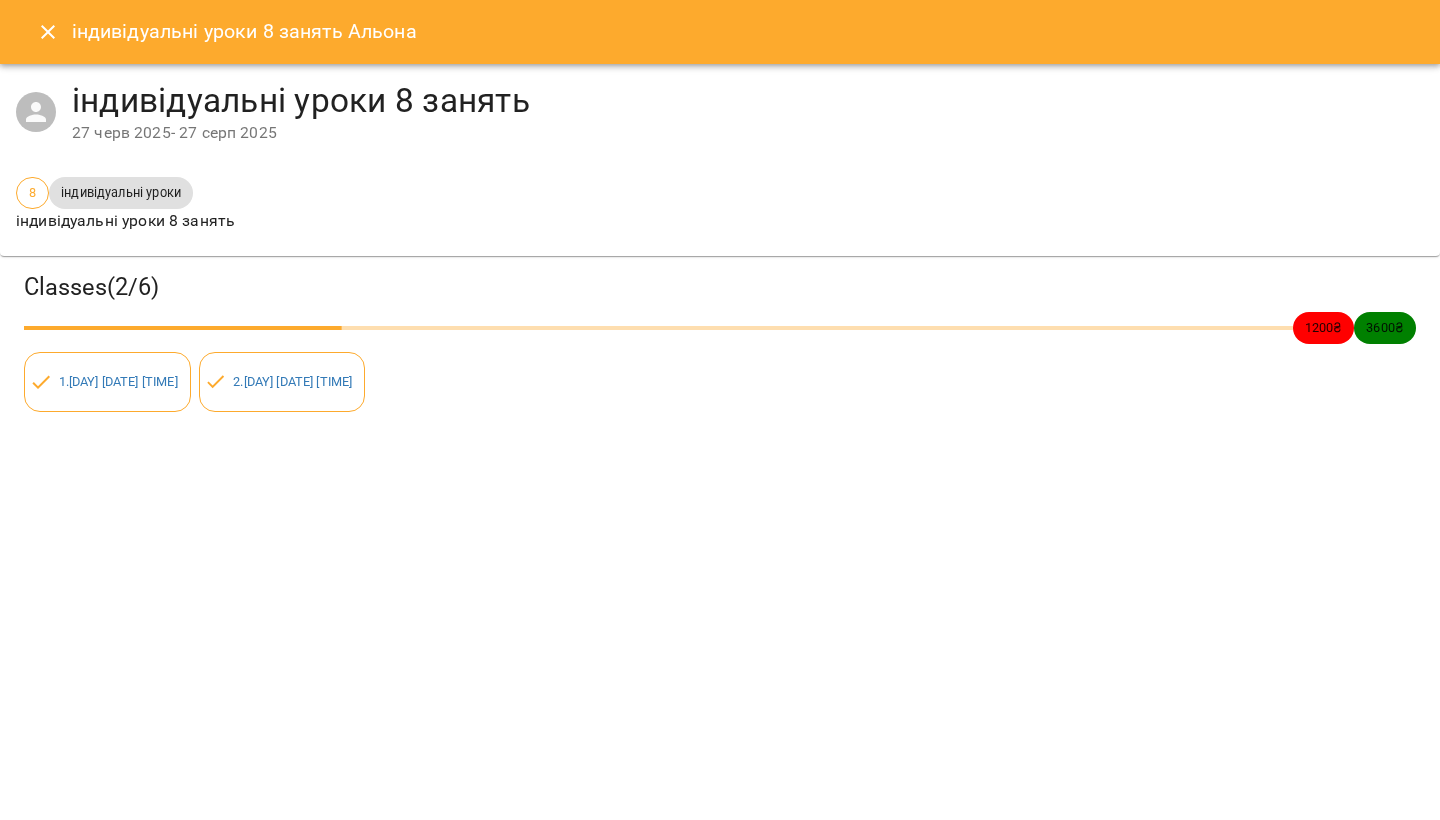 click 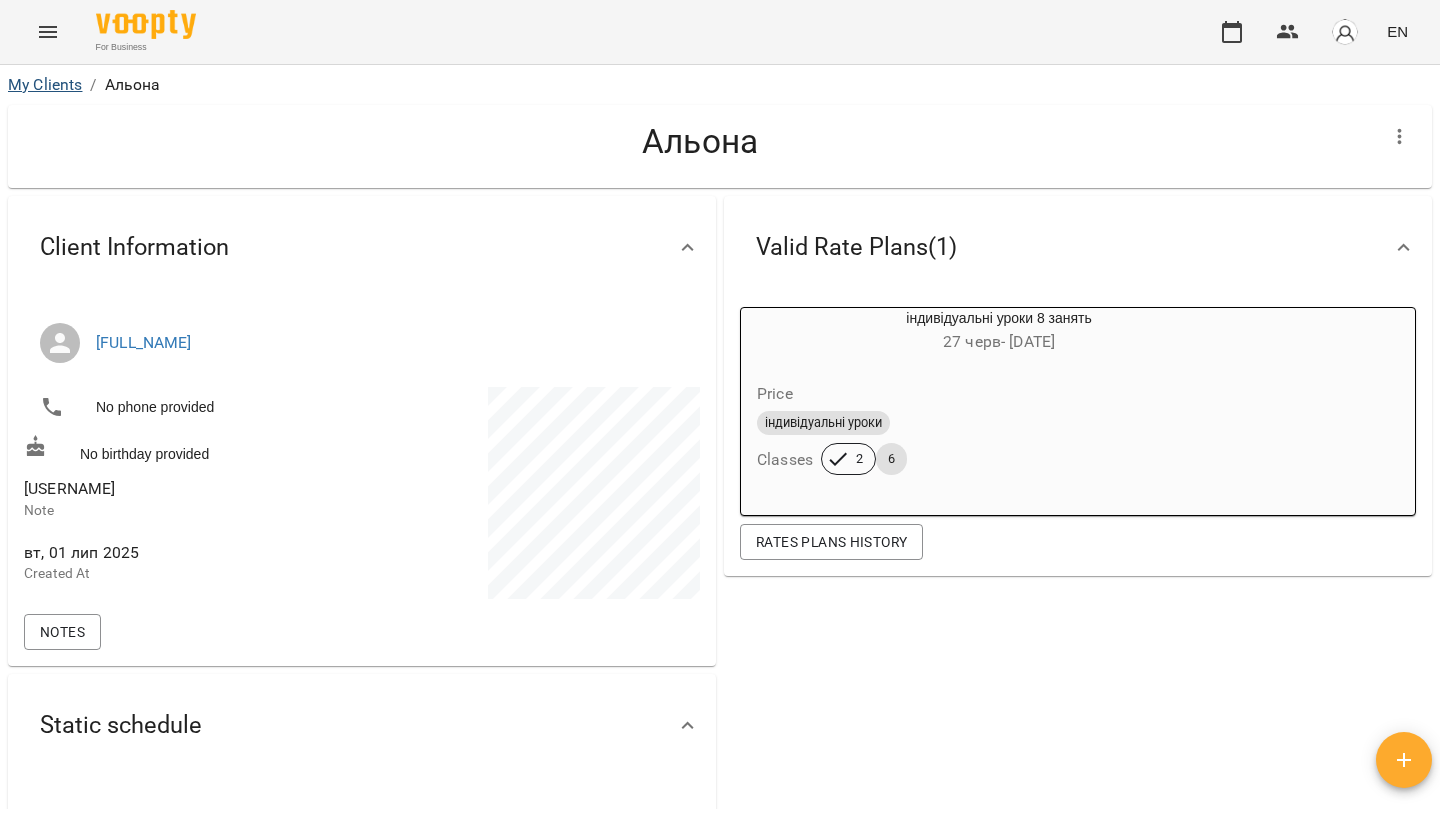 click on "My Clients" at bounding box center [45, 84] 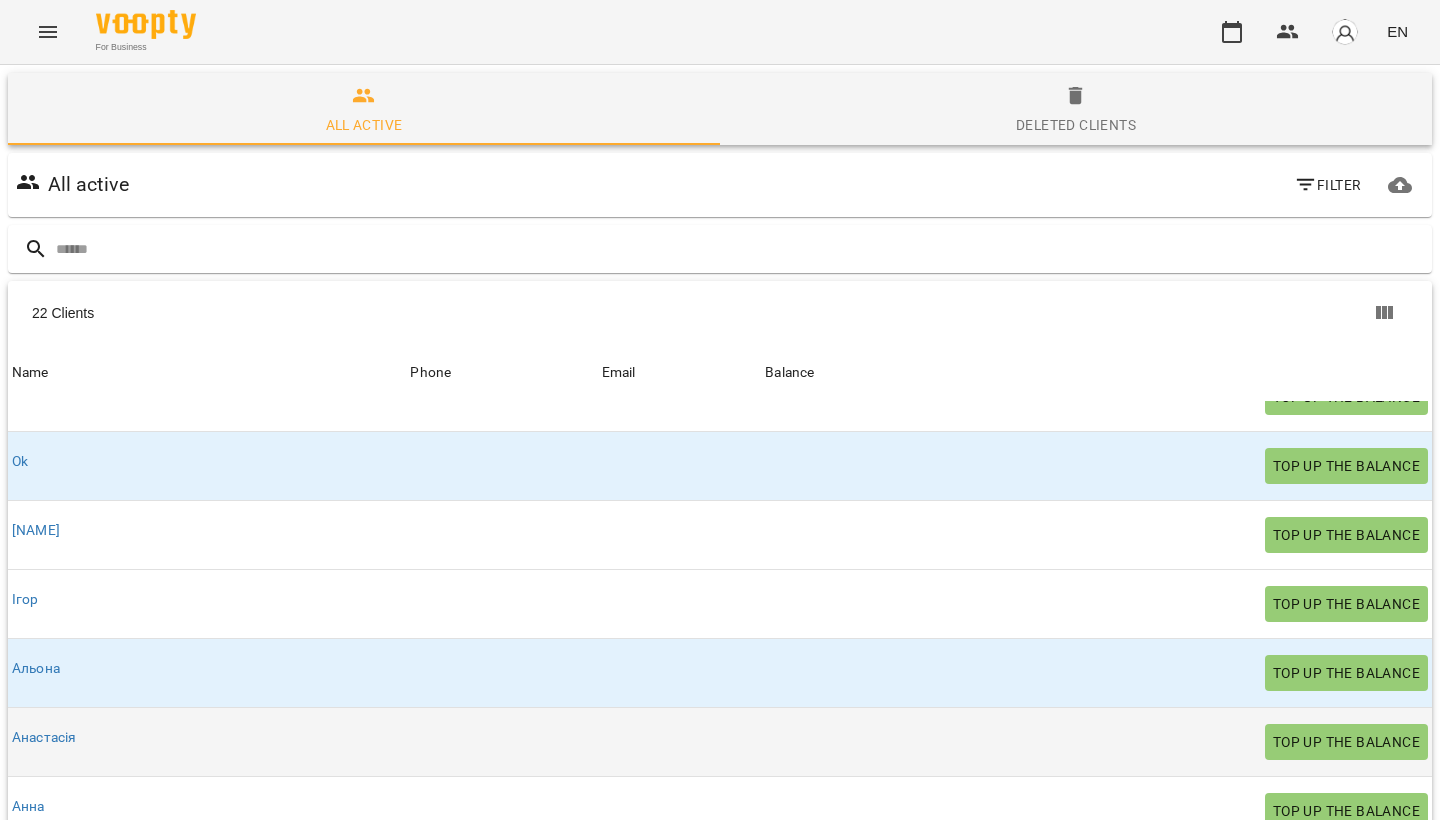 scroll, scrollTop: 105, scrollLeft: 0, axis: vertical 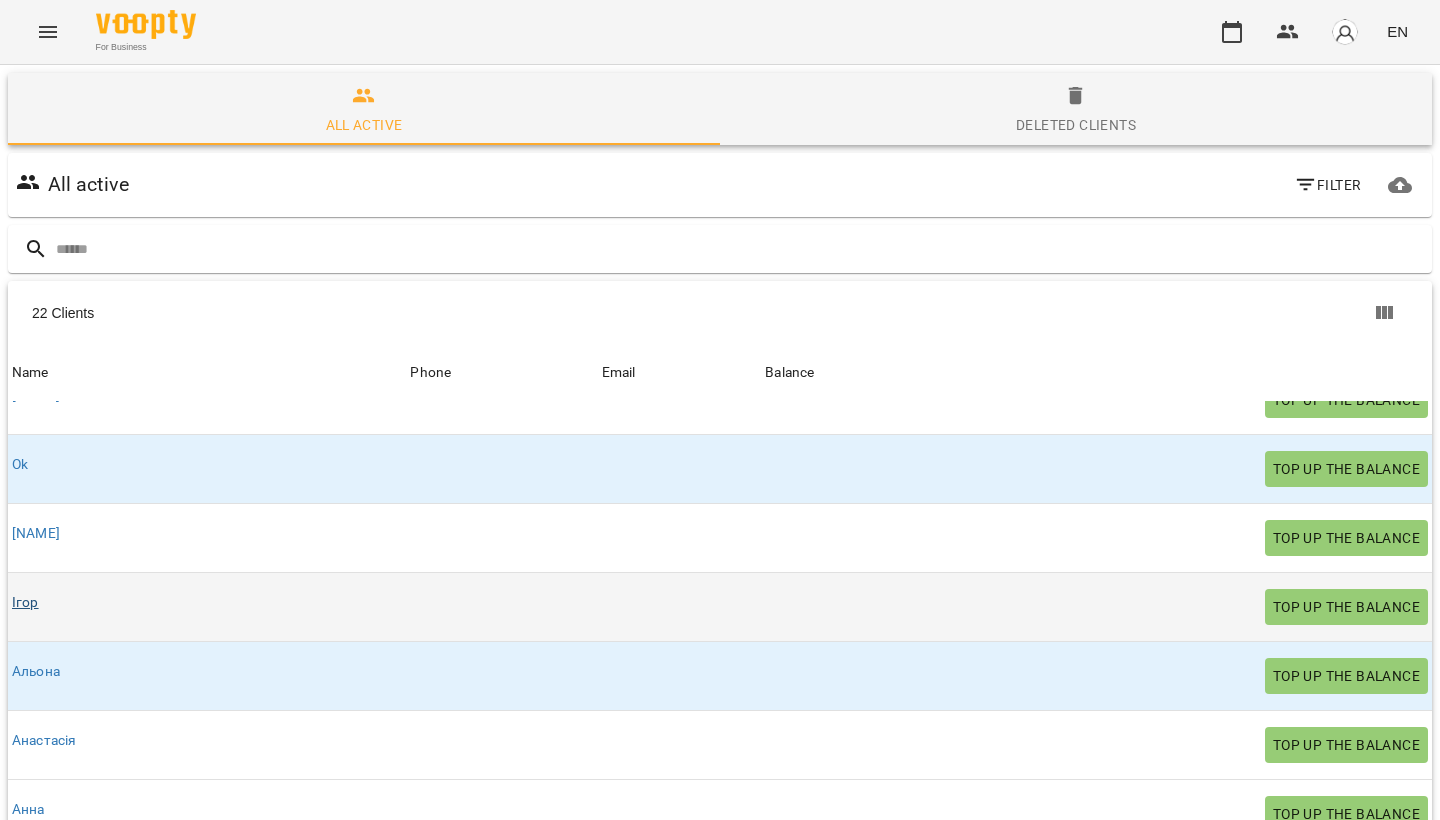 click on "Ігор" at bounding box center (25, 602) 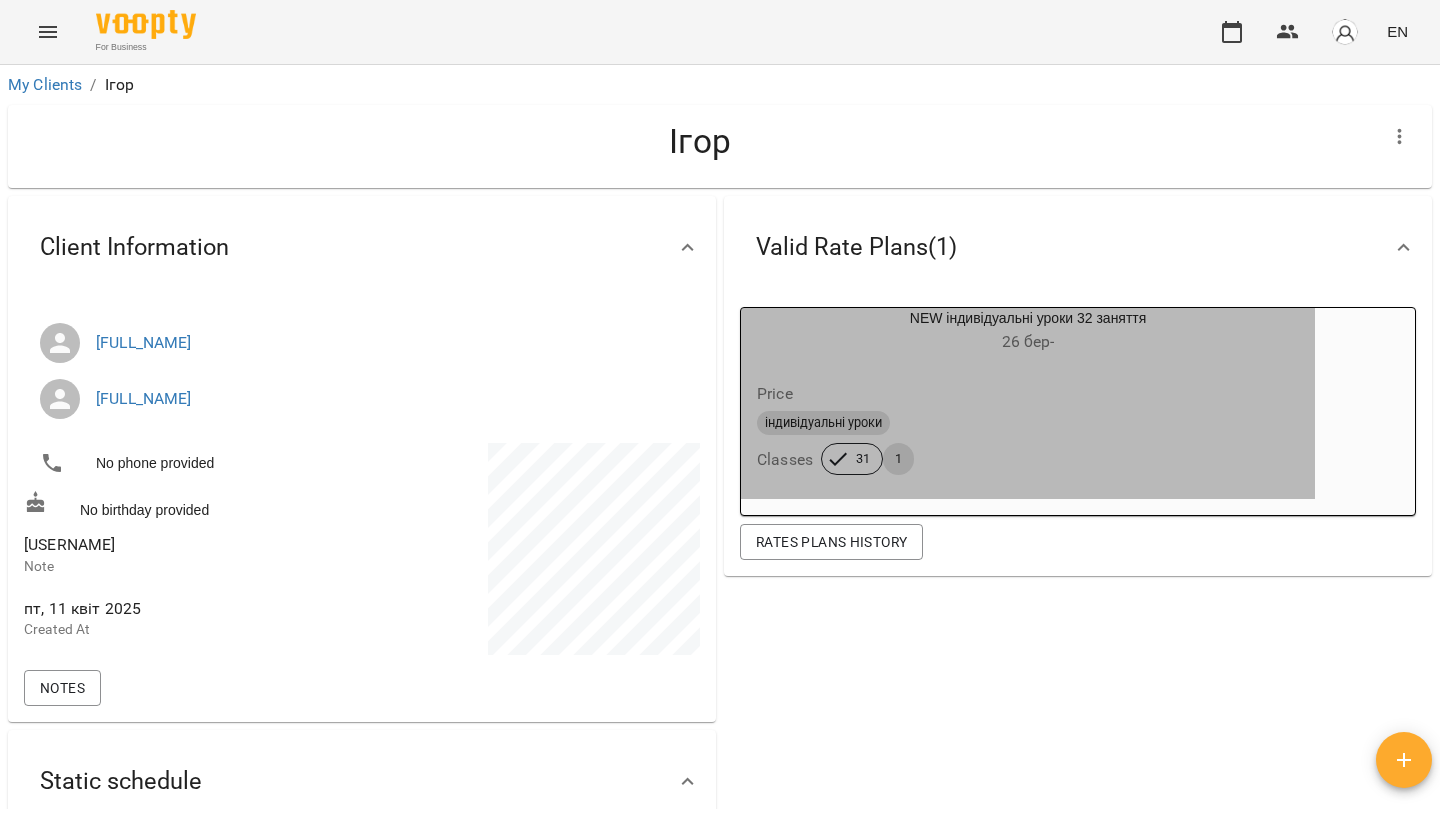 click on "індивідуальні уроки Classes 31 1" at bounding box center (1028, 443) 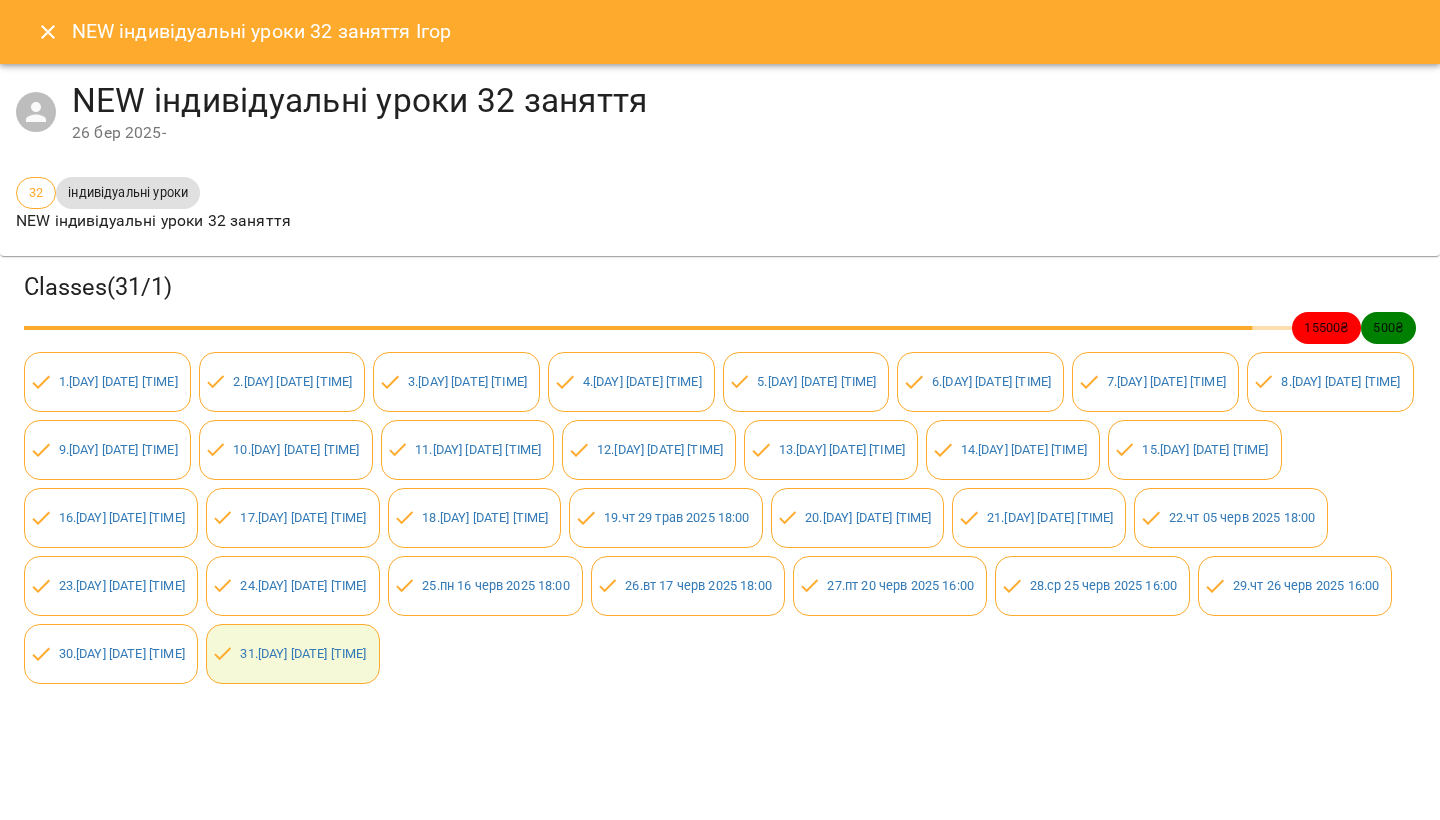 click at bounding box center [48, 32] 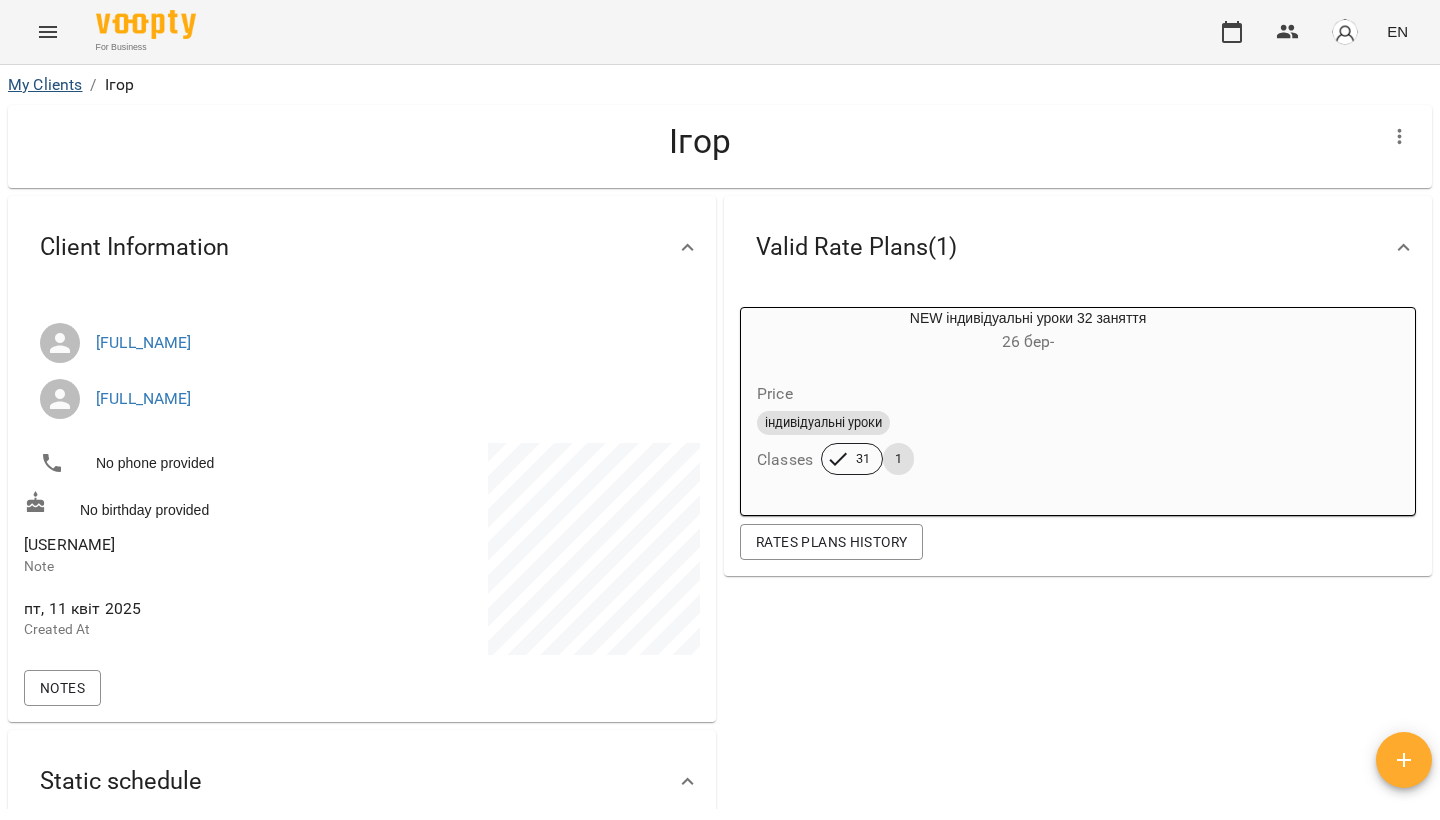 click on "My Clients" at bounding box center [45, 84] 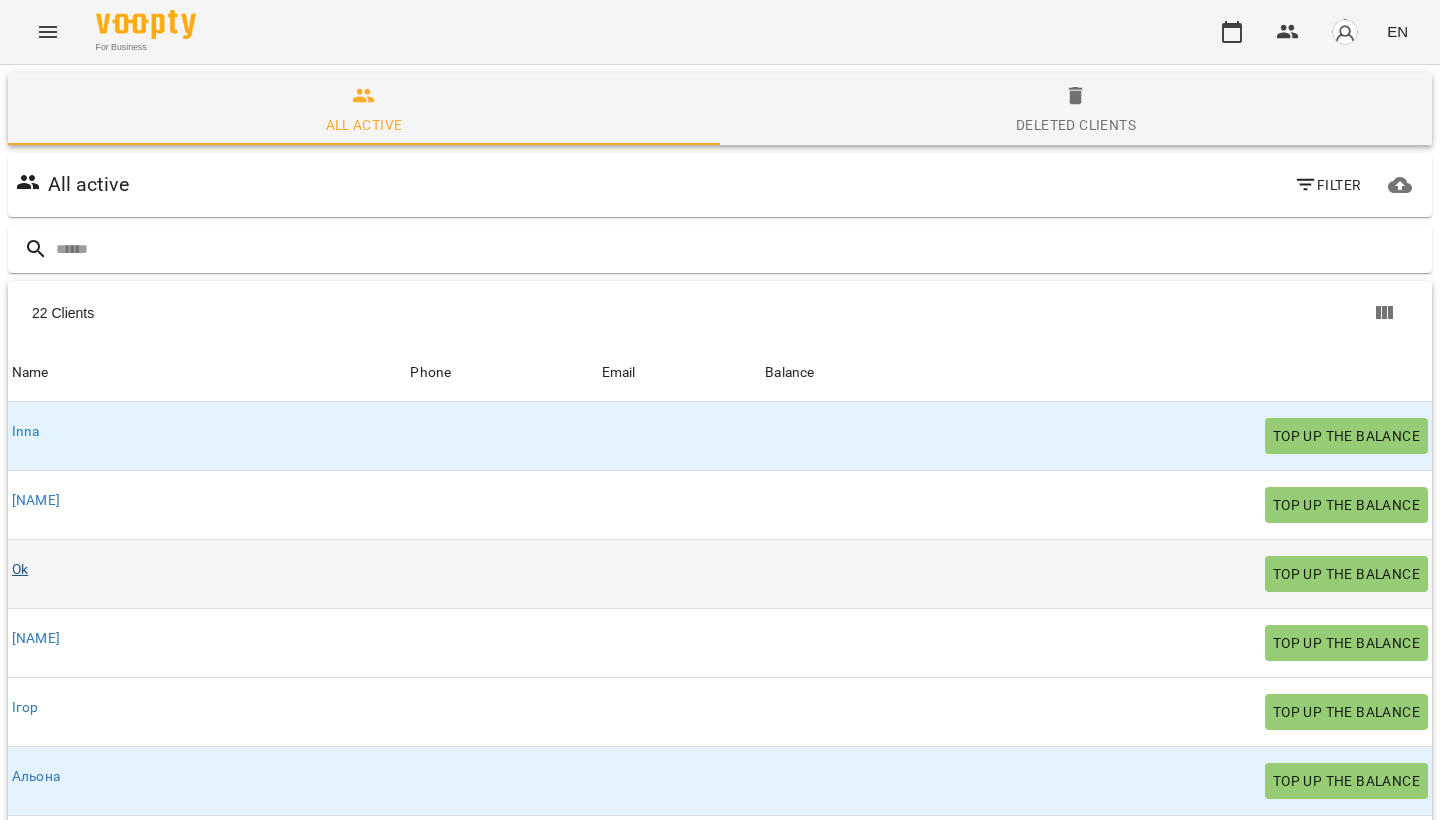 click on "Ok" at bounding box center [20, 569] 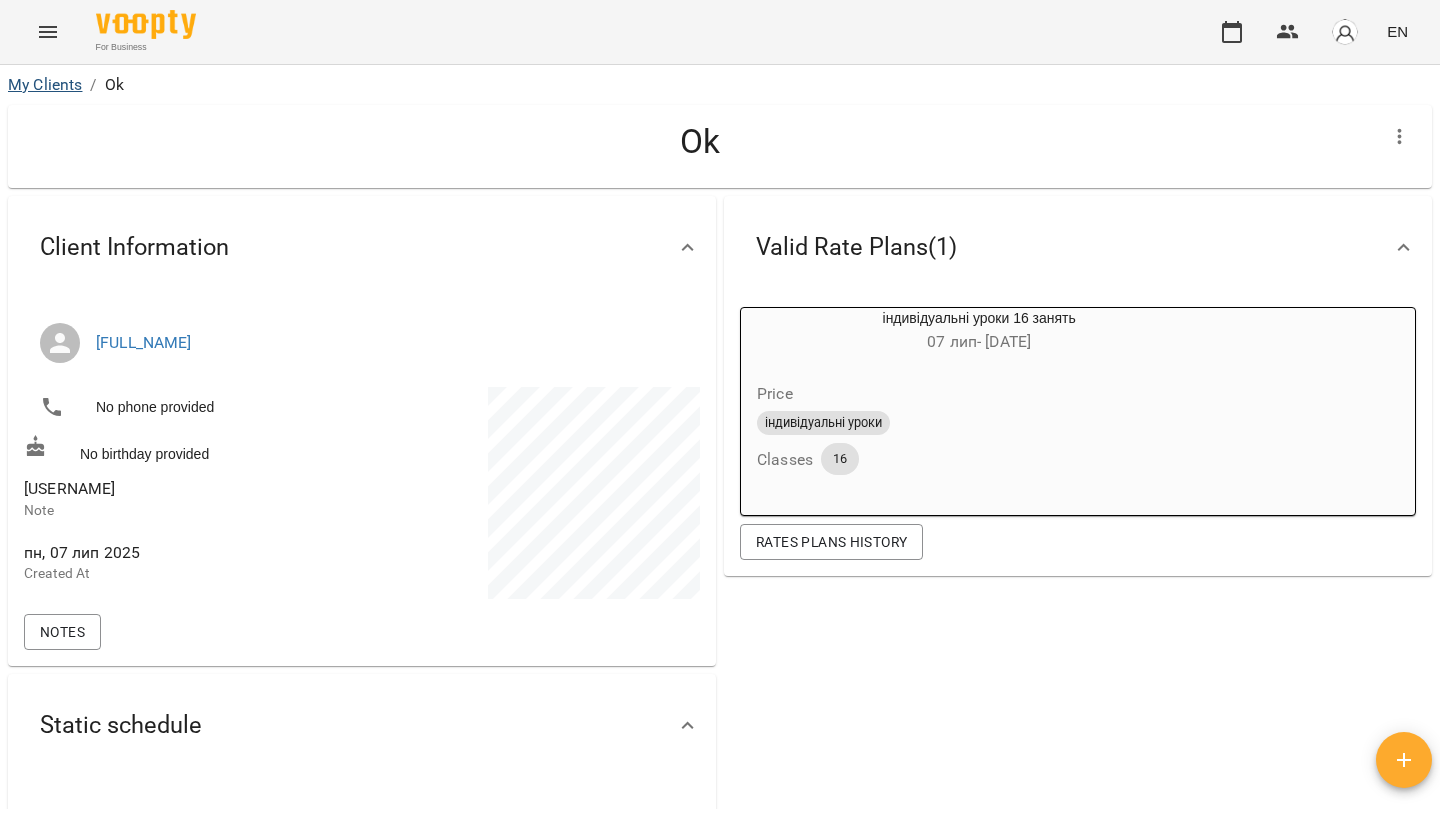 click on "My Clients" at bounding box center (45, 84) 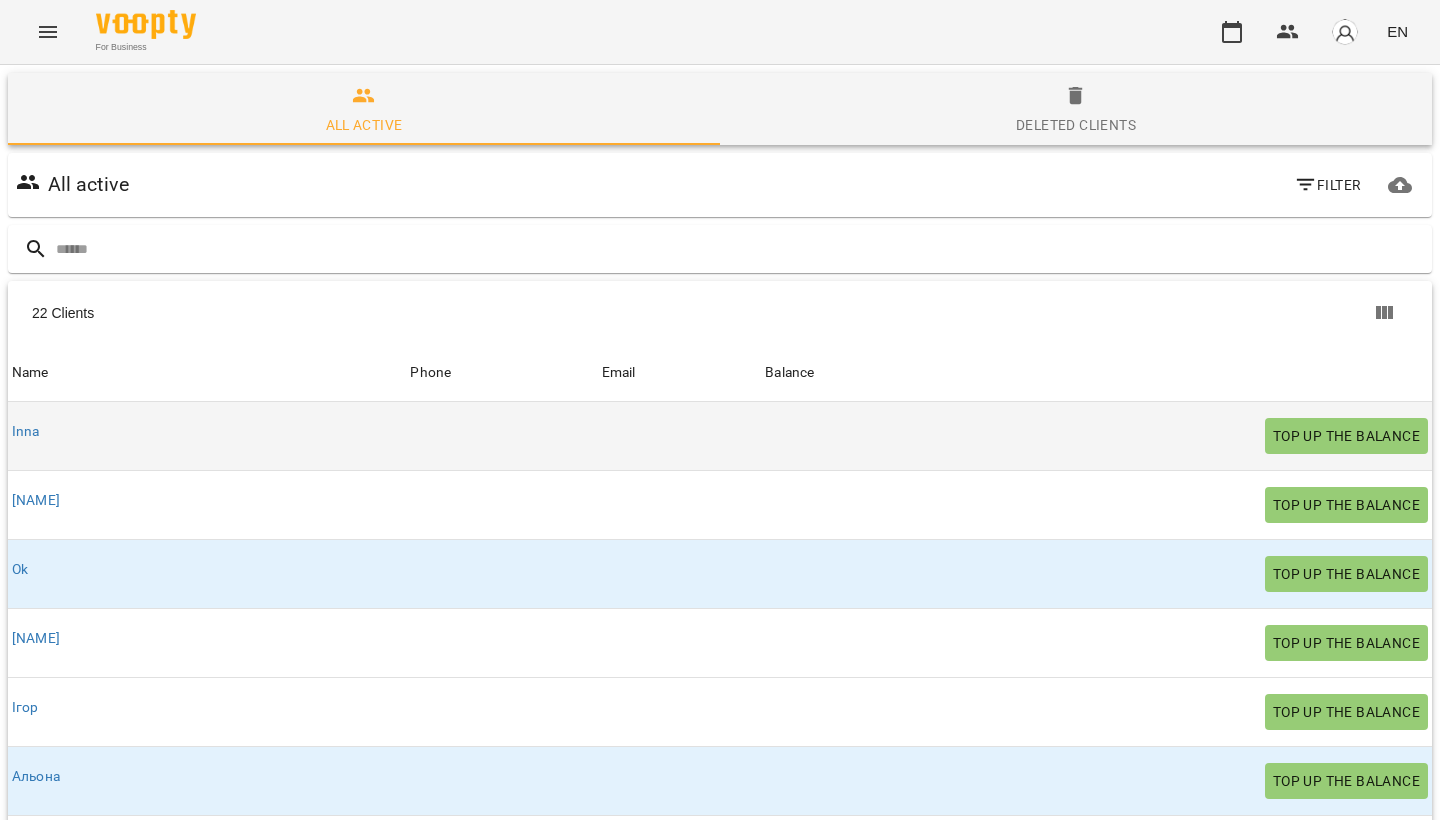 click on "Inna" at bounding box center (26, 432) 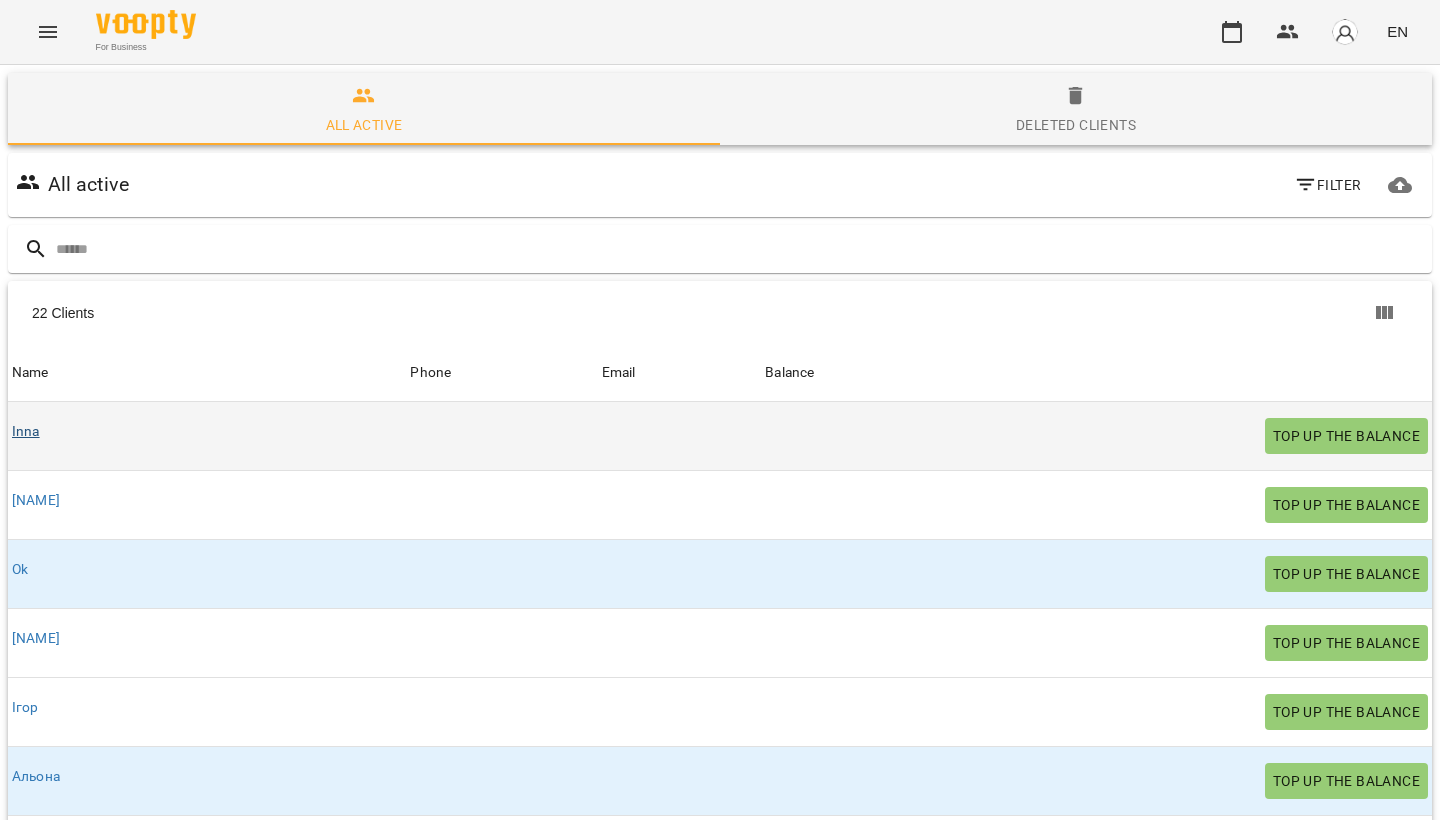 click on "Inna" at bounding box center [26, 431] 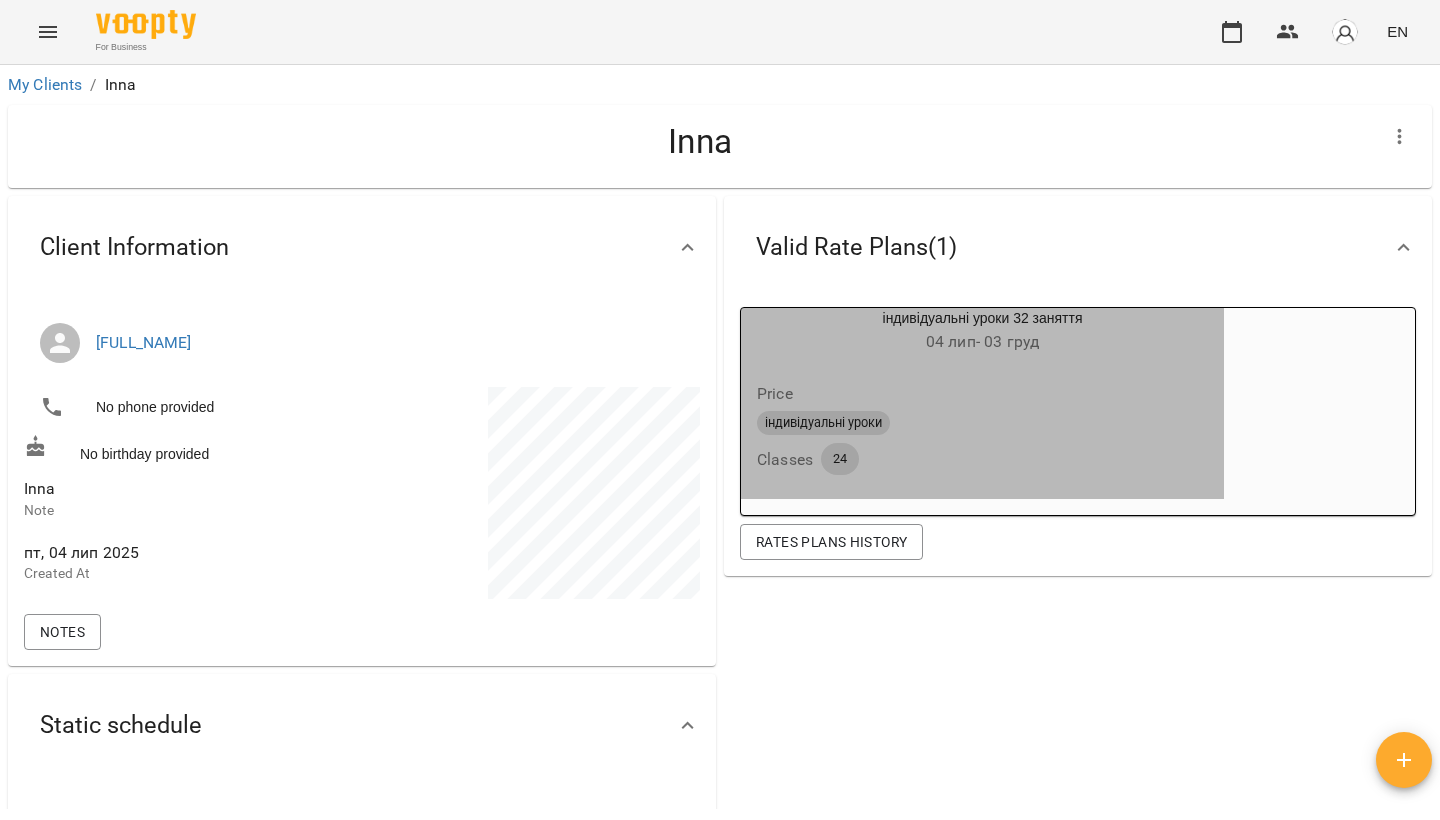 click on "індивідуальні уроки" at bounding box center [982, 423] 